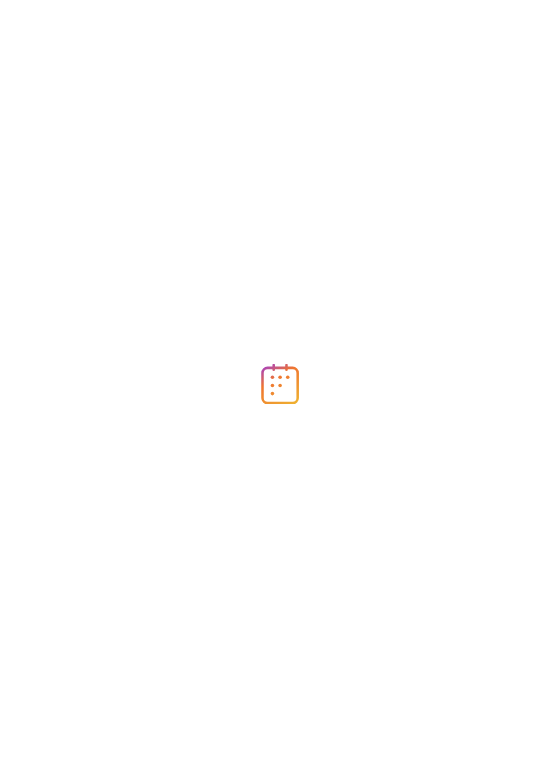 scroll, scrollTop: 0, scrollLeft: 0, axis: both 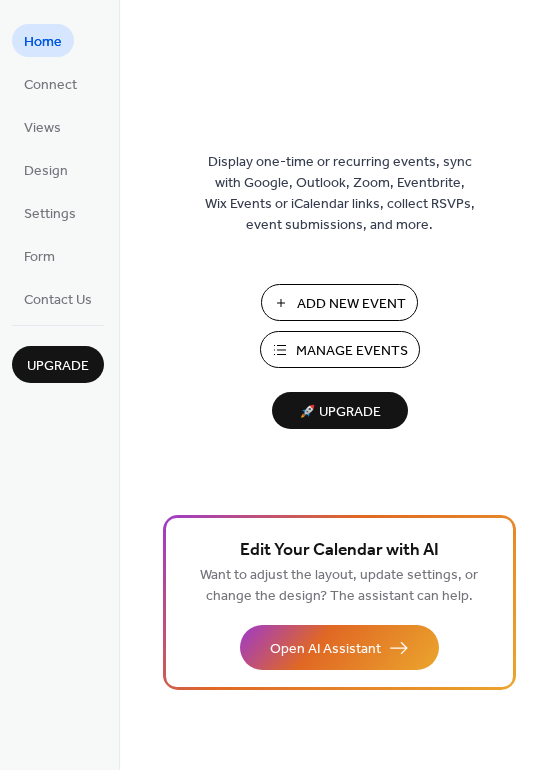click on "Manage Events" at bounding box center (352, 351) 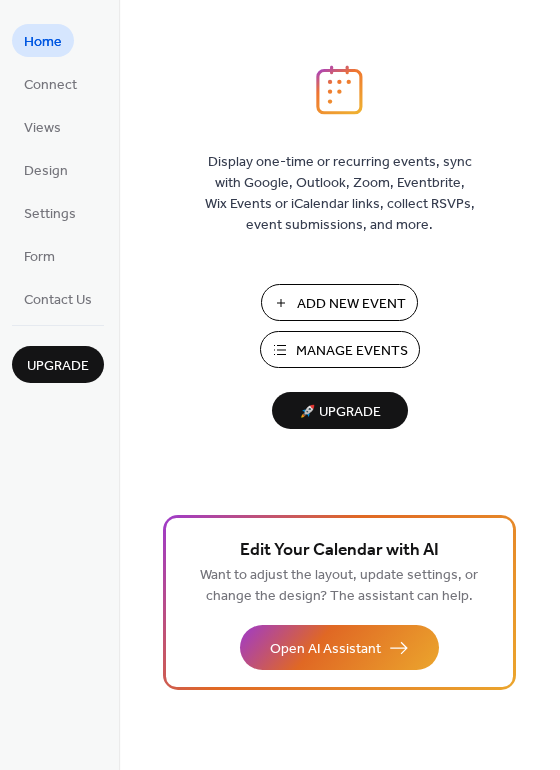 click on "Display one-time or recurring events, sync with Google, Outlook, Zoom, Eventbrite, Wix Events or iCalendar links, collect RSVPs, event submissions, and more. Add New Event Manage Events 🚀 Upgrade Edit Your Calendar with AI Want to adjust the layout, update settings, or   change the design? The assistant can help. Open AI Assistant" at bounding box center [339, 385] 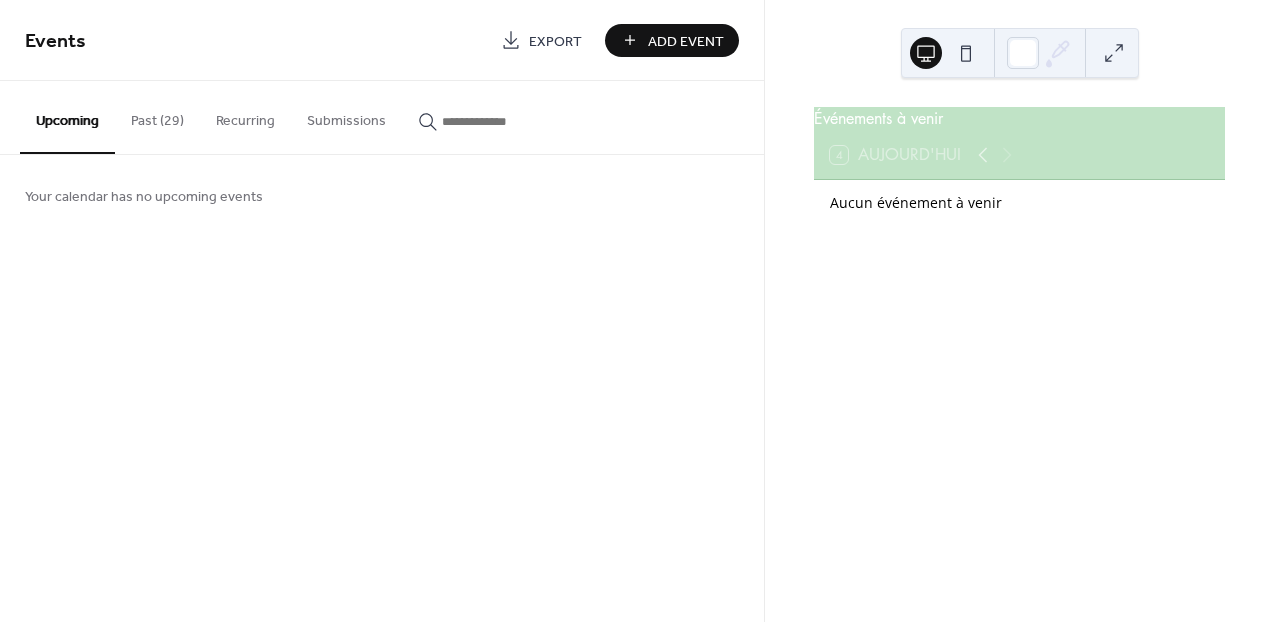 scroll, scrollTop: 0, scrollLeft: 0, axis: both 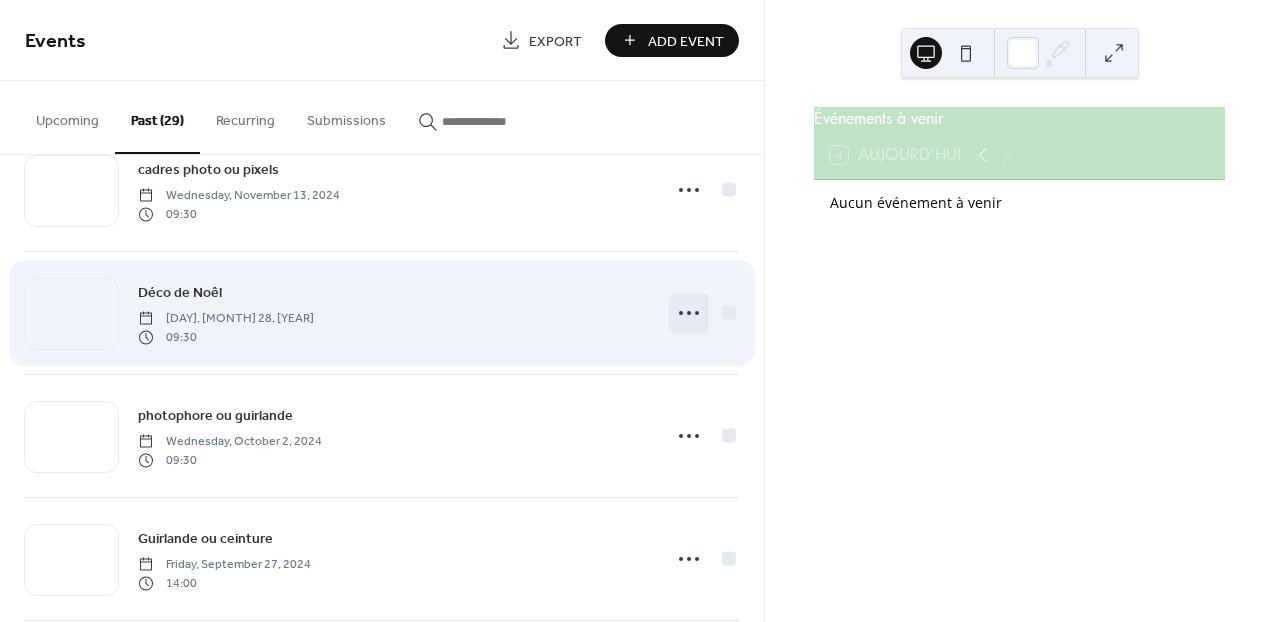 click 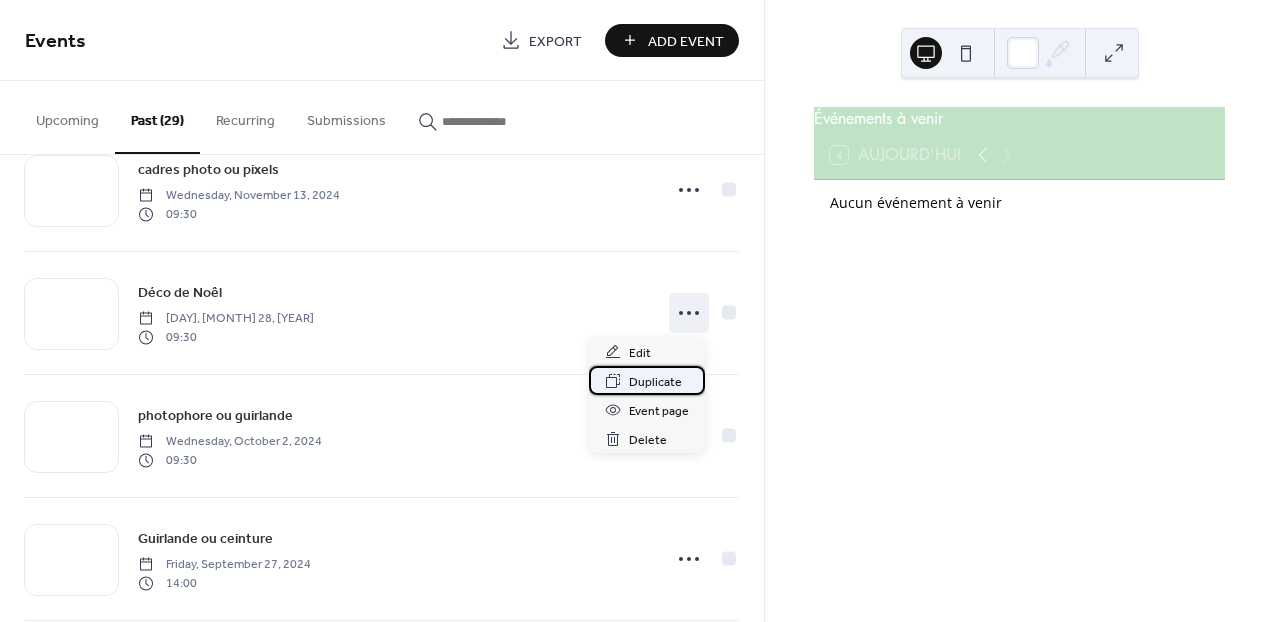 click on "Duplicate" at bounding box center [655, 382] 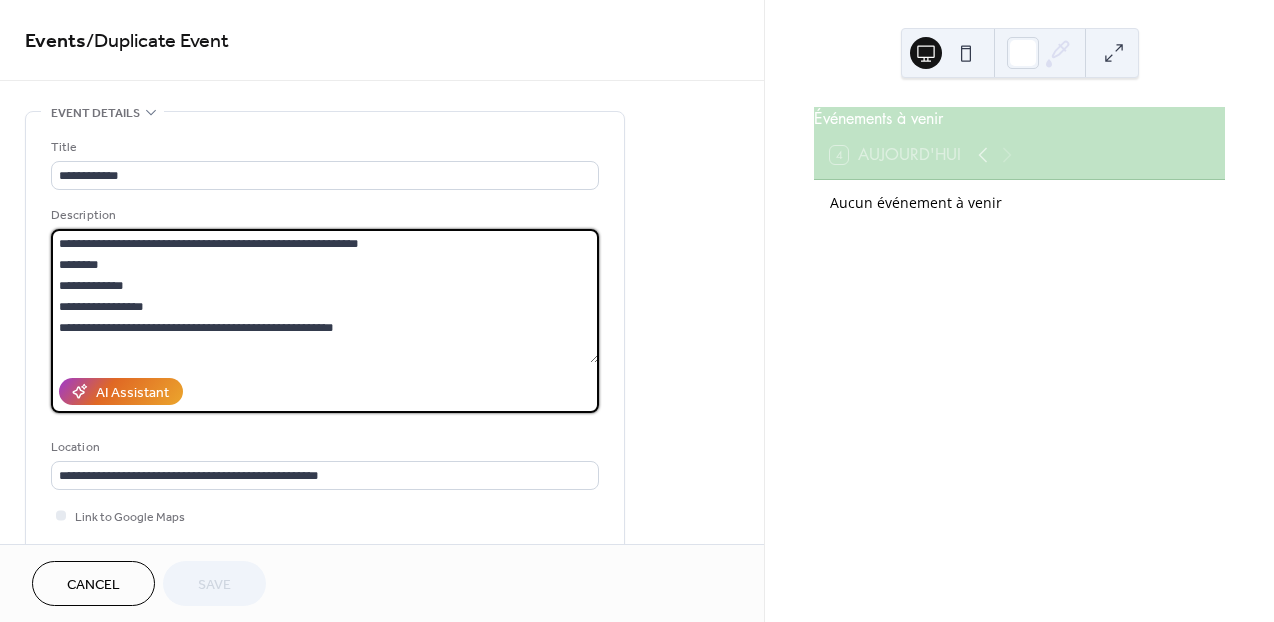 click on "**********" at bounding box center [325, 296] 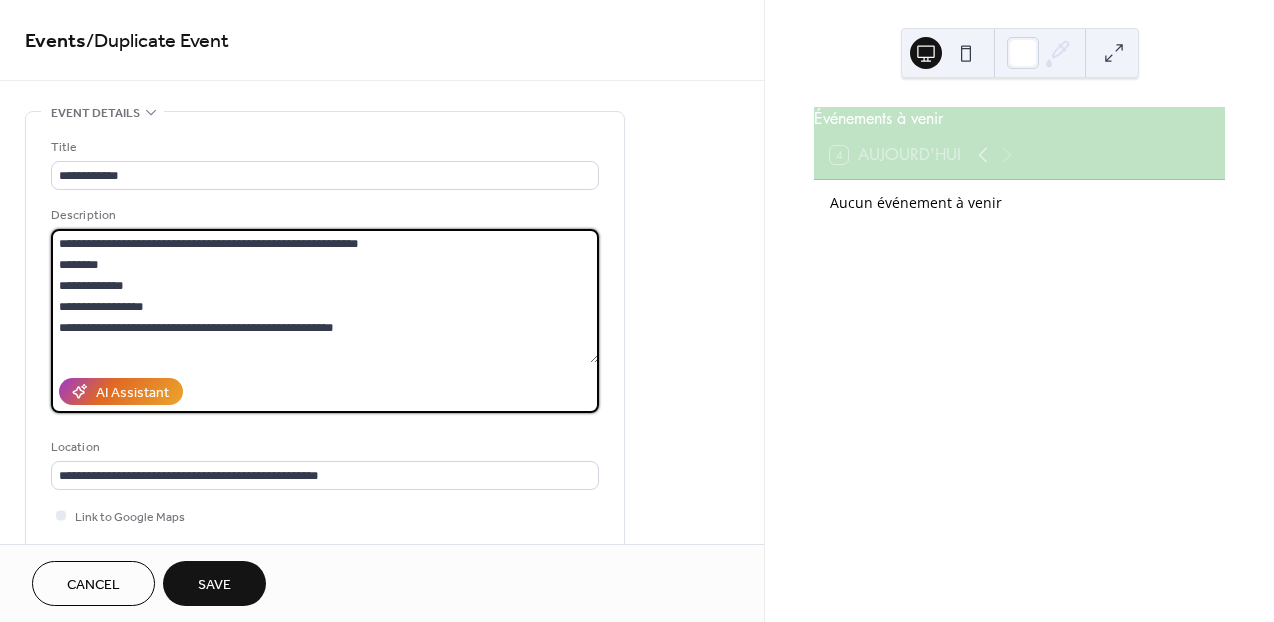 click on "**********" at bounding box center [325, 296] 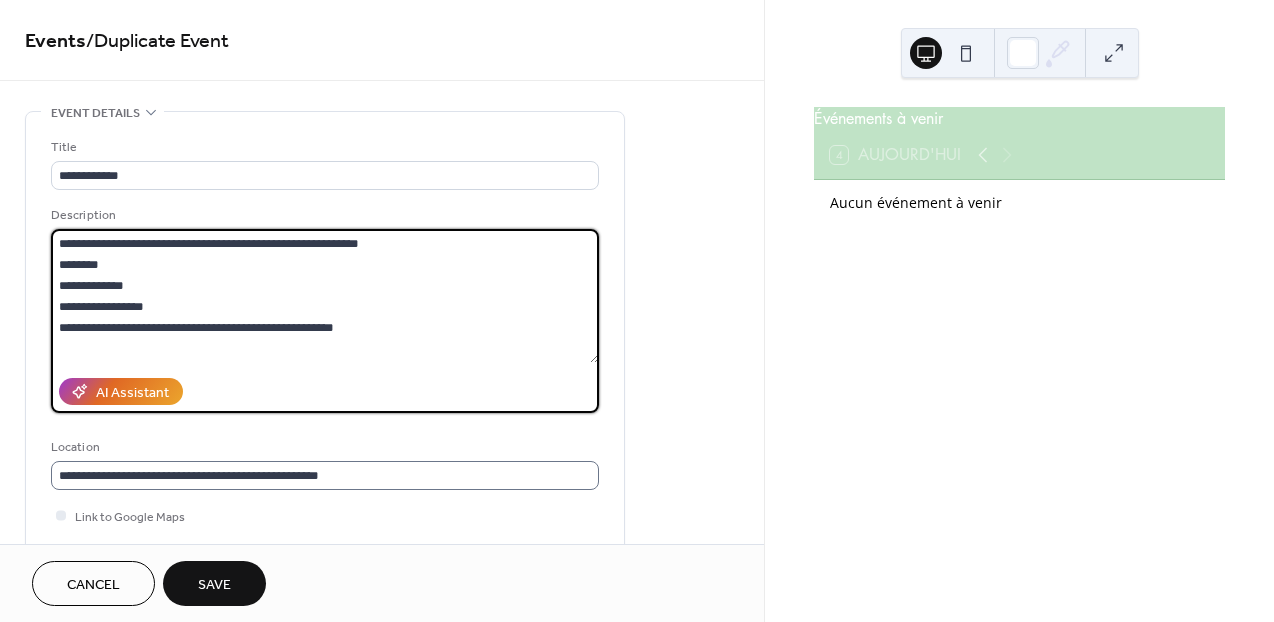 scroll, scrollTop: 1, scrollLeft: 0, axis: vertical 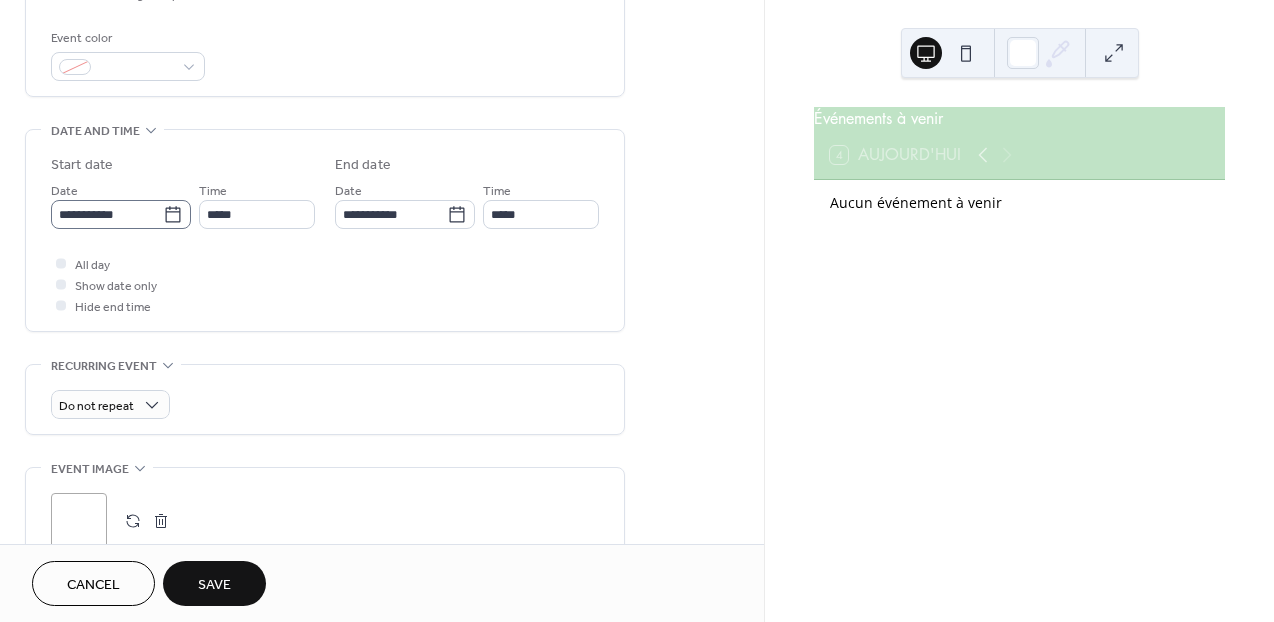 type on "**********" 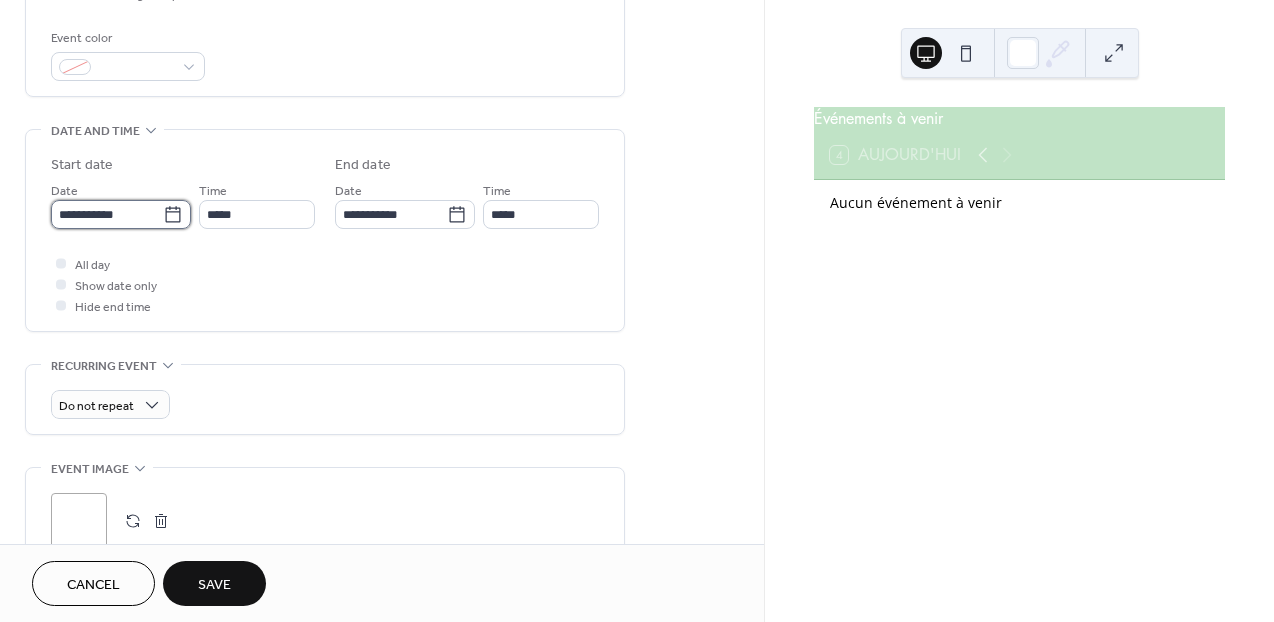 click on "**********" at bounding box center (107, 214) 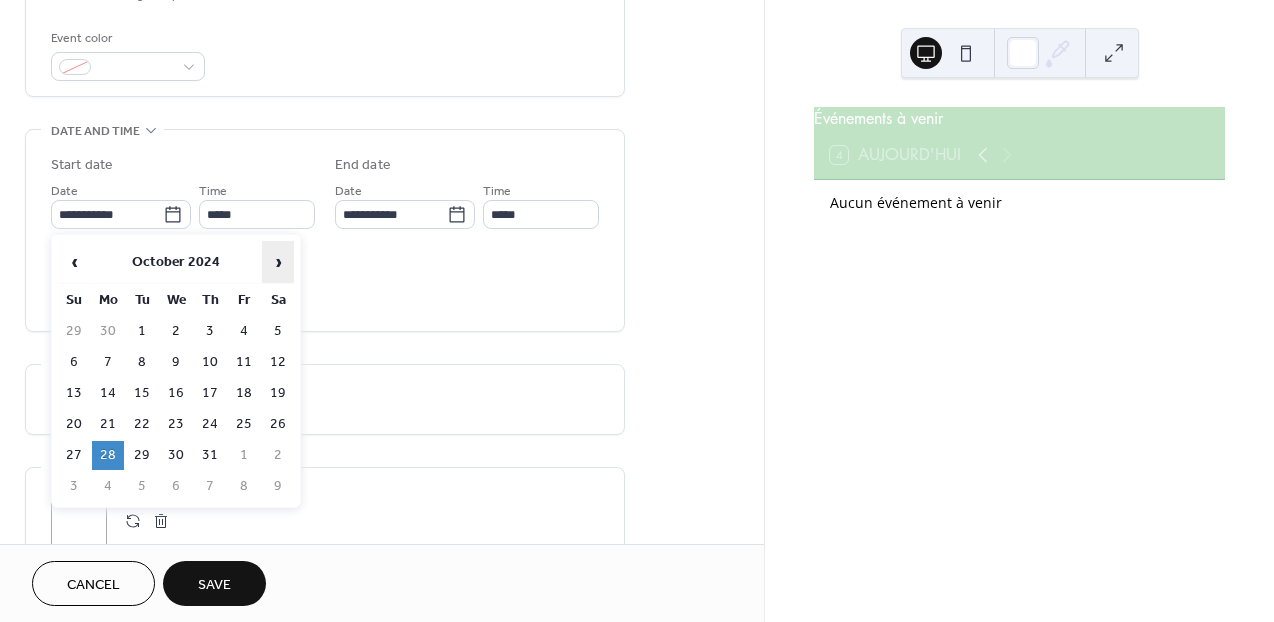 click on "›" at bounding box center (278, 262) 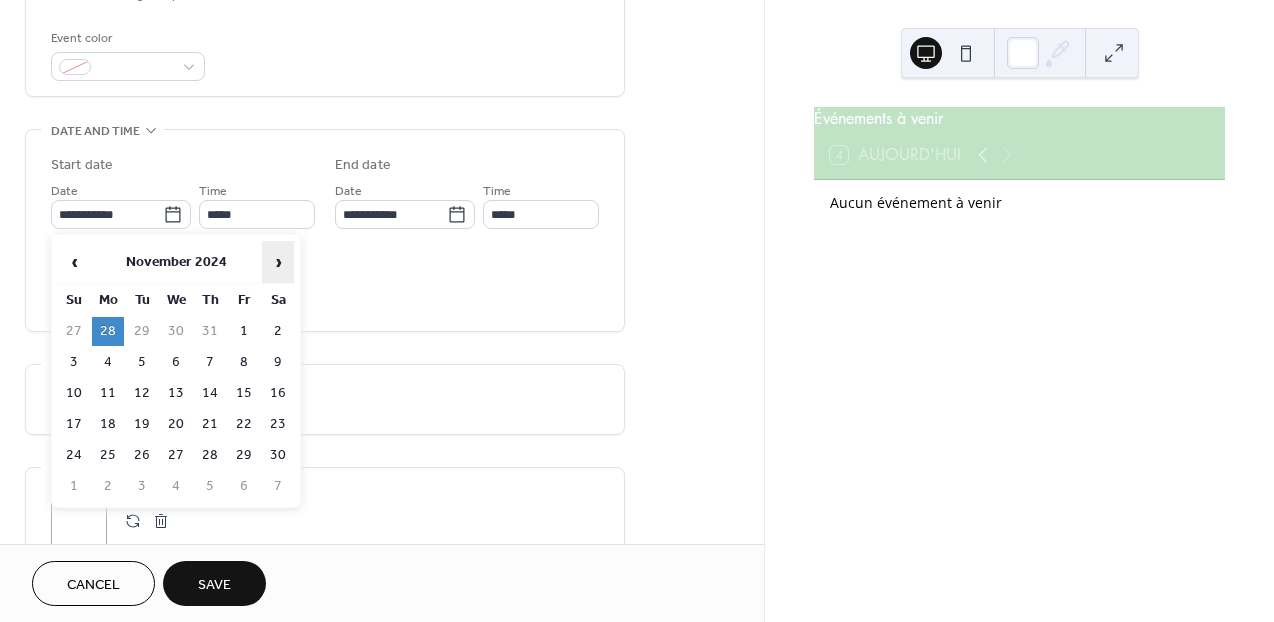 click on "›" at bounding box center [278, 262] 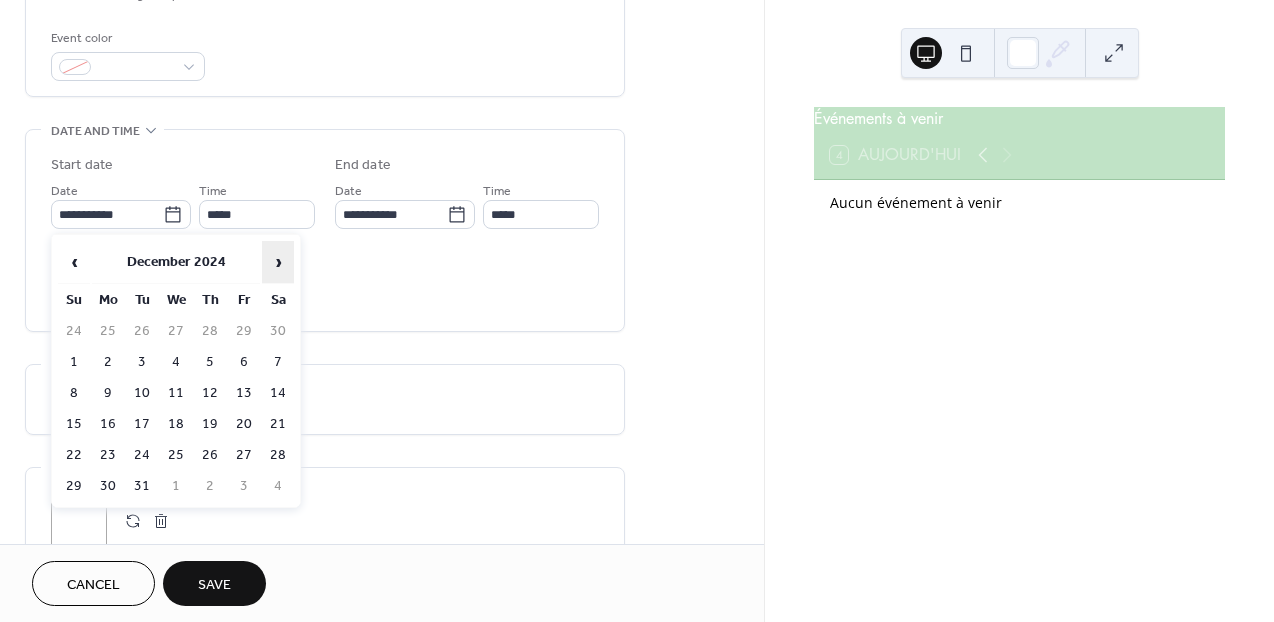 click on "›" at bounding box center [278, 262] 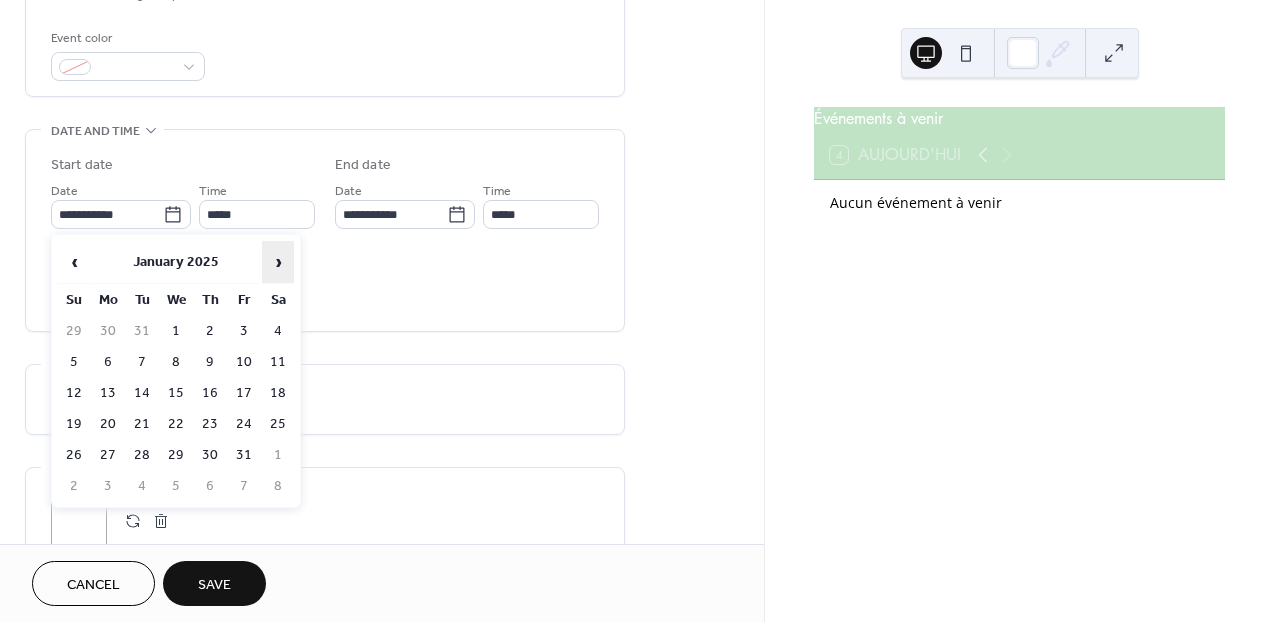 click on "›" at bounding box center [278, 262] 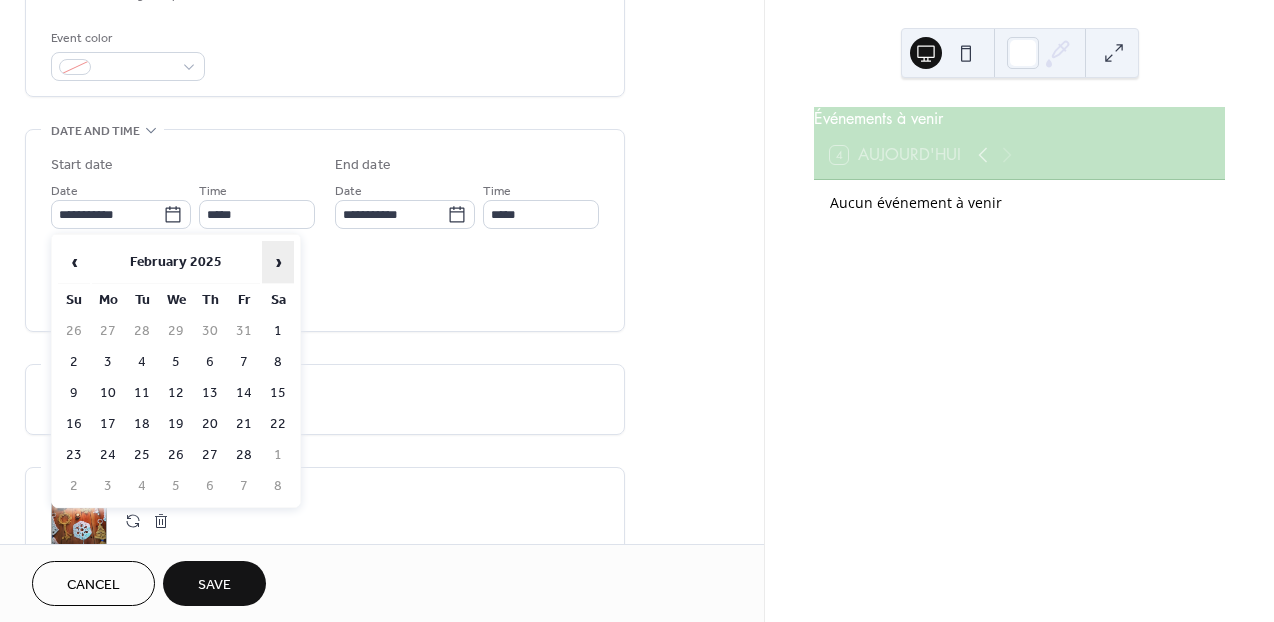 click on "›" at bounding box center (278, 262) 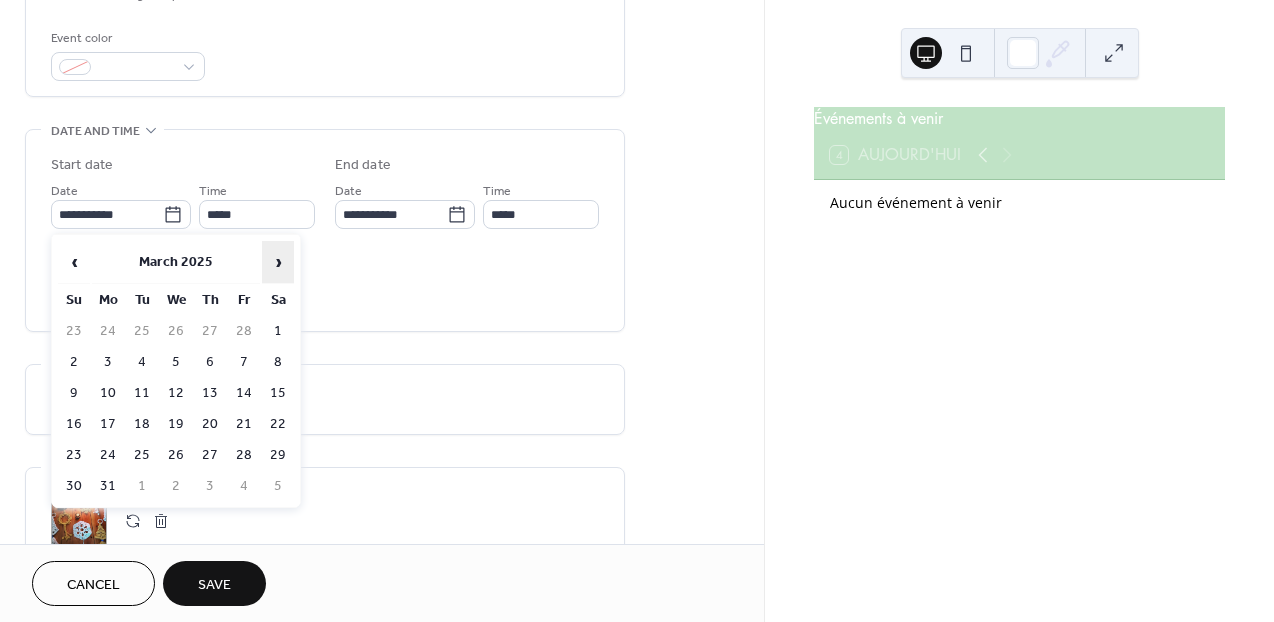 click on "›" at bounding box center (278, 262) 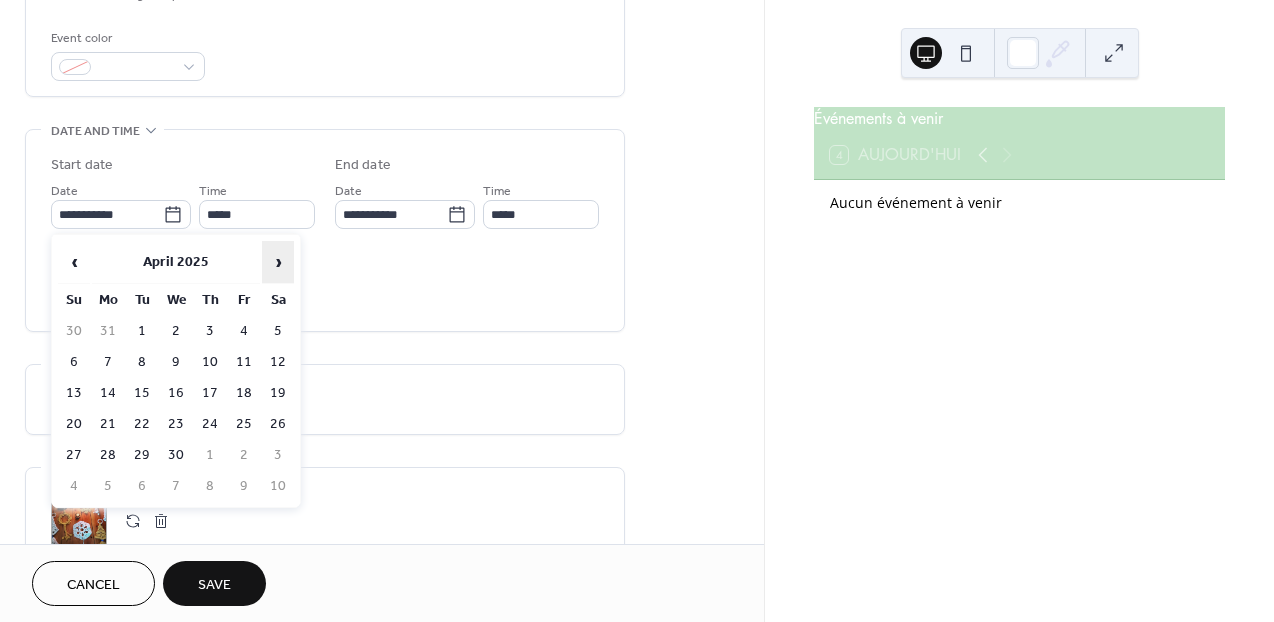 click on "›" at bounding box center (278, 262) 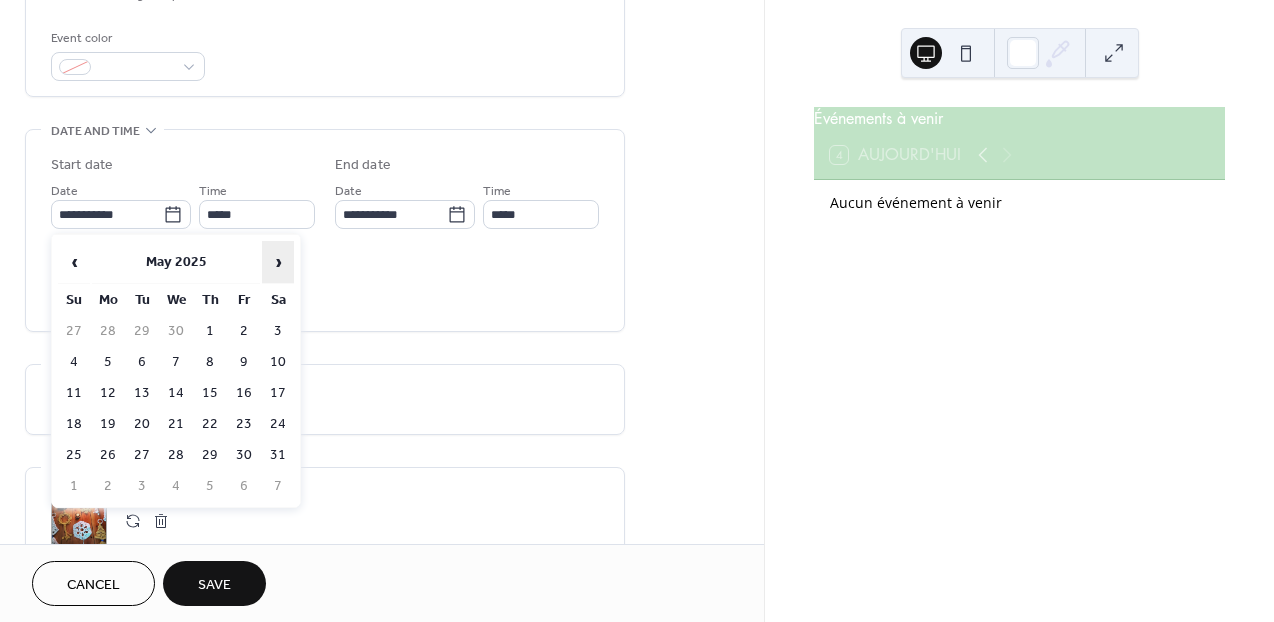 click on "›" at bounding box center [278, 262] 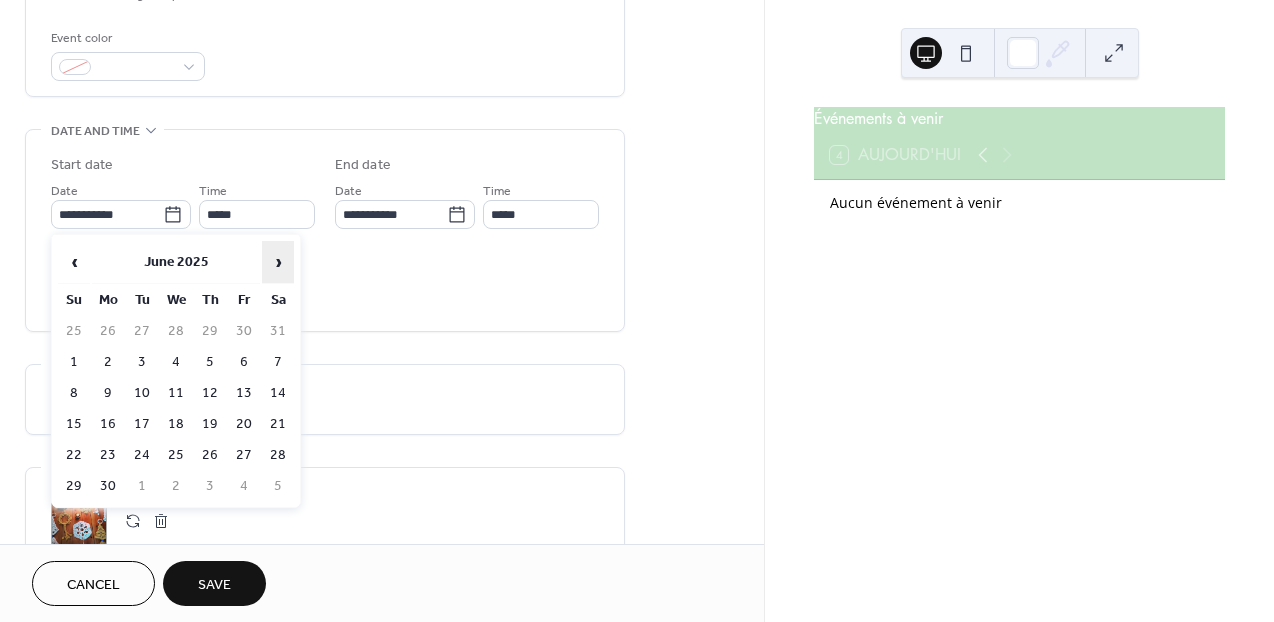 click on "›" at bounding box center [278, 262] 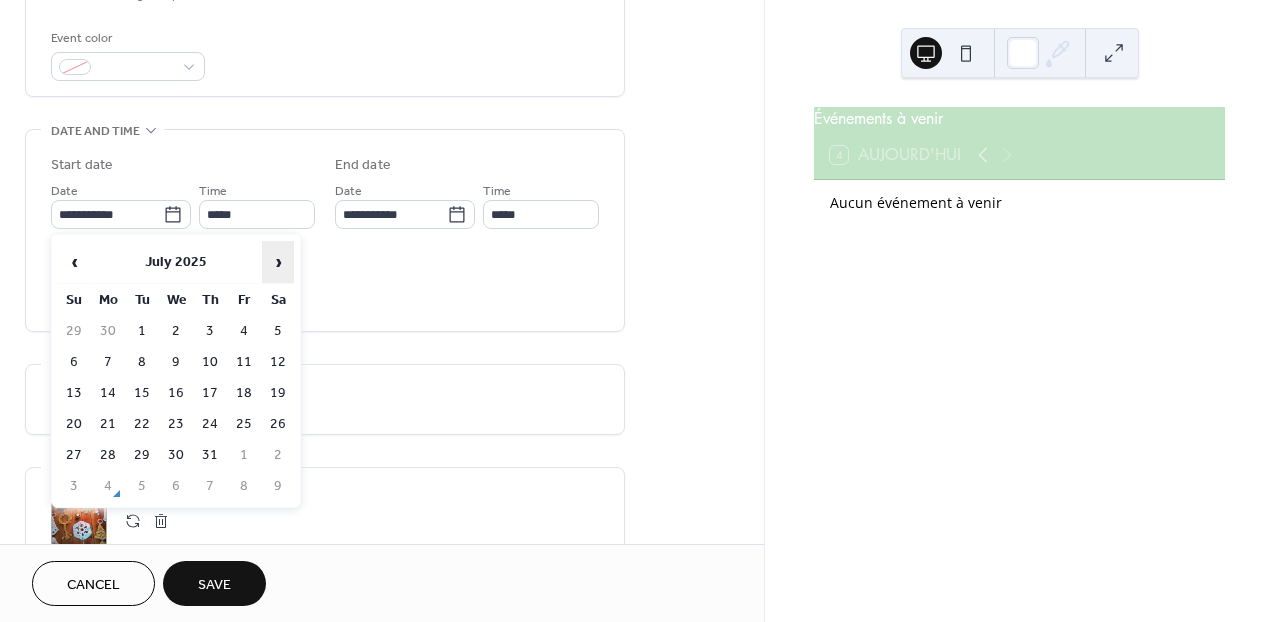 click on "›" at bounding box center (278, 262) 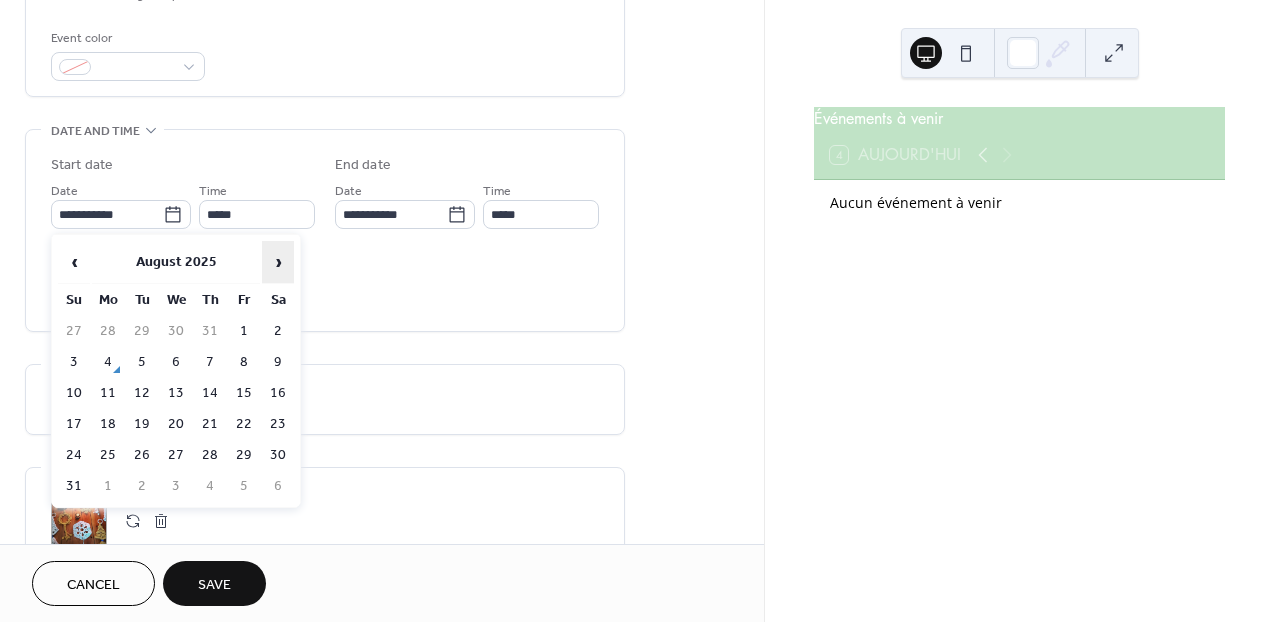 click on "›" at bounding box center [278, 262] 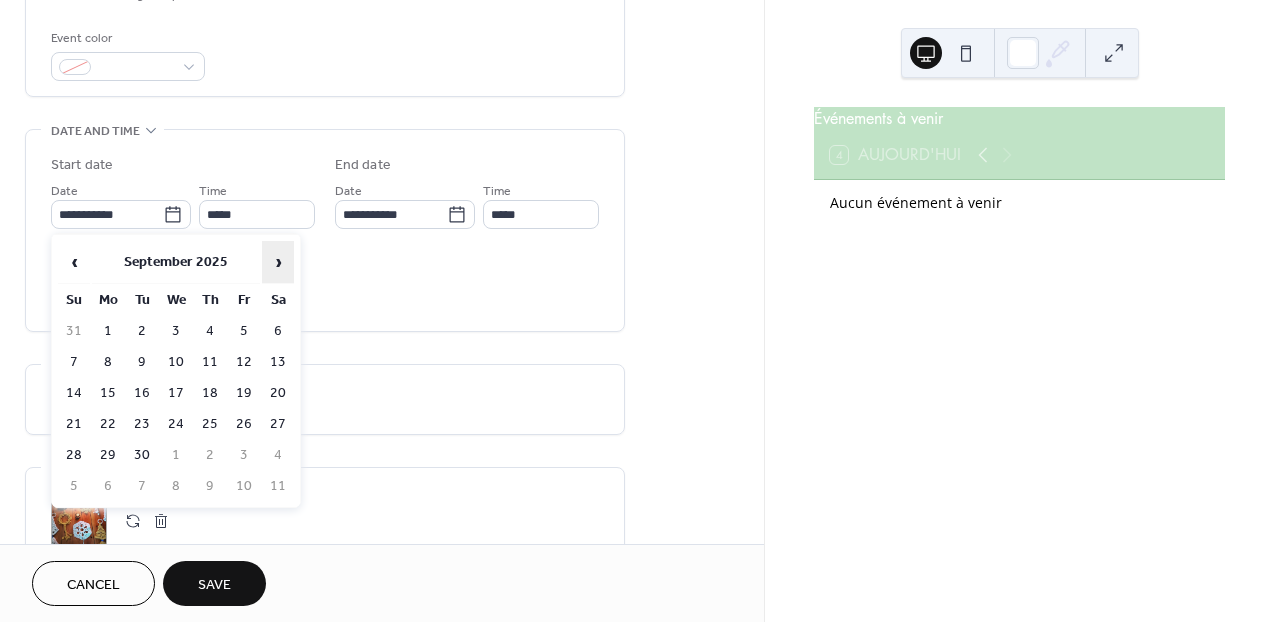 click on "›" at bounding box center [278, 262] 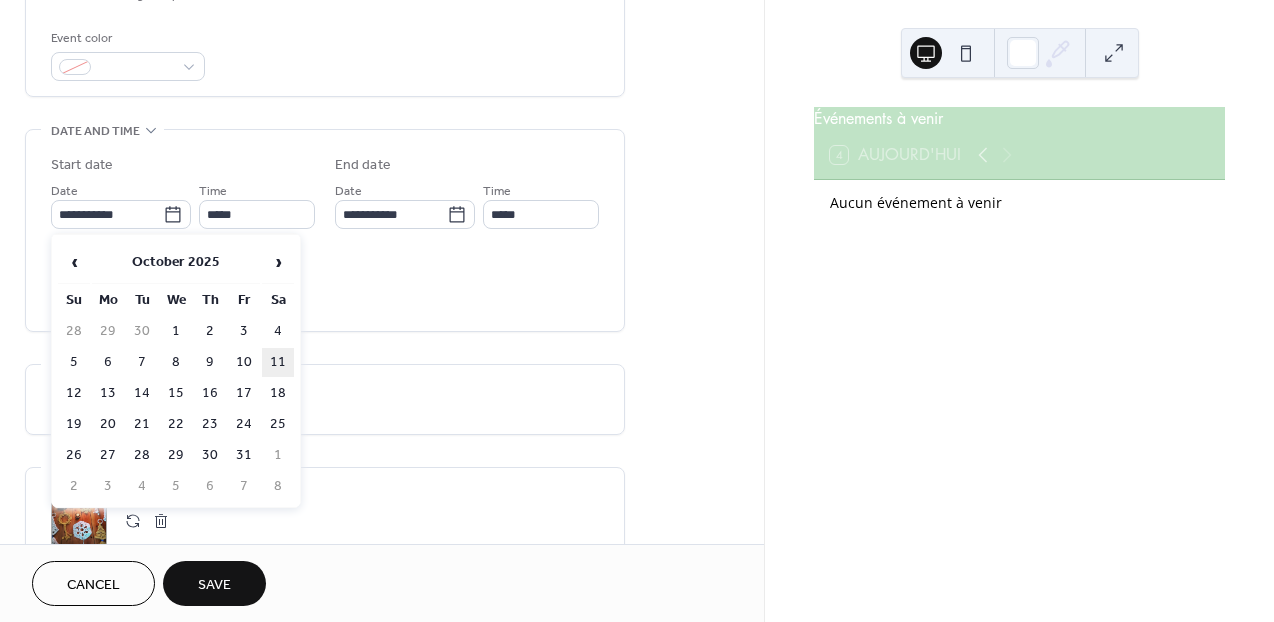 click on "11" at bounding box center (278, 362) 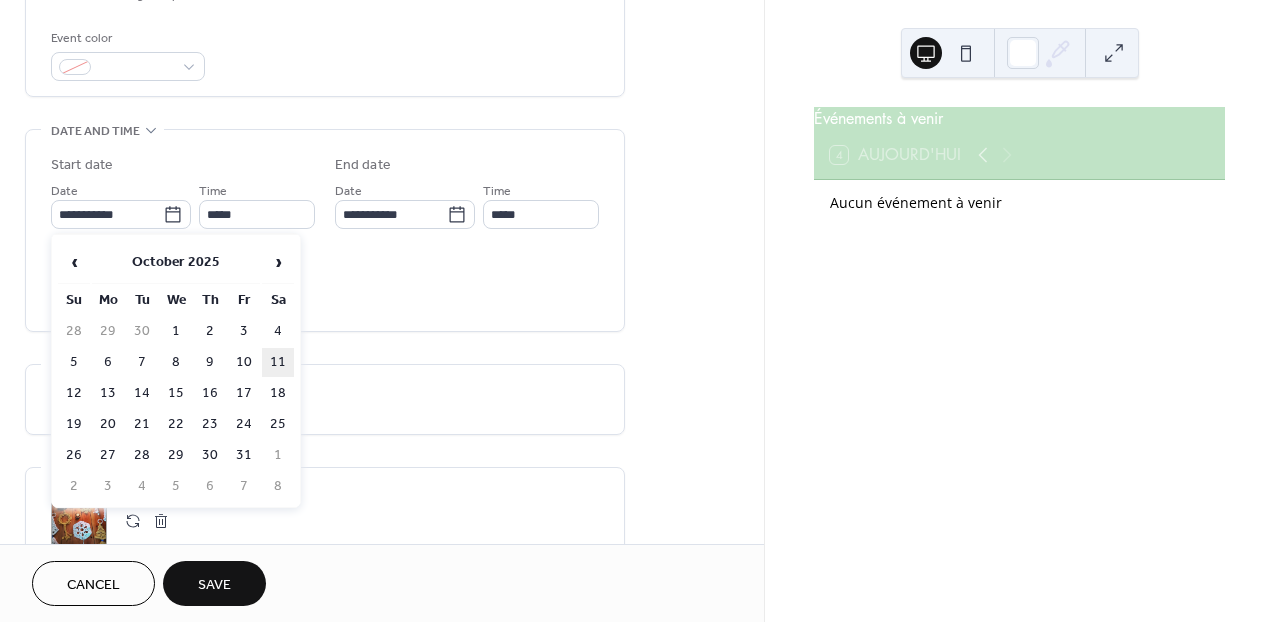 type on "**********" 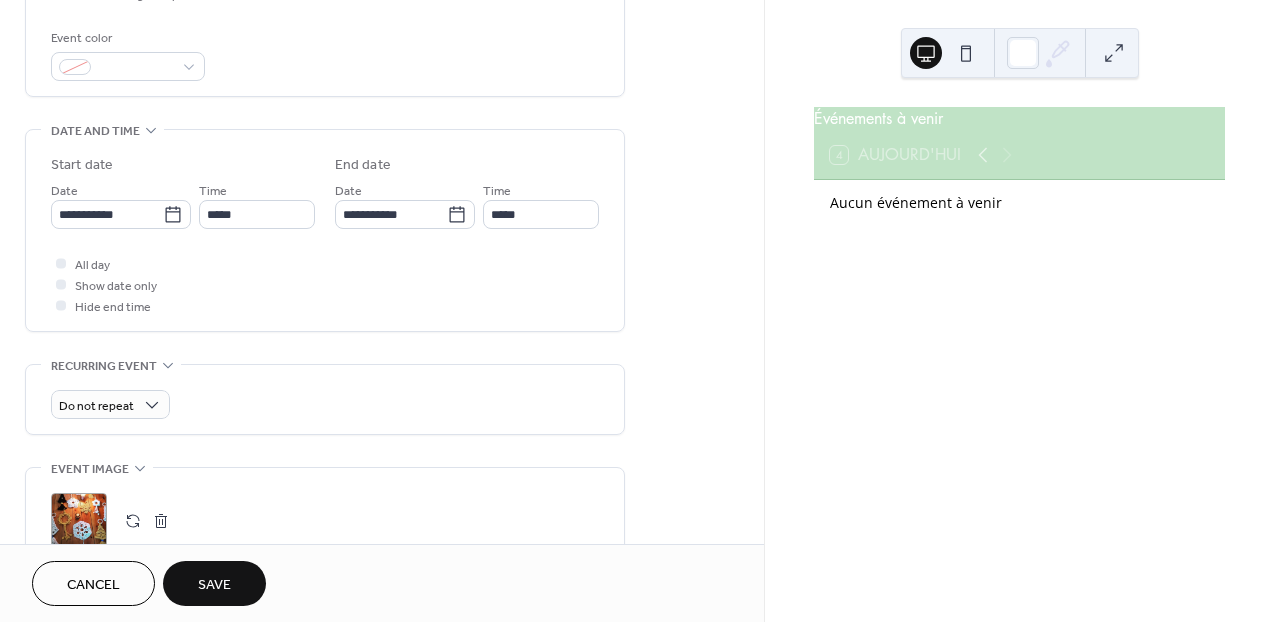 click on "Save" at bounding box center [214, 585] 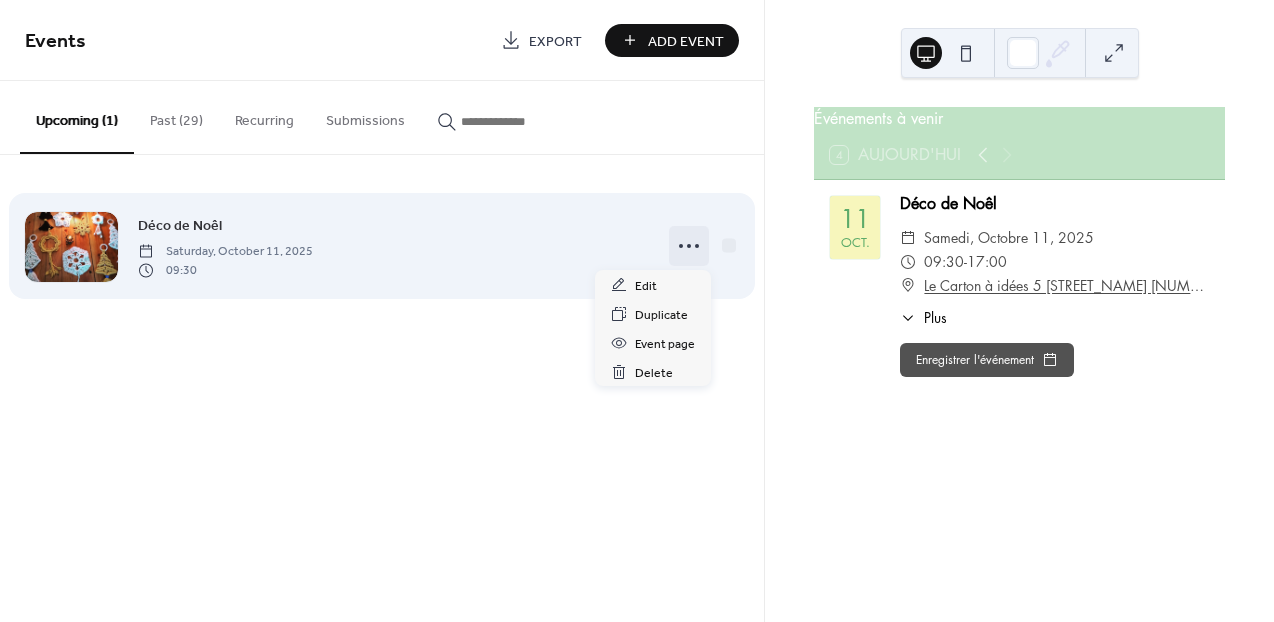 click 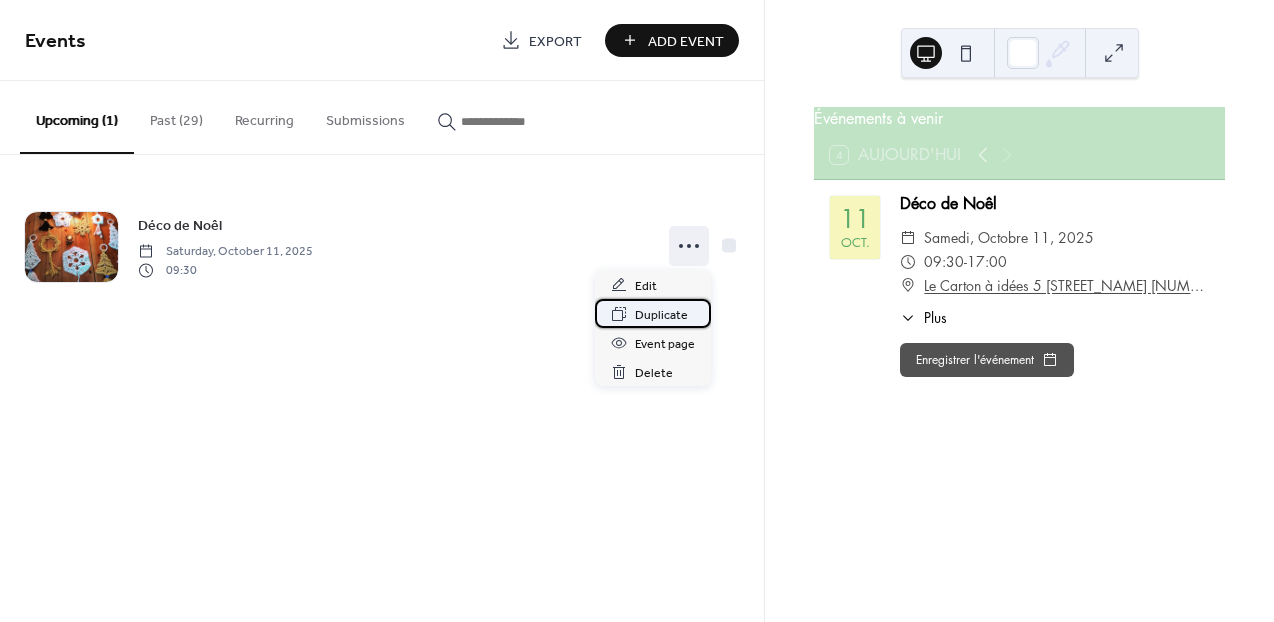 click on "Duplicate" at bounding box center (661, 315) 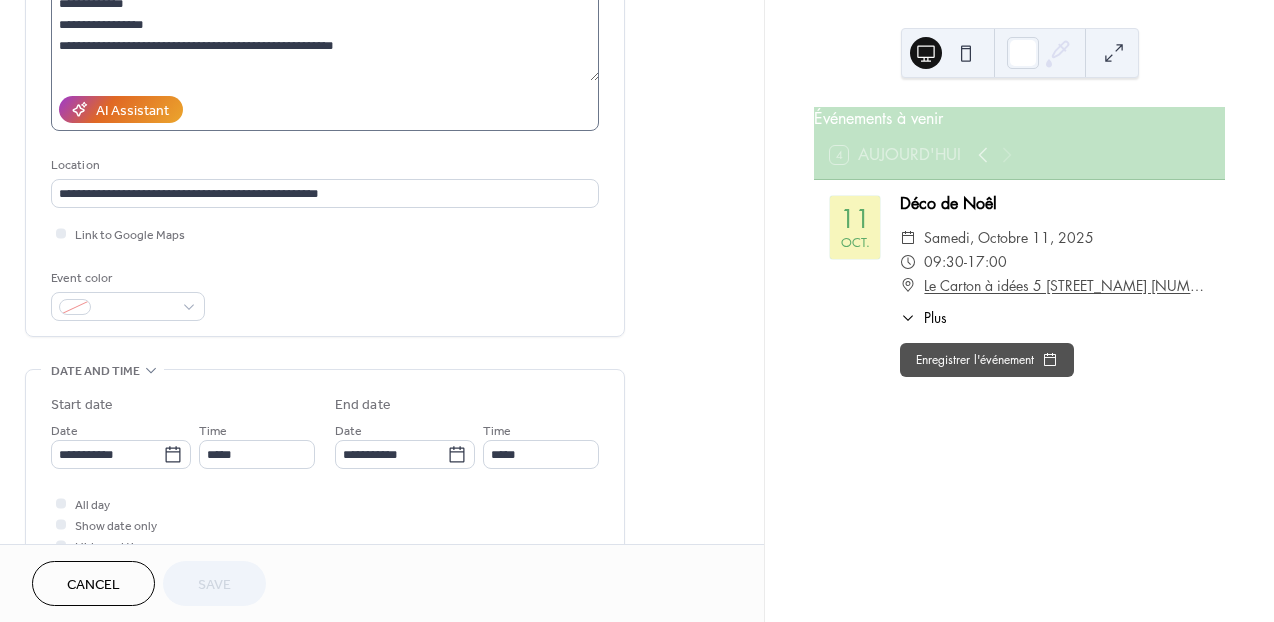 scroll, scrollTop: 284, scrollLeft: 0, axis: vertical 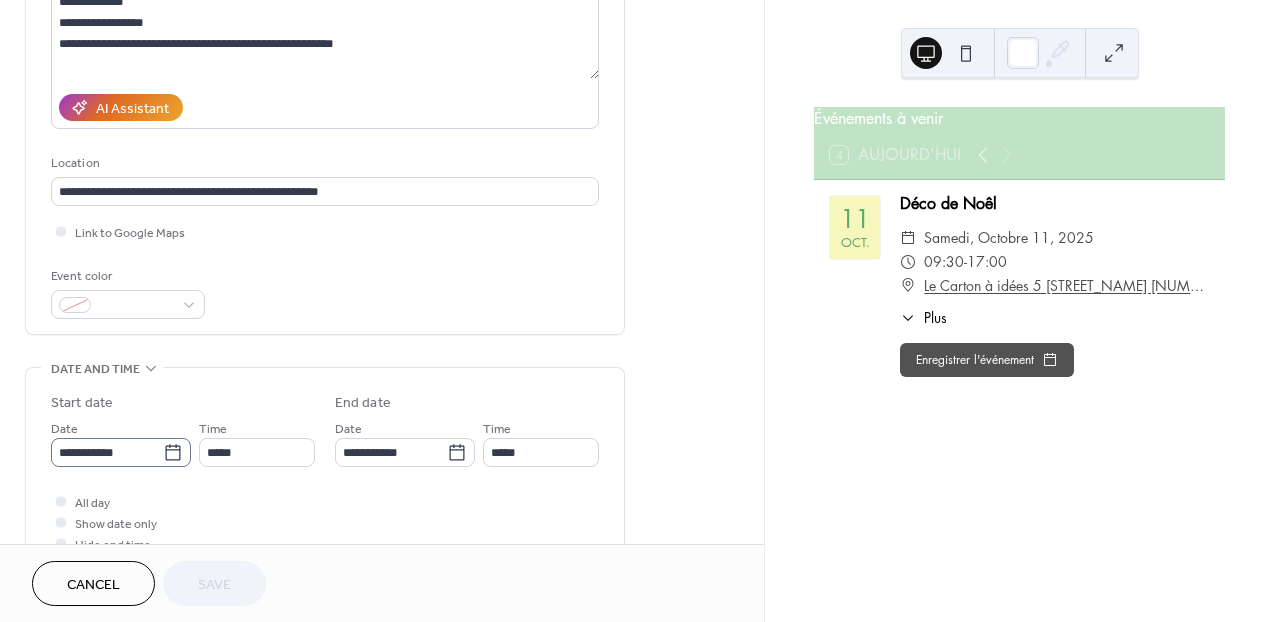 click 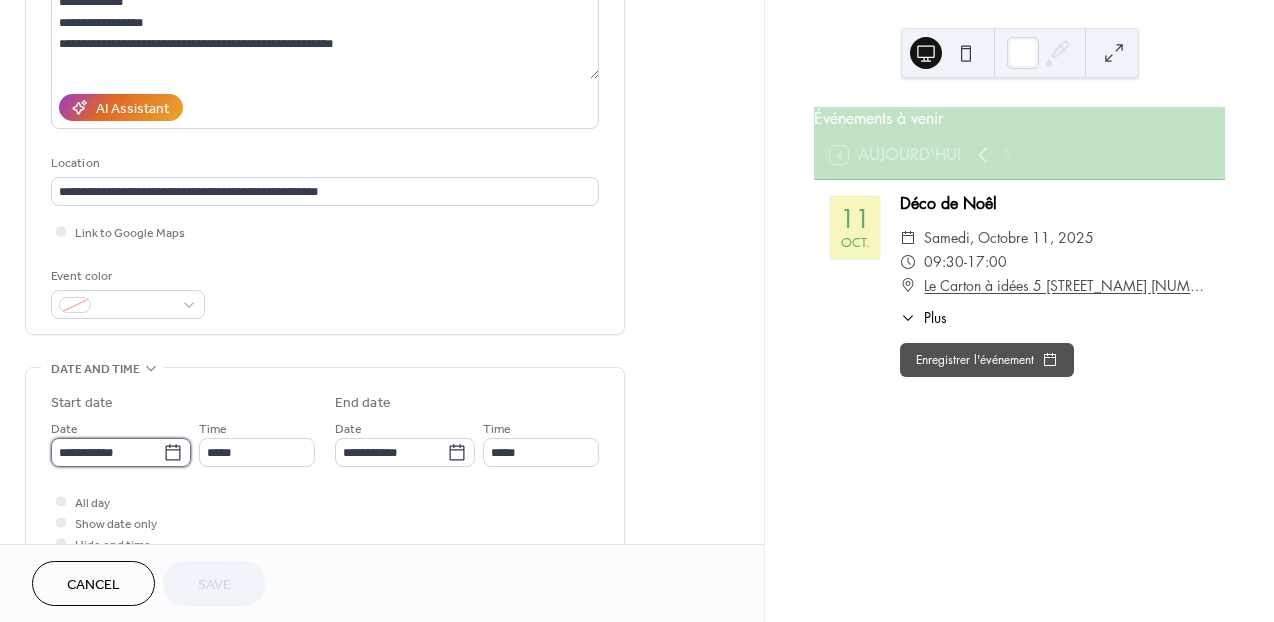 click on "**********" at bounding box center [107, 452] 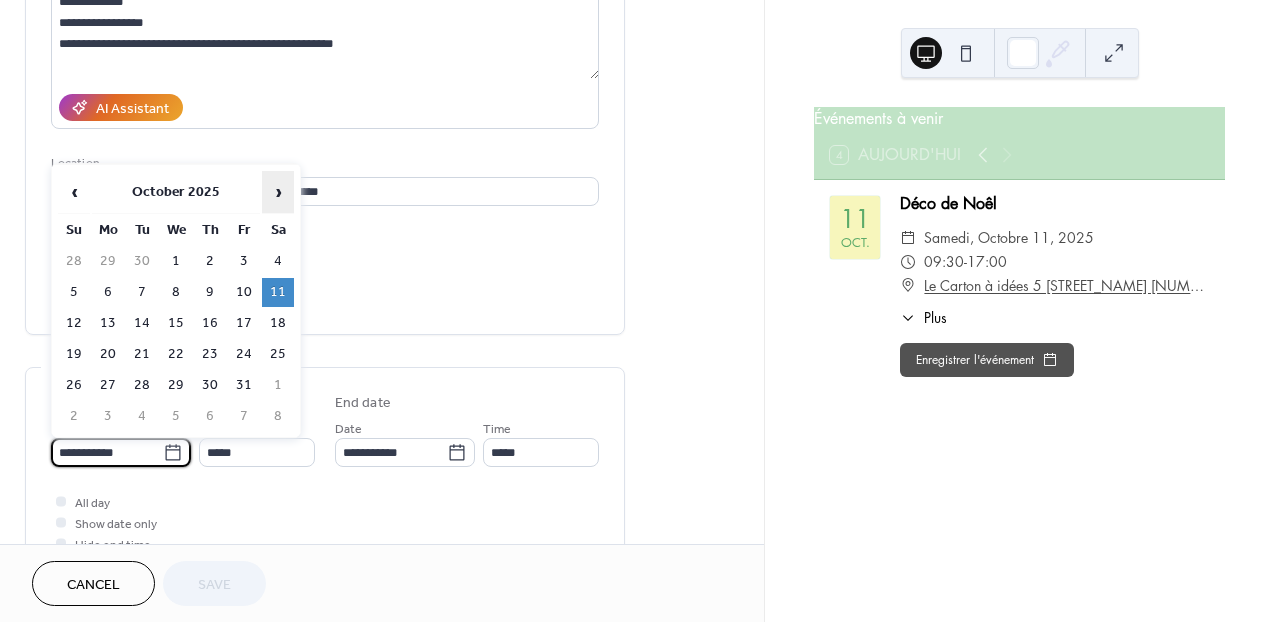 click on "›" at bounding box center [278, 192] 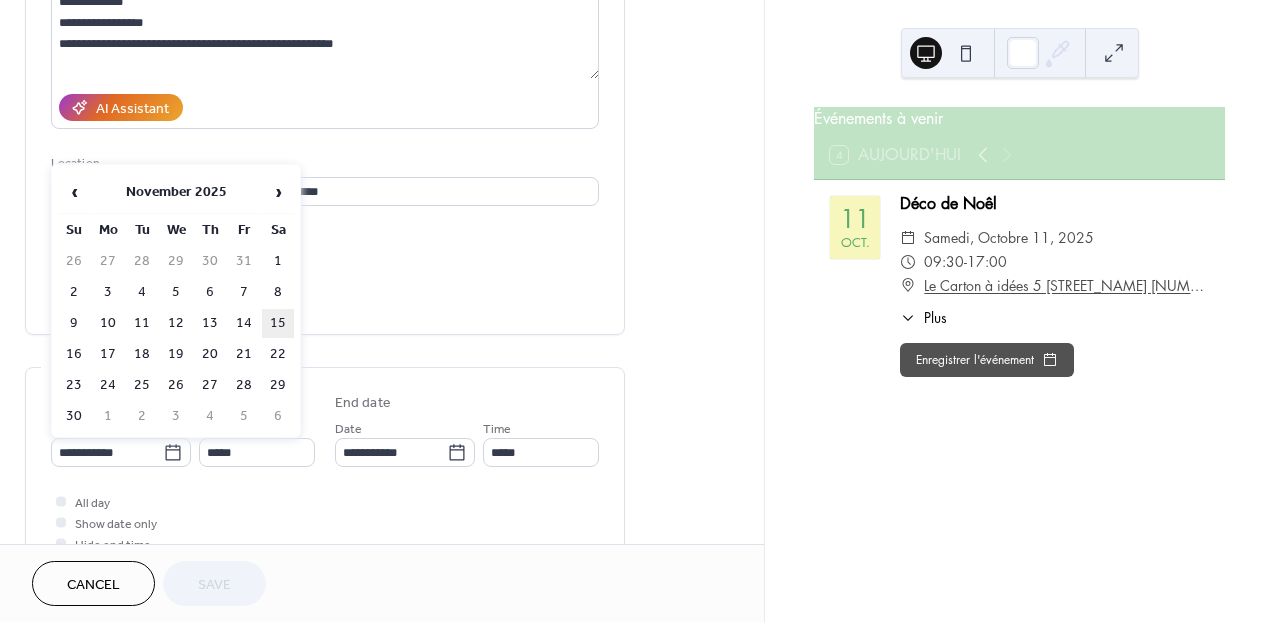 click on "15" at bounding box center [278, 323] 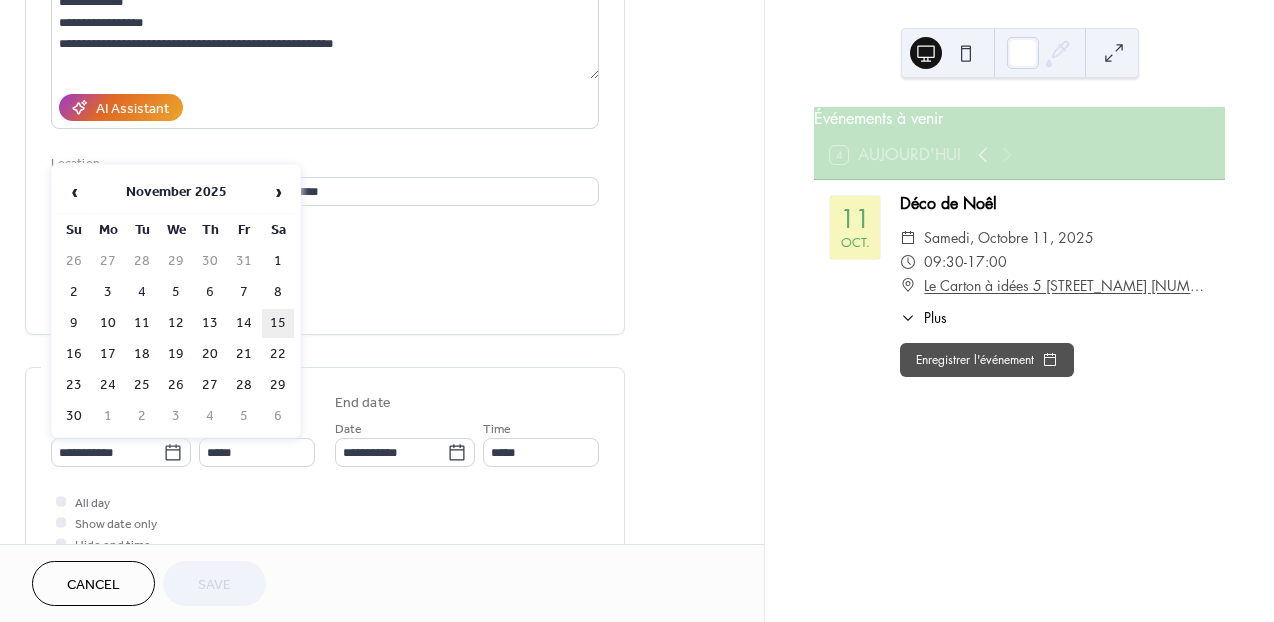 type on "**********" 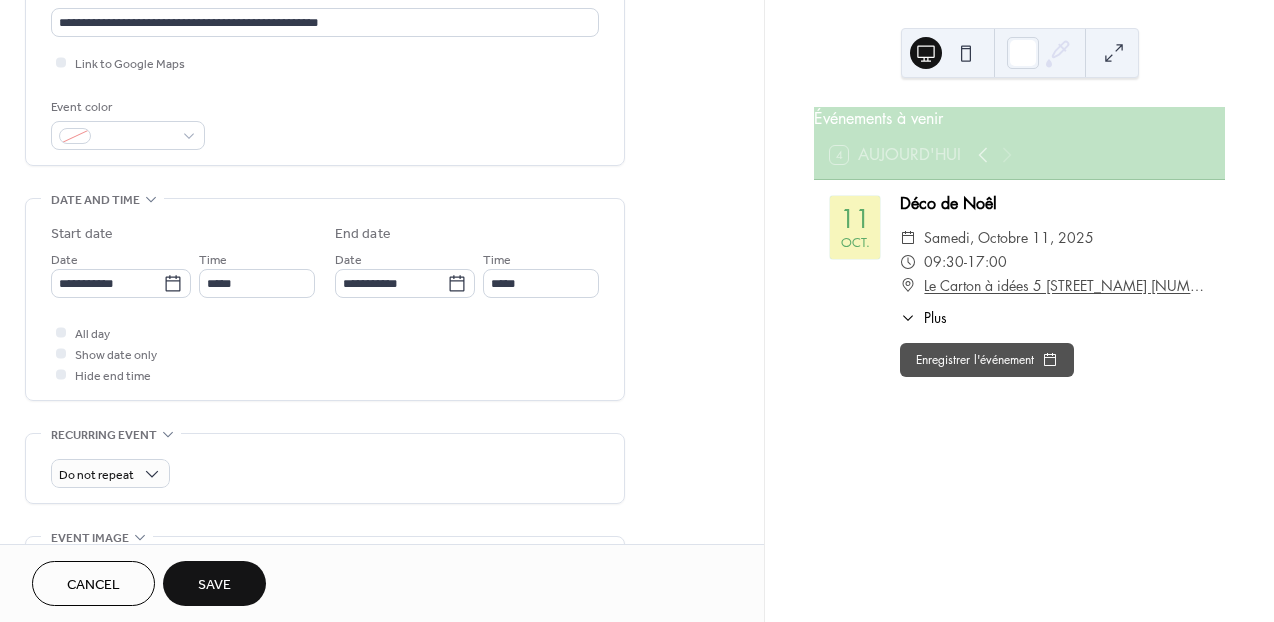 scroll, scrollTop: 461, scrollLeft: 0, axis: vertical 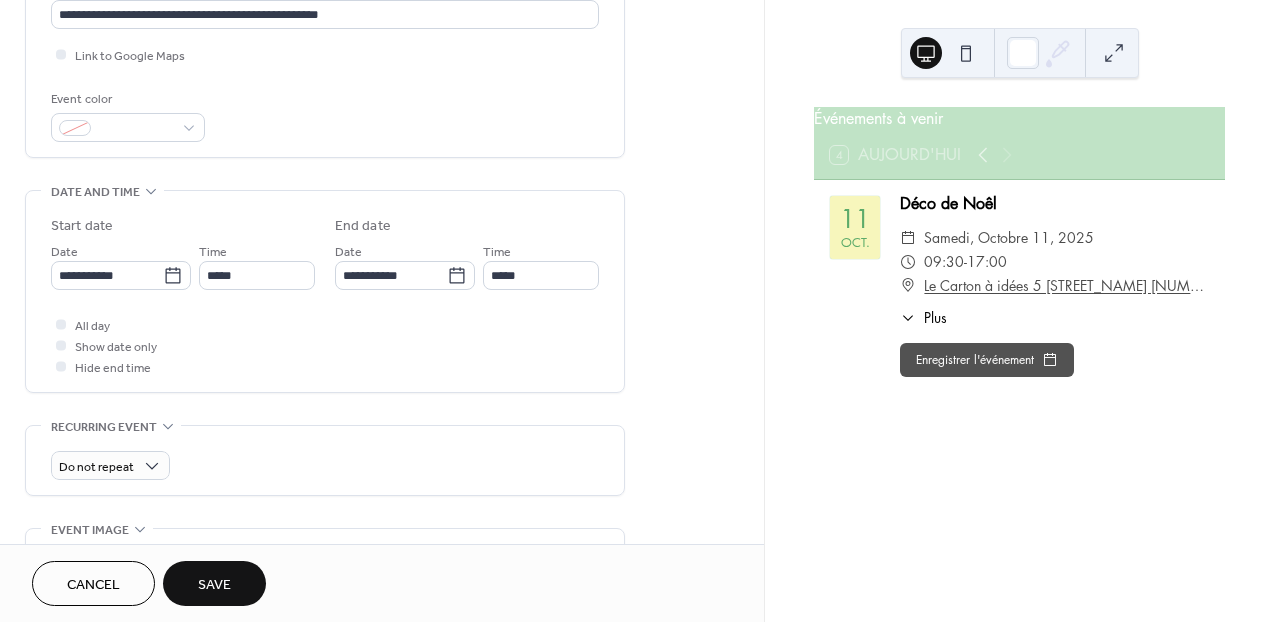 click on "Save" at bounding box center (214, 585) 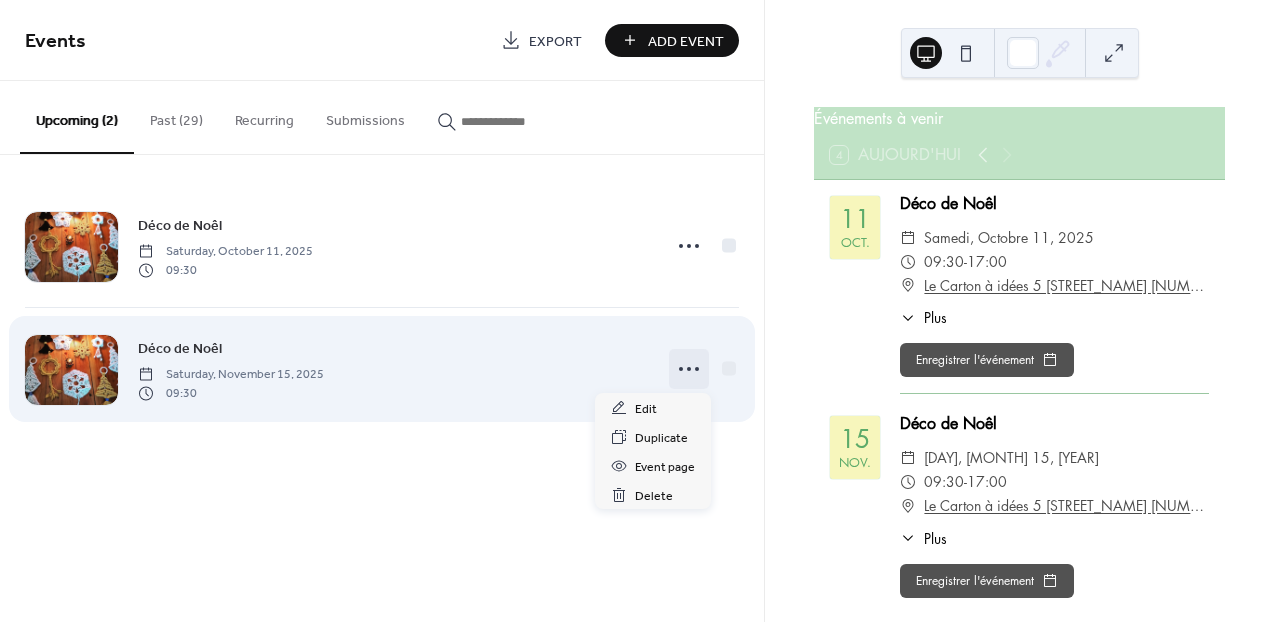 click 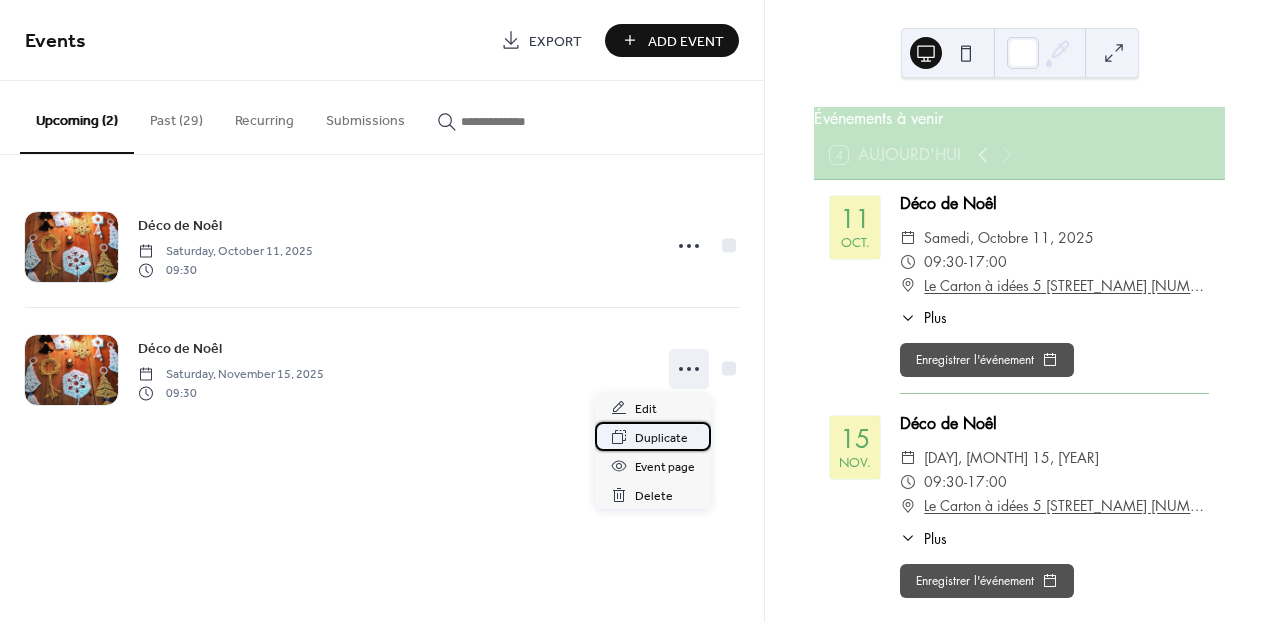click on "Duplicate" at bounding box center [661, 438] 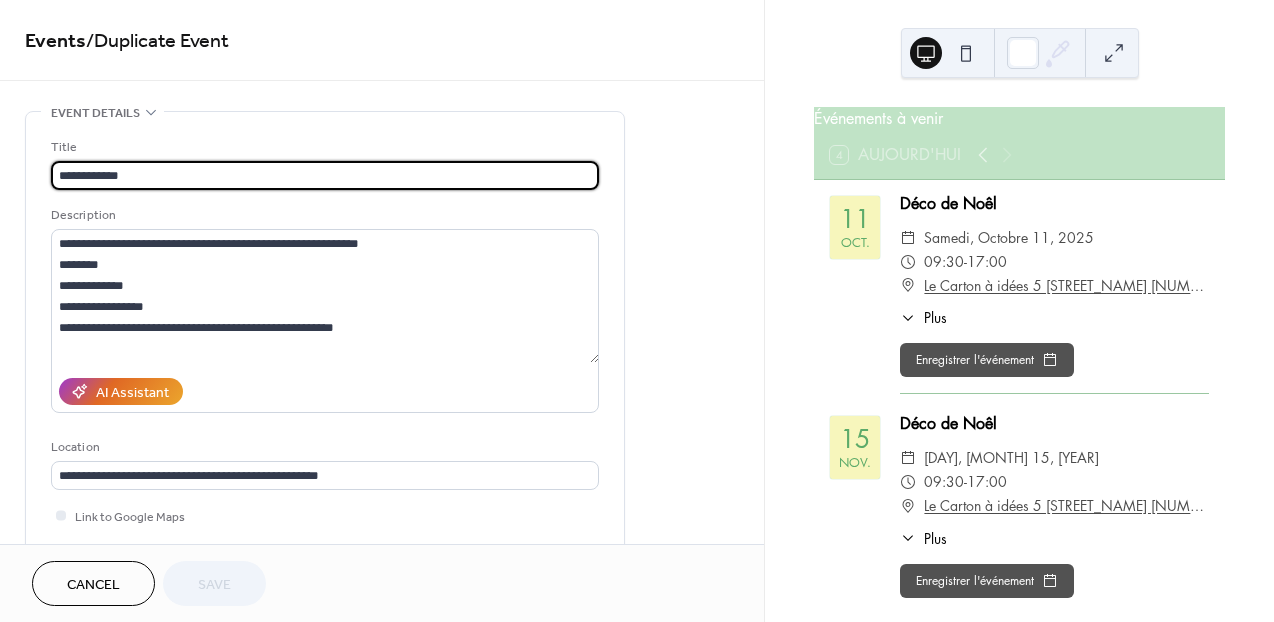 drag, startPoint x: 141, startPoint y: 176, endPoint x: 55, endPoint y: 181, distance: 86.145226 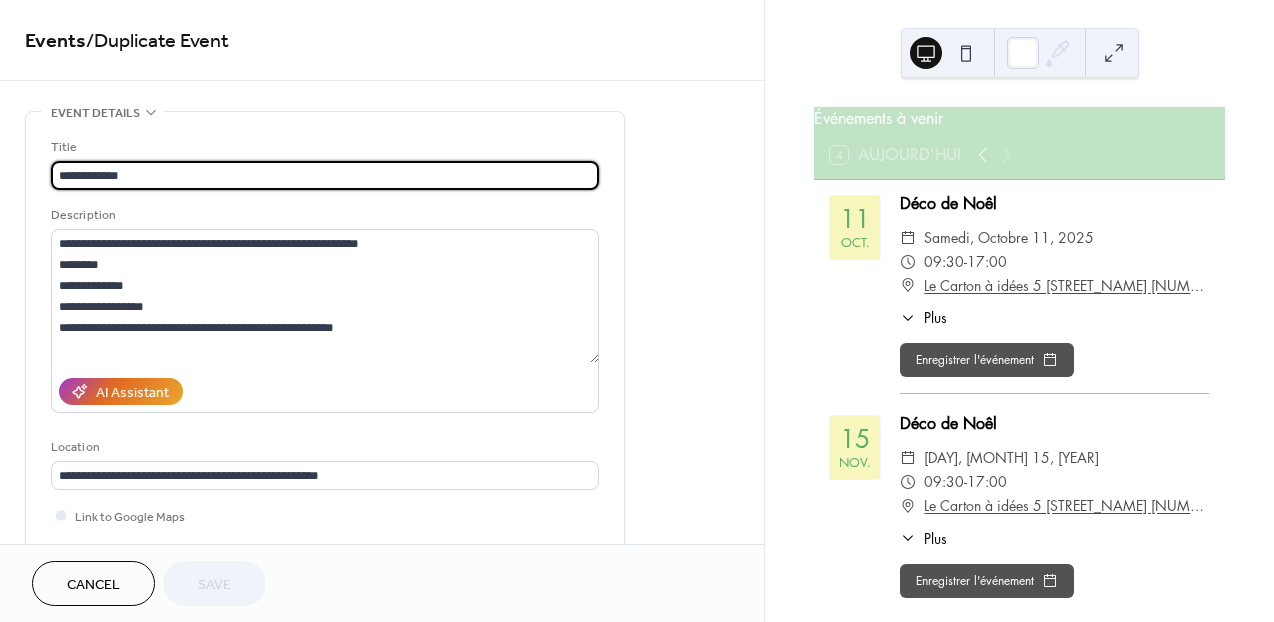 click on "**********" at bounding box center (325, 175) 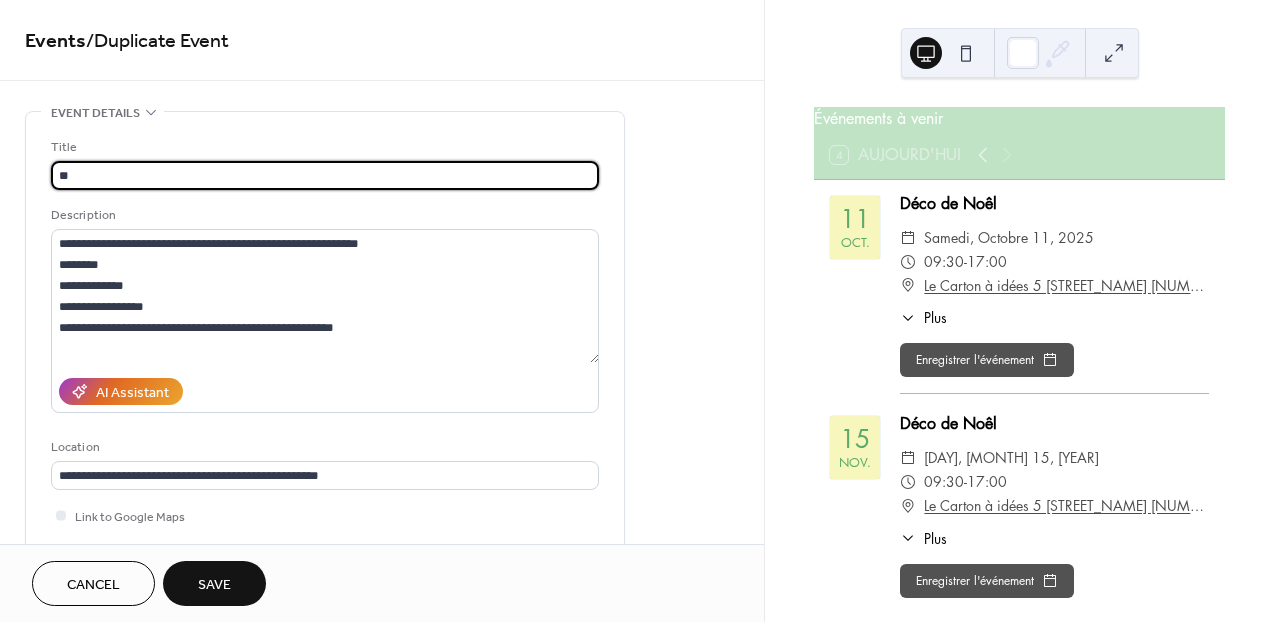 type on "*" 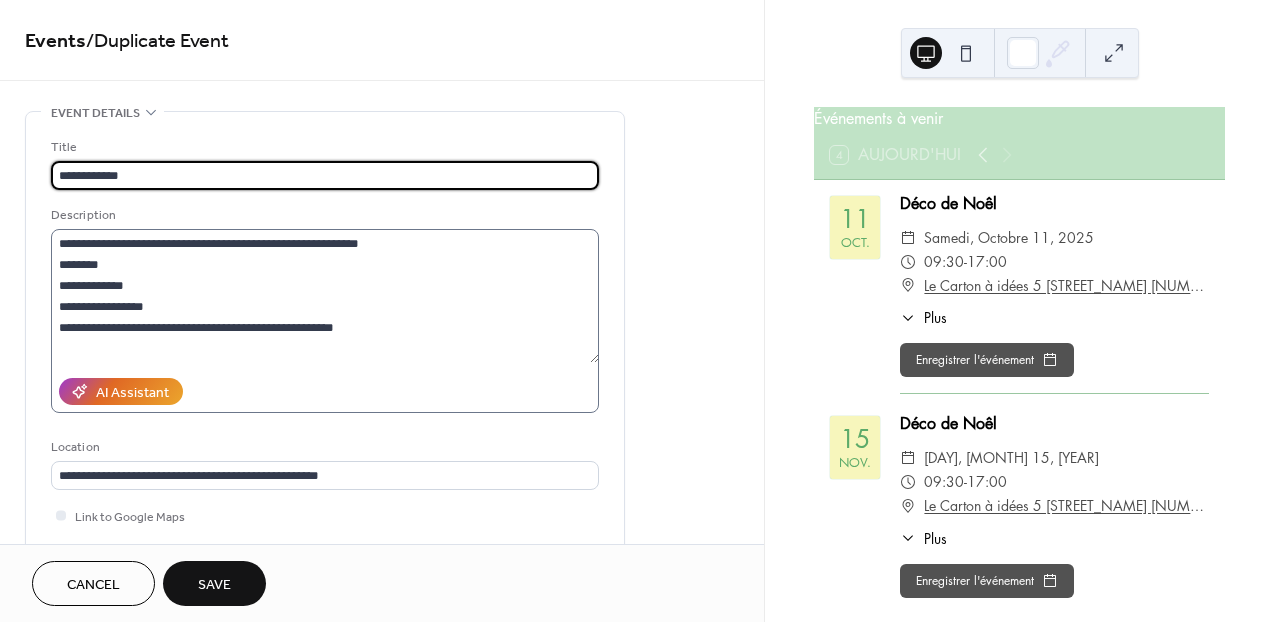 type on "**********" 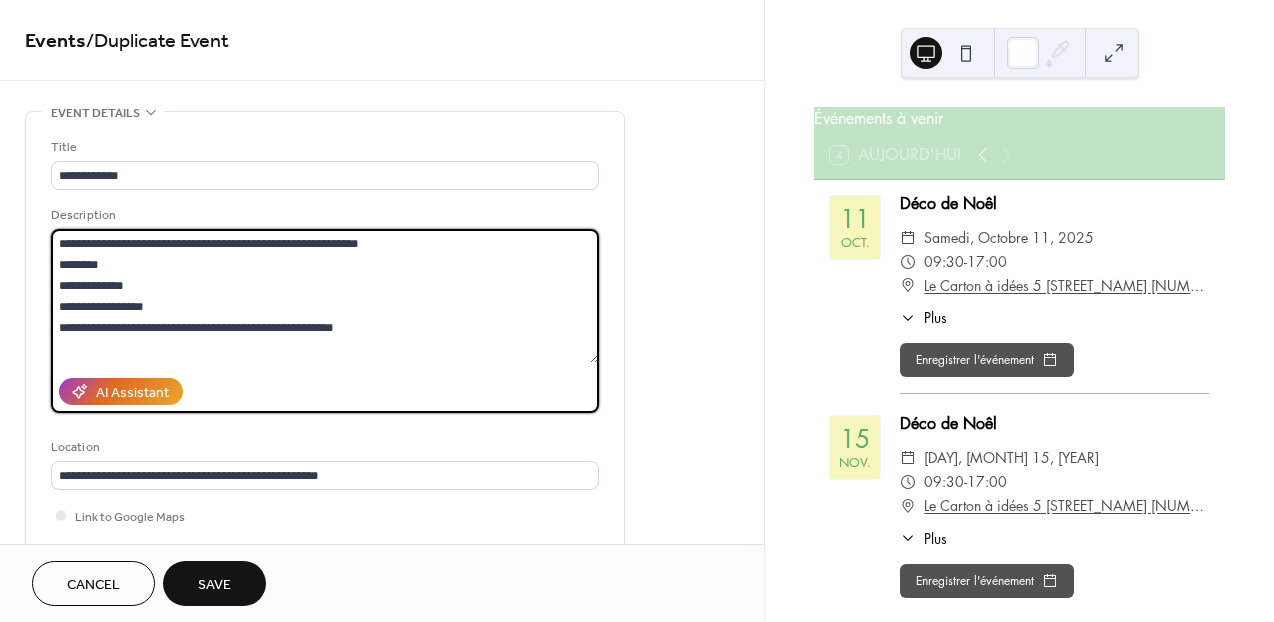 drag, startPoint x: 58, startPoint y: 240, endPoint x: 406, endPoint y: 248, distance: 348.09195 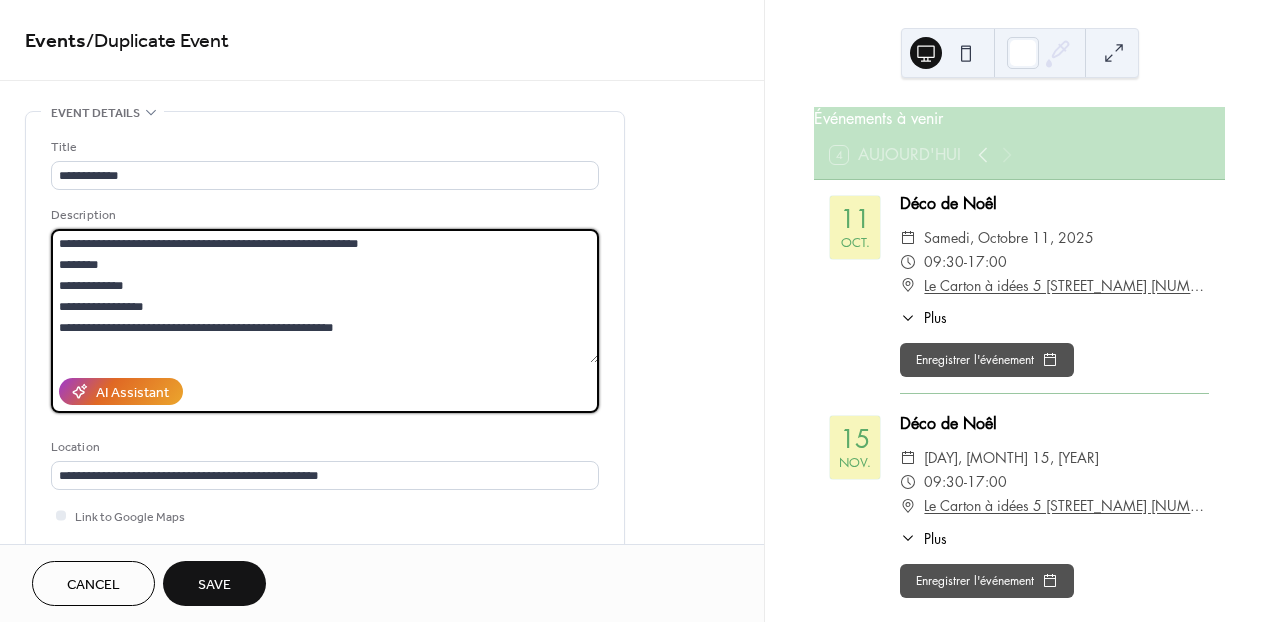 click on "**********" at bounding box center [325, 296] 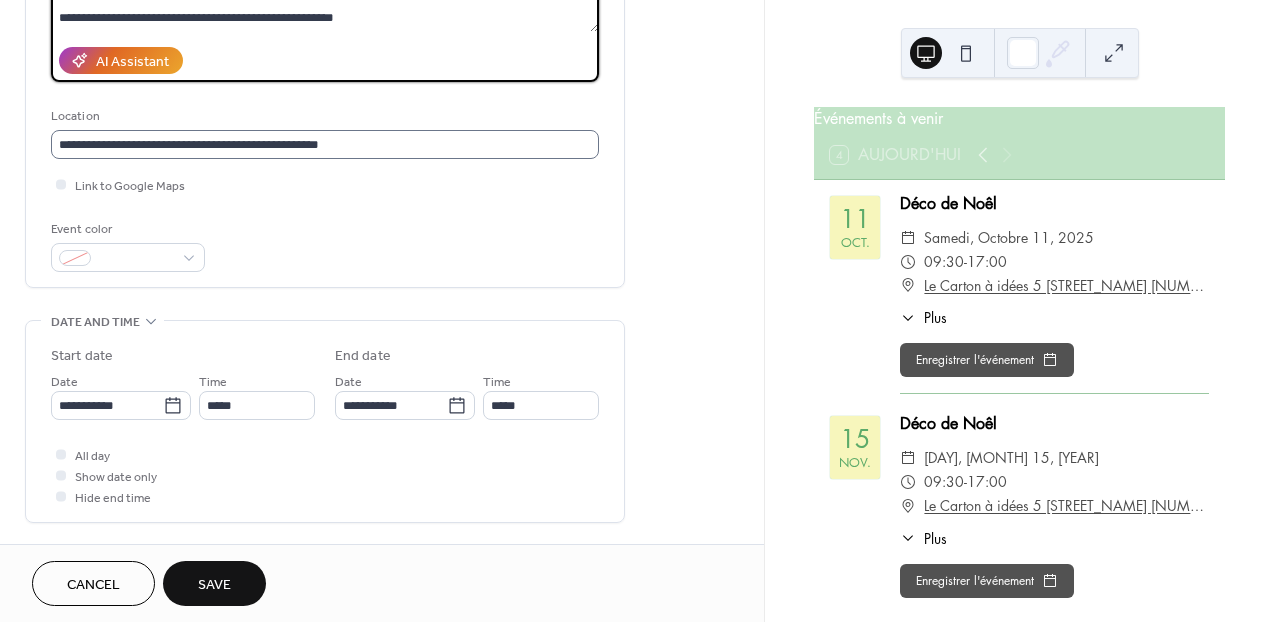 scroll, scrollTop: 332, scrollLeft: 0, axis: vertical 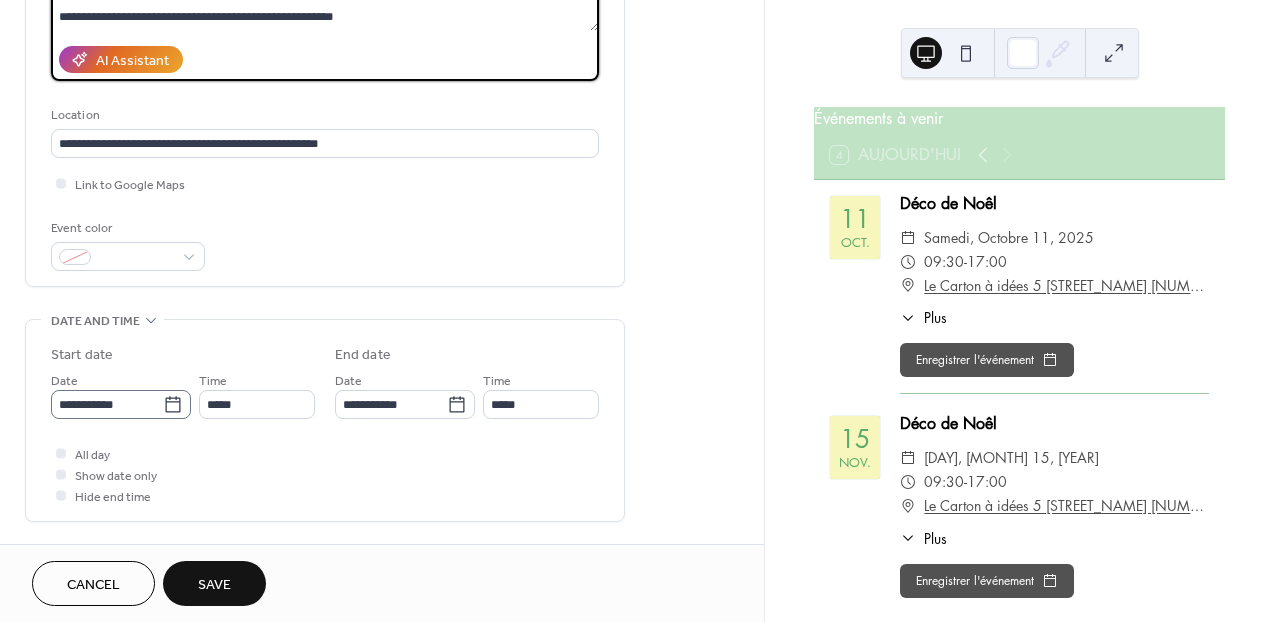 type on "**********" 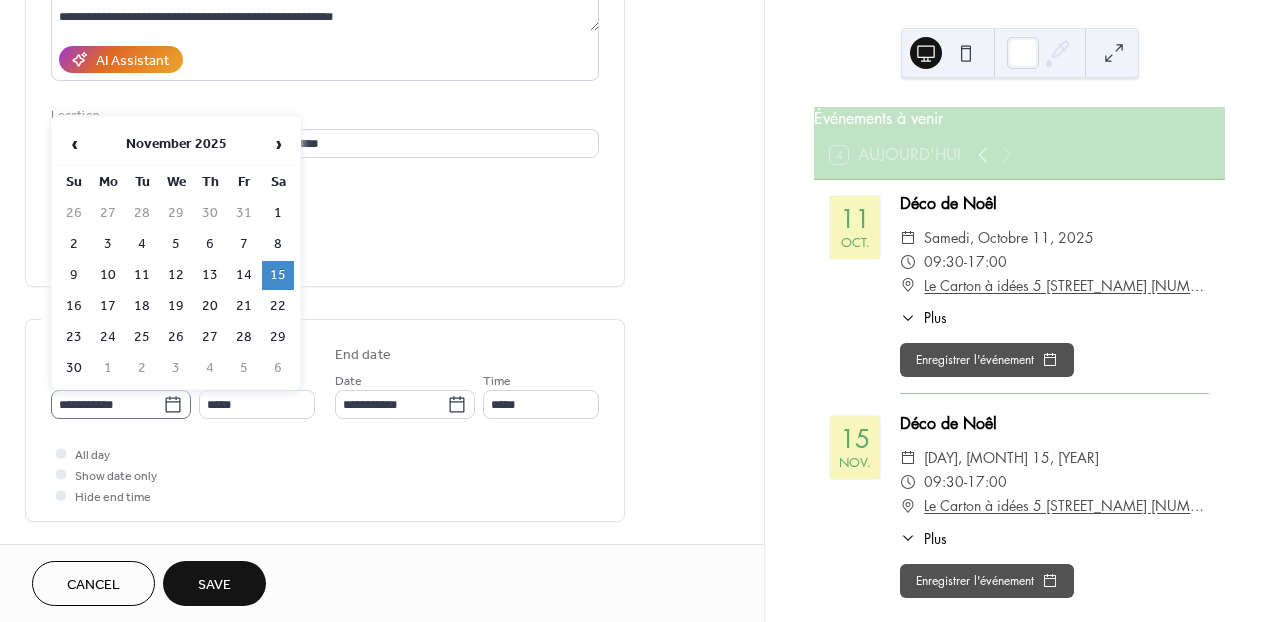 click 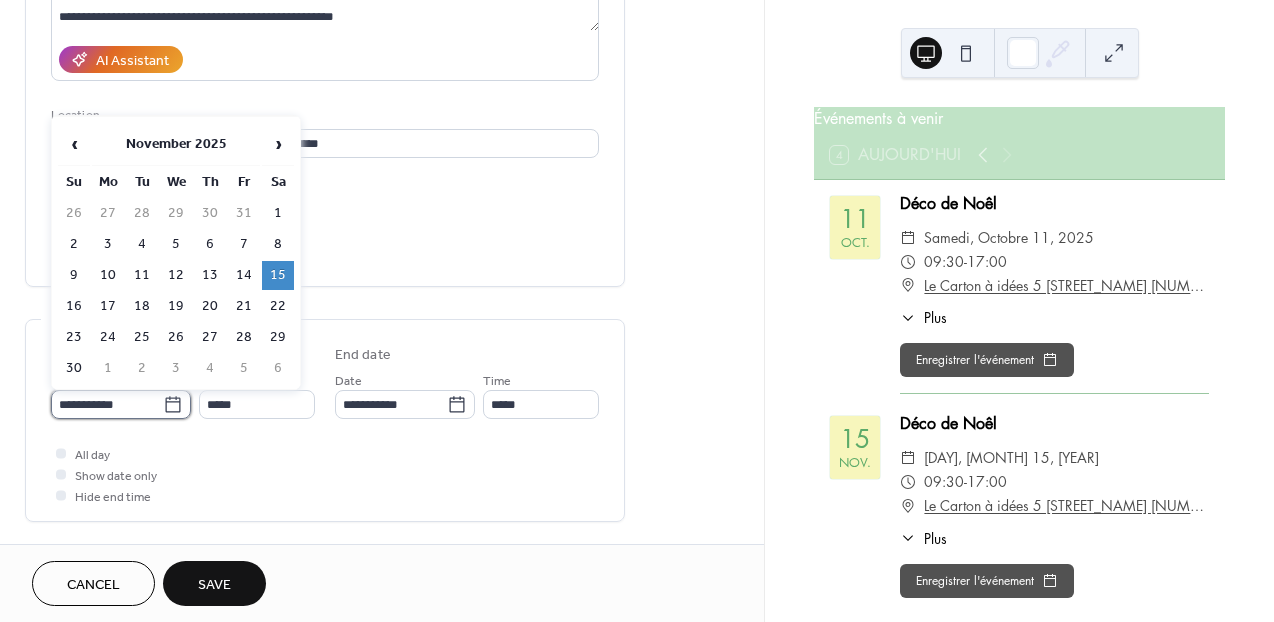 click on "**********" at bounding box center (107, 404) 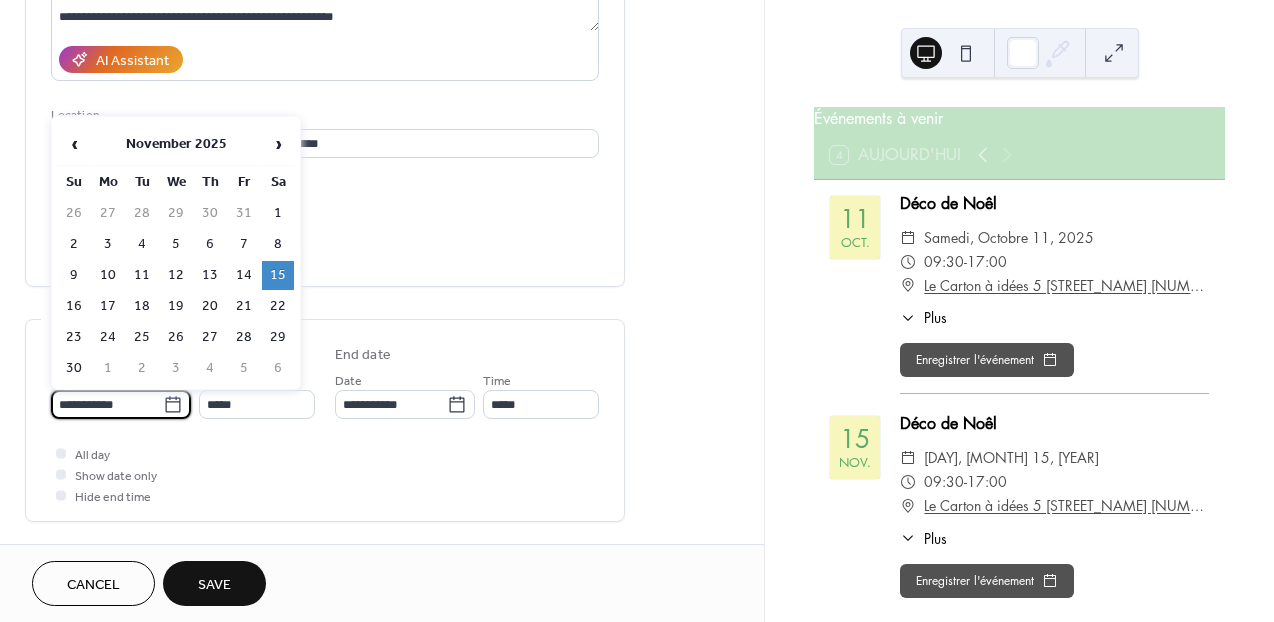 click 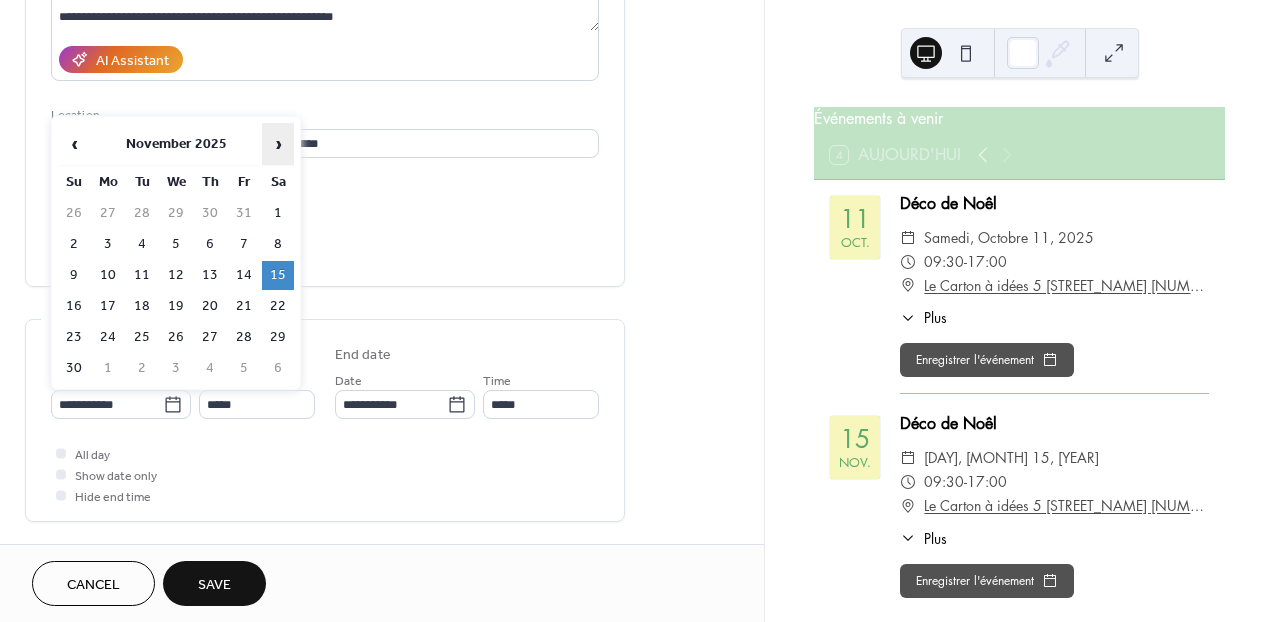 click on "›" at bounding box center [278, 144] 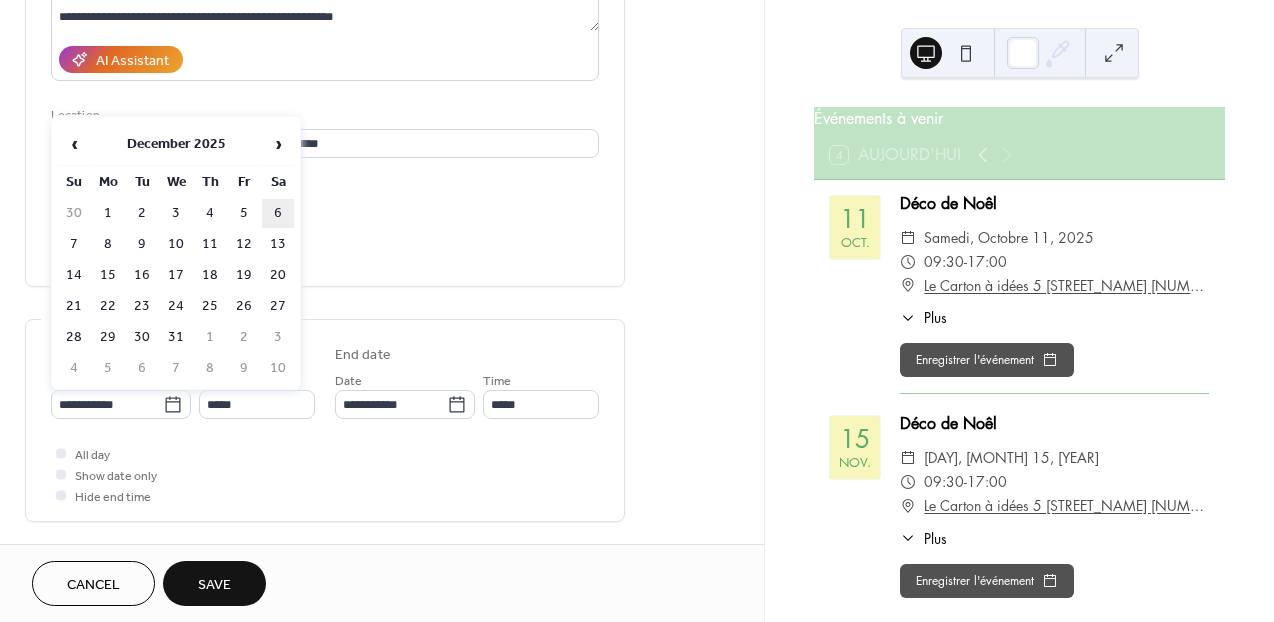 click on "6" at bounding box center [278, 213] 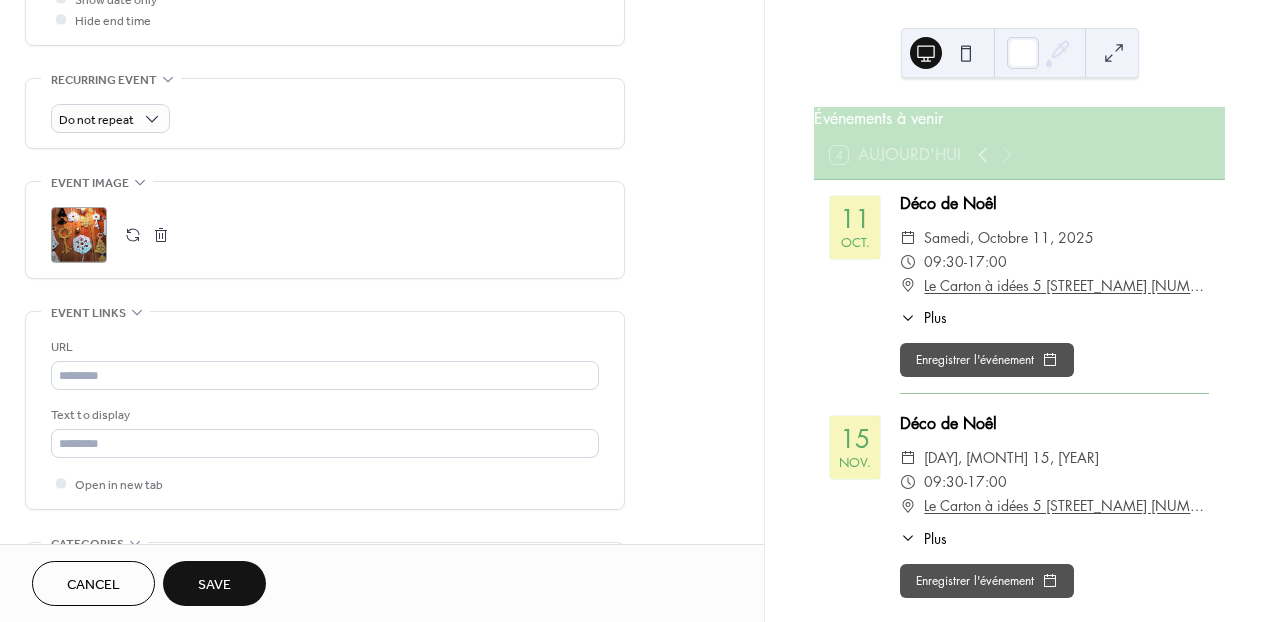 scroll, scrollTop: 810, scrollLeft: 0, axis: vertical 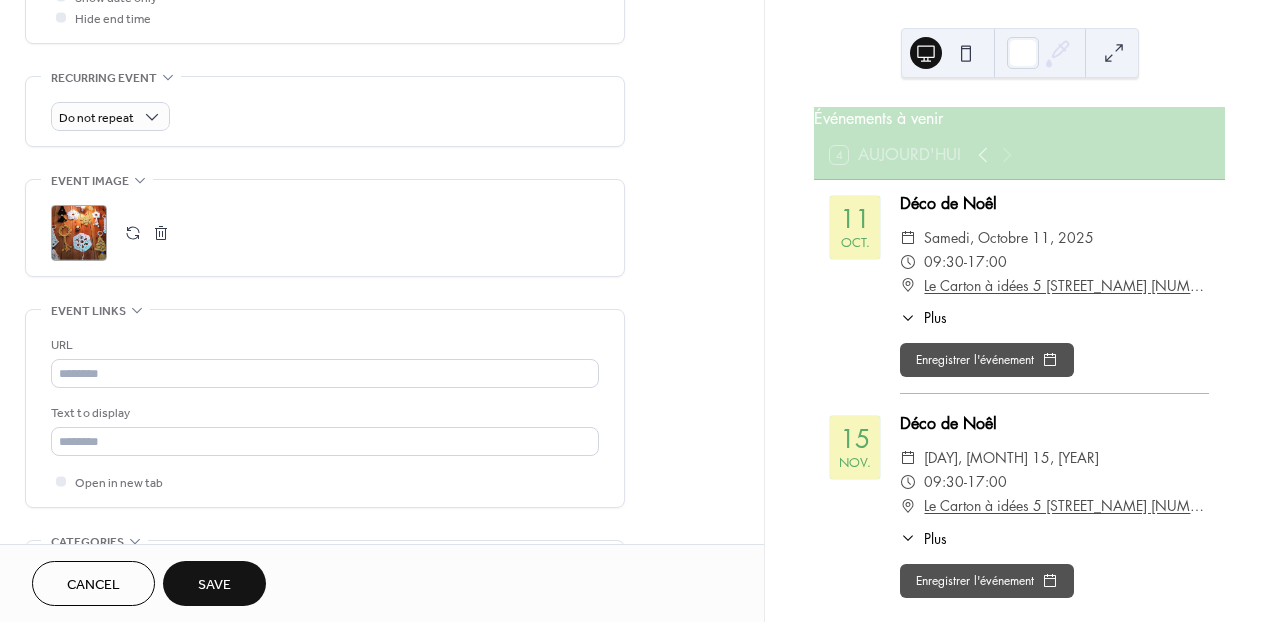 click at bounding box center [161, 233] 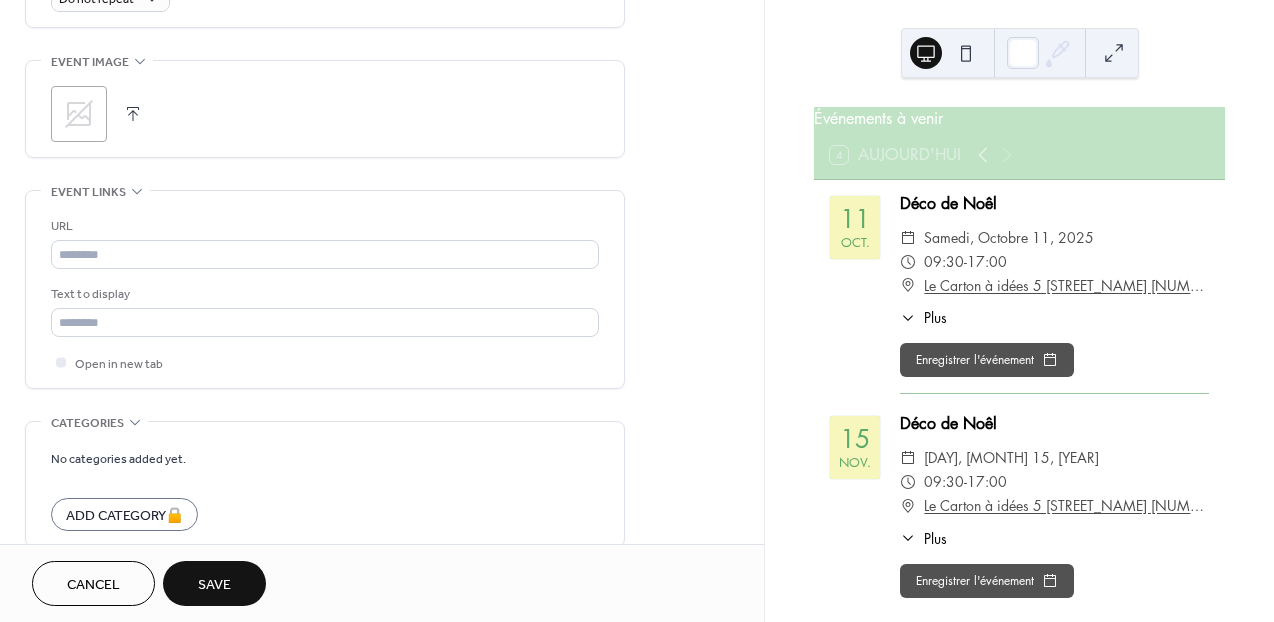 scroll, scrollTop: 940, scrollLeft: 0, axis: vertical 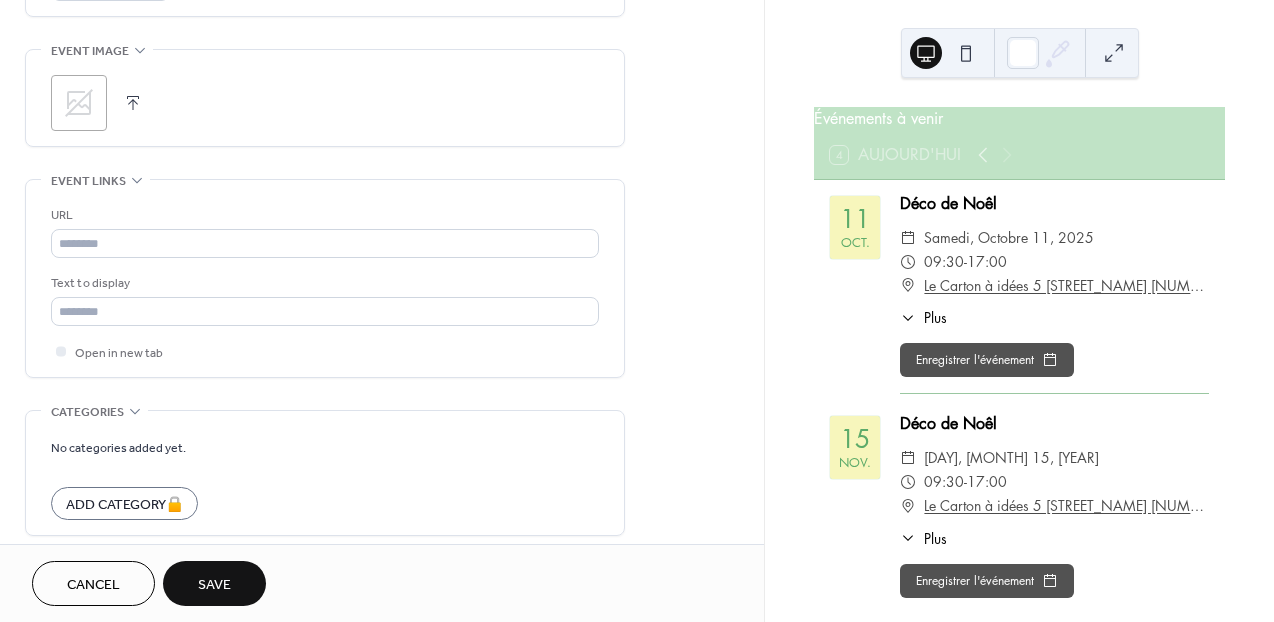 click on "Save" at bounding box center (214, 585) 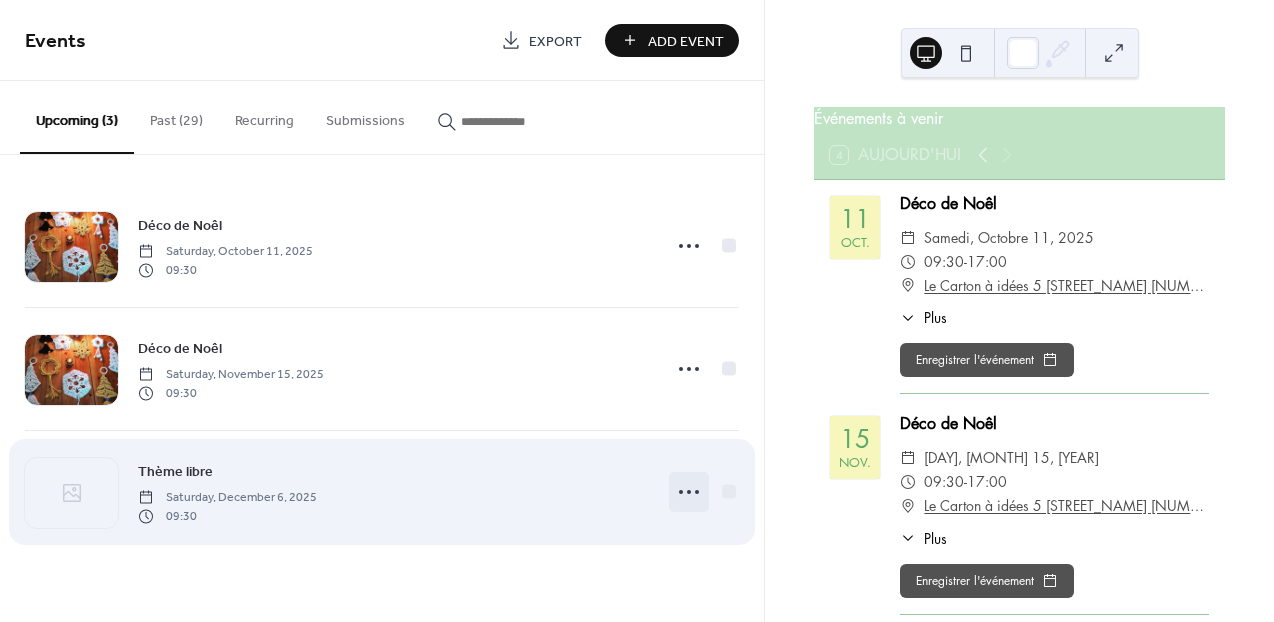 click 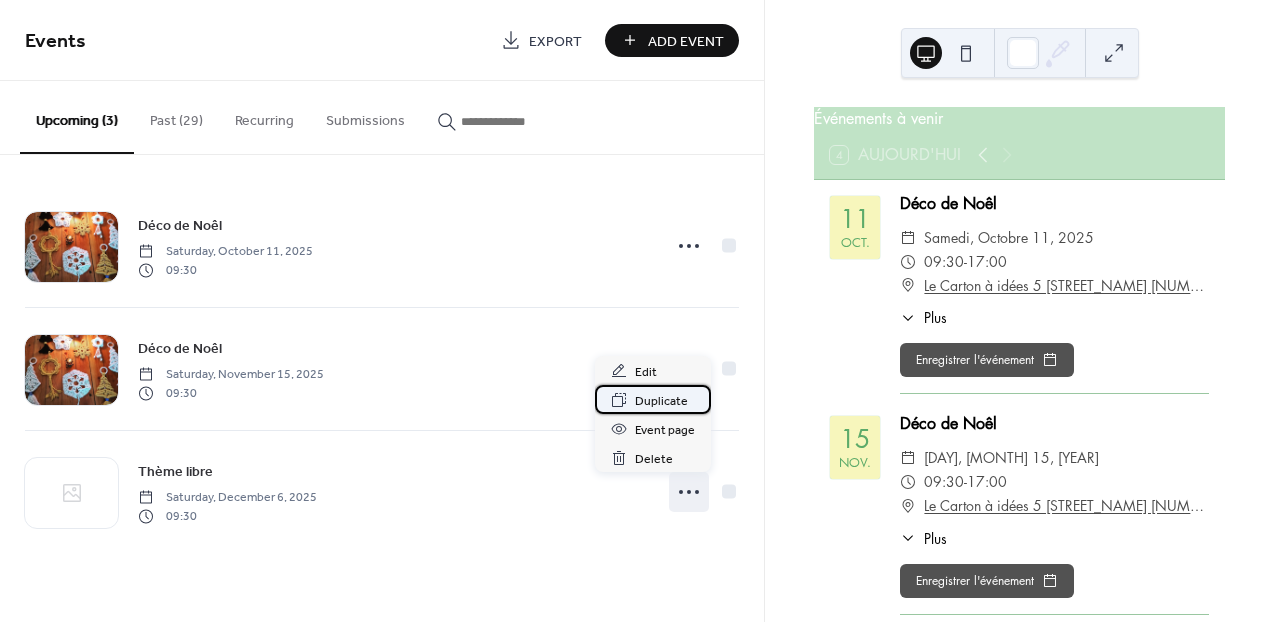 click on "Duplicate" at bounding box center (661, 401) 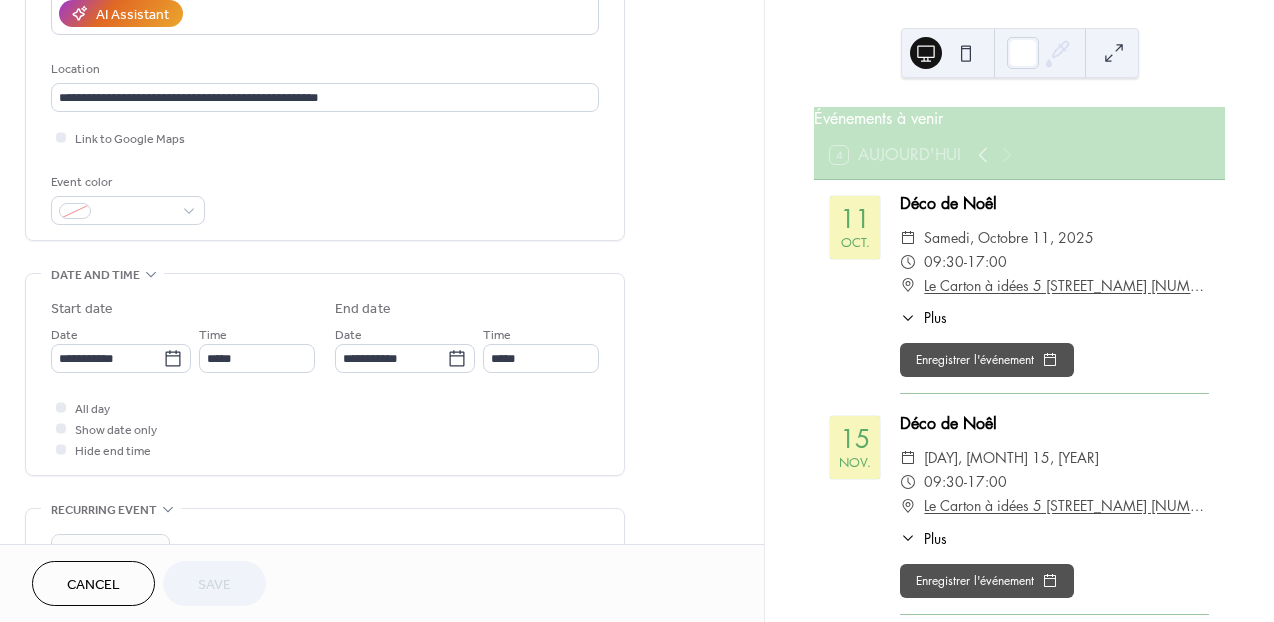 scroll, scrollTop: 453, scrollLeft: 0, axis: vertical 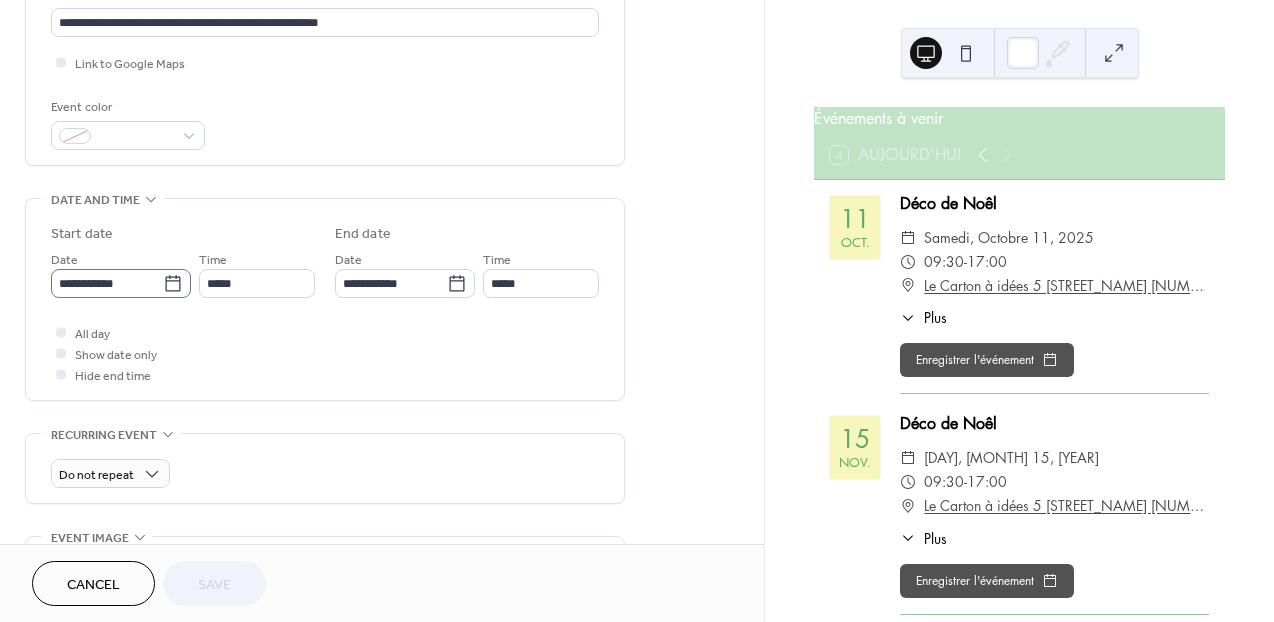 click 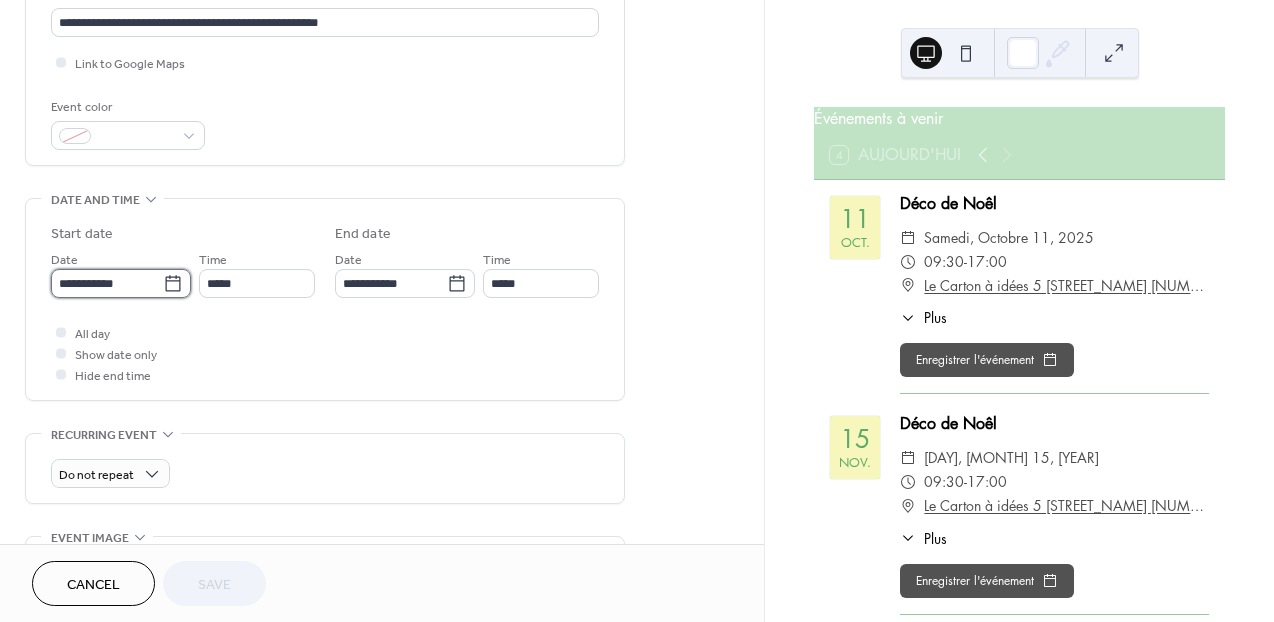 click on "**********" at bounding box center (107, 283) 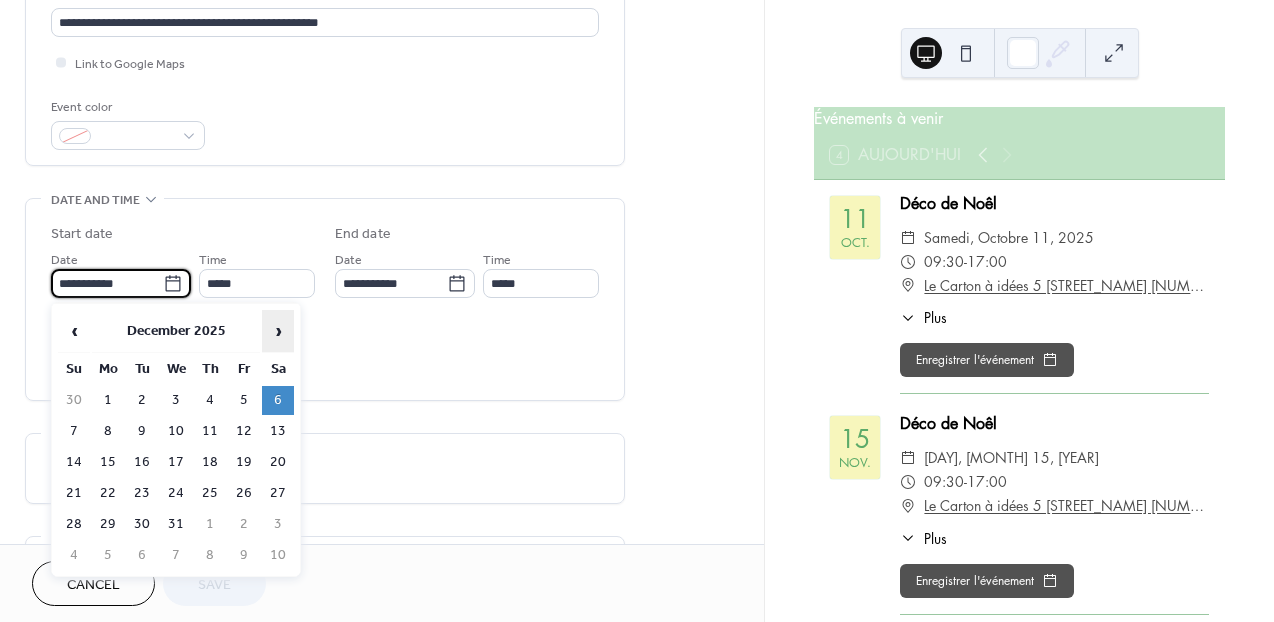 click on "›" at bounding box center [278, 331] 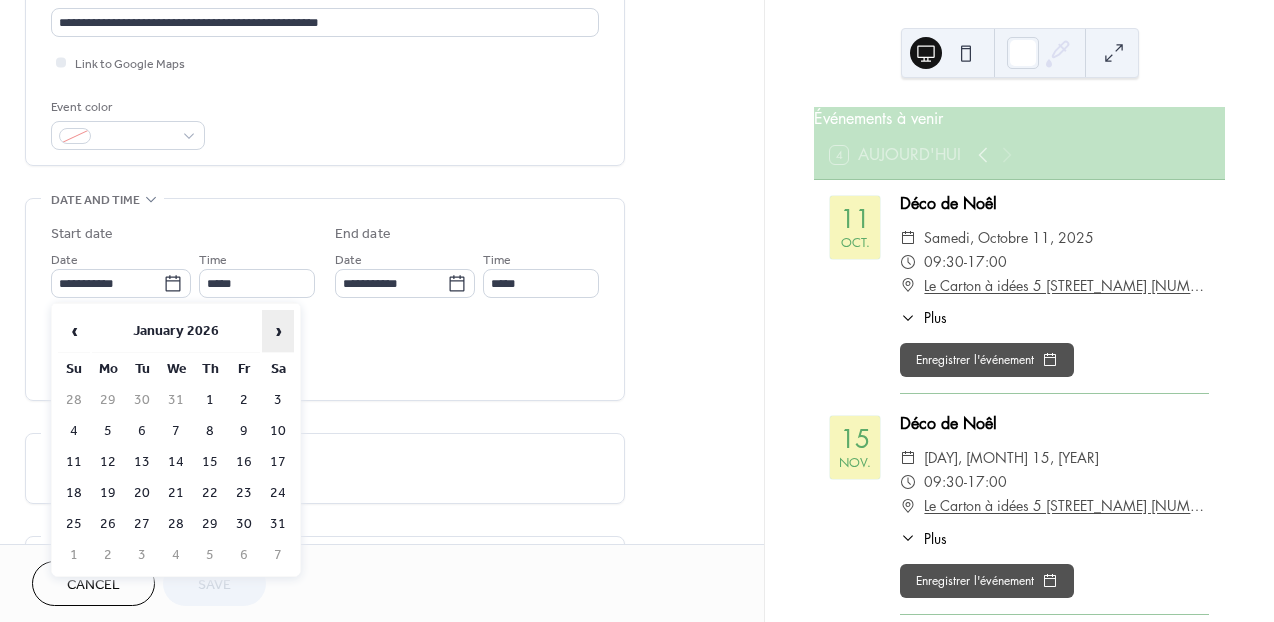 click on "›" at bounding box center [278, 331] 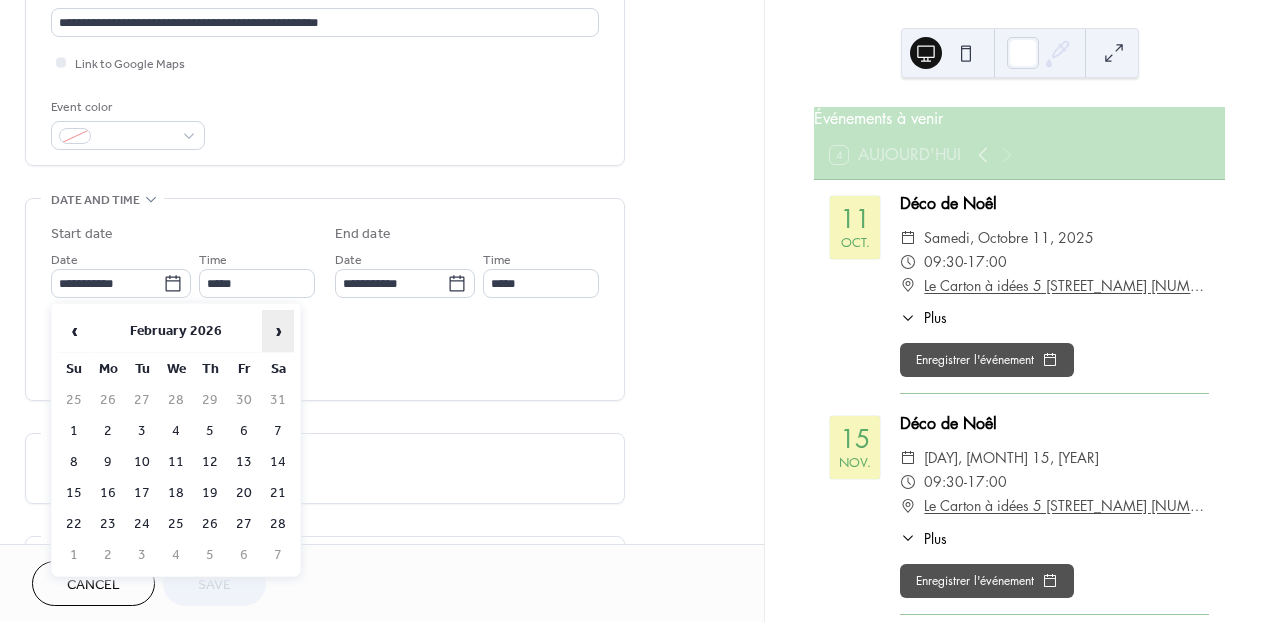 click on "›" at bounding box center [278, 331] 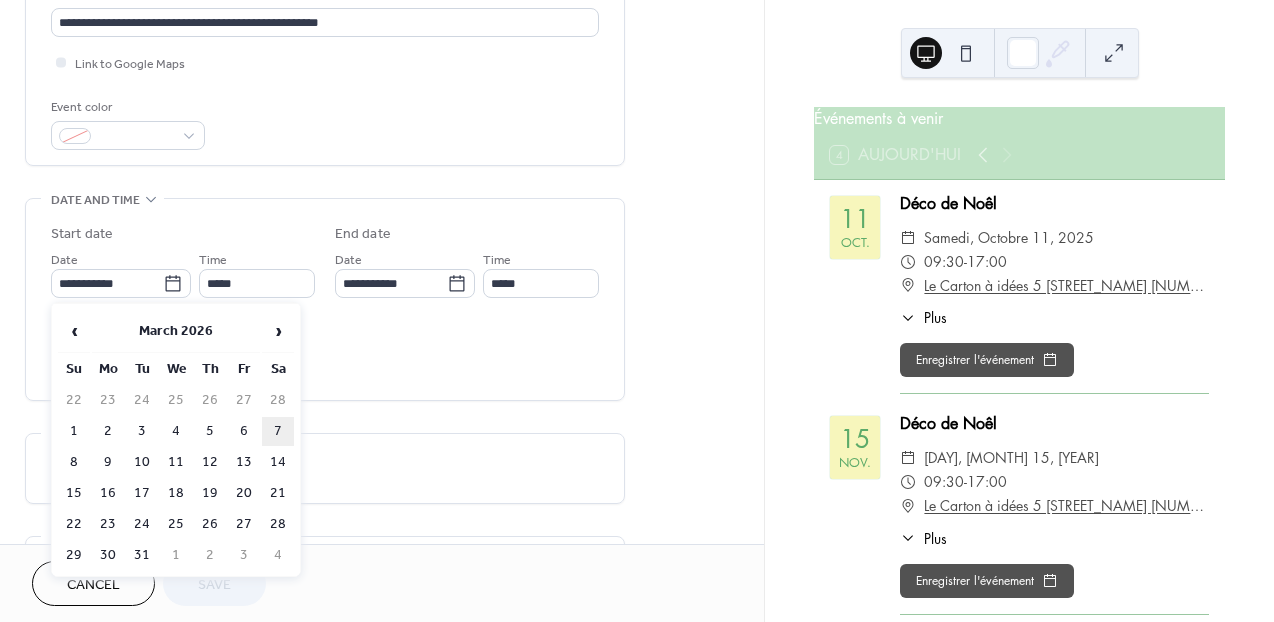 click on "7" at bounding box center (278, 431) 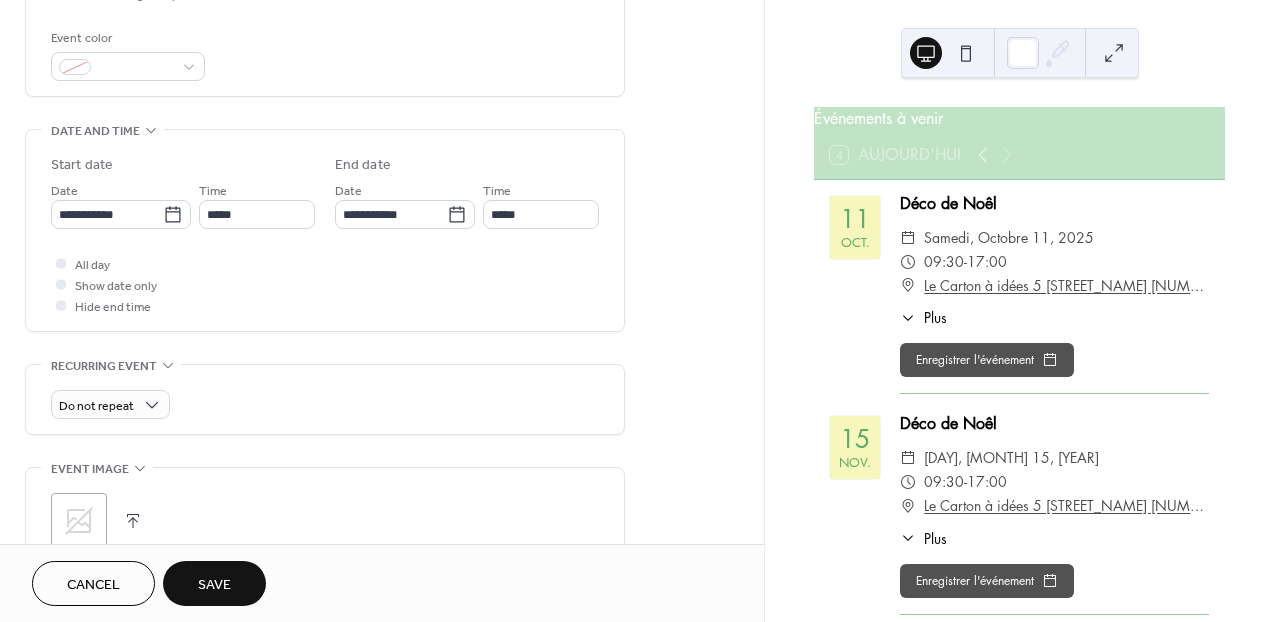 scroll, scrollTop: 588, scrollLeft: 0, axis: vertical 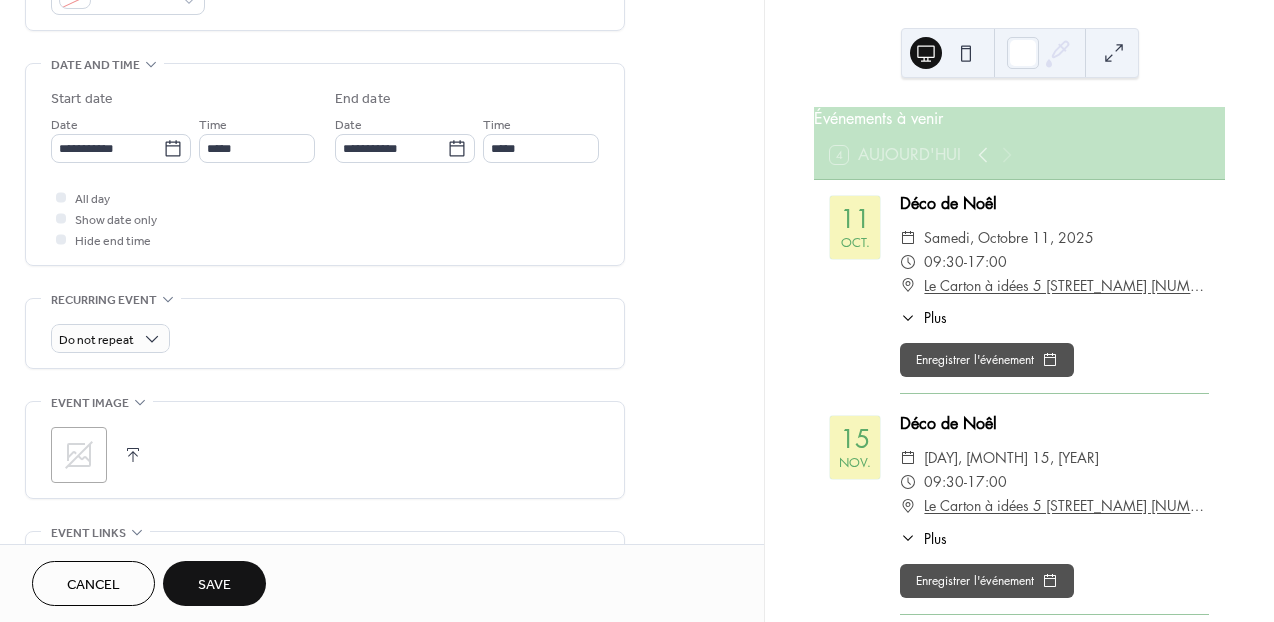click on "Save" at bounding box center [214, 585] 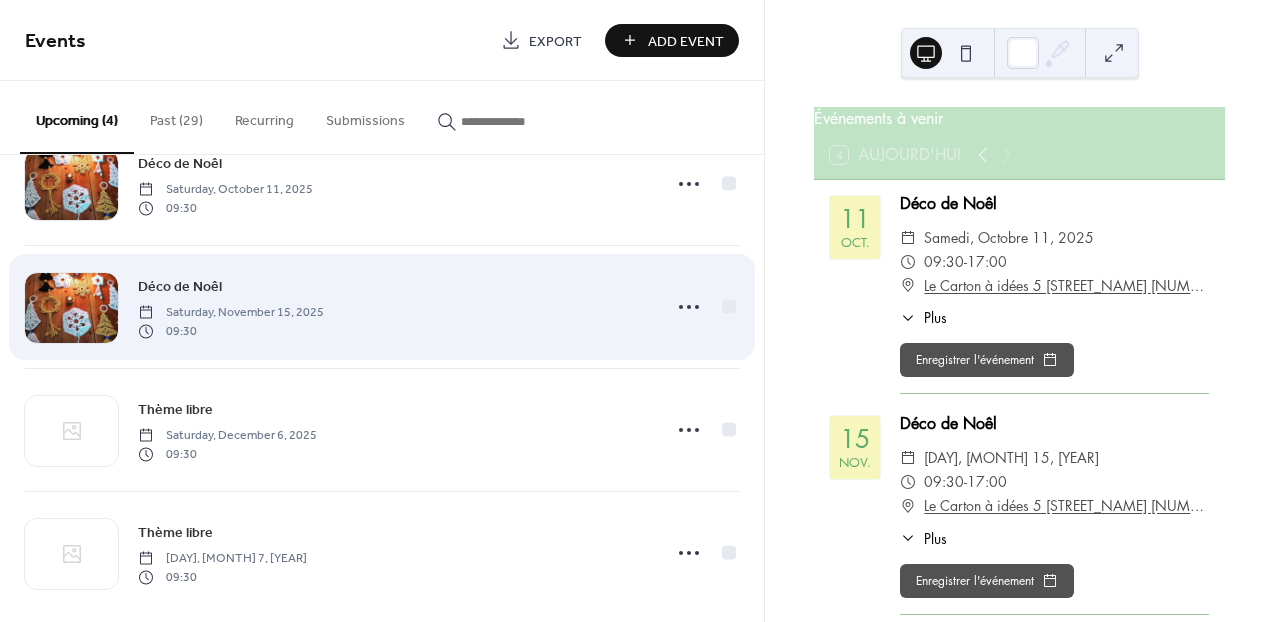 scroll, scrollTop: 84, scrollLeft: 0, axis: vertical 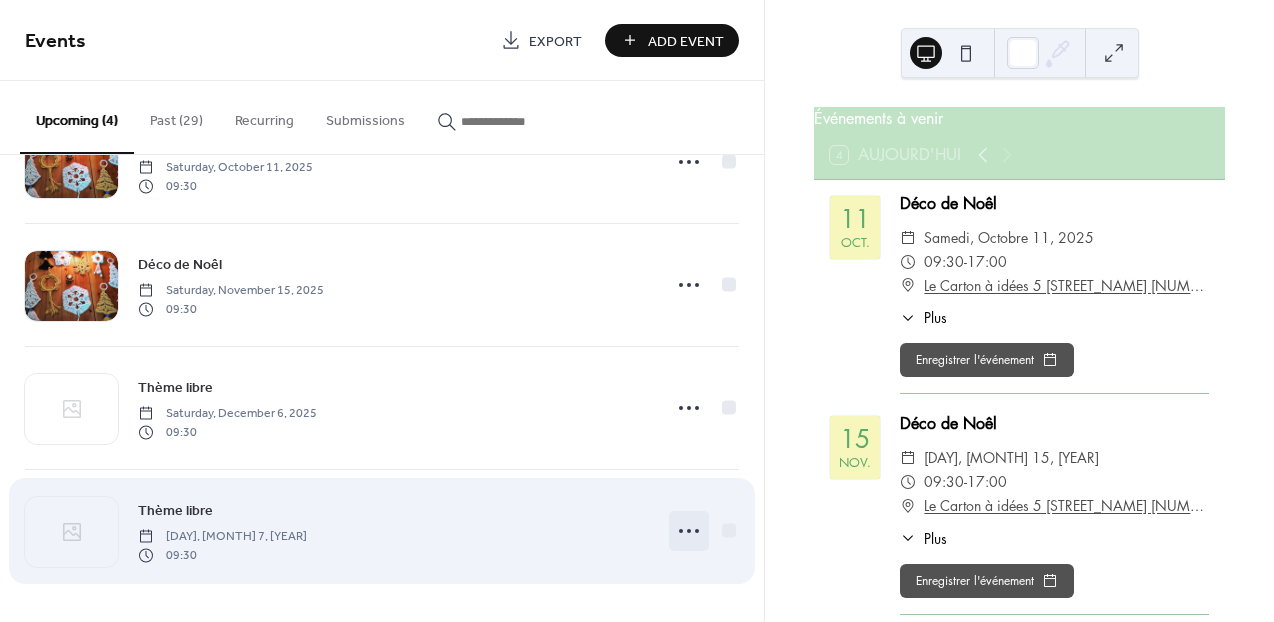 click 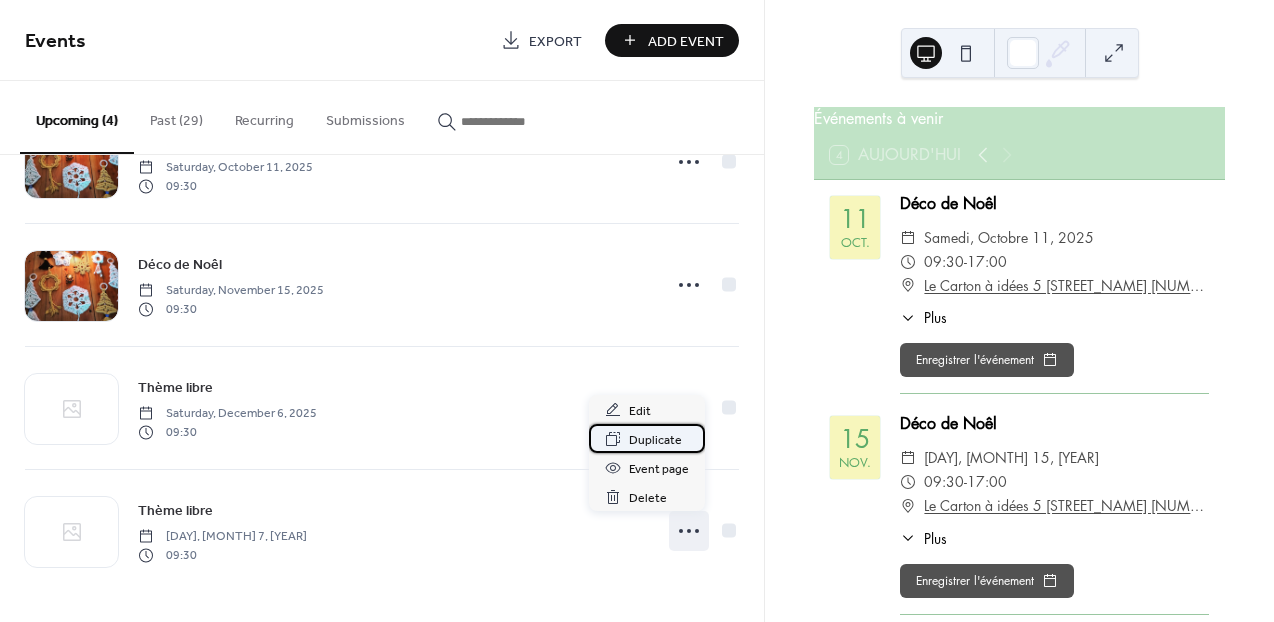 click on "Duplicate" at bounding box center (655, 440) 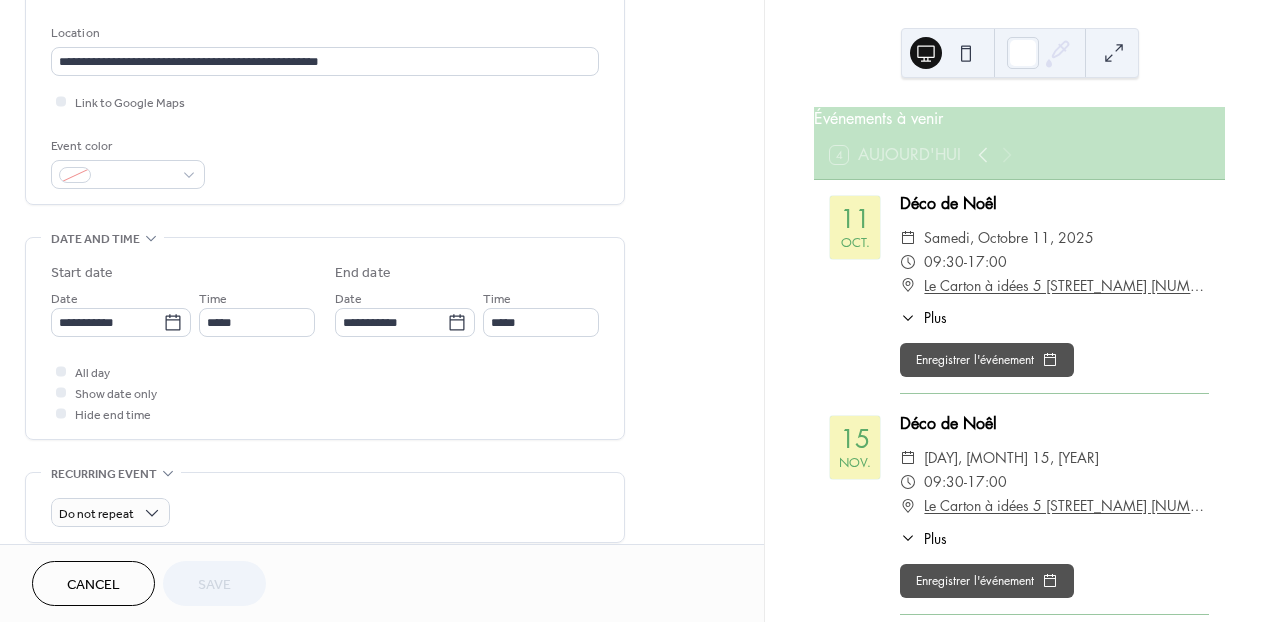 scroll, scrollTop: 416, scrollLeft: 0, axis: vertical 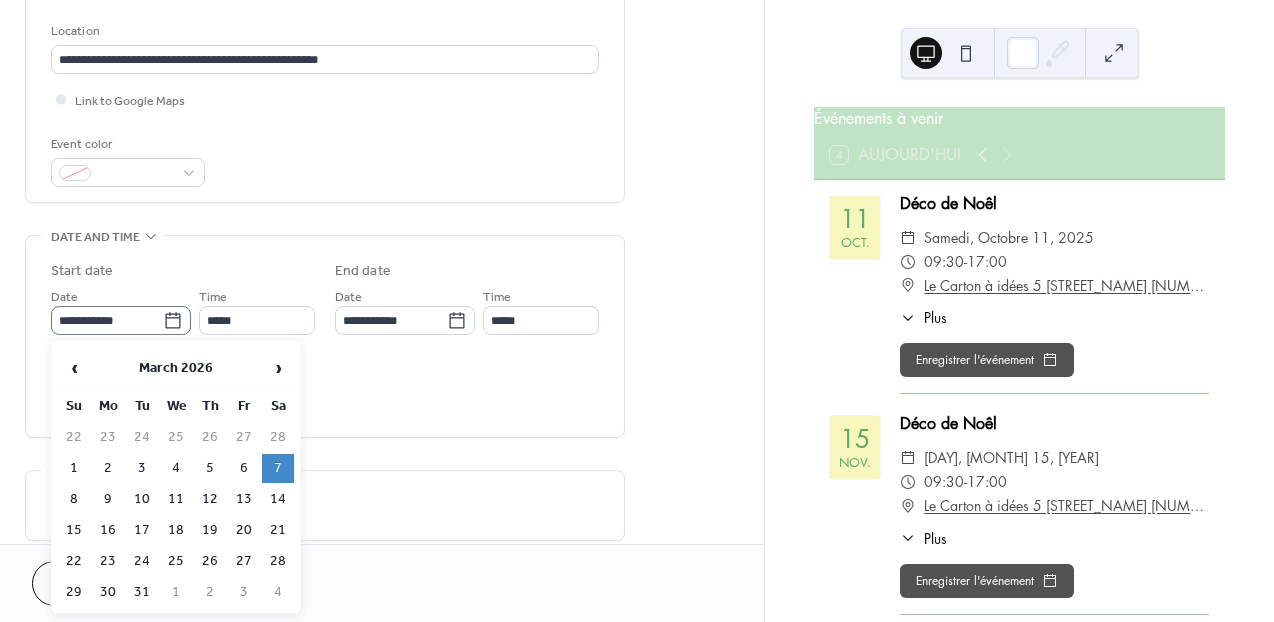 click 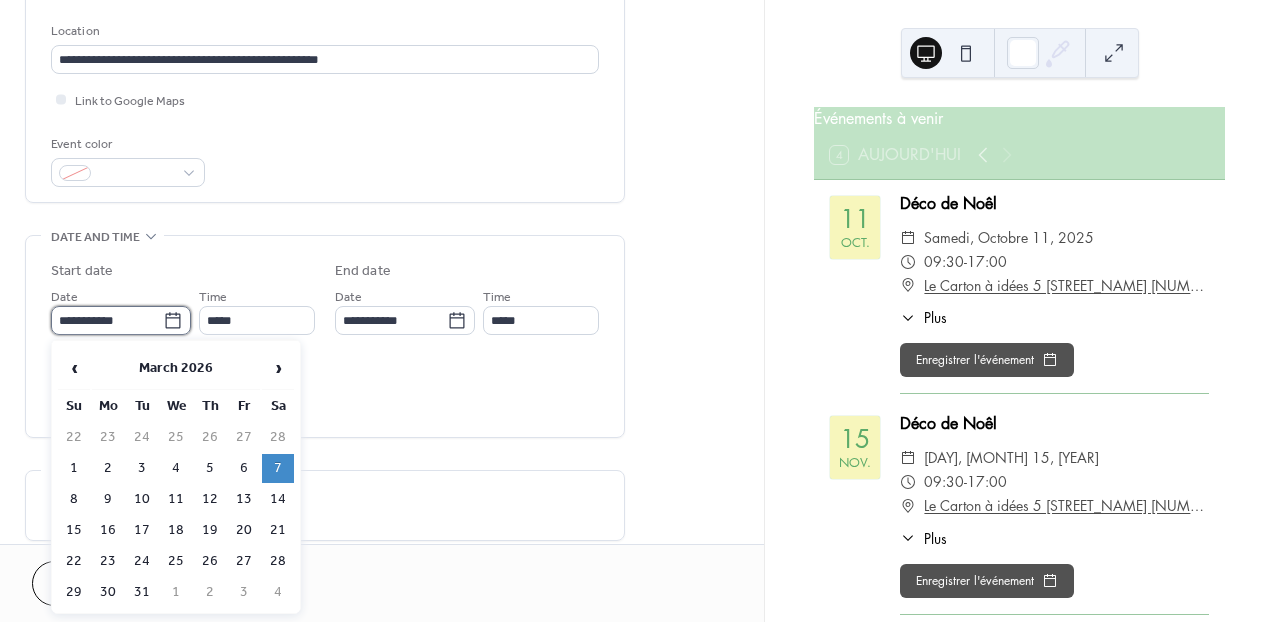 click on "**********" at bounding box center (107, 320) 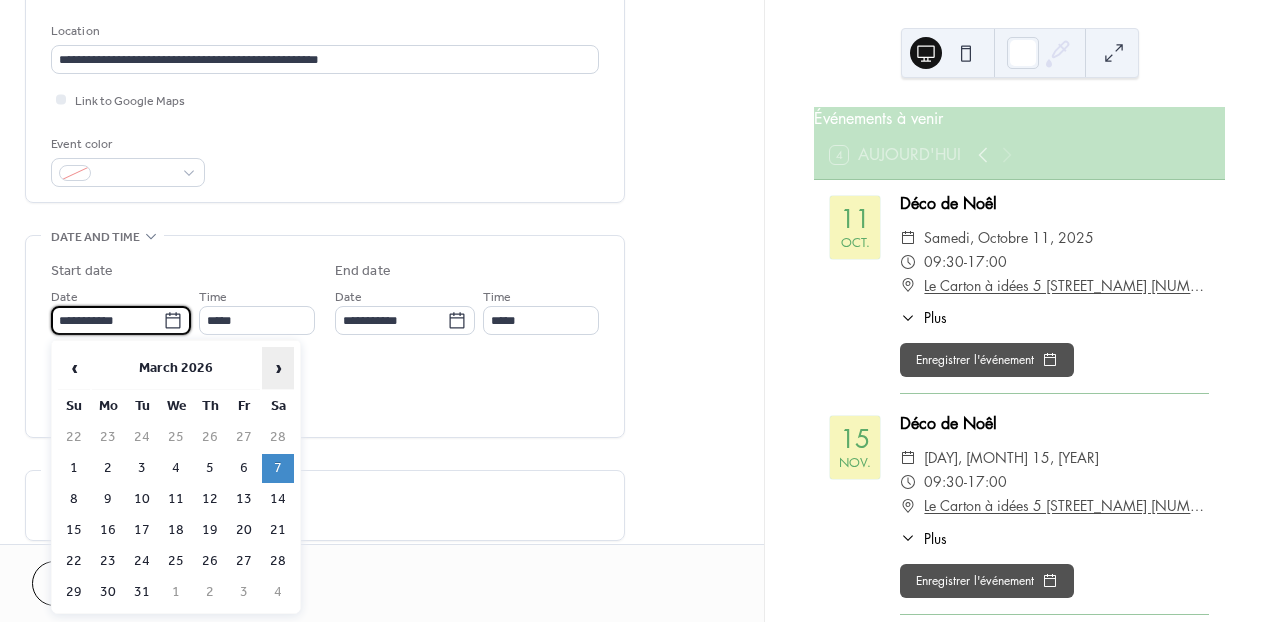 click on "›" at bounding box center [278, 368] 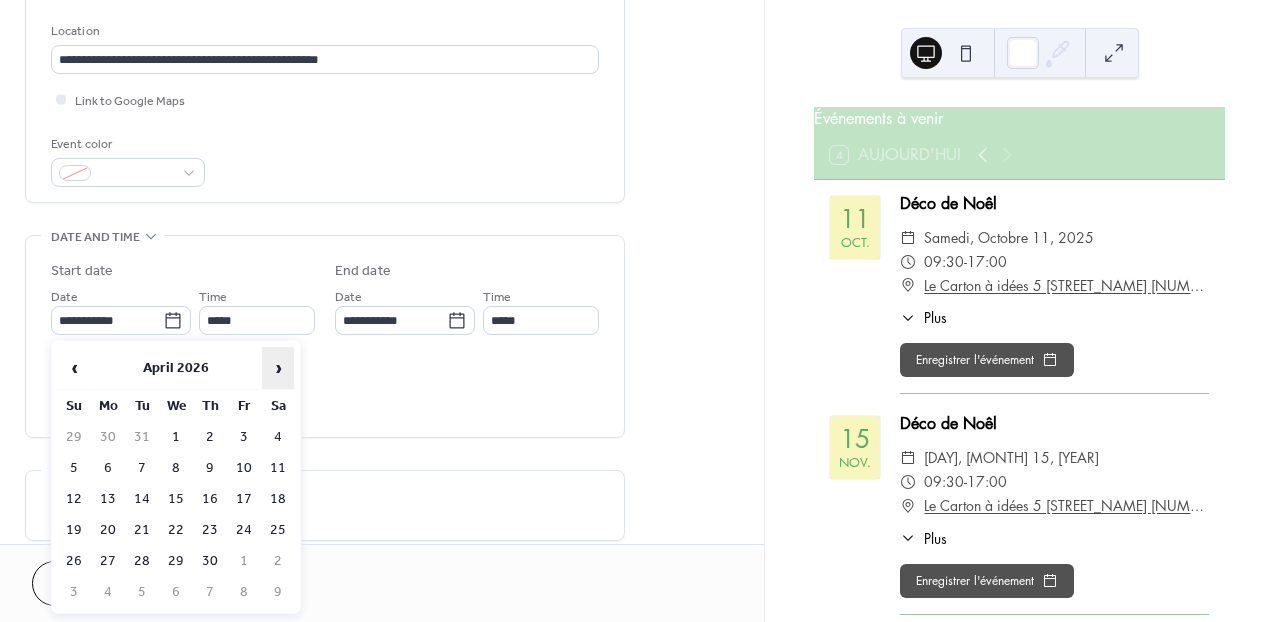 click on "›" at bounding box center [278, 368] 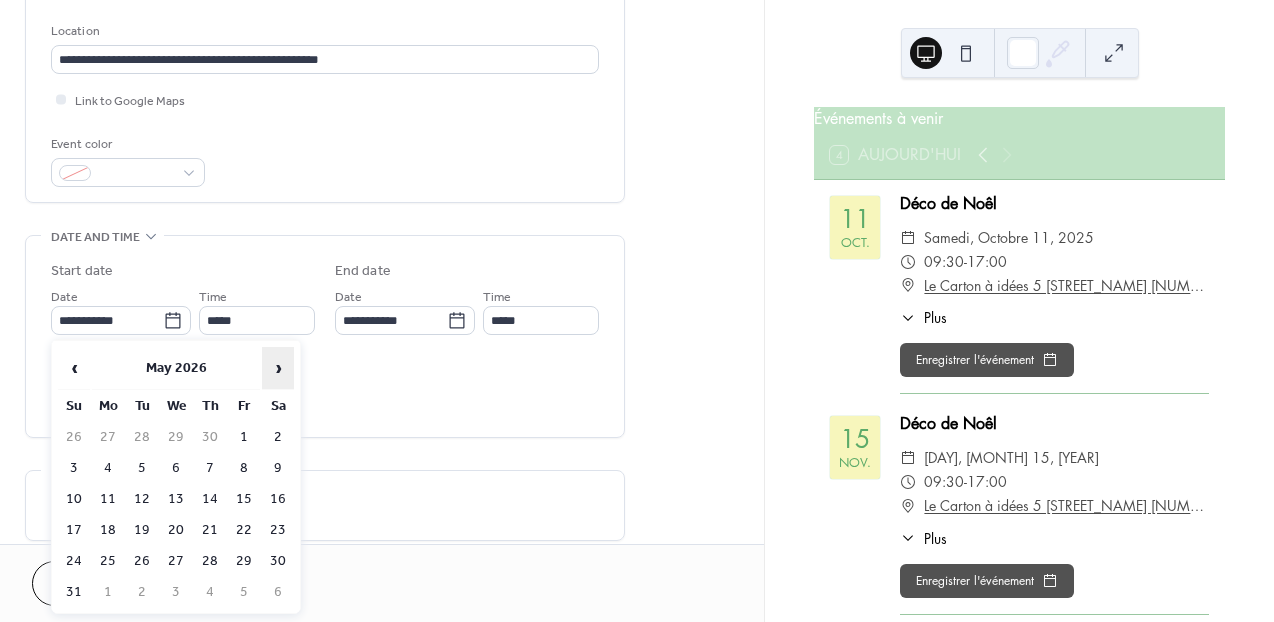 click on "›" at bounding box center (278, 368) 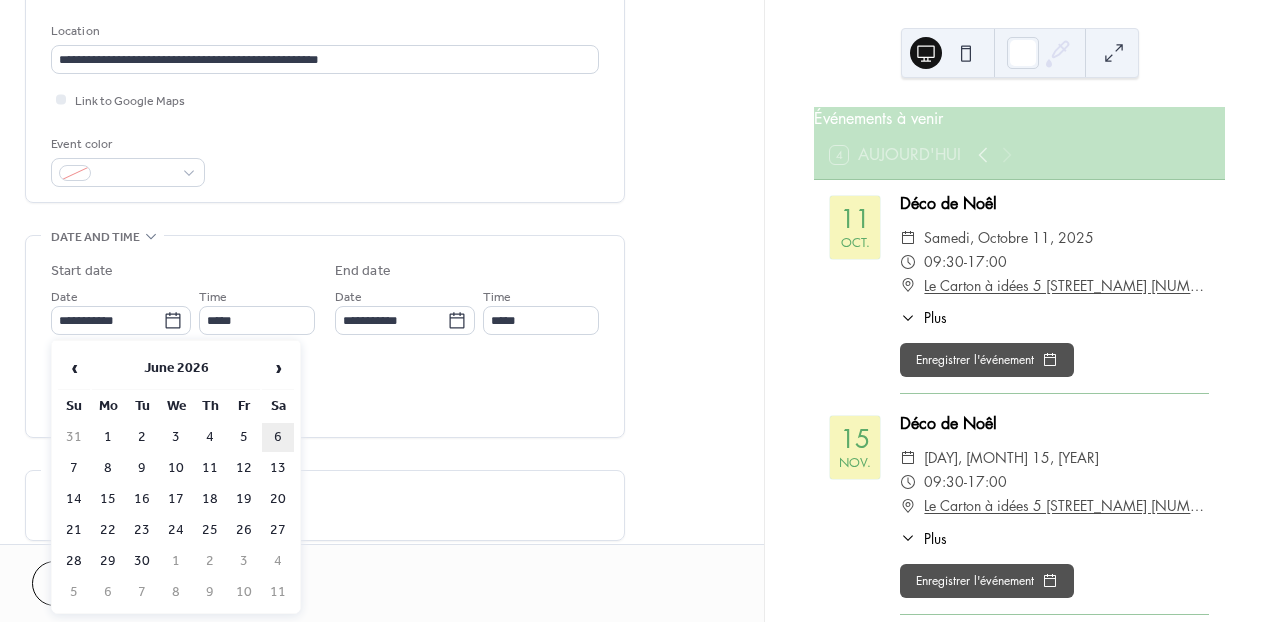 click on "6" at bounding box center [278, 437] 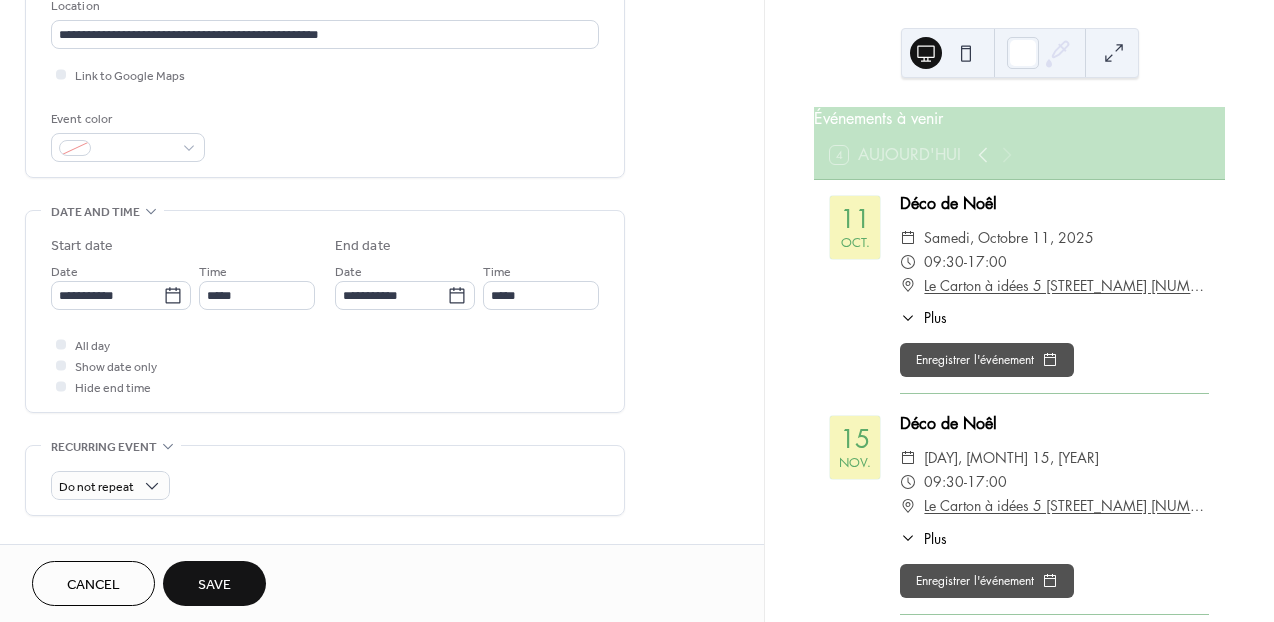 scroll, scrollTop: 455, scrollLeft: 0, axis: vertical 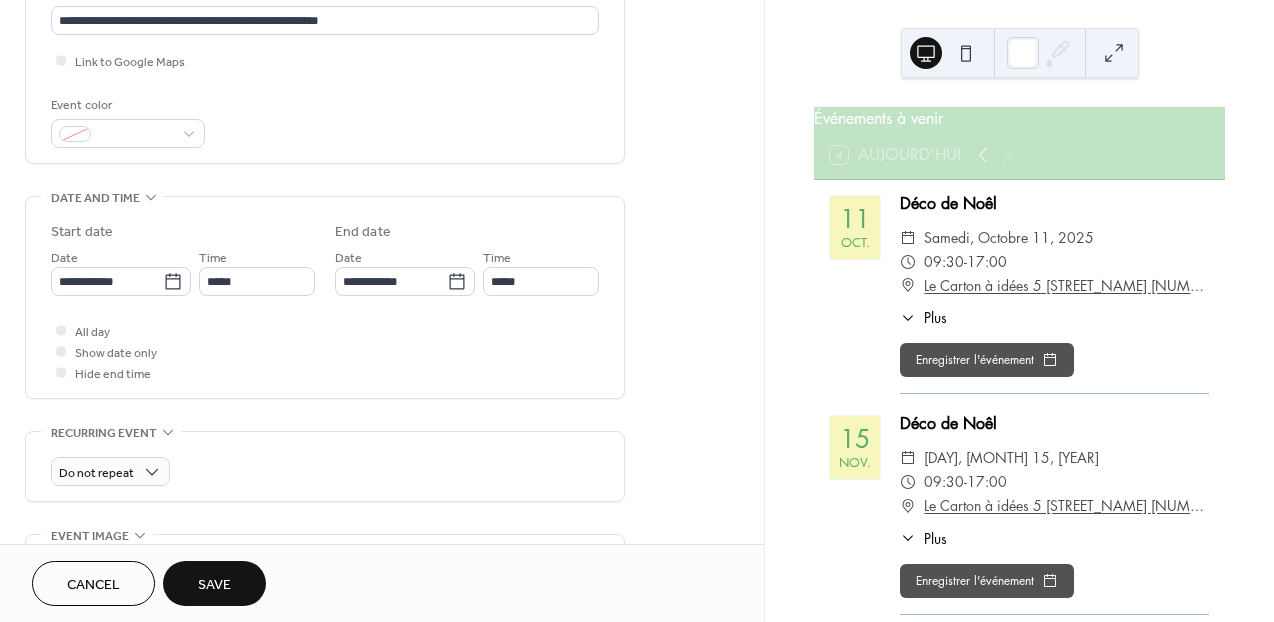 click on "Save" at bounding box center [214, 585] 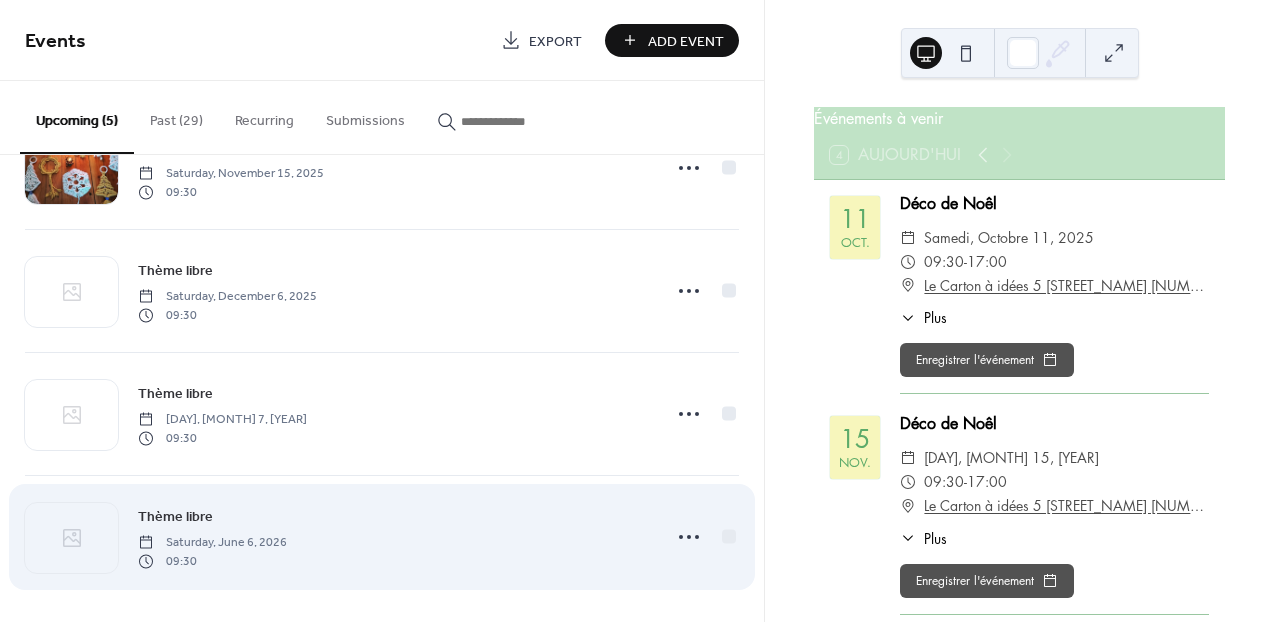 scroll, scrollTop: 207, scrollLeft: 0, axis: vertical 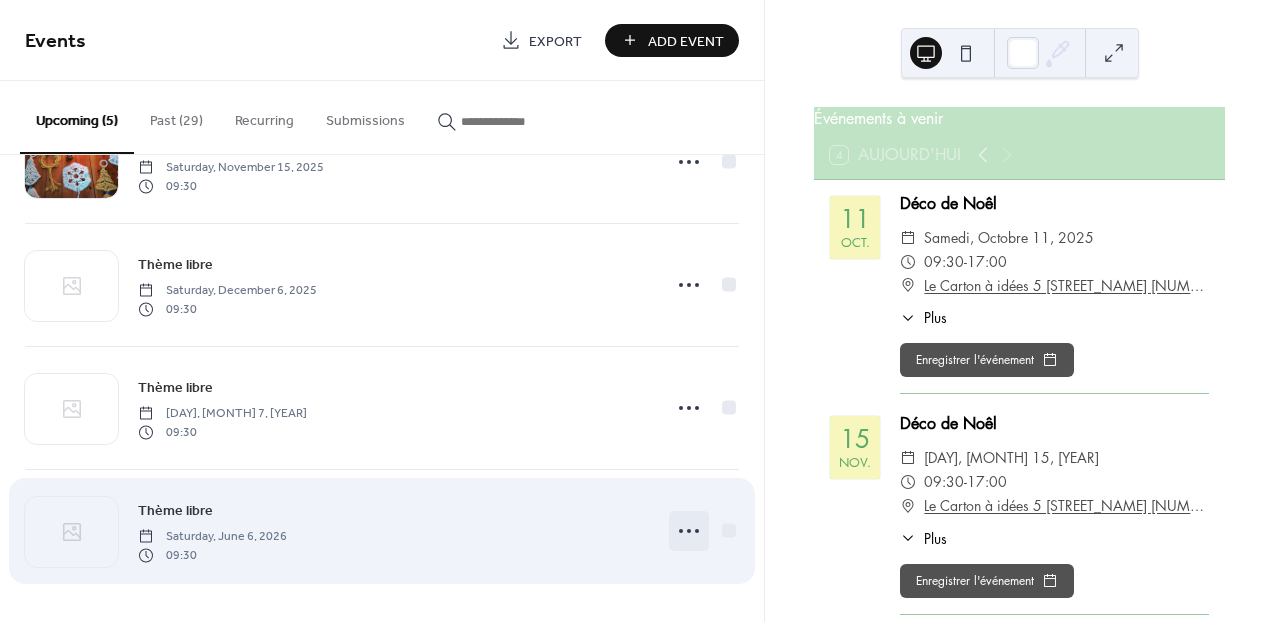 click 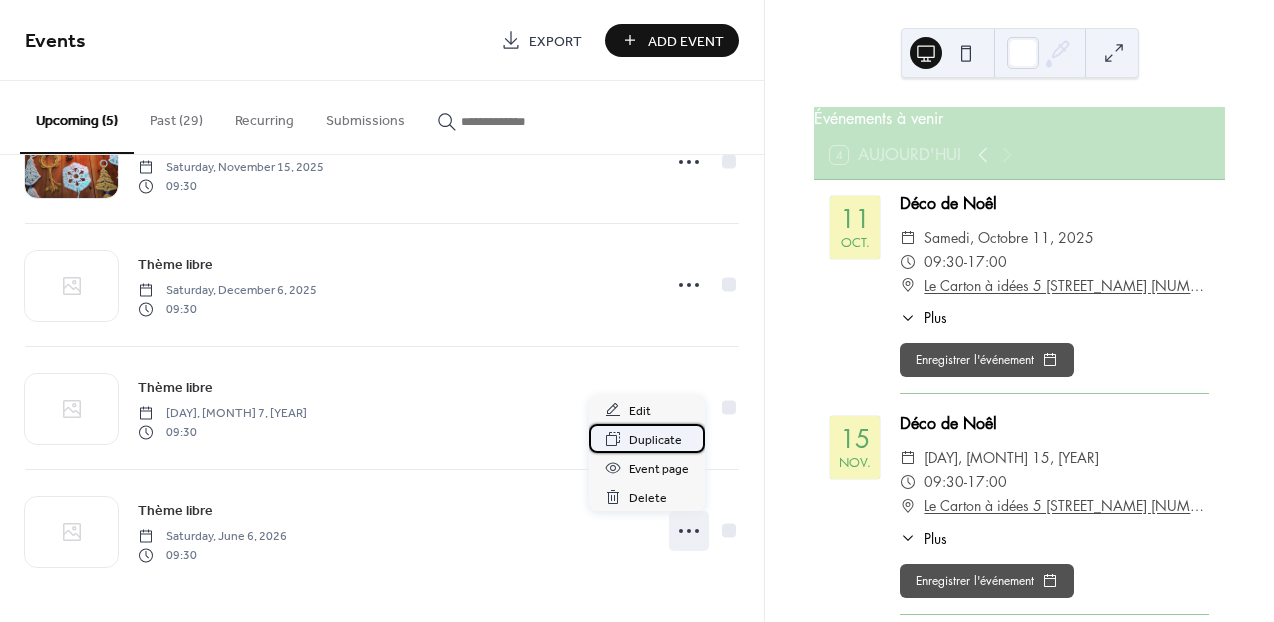 click on "Duplicate" at bounding box center [655, 440] 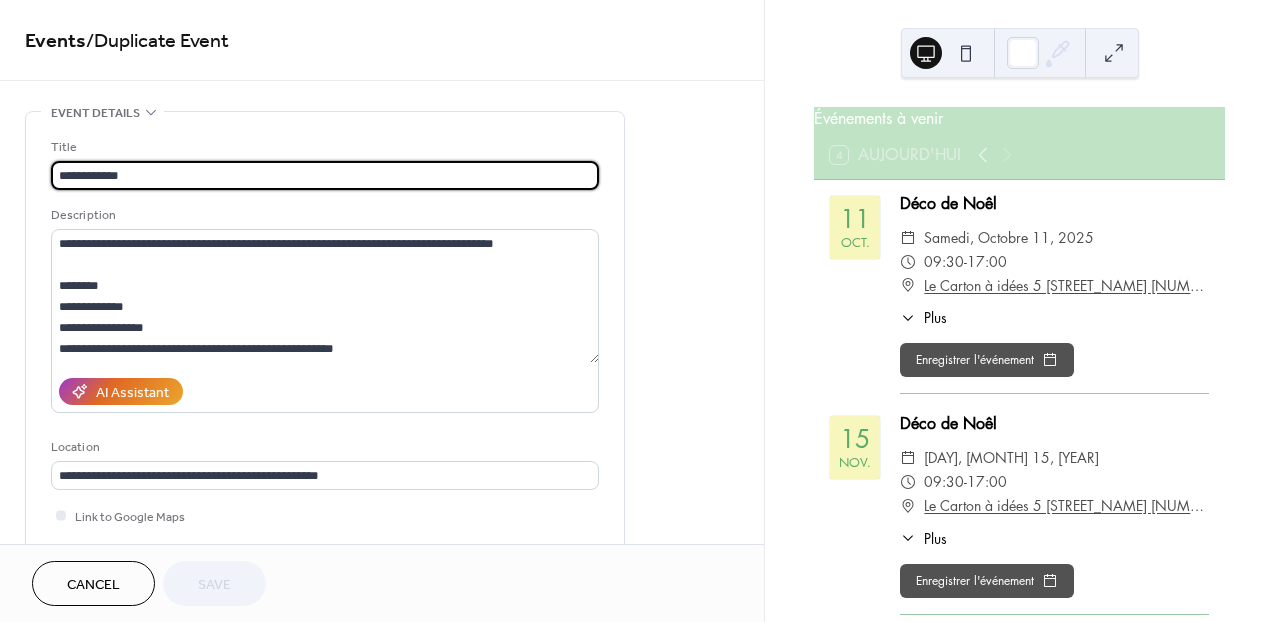 drag, startPoint x: 129, startPoint y: 173, endPoint x: 56, endPoint y: 179, distance: 73.24616 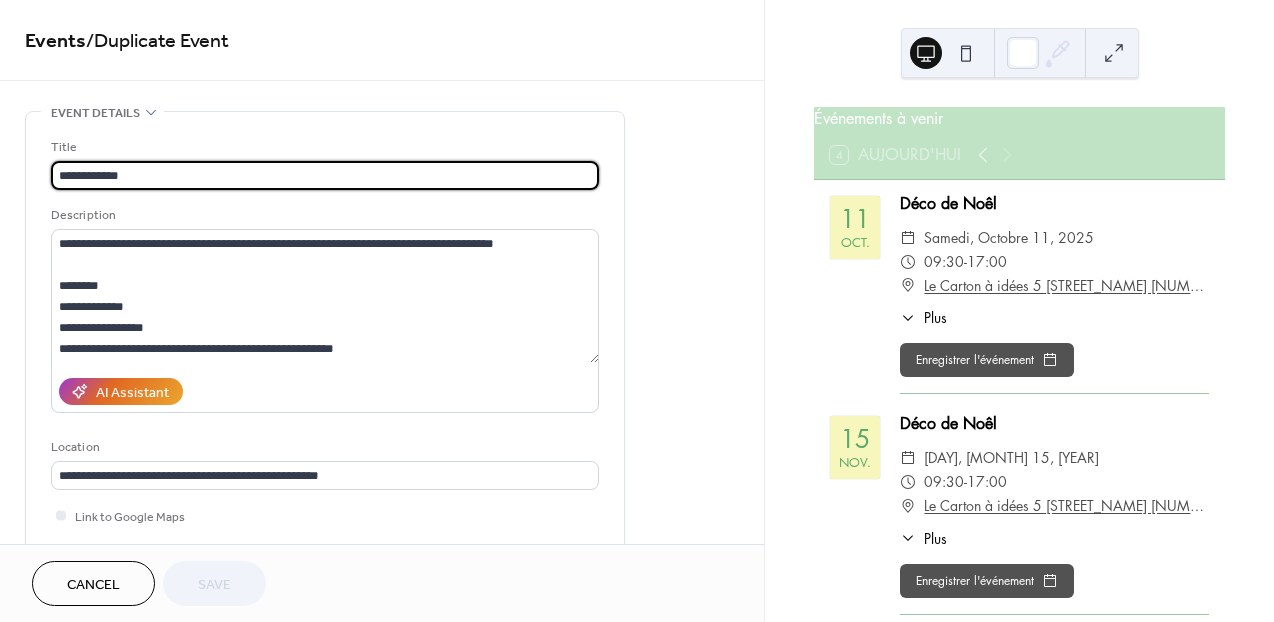 click on "**********" at bounding box center [325, 175] 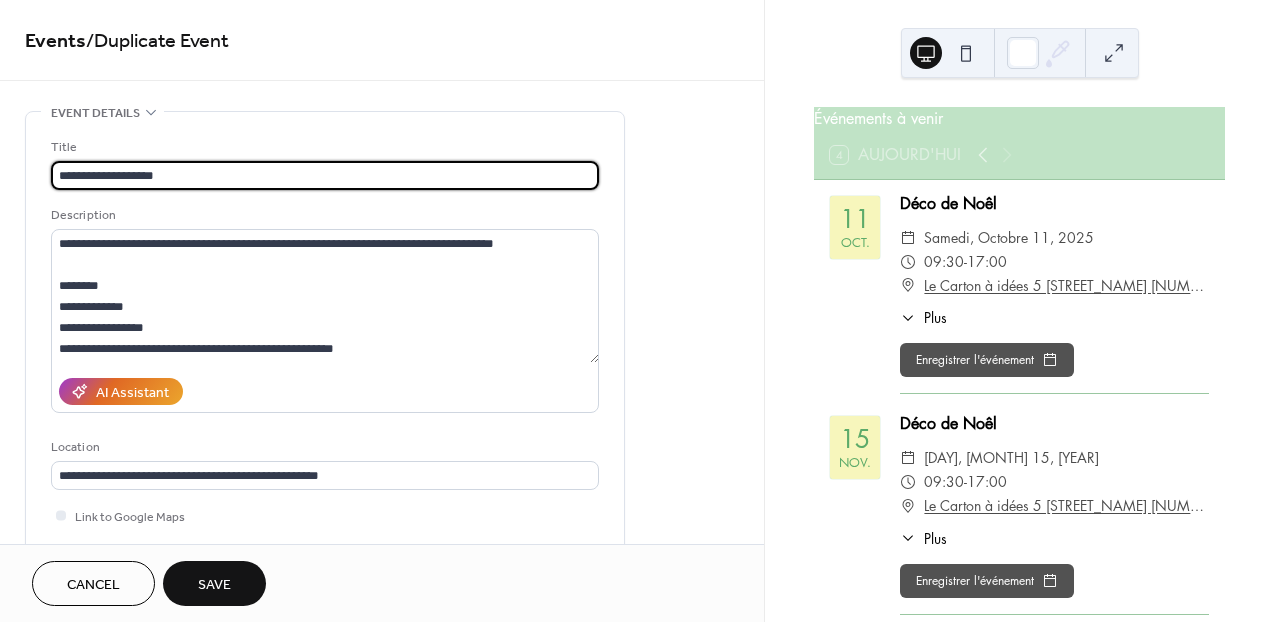 click on "**********" at bounding box center (325, 175) 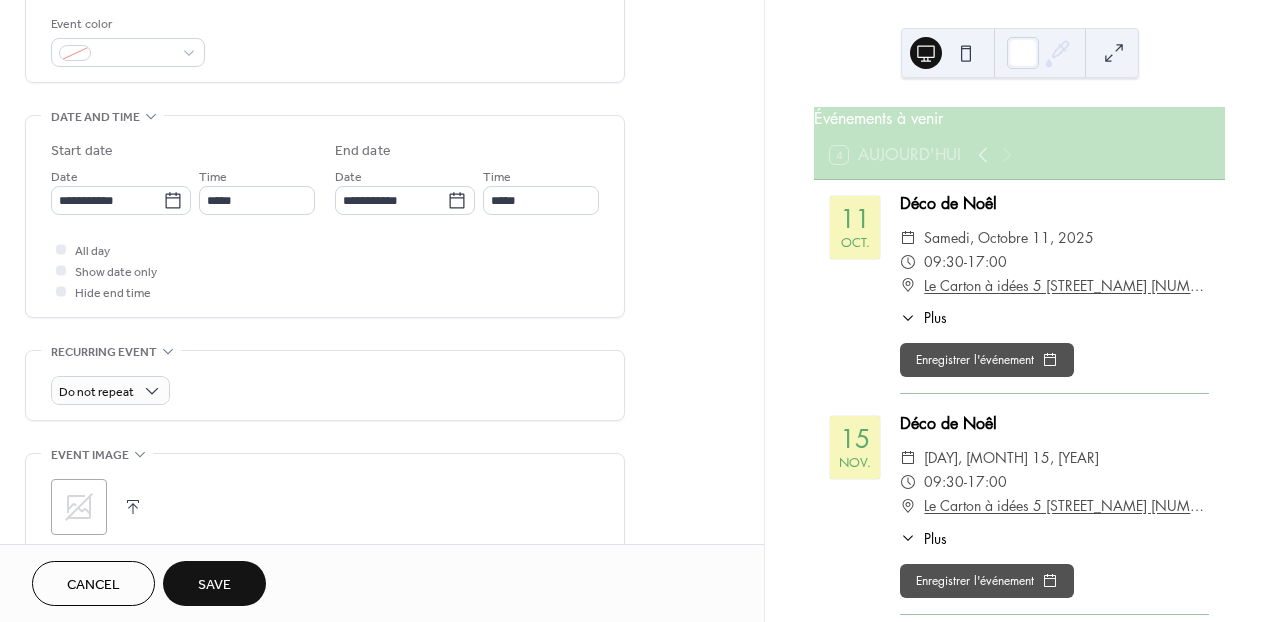 scroll, scrollTop: 542, scrollLeft: 0, axis: vertical 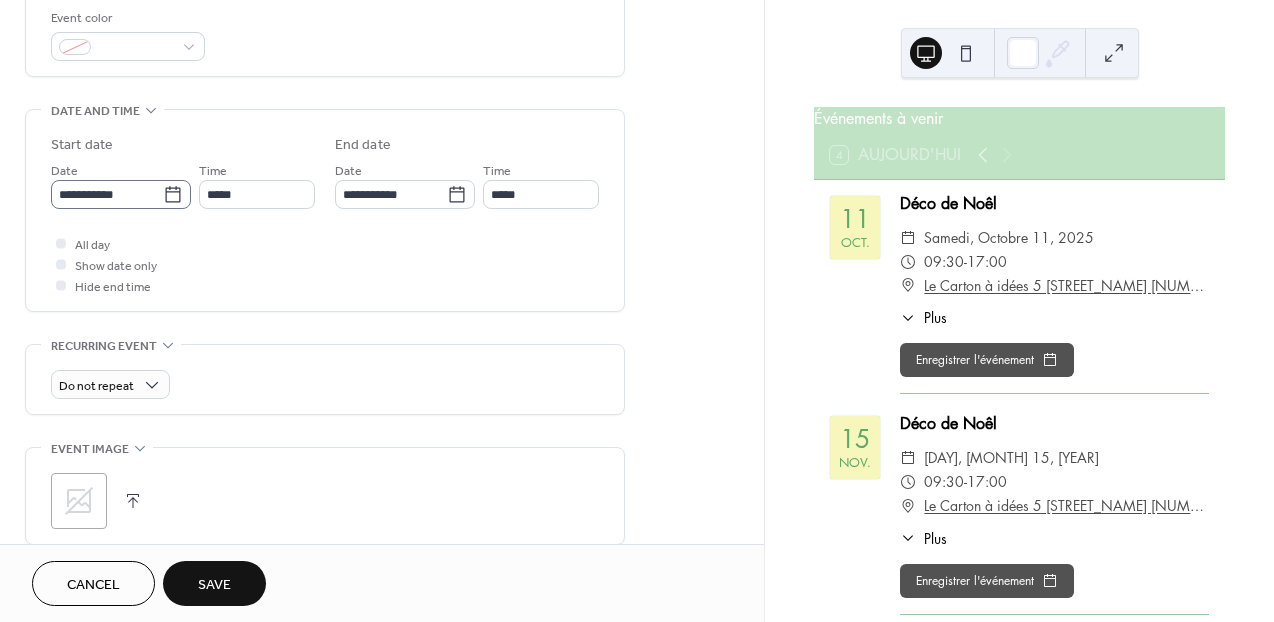 type on "**********" 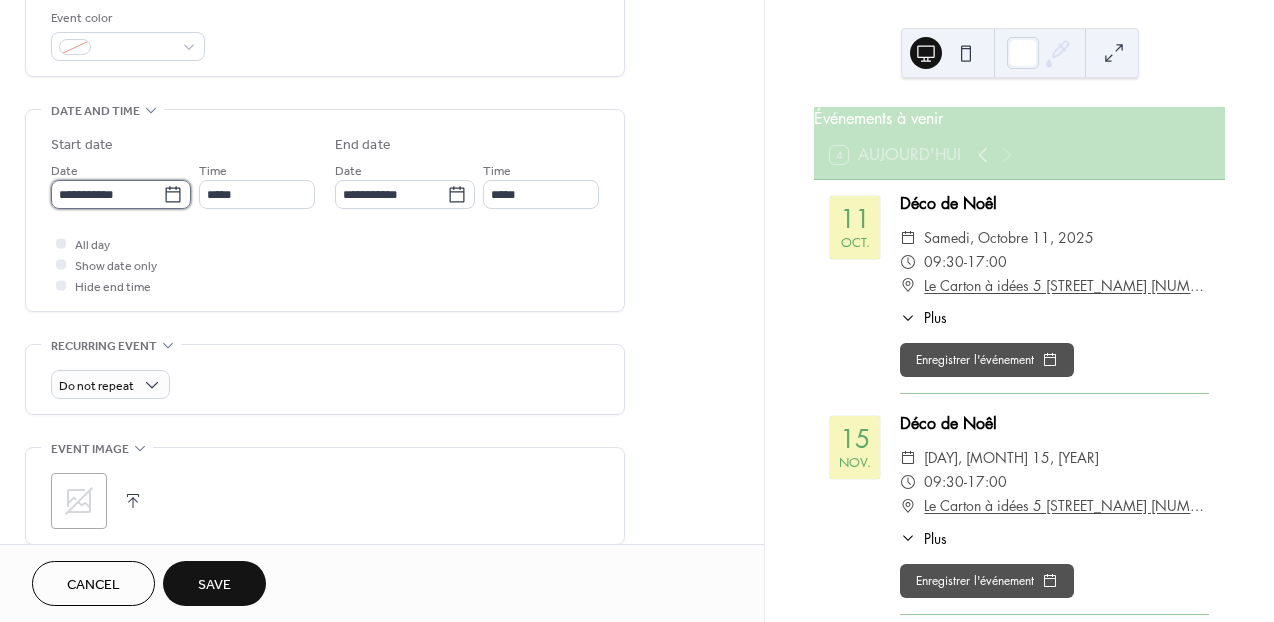 click on "**********" at bounding box center (107, 194) 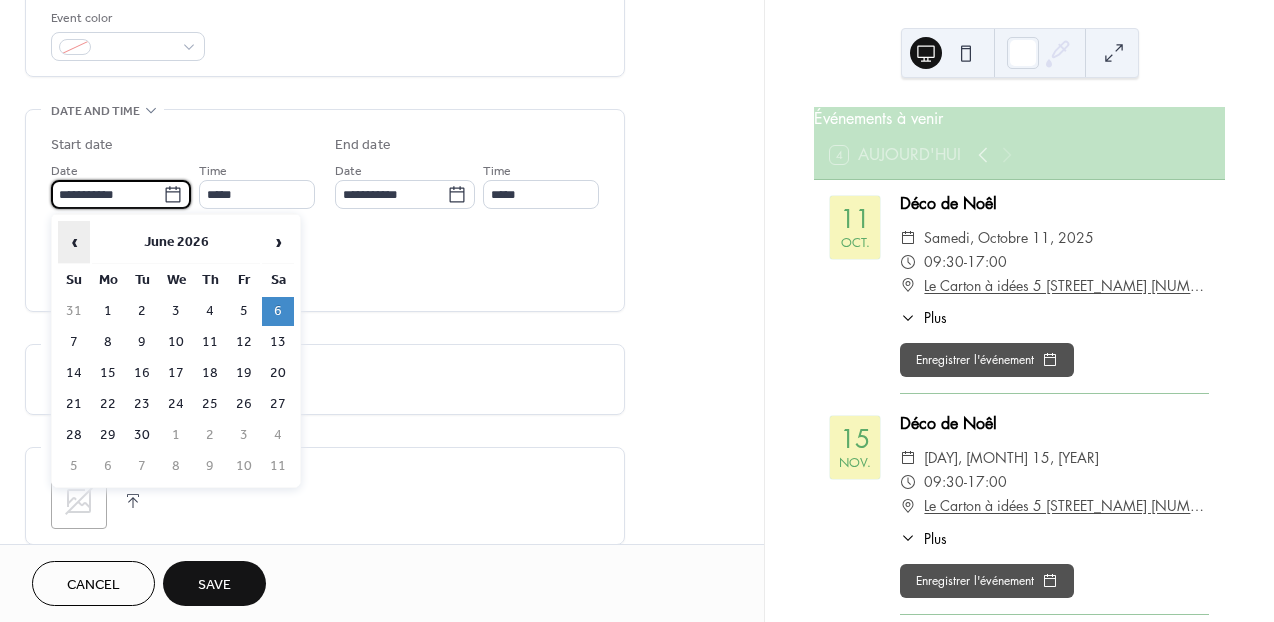click on "‹" at bounding box center (74, 242) 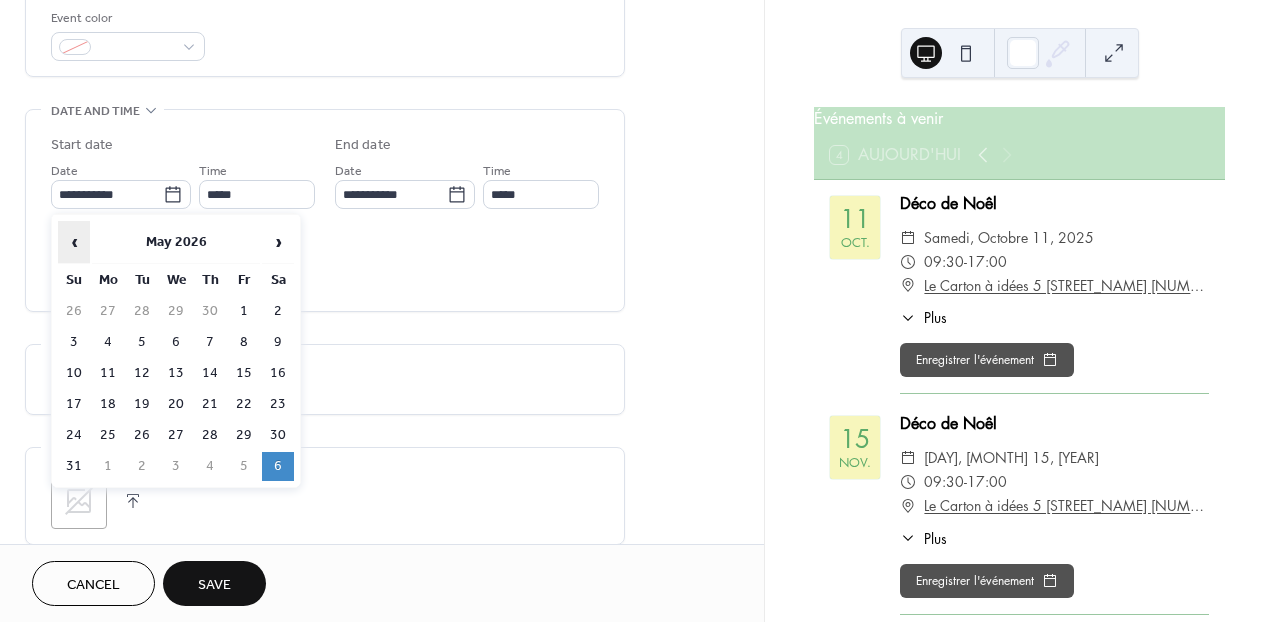 click on "‹" at bounding box center (74, 242) 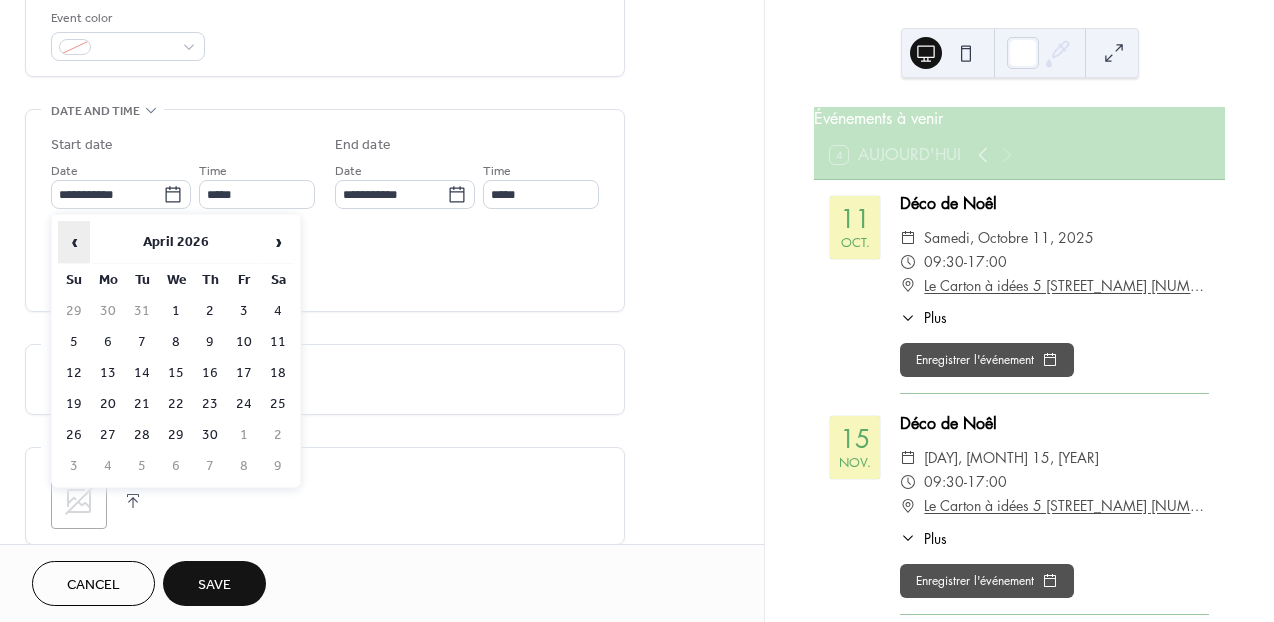 click on "‹" at bounding box center [74, 242] 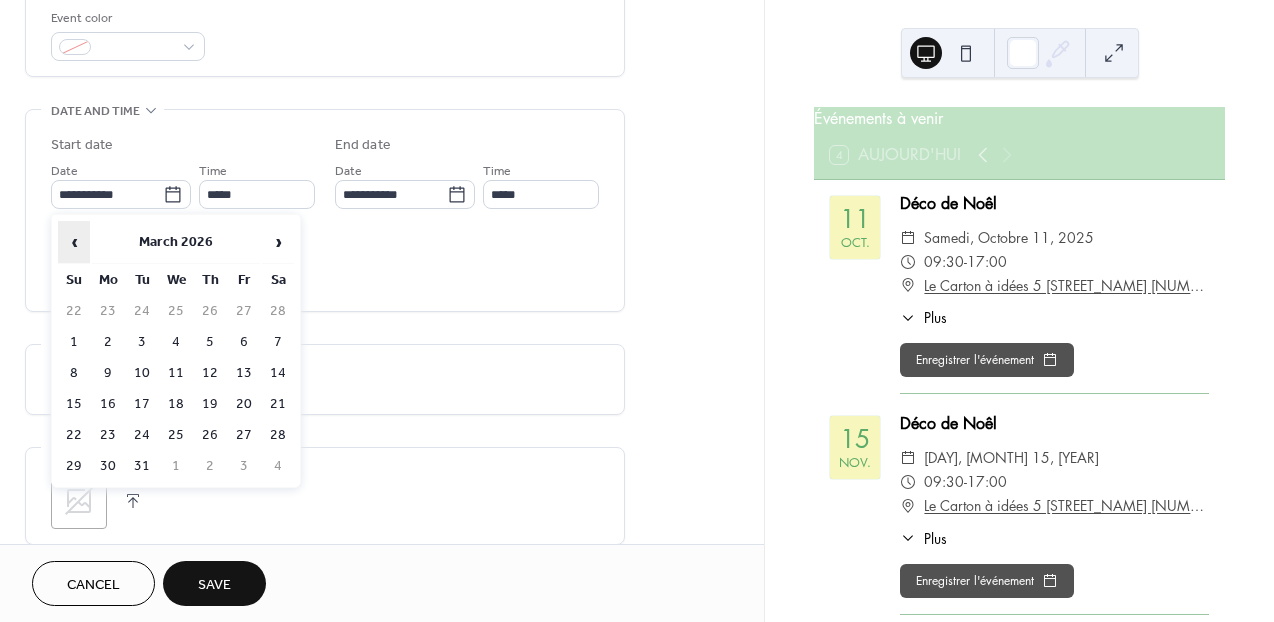 click on "‹" at bounding box center [74, 242] 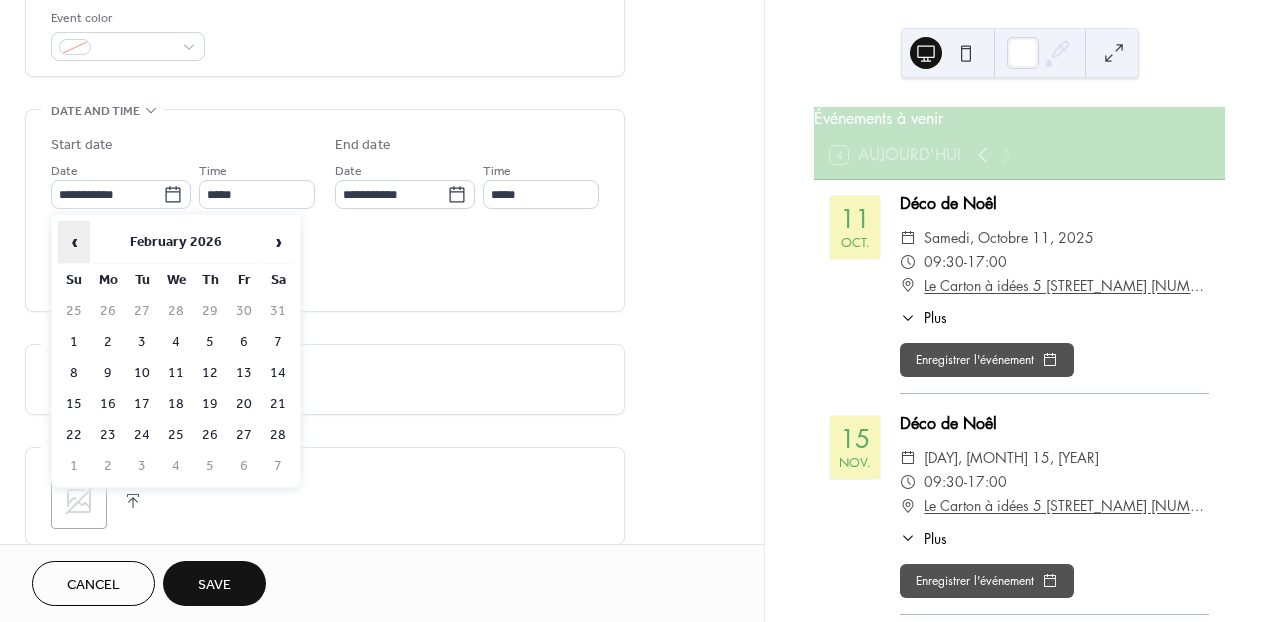 click on "‹" at bounding box center [74, 242] 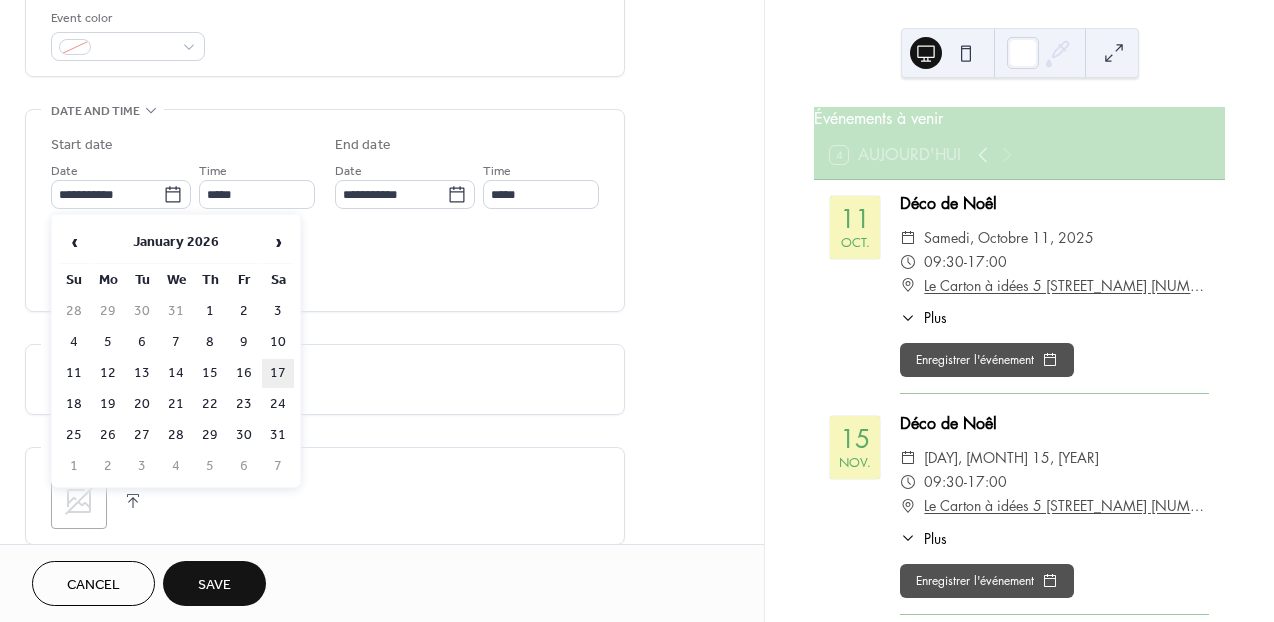 click on "17" at bounding box center (278, 373) 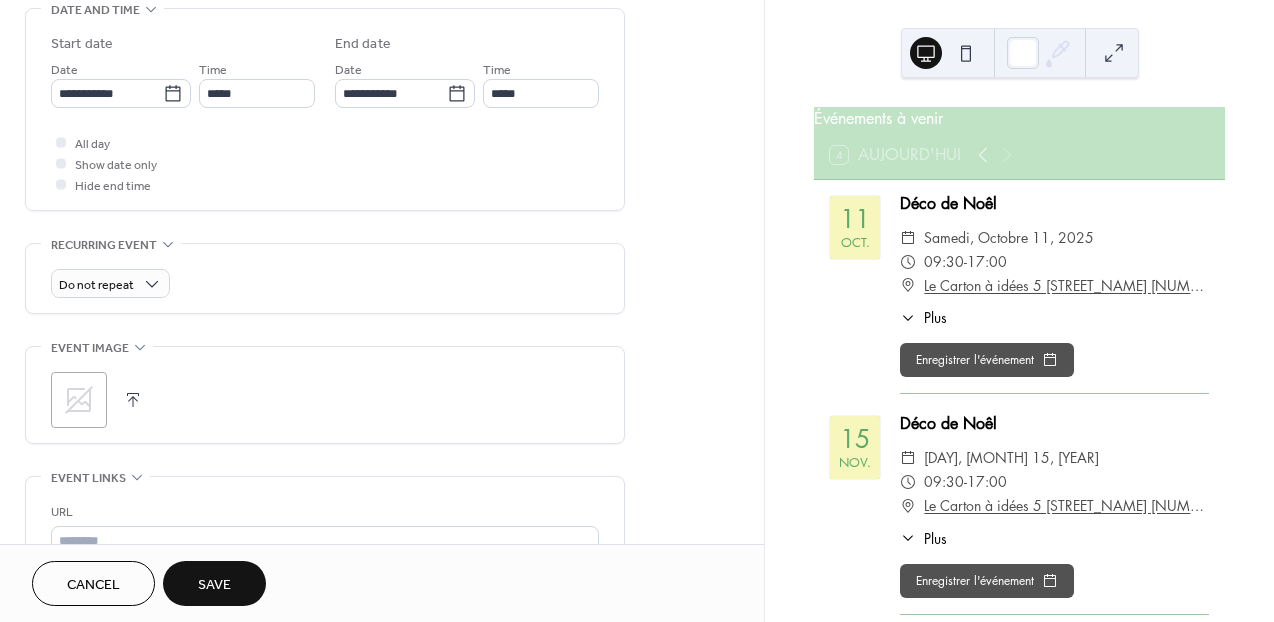 scroll, scrollTop: 644, scrollLeft: 0, axis: vertical 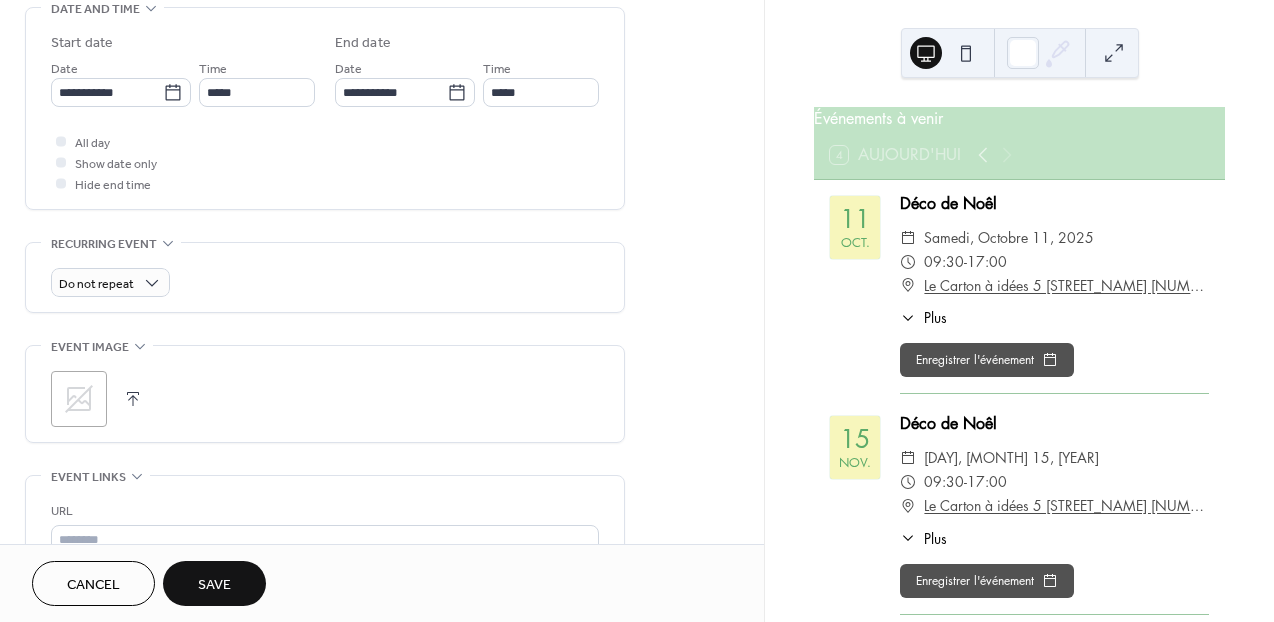 click on "Save" at bounding box center (214, 585) 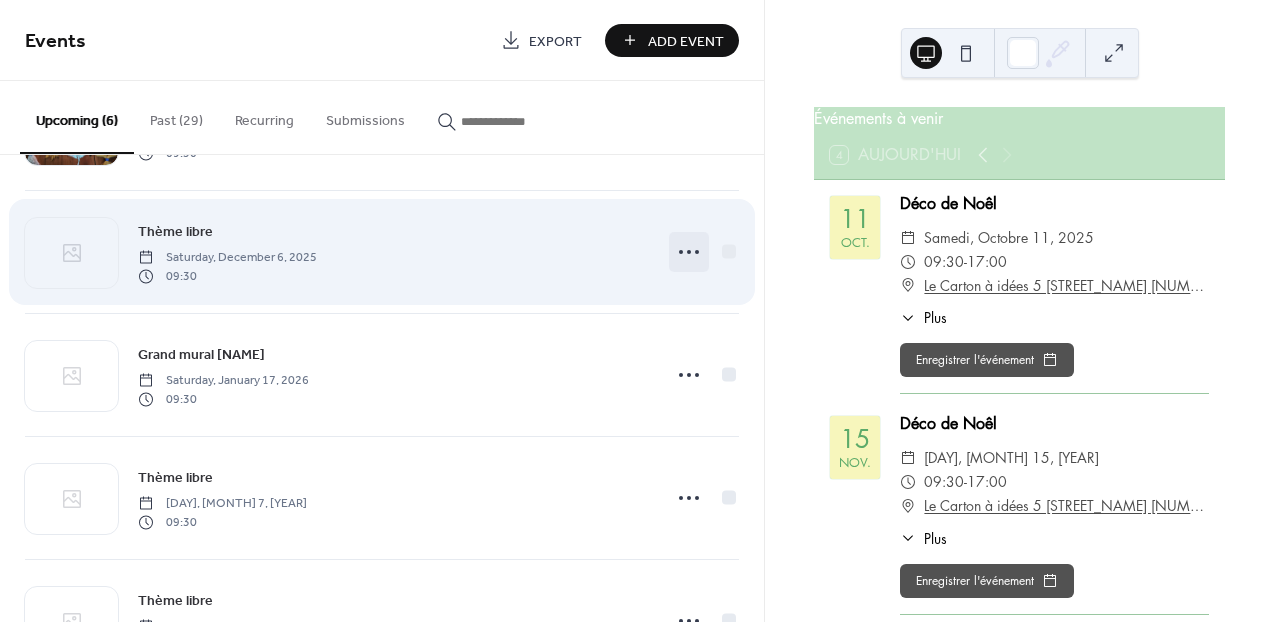 scroll, scrollTop: 330, scrollLeft: 0, axis: vertical 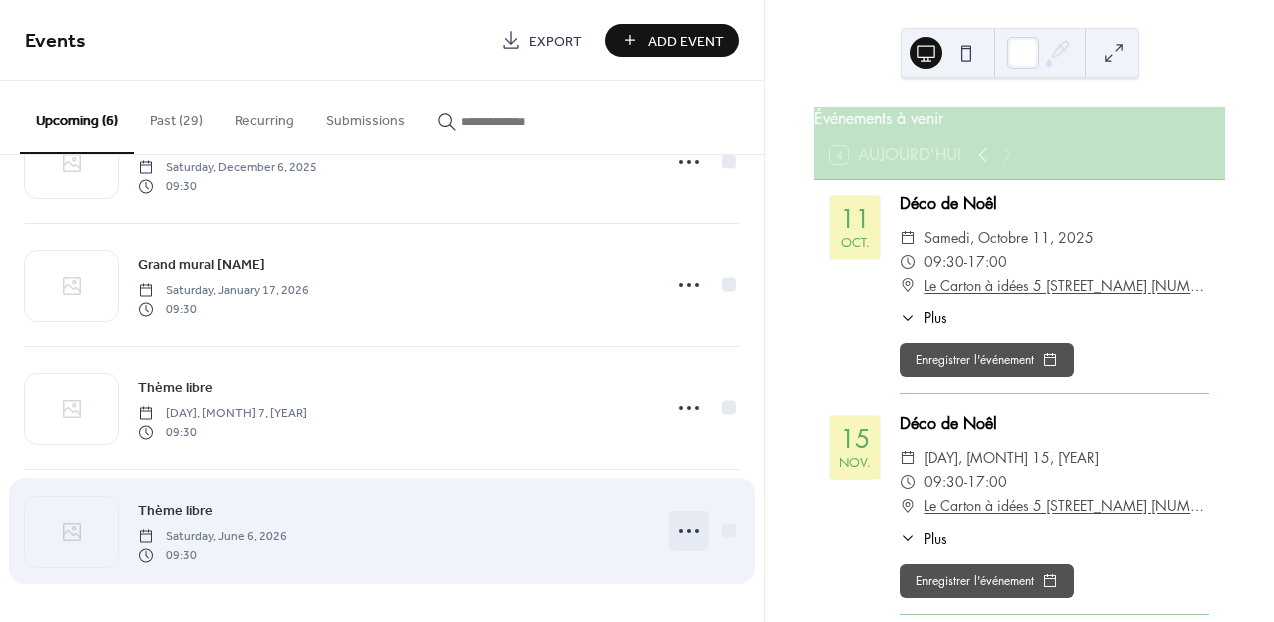 click 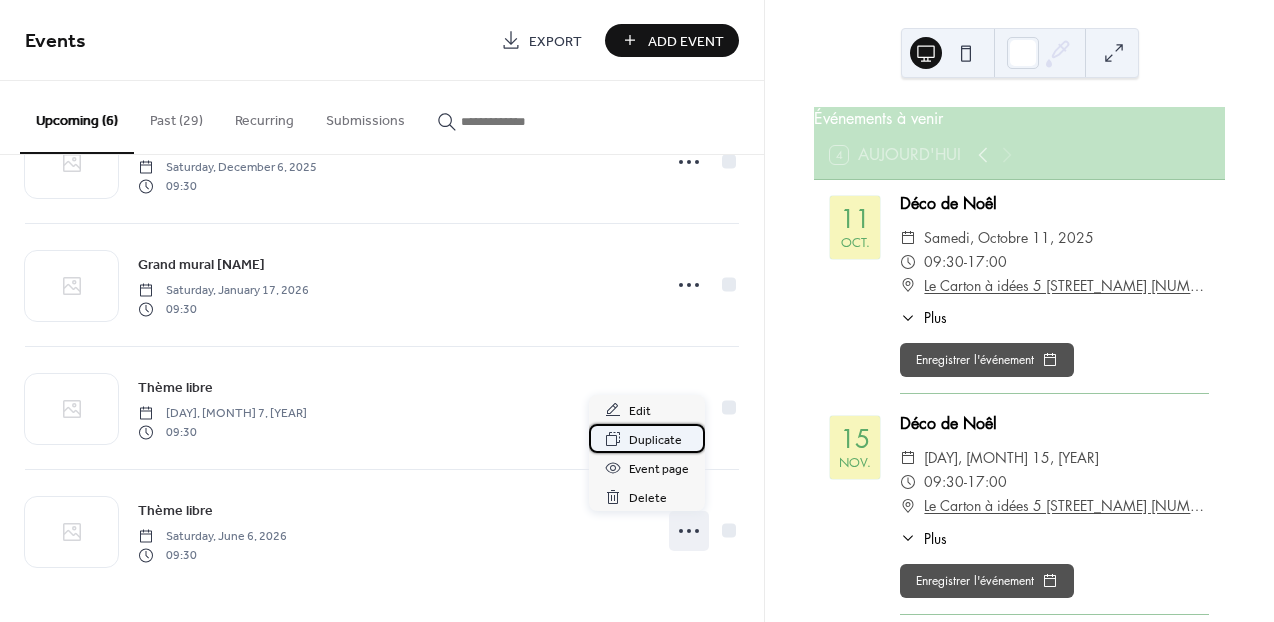 click on "Duplicate" at bounding box center [655, 440] 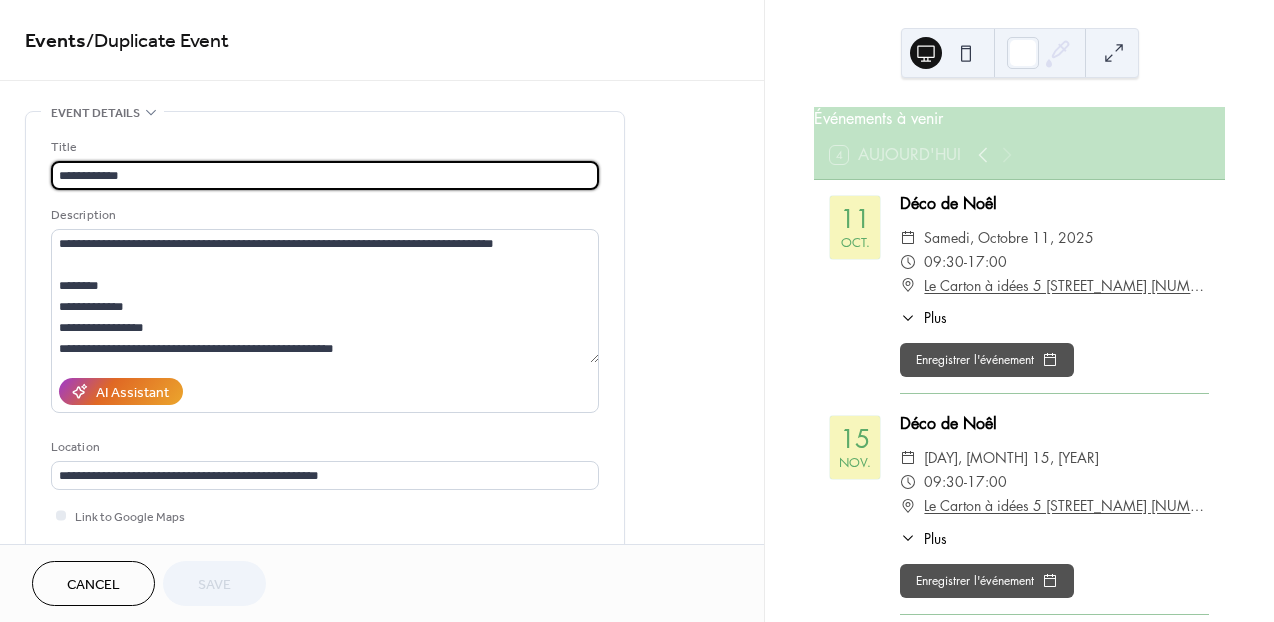 drag, startPoint x: 128, startPoint y: 172, endPoint x: 51, endPoint y: 180, distance: 77.41447 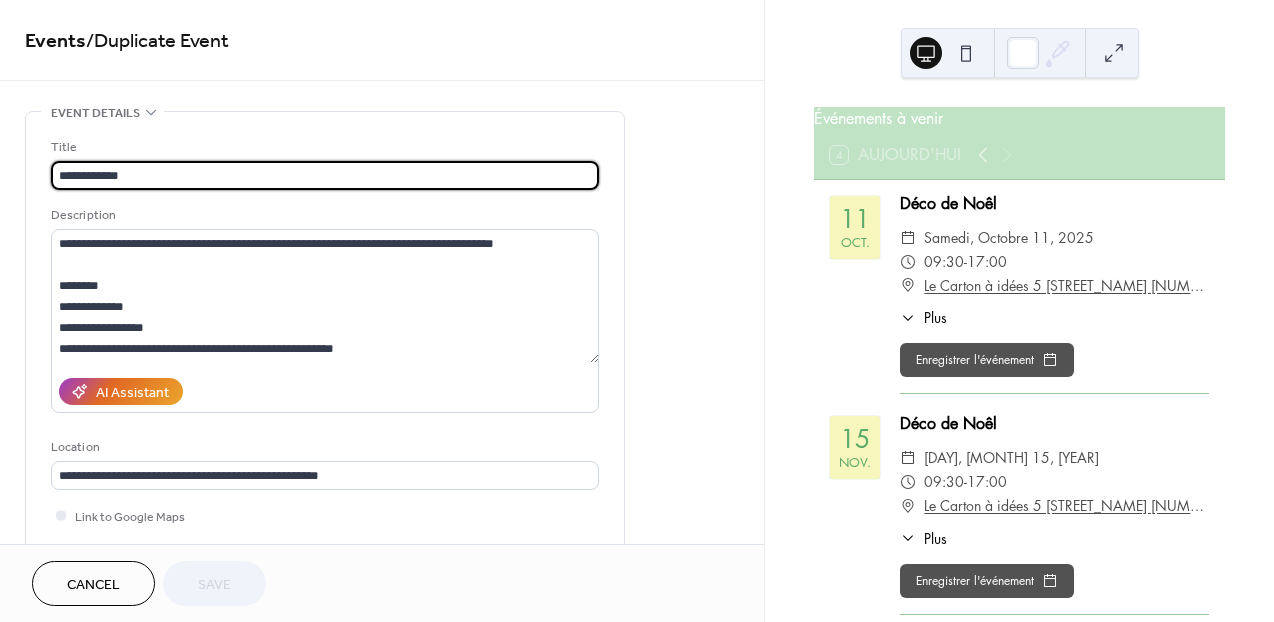 click on "**********" at bounding box center (325, 175) 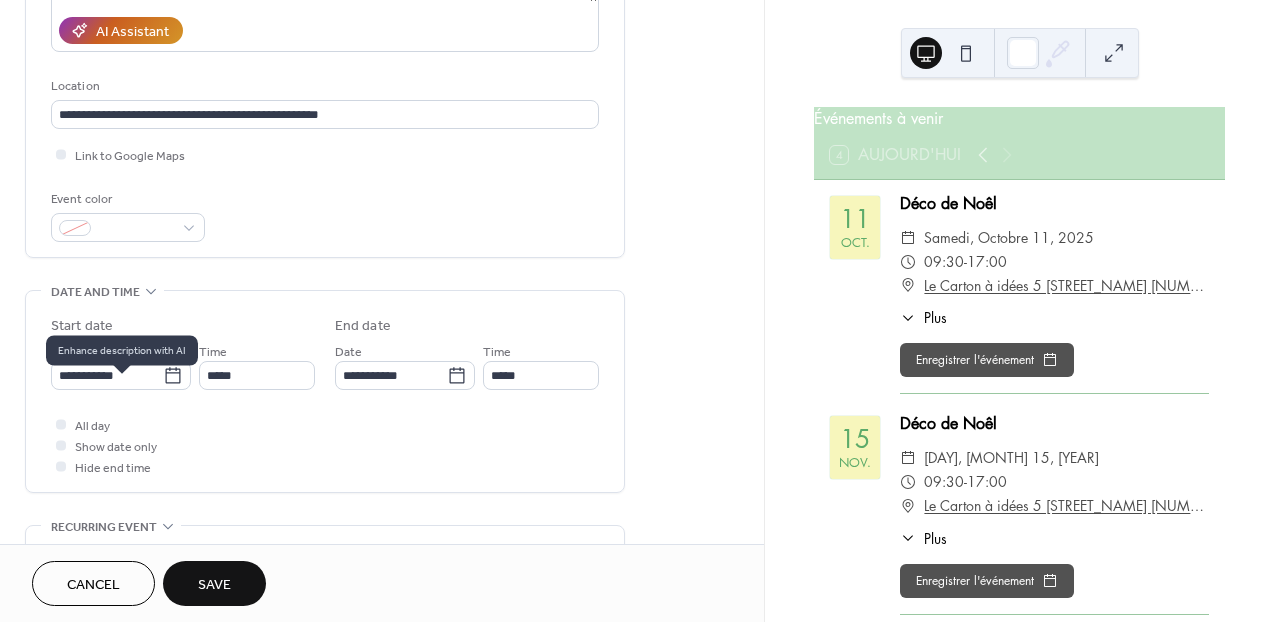 scroll, scrollTop: 363, scrollLeft: 0, axis: vertical 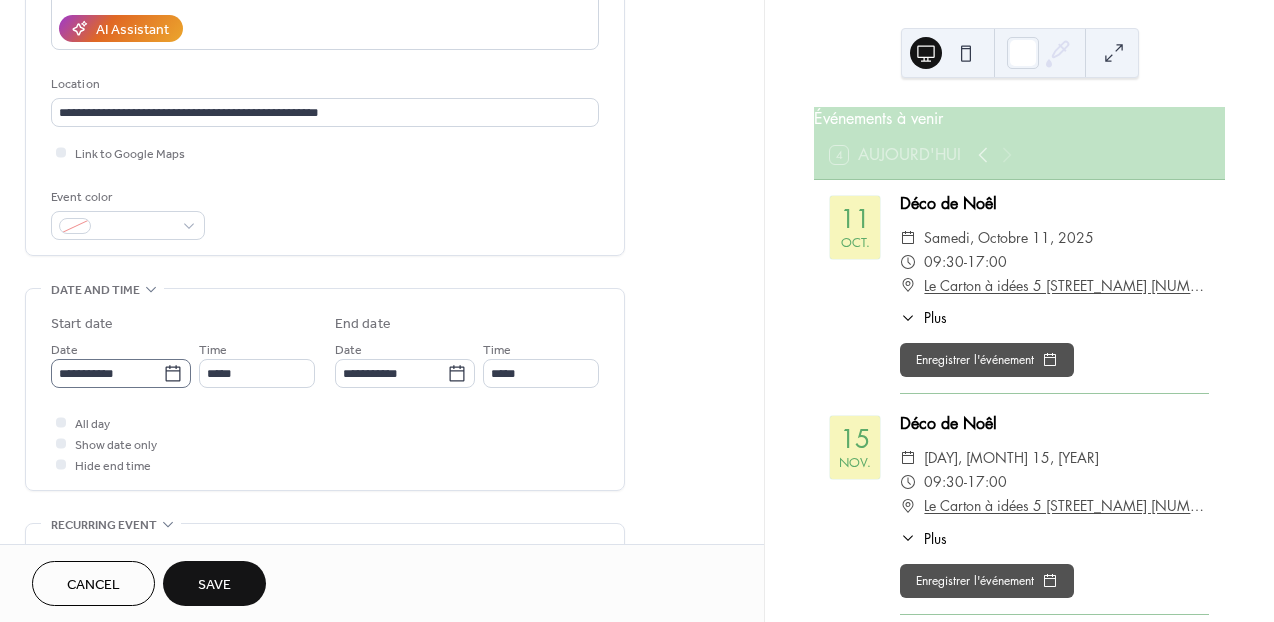 type on "*******" 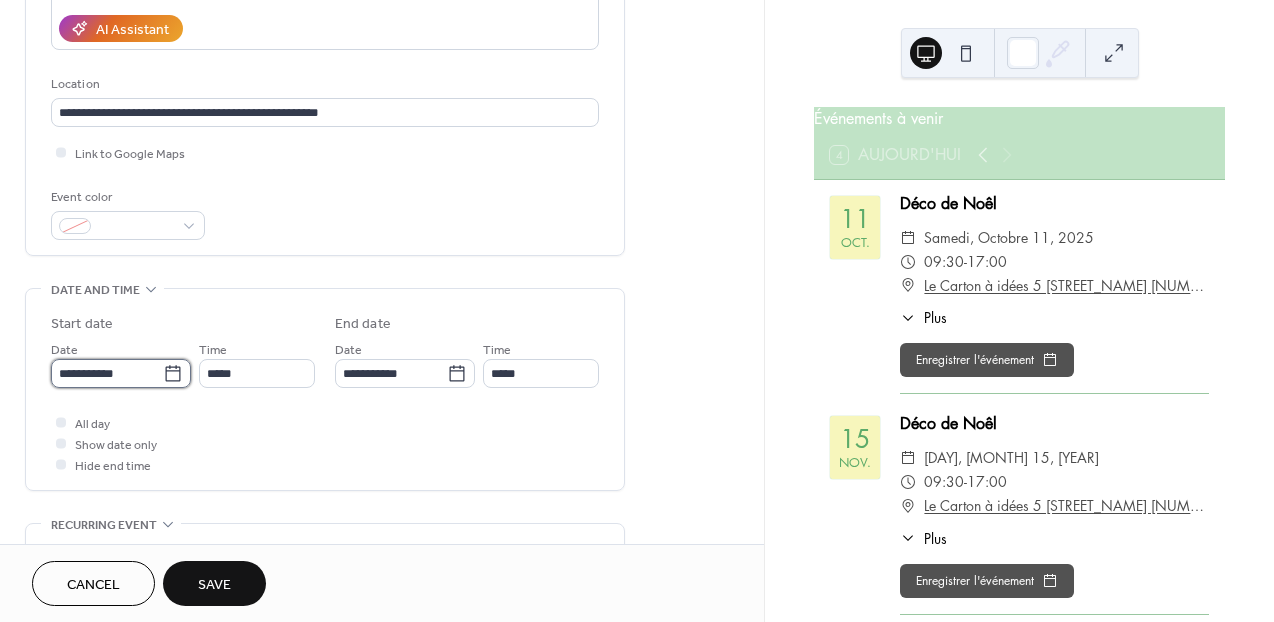 click on "**********" at bounding box center (107, 373) 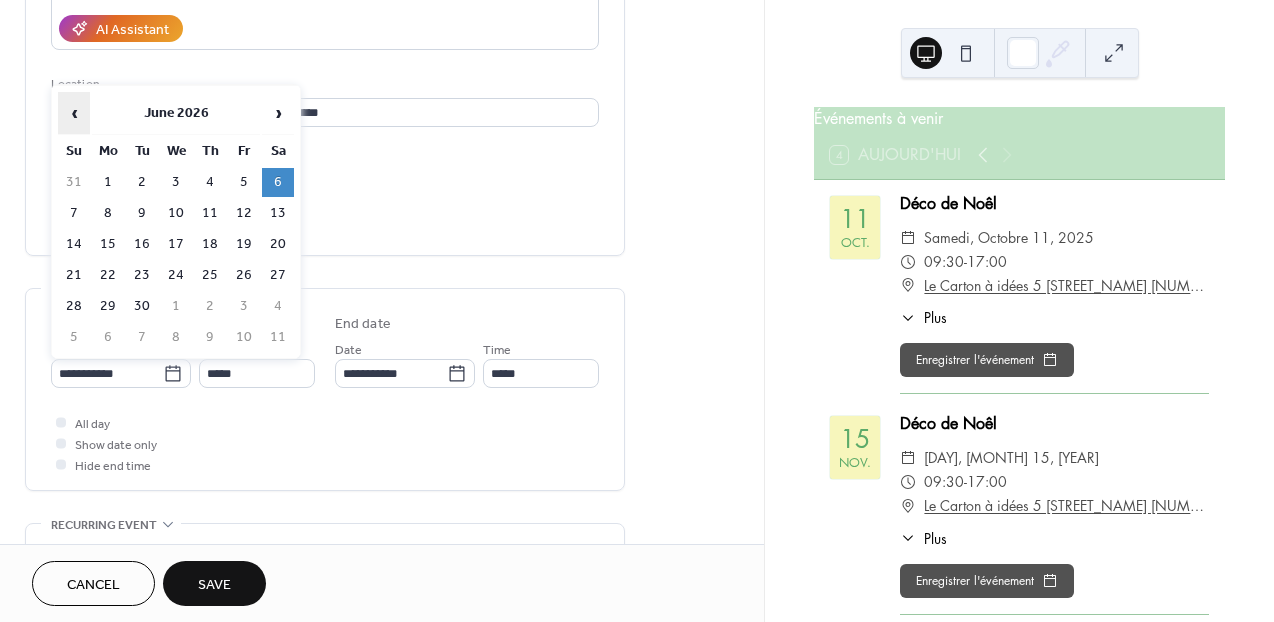 click on "‹" at bounding box center [74, 113] 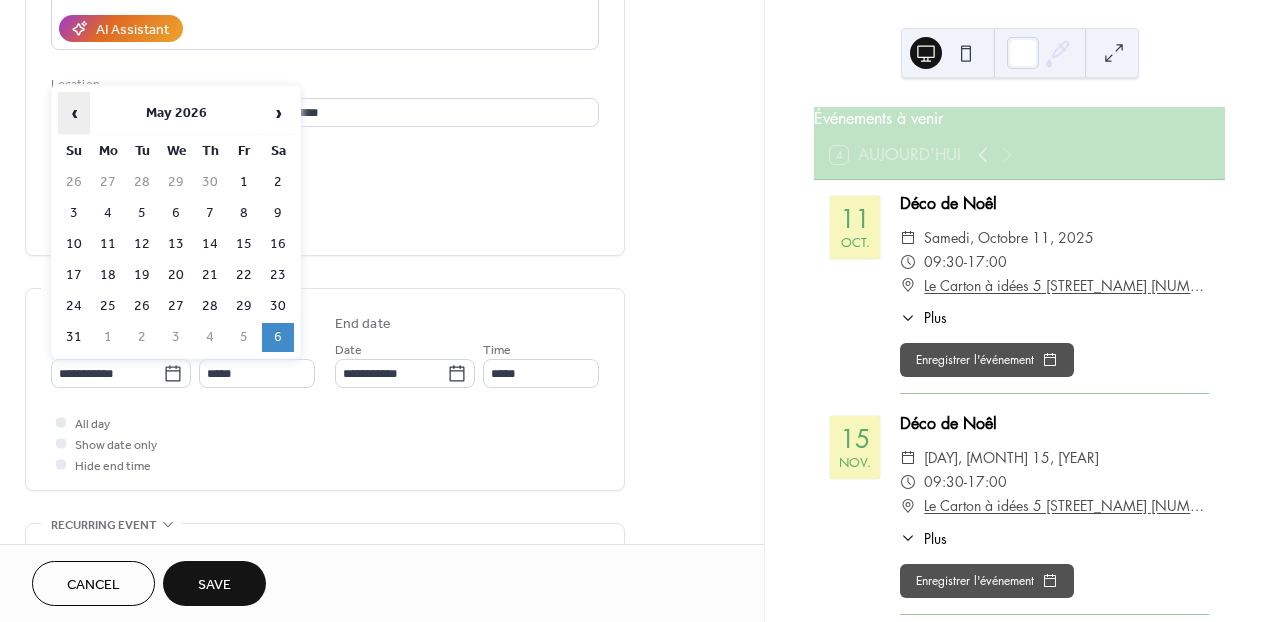 click on "‹" at bounding box center (74, 113) 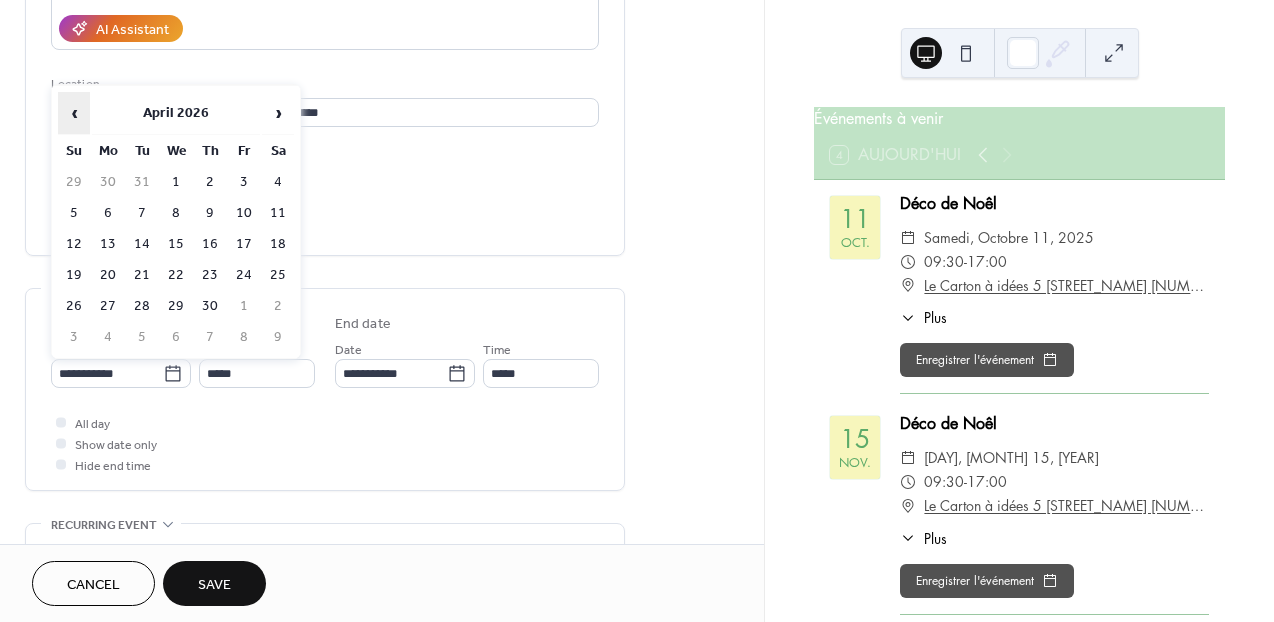 click on "‹" at bounding box center (74, 113) 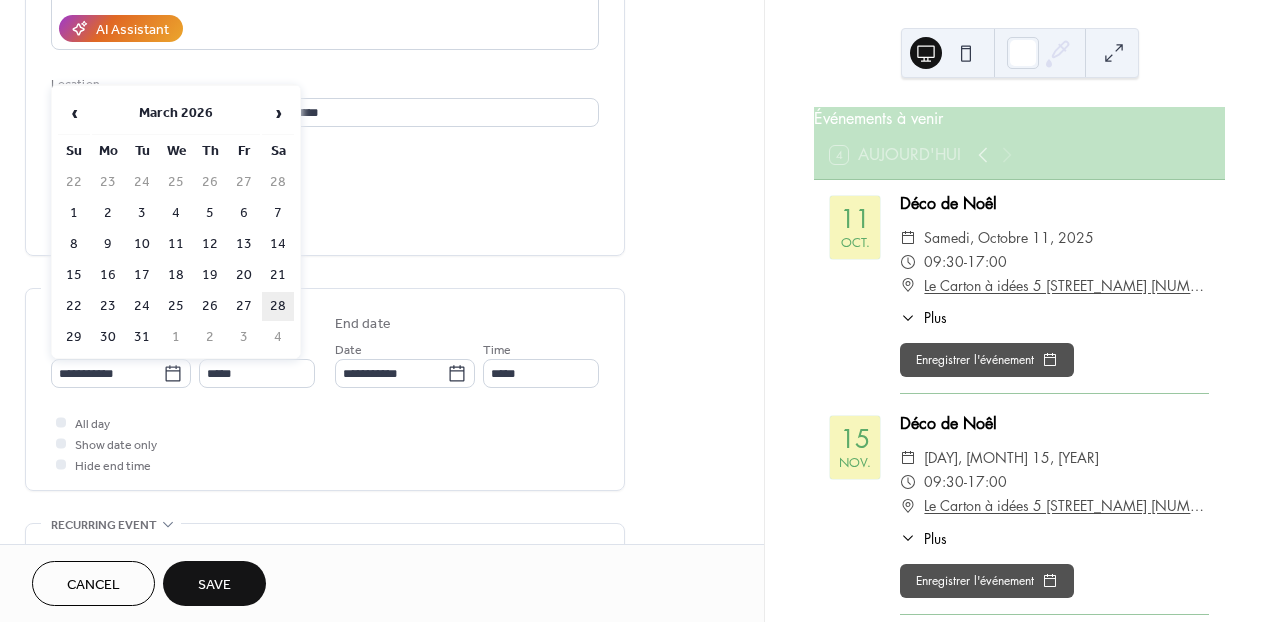 click on "28" at bounding box center [278, 306] 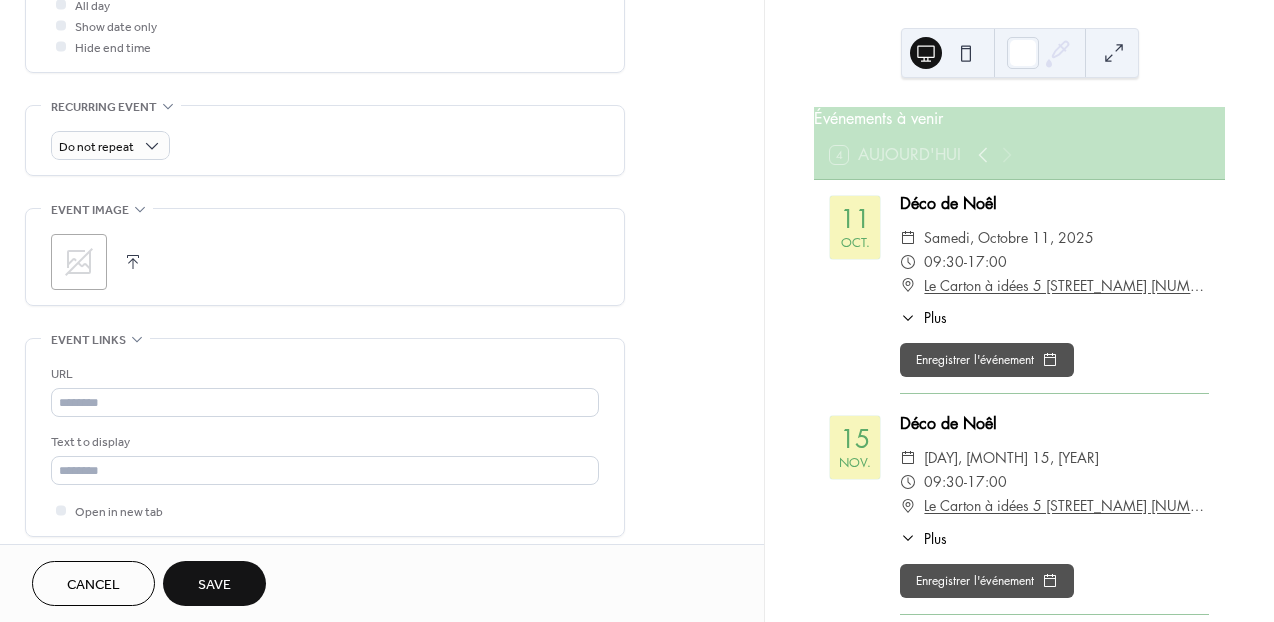 scroll, scrollTop: 786, scrollLeft: 0, axis: vertical 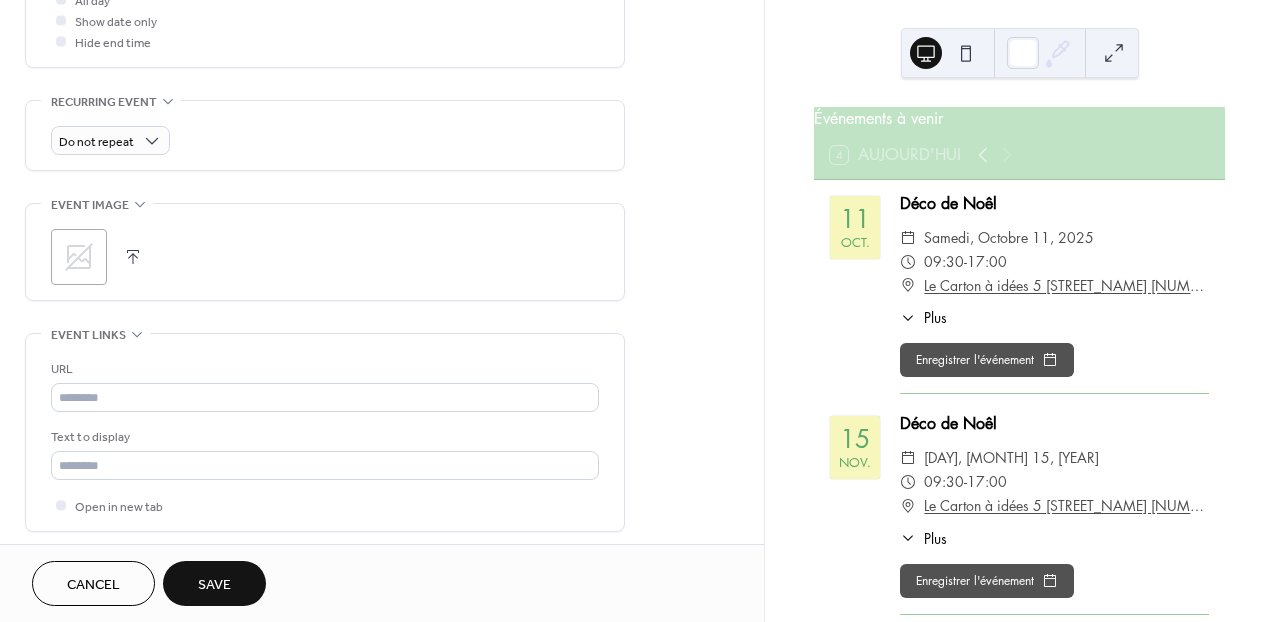 click at bounding box center (133, 257) 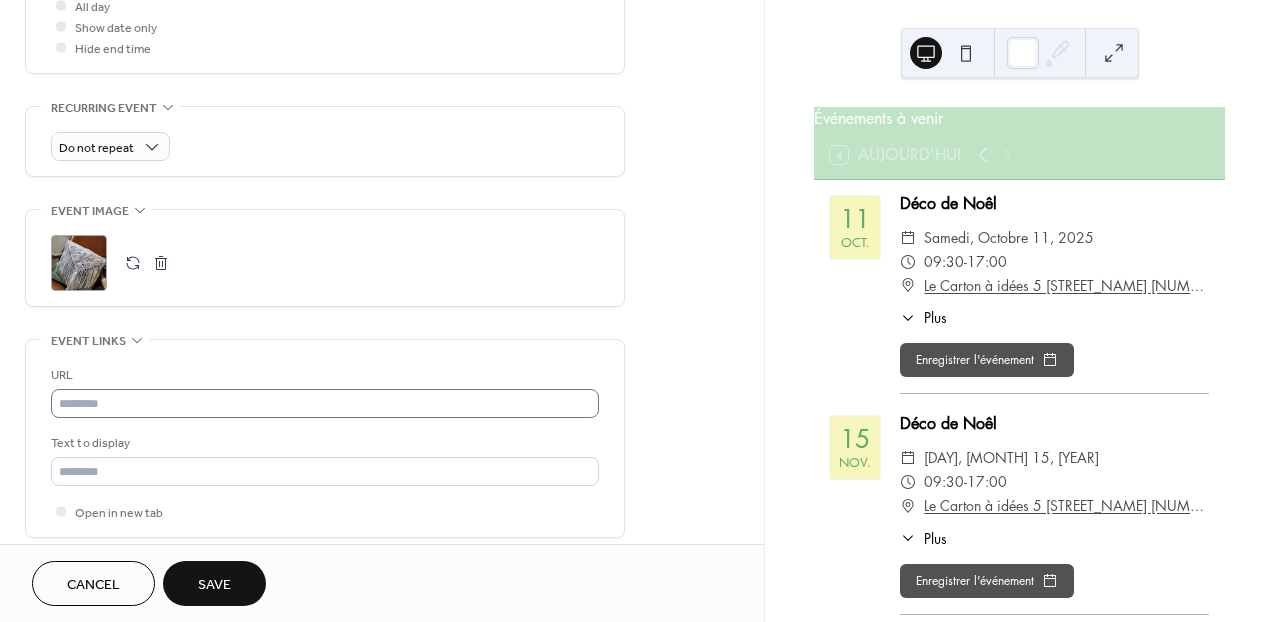 scroll, scrollTop: 786, scrollLeft: 0, axis: vertical 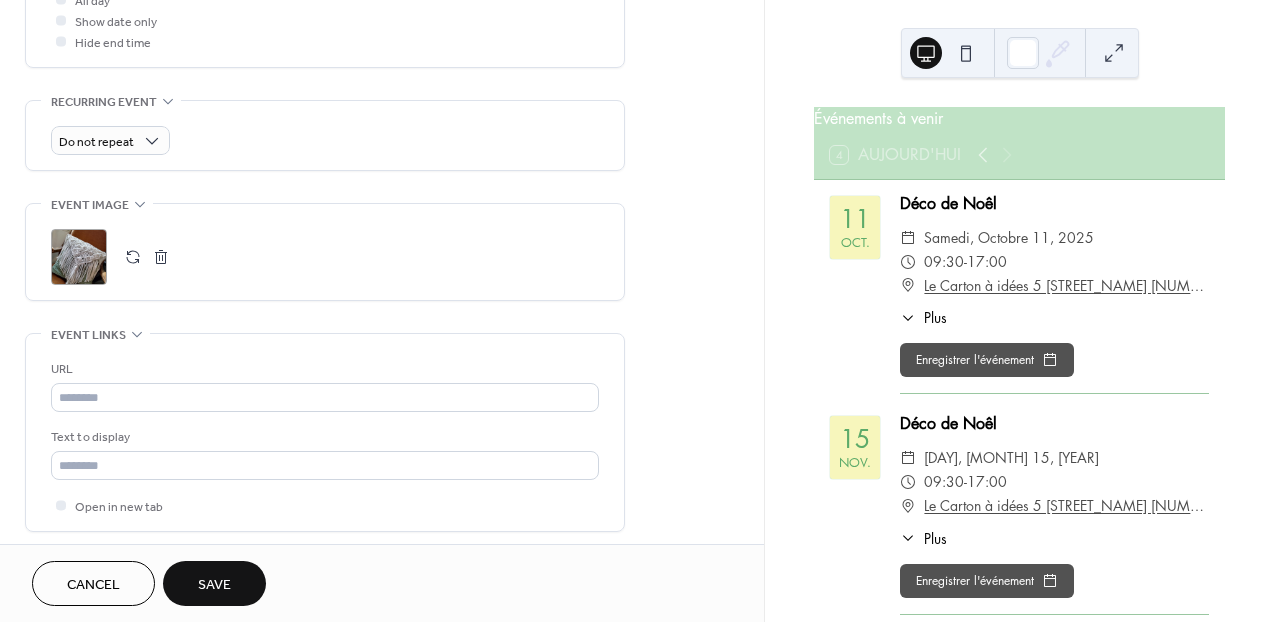 click on "Save" at bounding box center (214, 585) 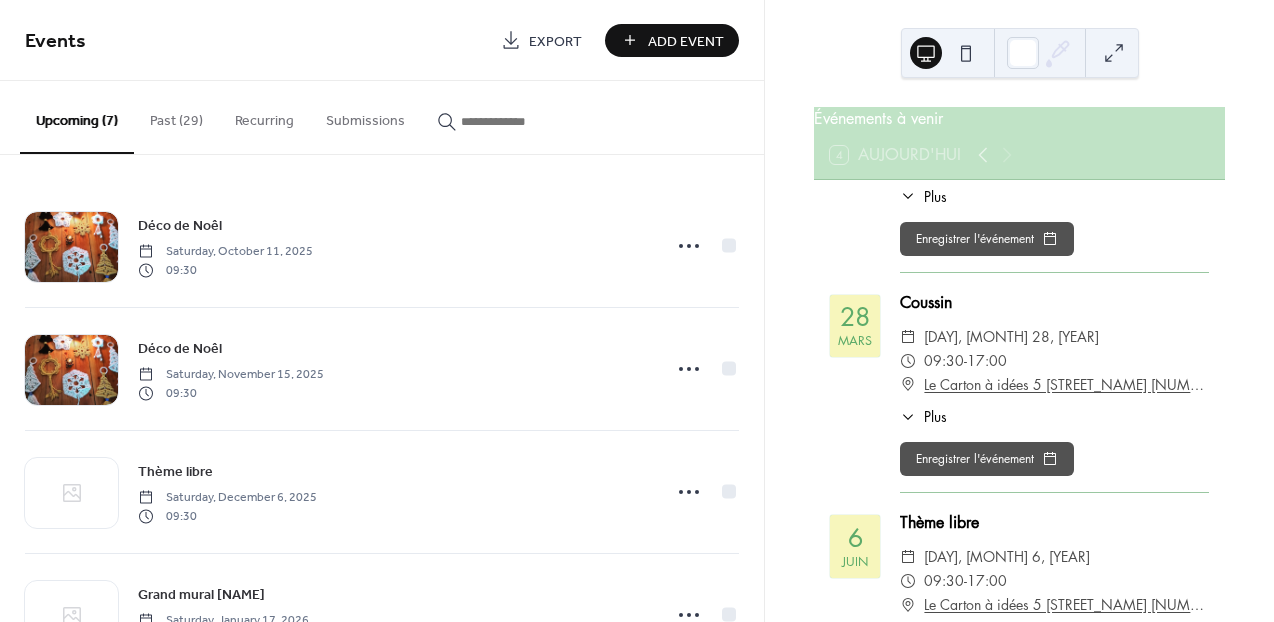 scroll, scrollTop: 1015, scrollLeft: 0, axis: vertical 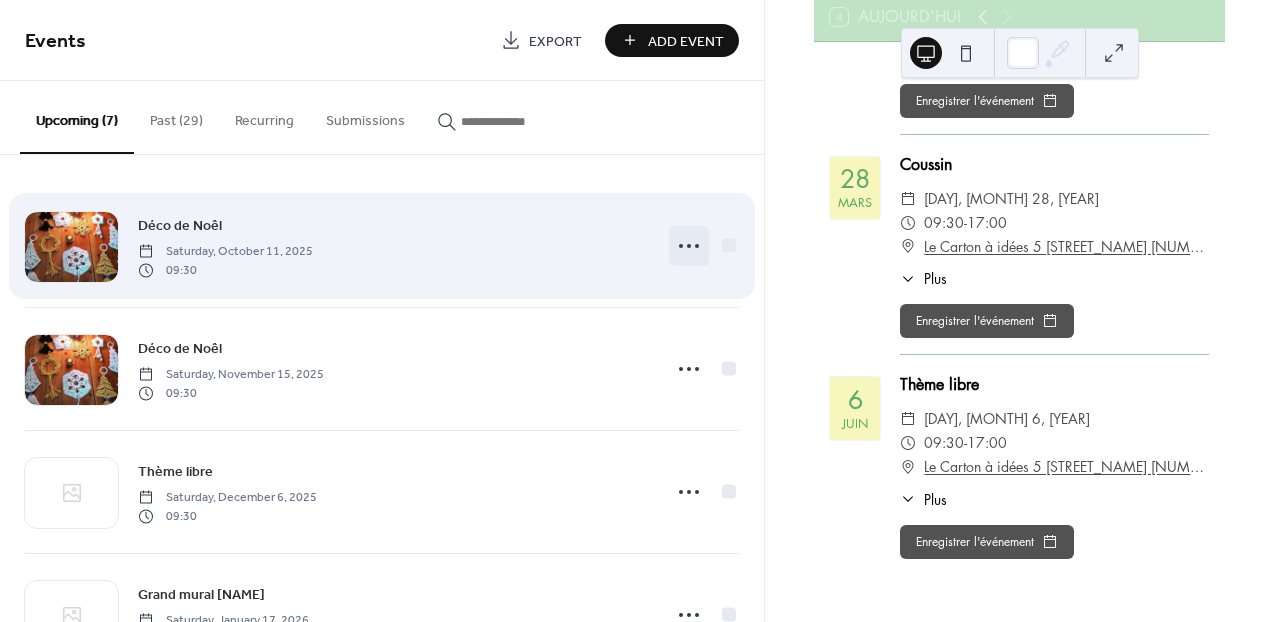 click 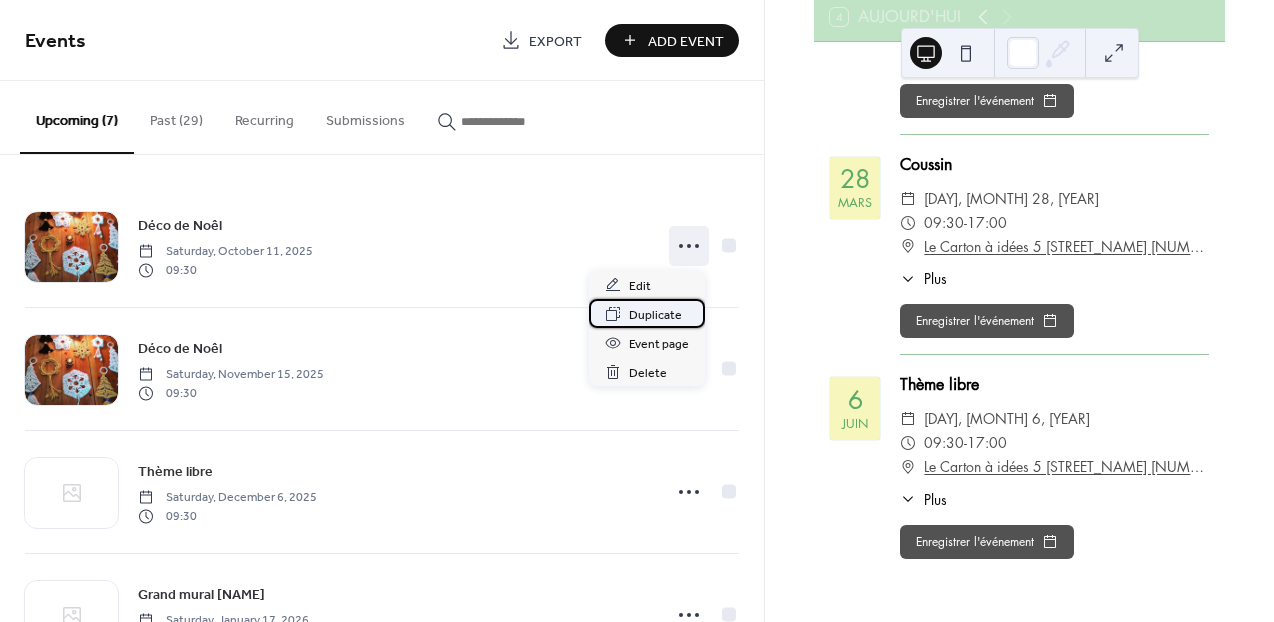 click on "Duplicate" at bounding box center (655, 315) 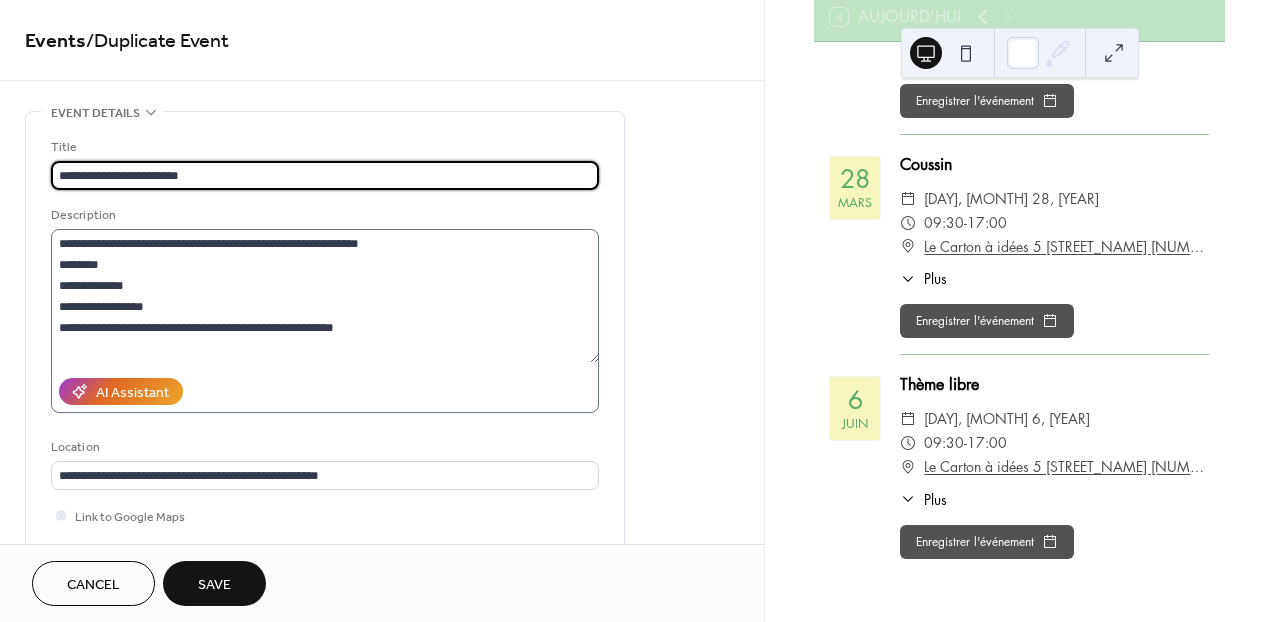 type on "**********" 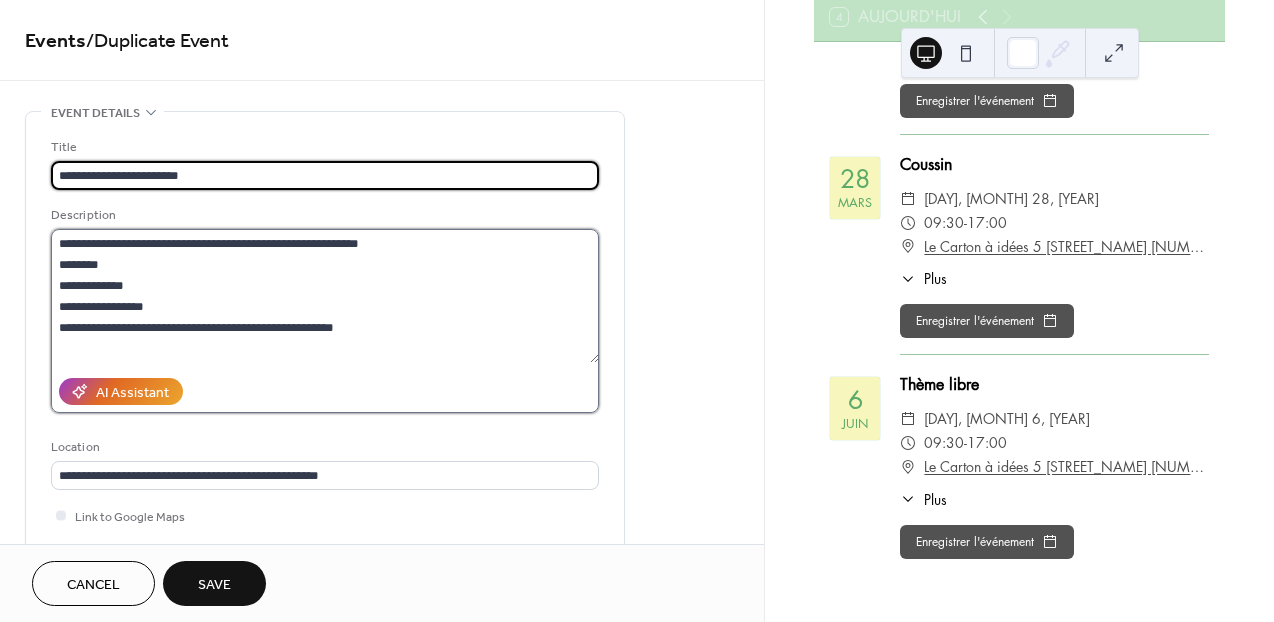 click on "**********" at bounding box center (325, 296) 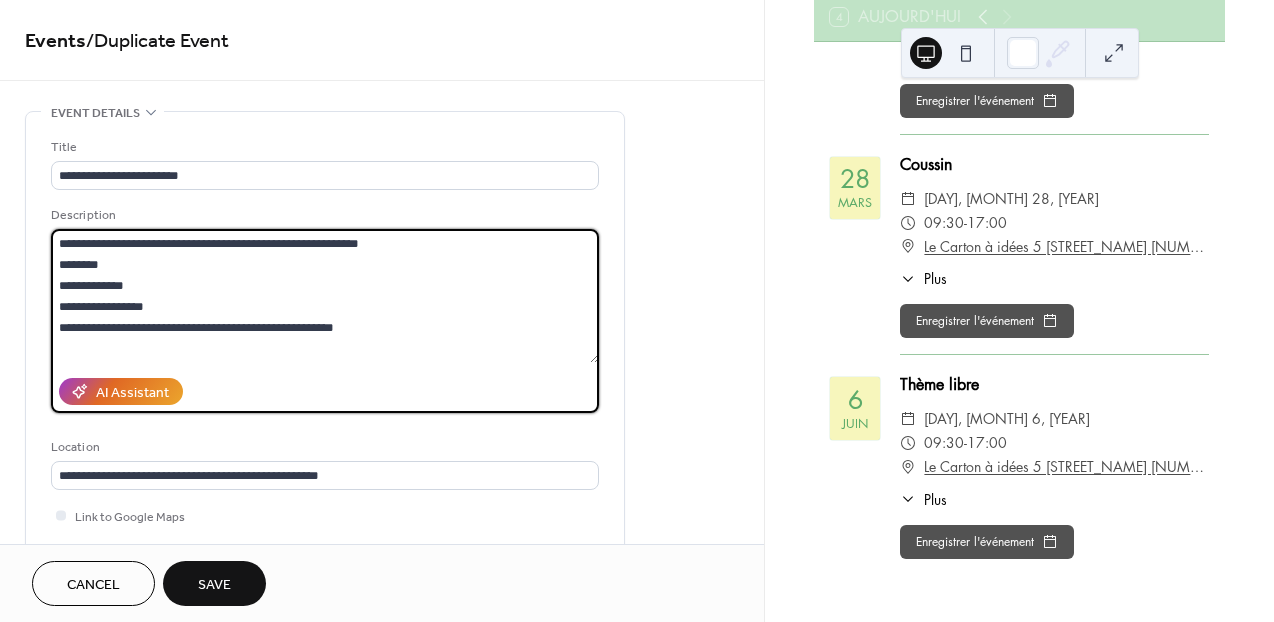 click on "**********" at bounding box center [325, 296] 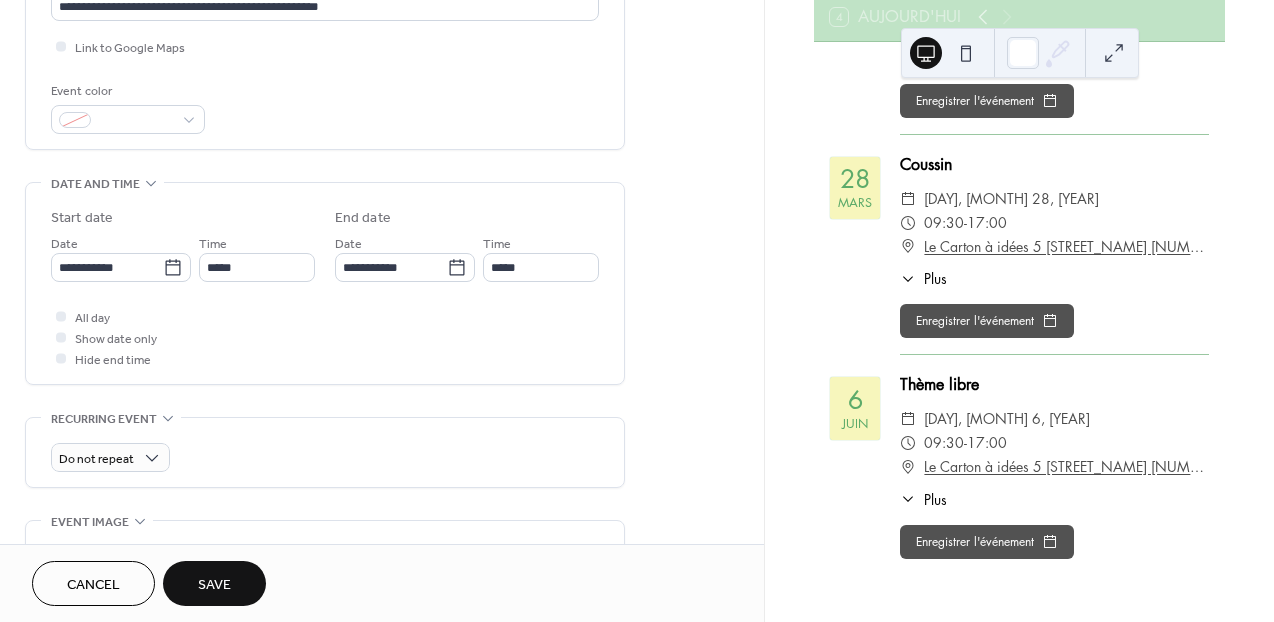 scroll, scrollTop: 476, scrollLeft: 0, axis: vertical 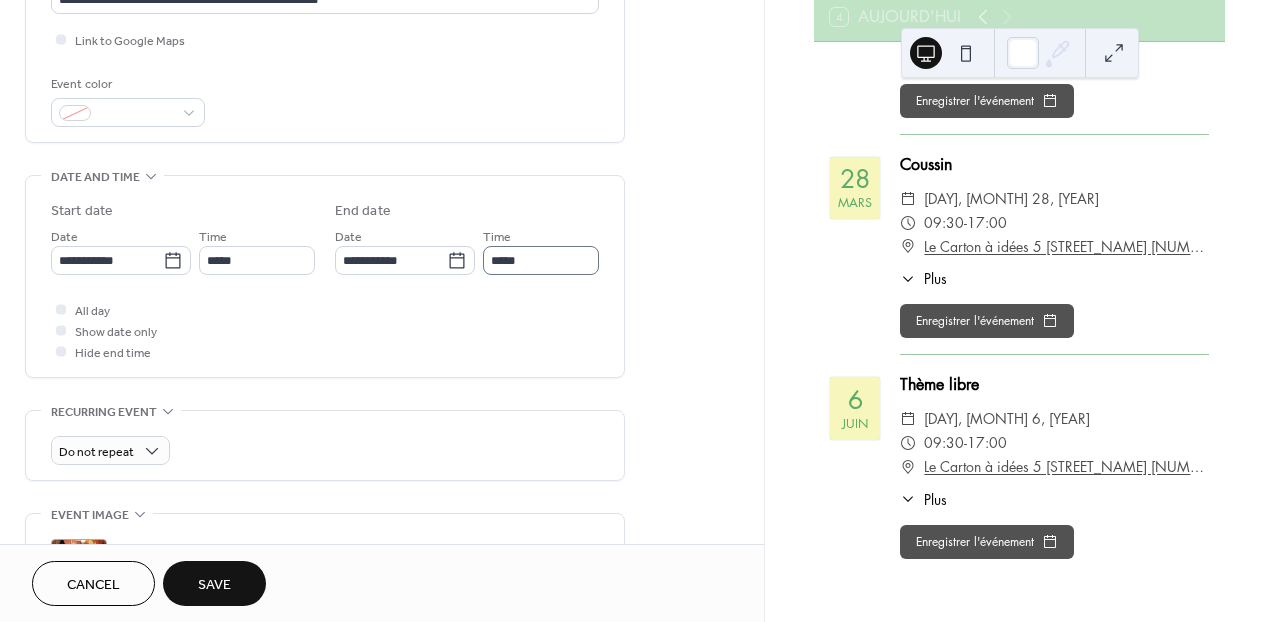 type on "**********" 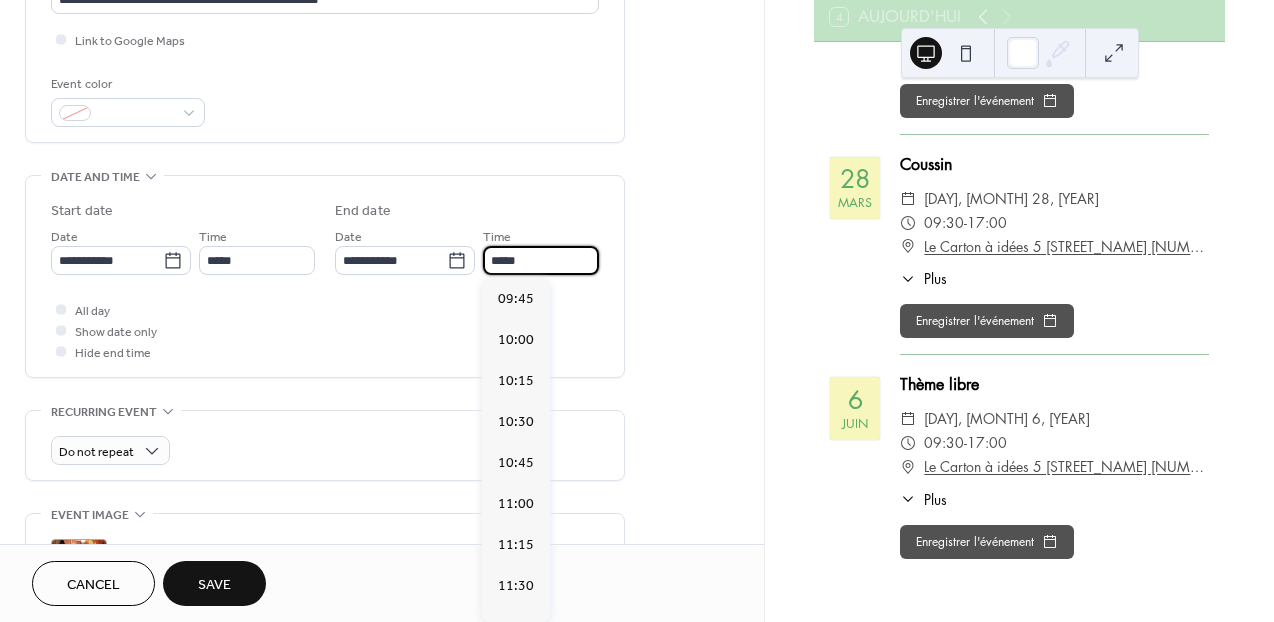 click on "*****" at bounding box center (541, 260) 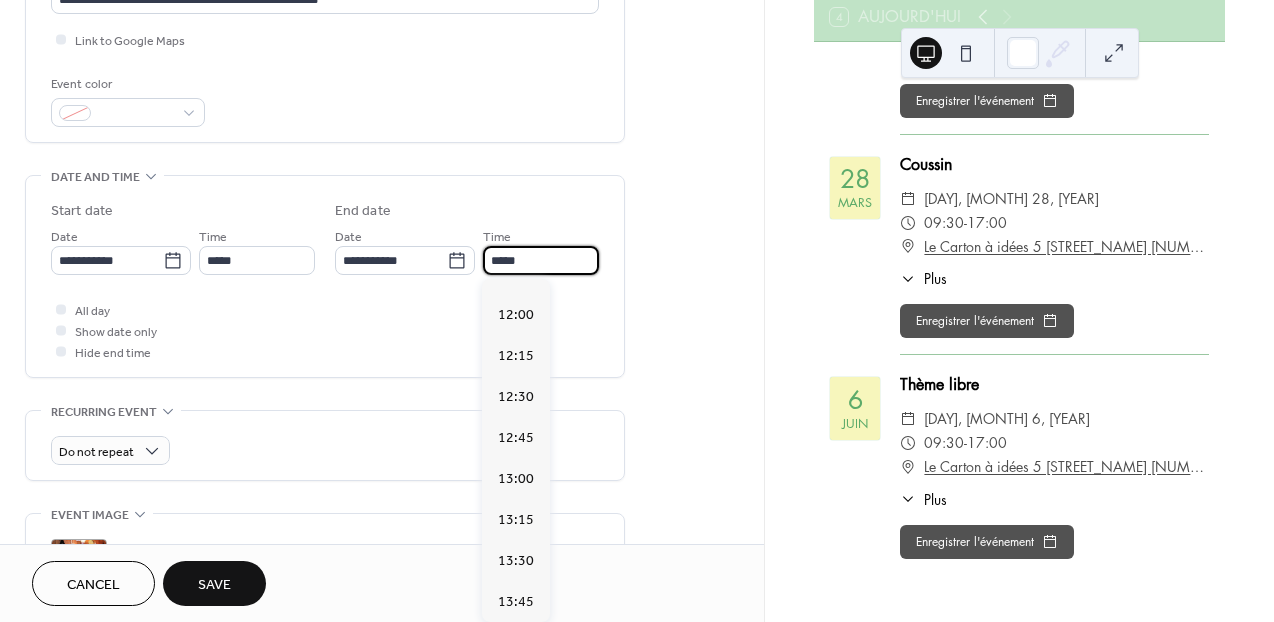 scroll, scrollTop: 345, scrollLeft: 0, axis: vertical 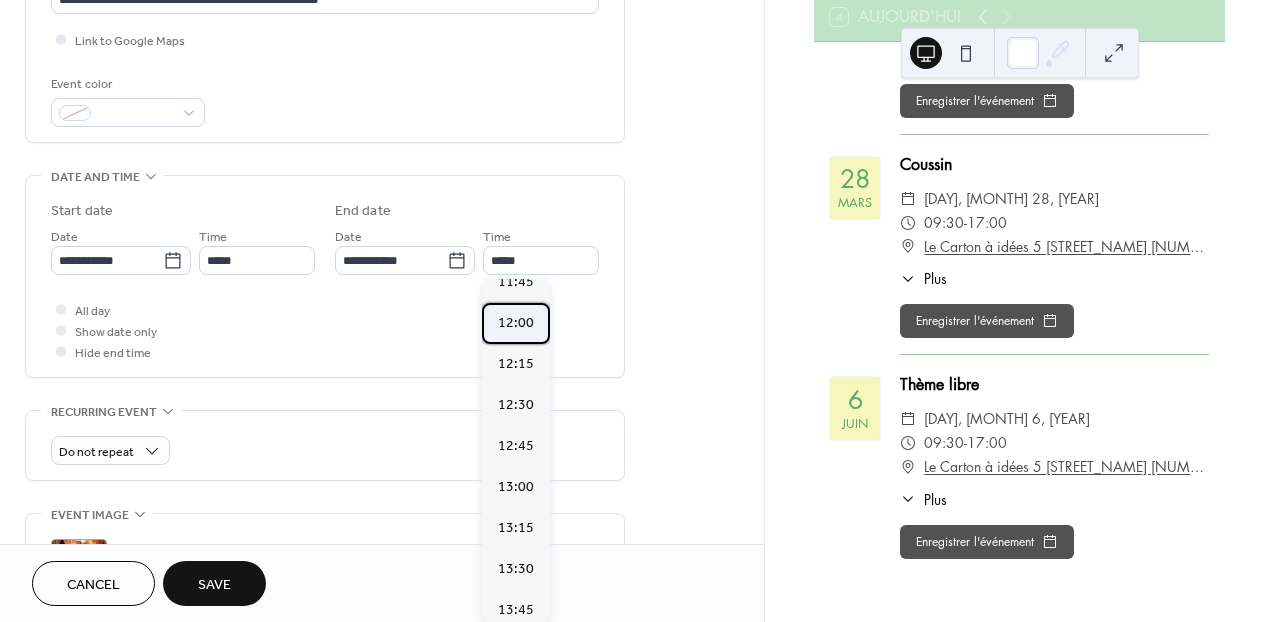 click on "12:00" at bounding box center (516, 323) 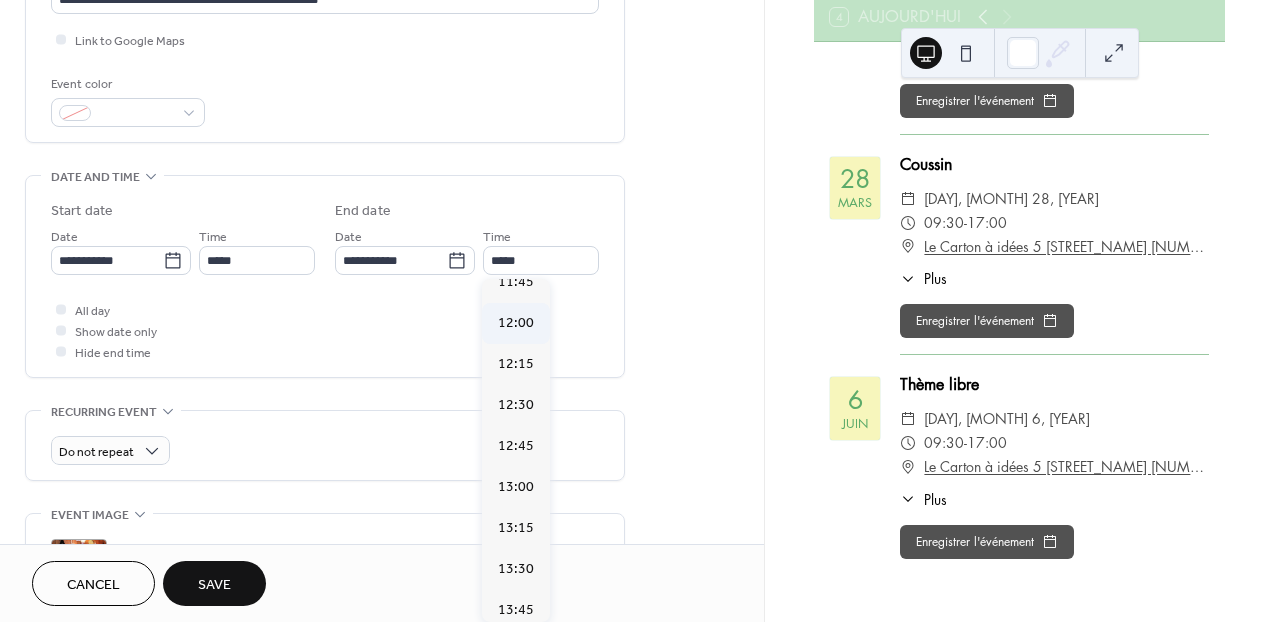 type on "*****" 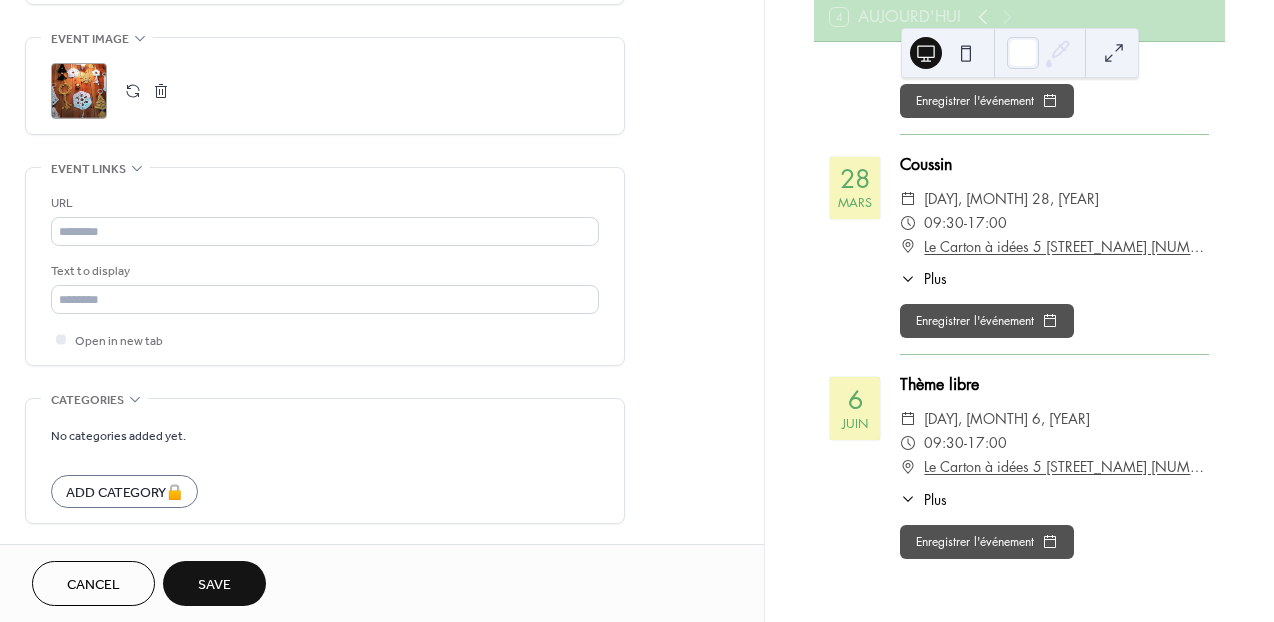 scroll, scrollTop: 1026, scrollLeft: 0, axis: vertical 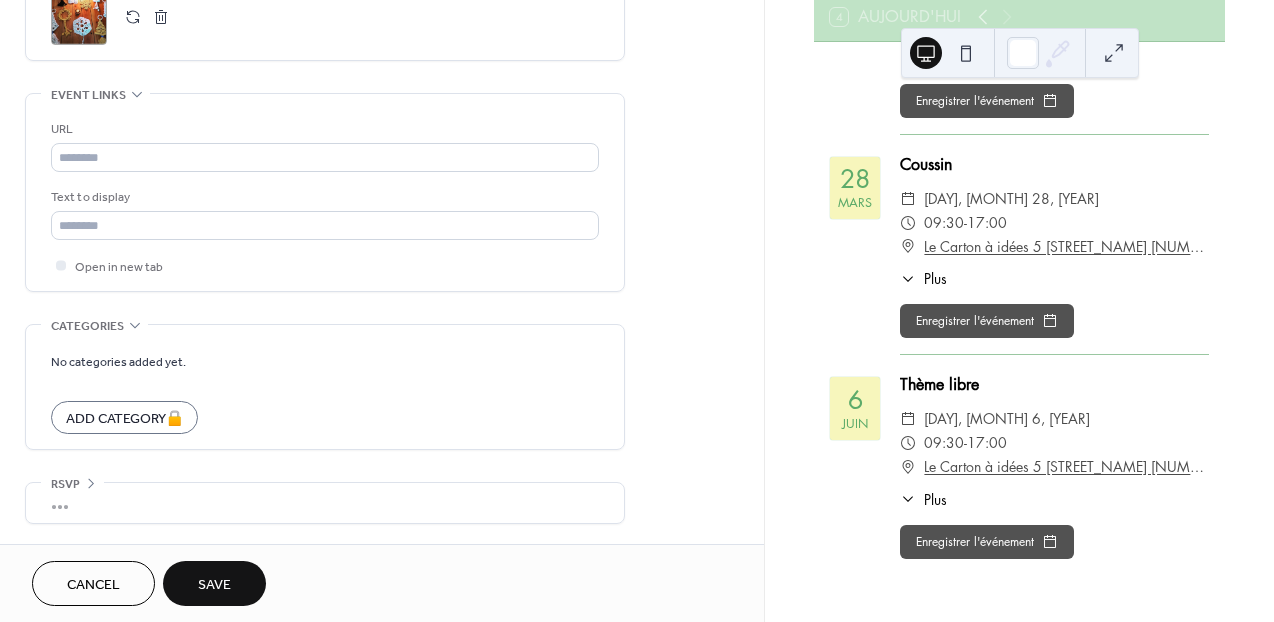 click on "Save" at bounding box center [214, 585] 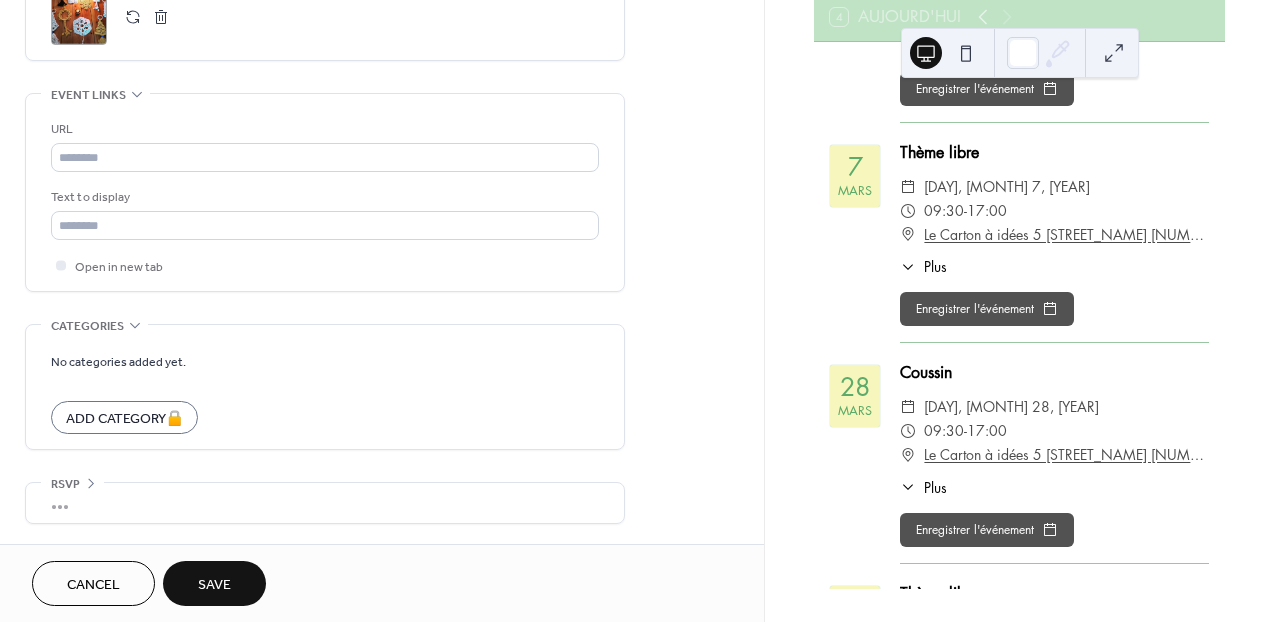 scroll, scrollTop: 1235, scrollLeft: 0, axis: vertical 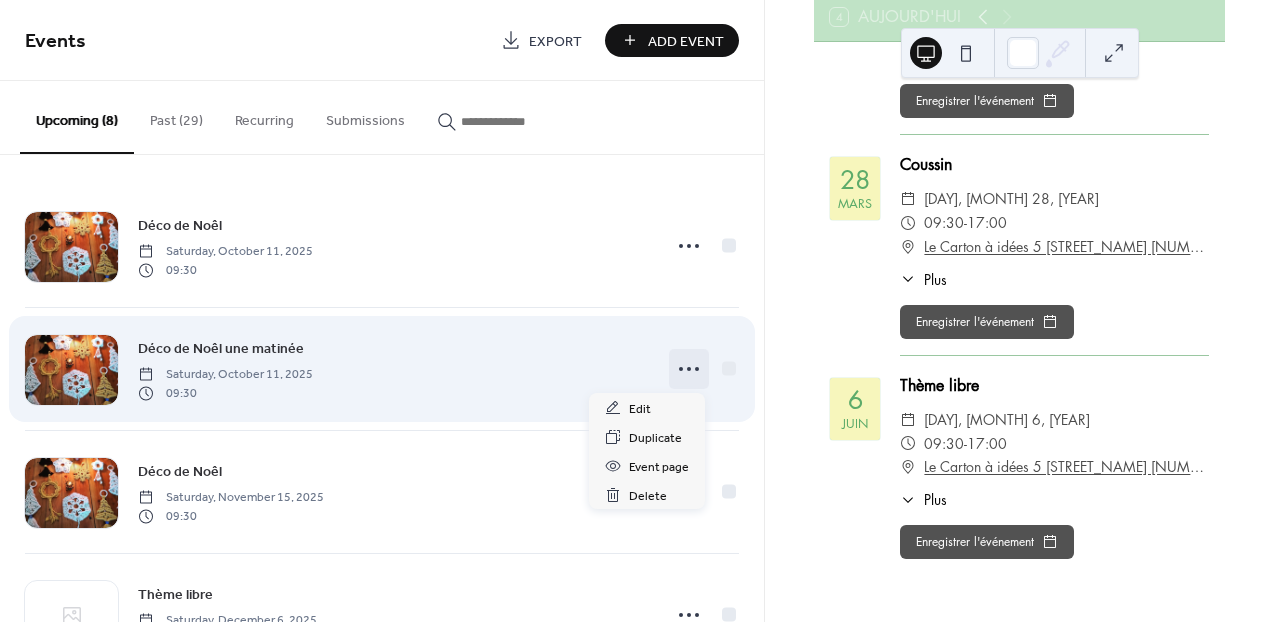 click 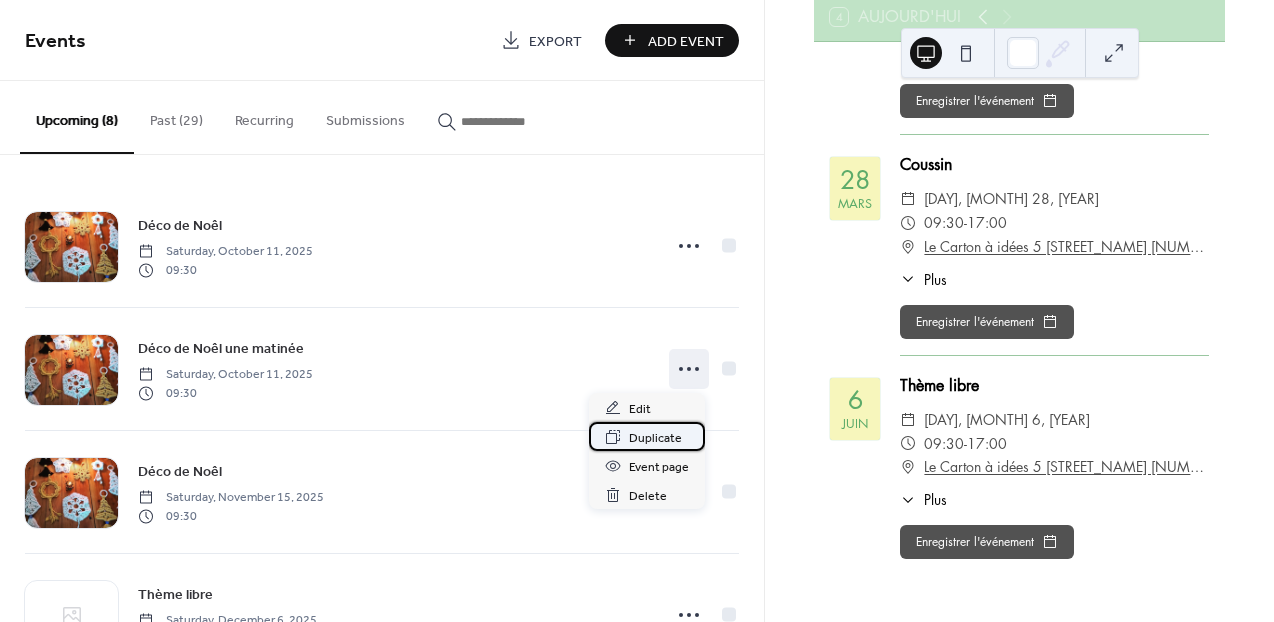 click on "Duplicate" at bounding box center (655, 438) 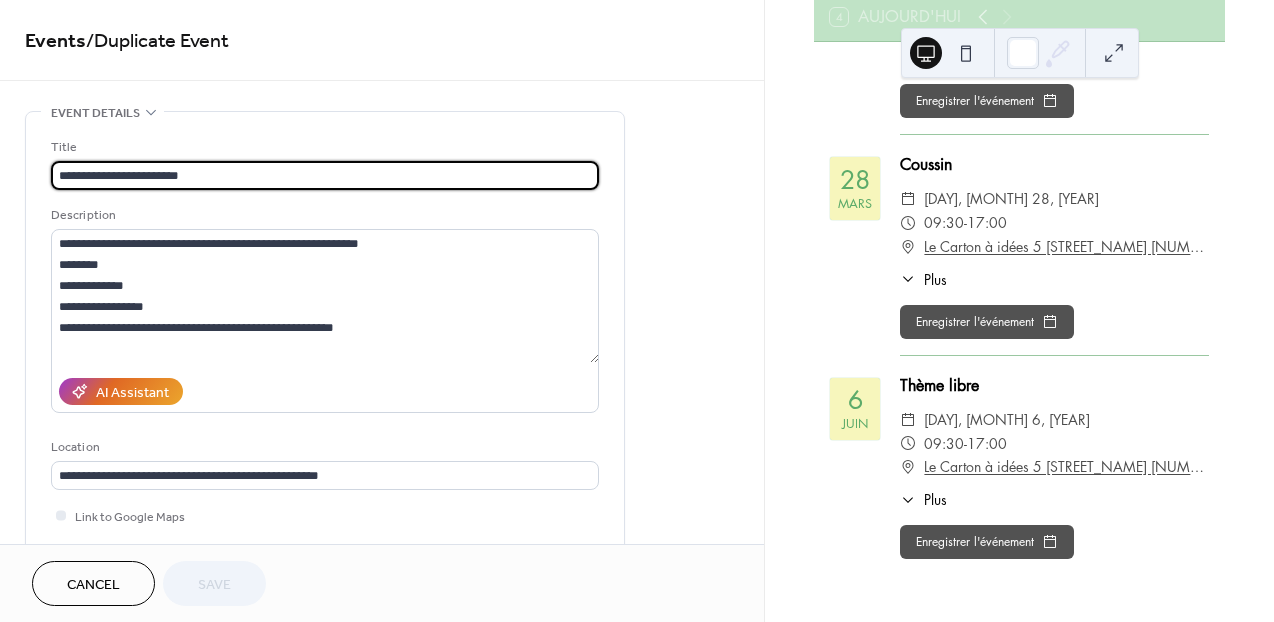 drag, startPoint x: 205, startPoint y: 175, endPoint x: 155, endPoint y: 180, distance: 50.24938 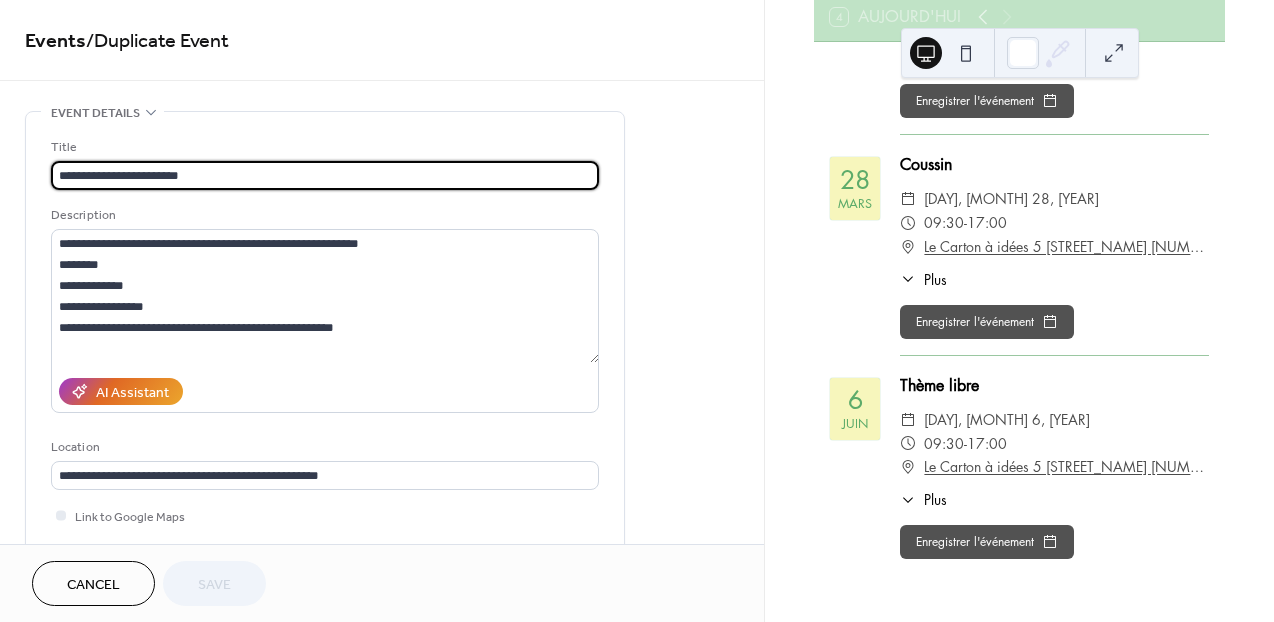 click on "**********" at bounding box center (325, 175) 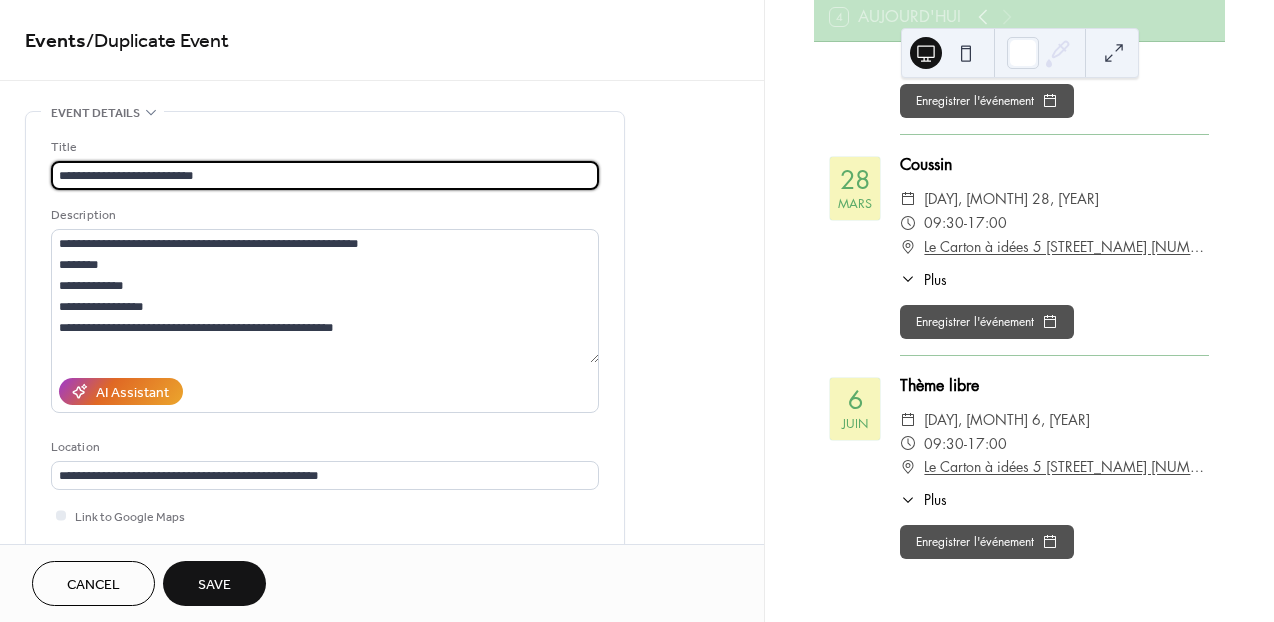scroll, scrollTop: 1, scrollLeft: 0, axis: vertical 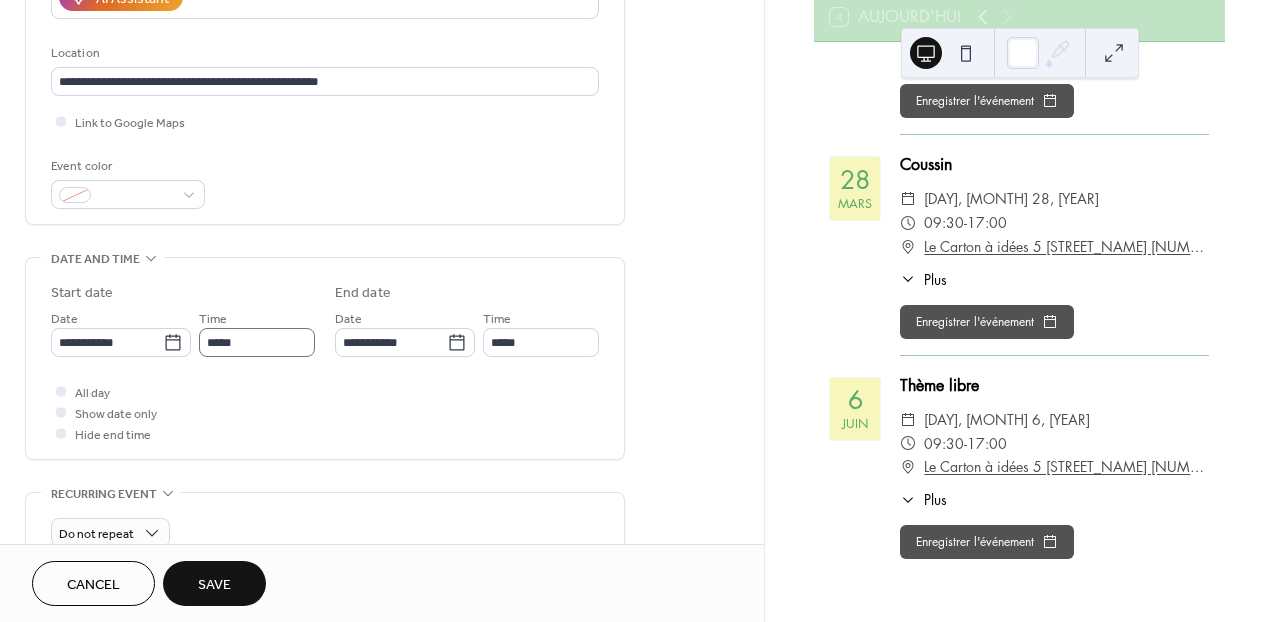 type on "**********" 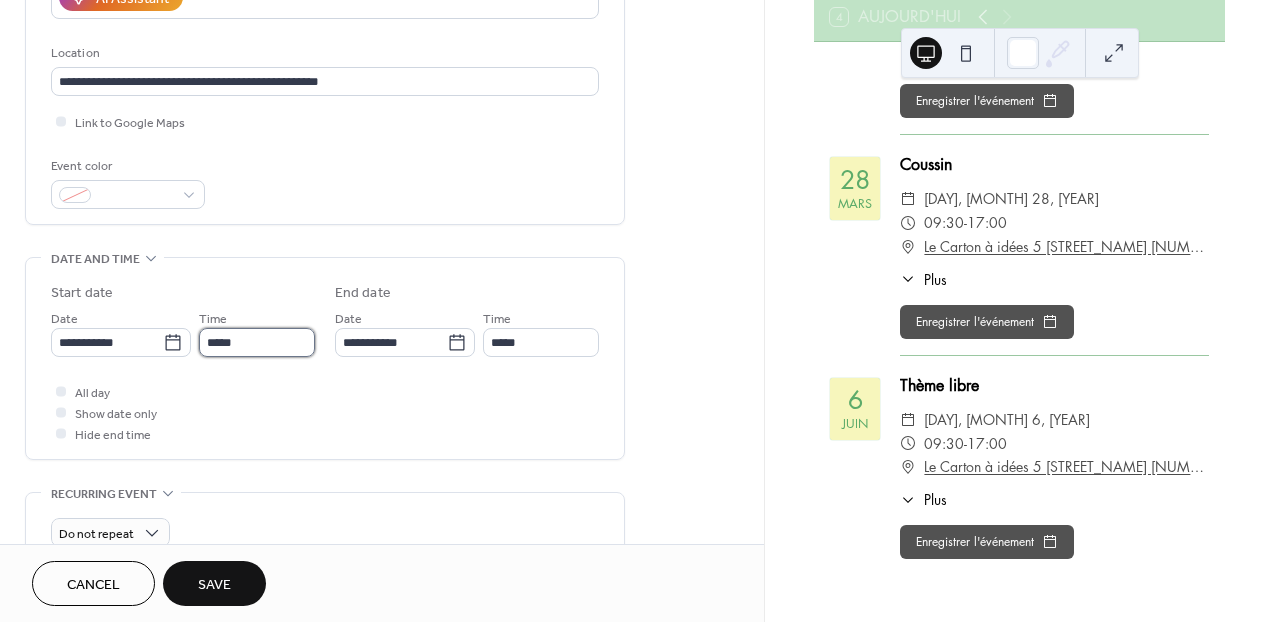 scroll, scrollTop: 0, scrollLeft: 0, axis: both 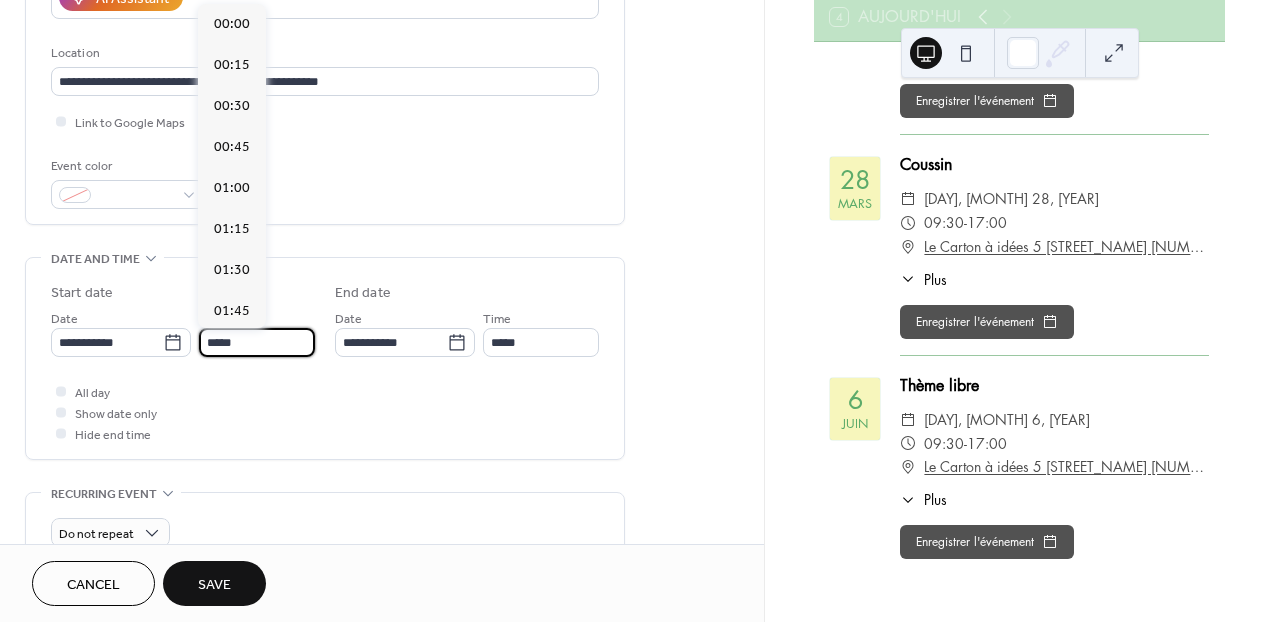 click on "*****" at bounding box center [257, 342] 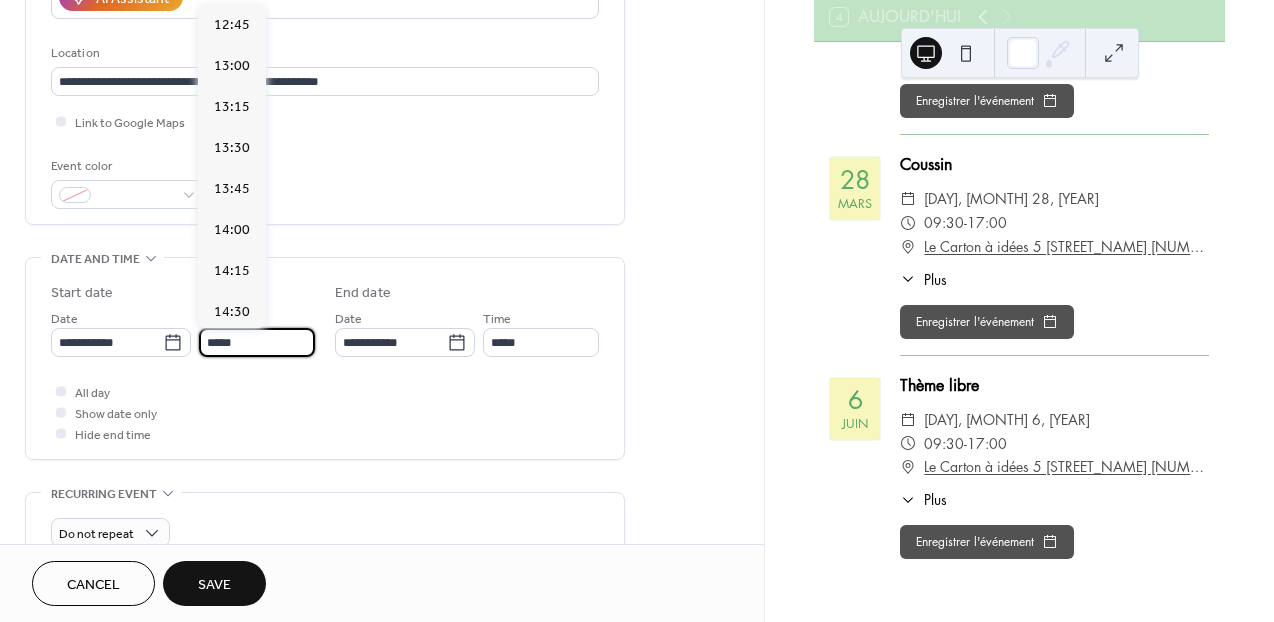 scroll, scrollTop: 2091, scrollLeft: 0, axis: vertical 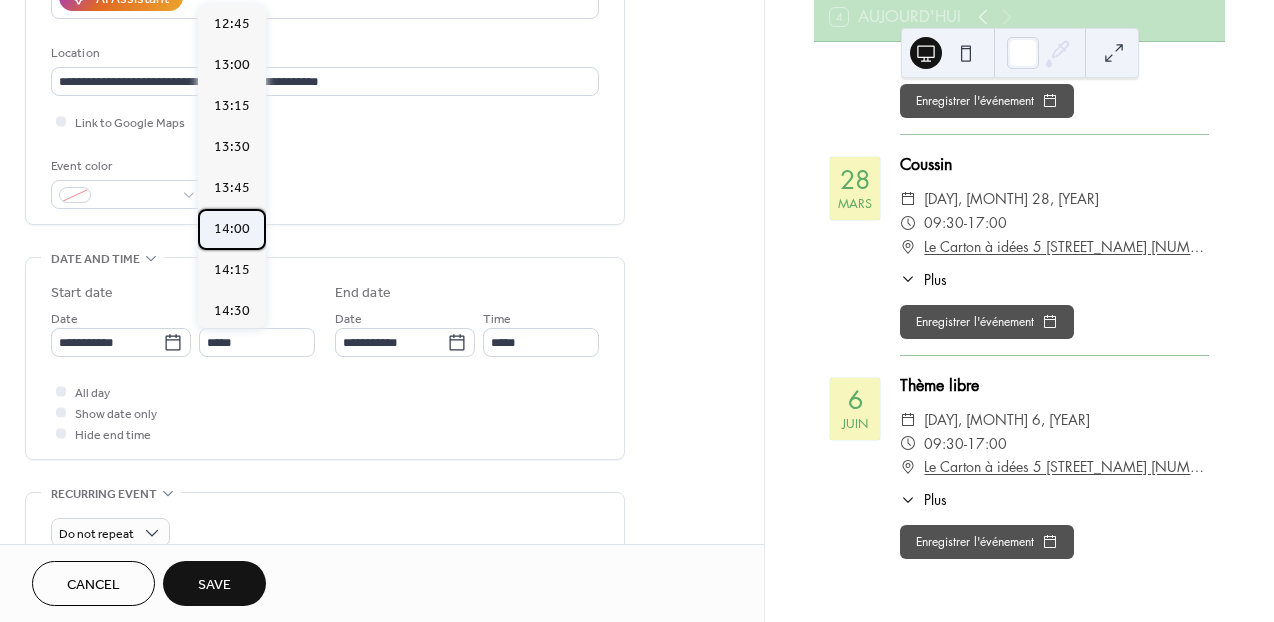 click on "14:00" at bounding box center [232, 229] 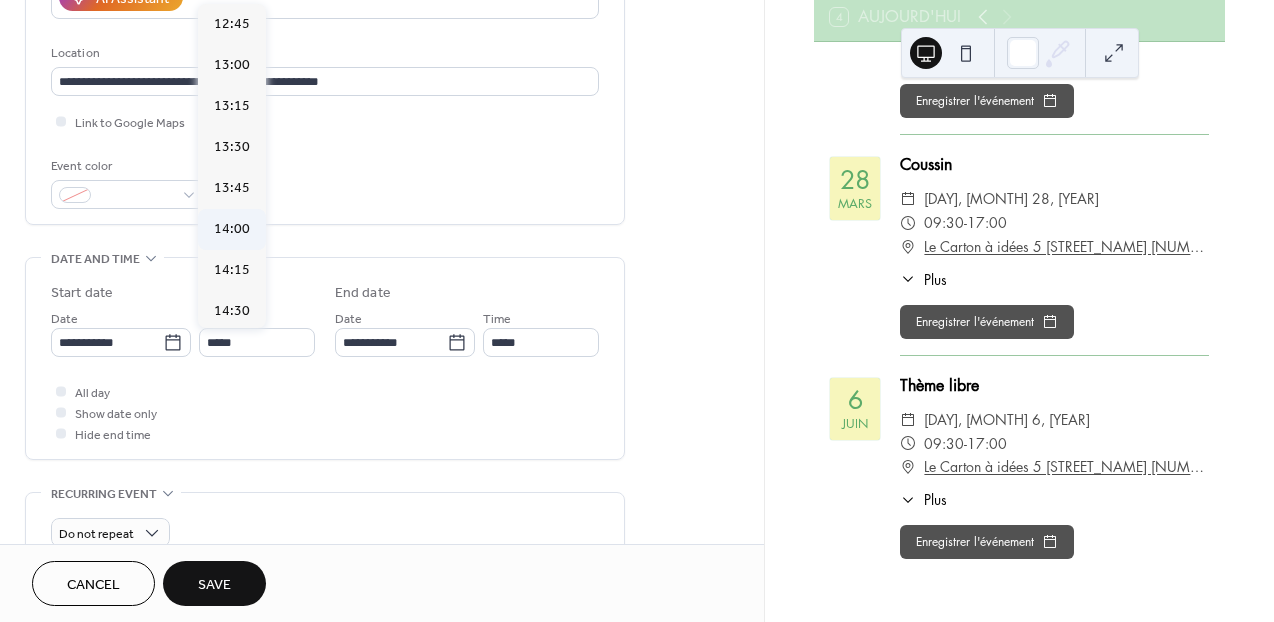 type on "*****" 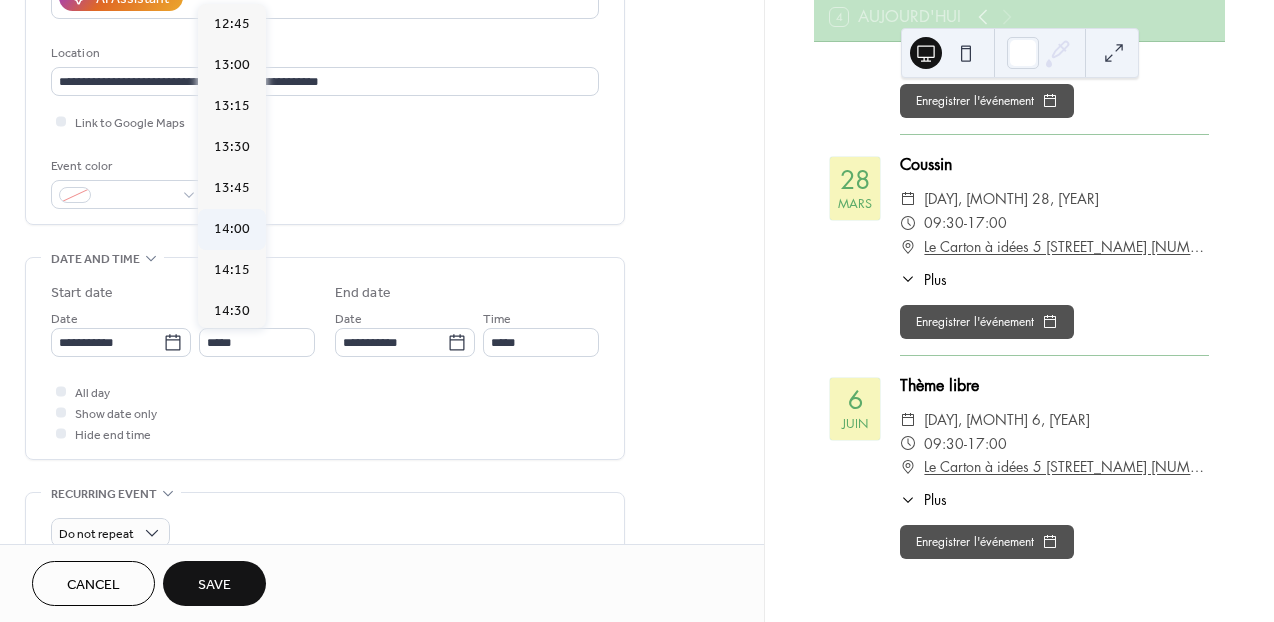 type on "*****" 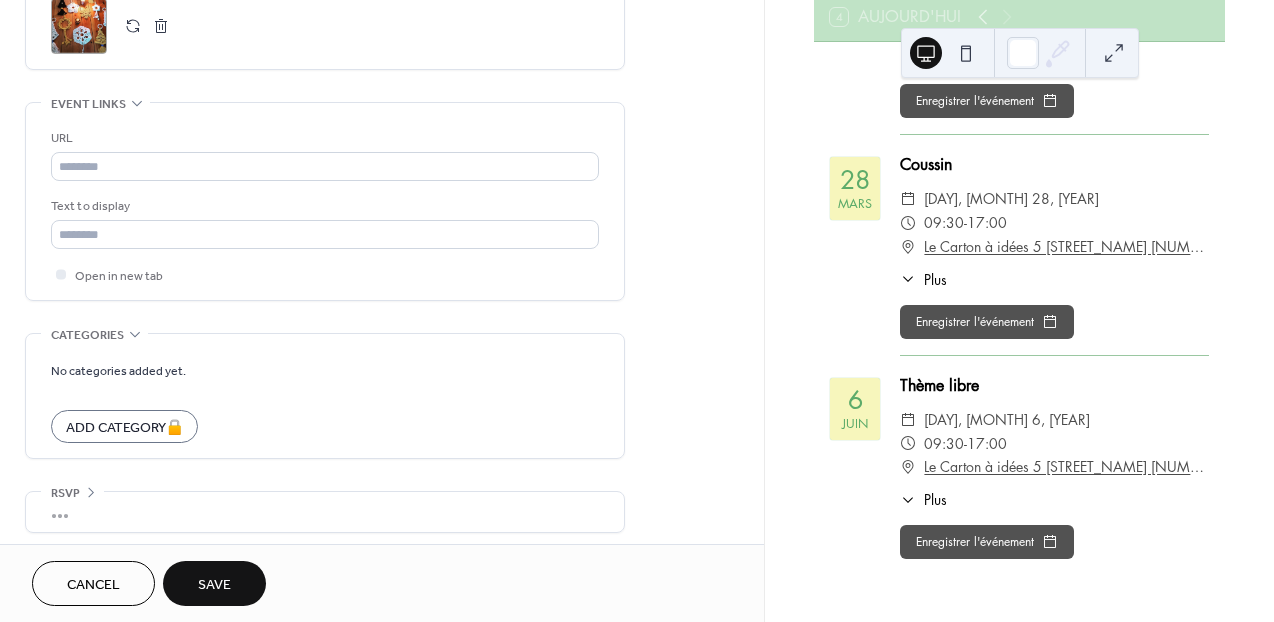 scroll, scrollTop: 1026, scrollLeft: 0, axis: vertical 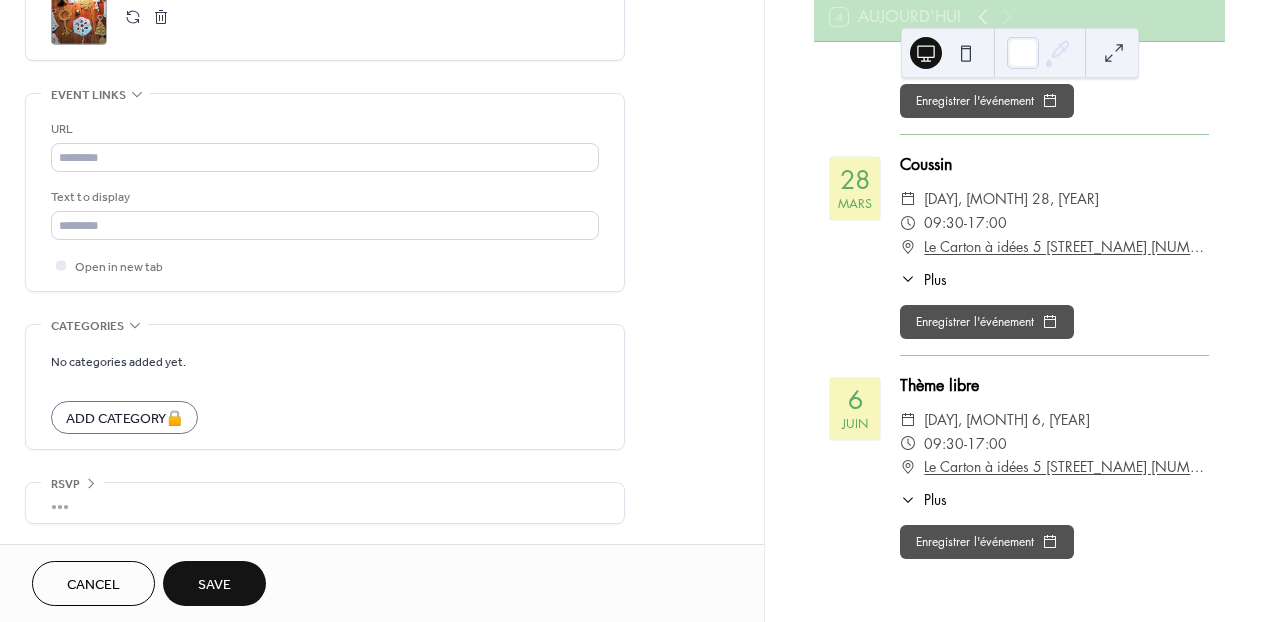 click on "Save" at bounding box center [214, 585] 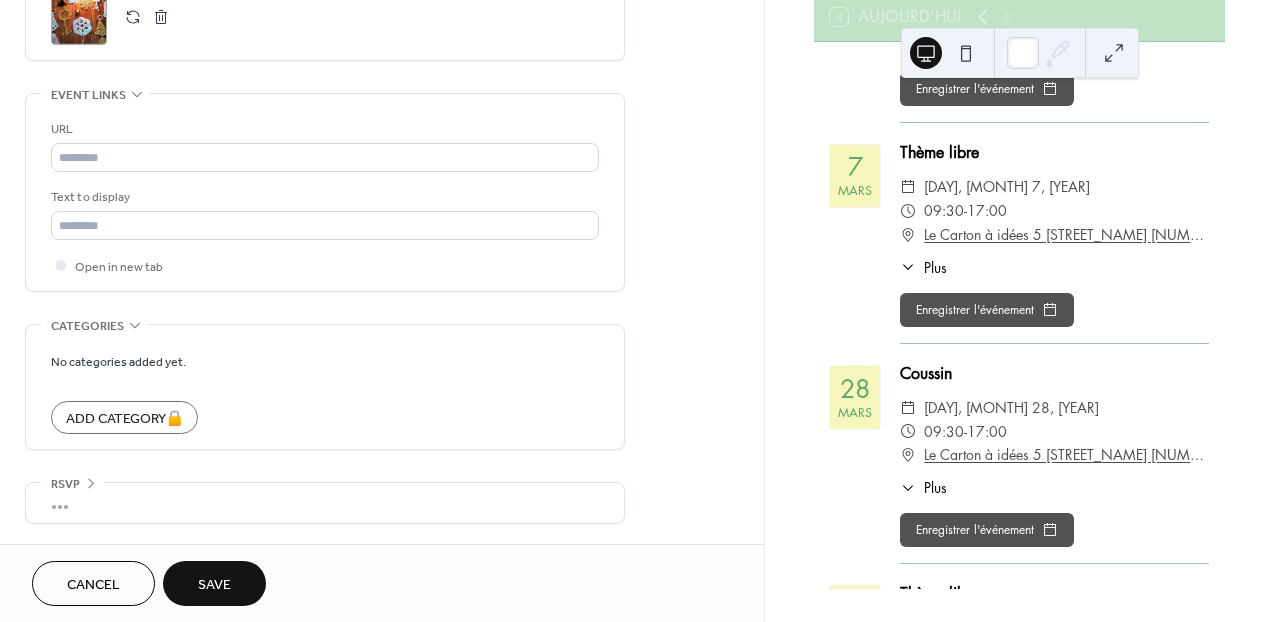 scroll, scrollTop: 1456, scrollLeft: 0, axis: vertical 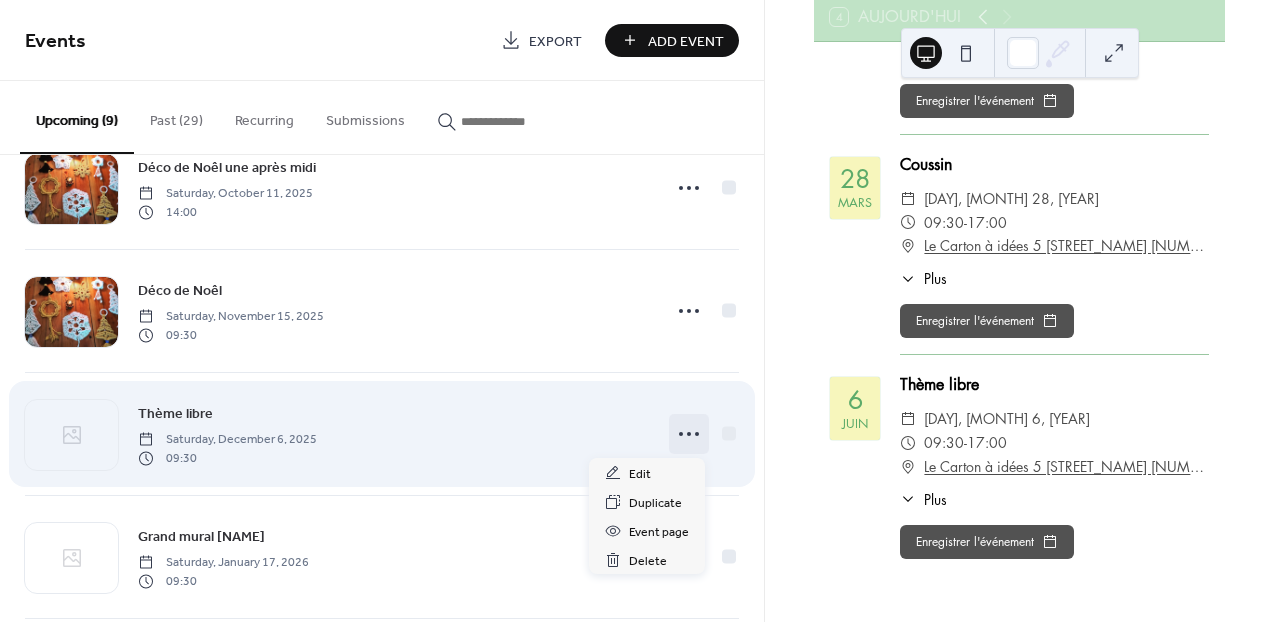 click 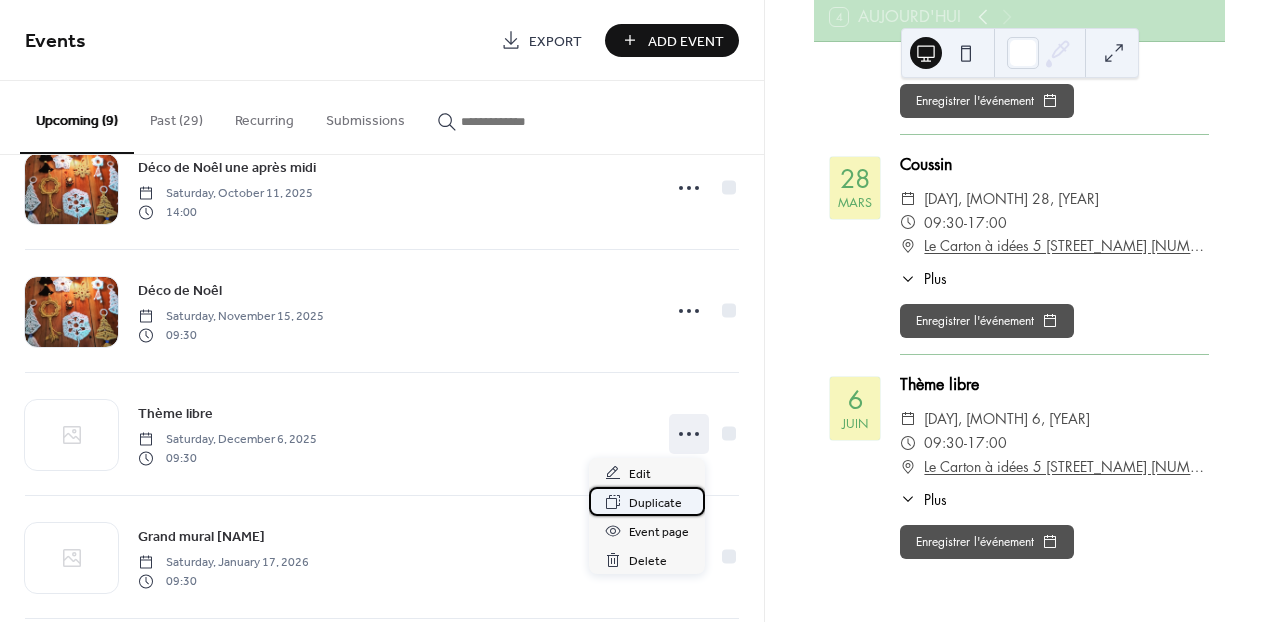 click on "Duplicate" at bounding box center [655, 503] 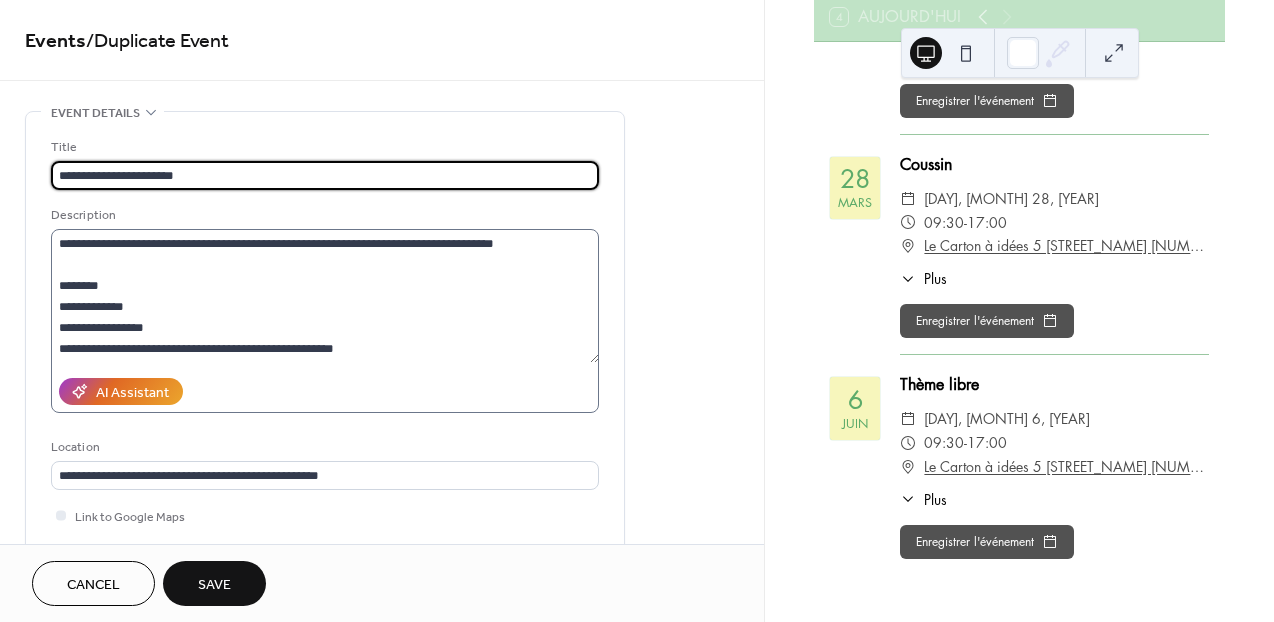 type on "**********" 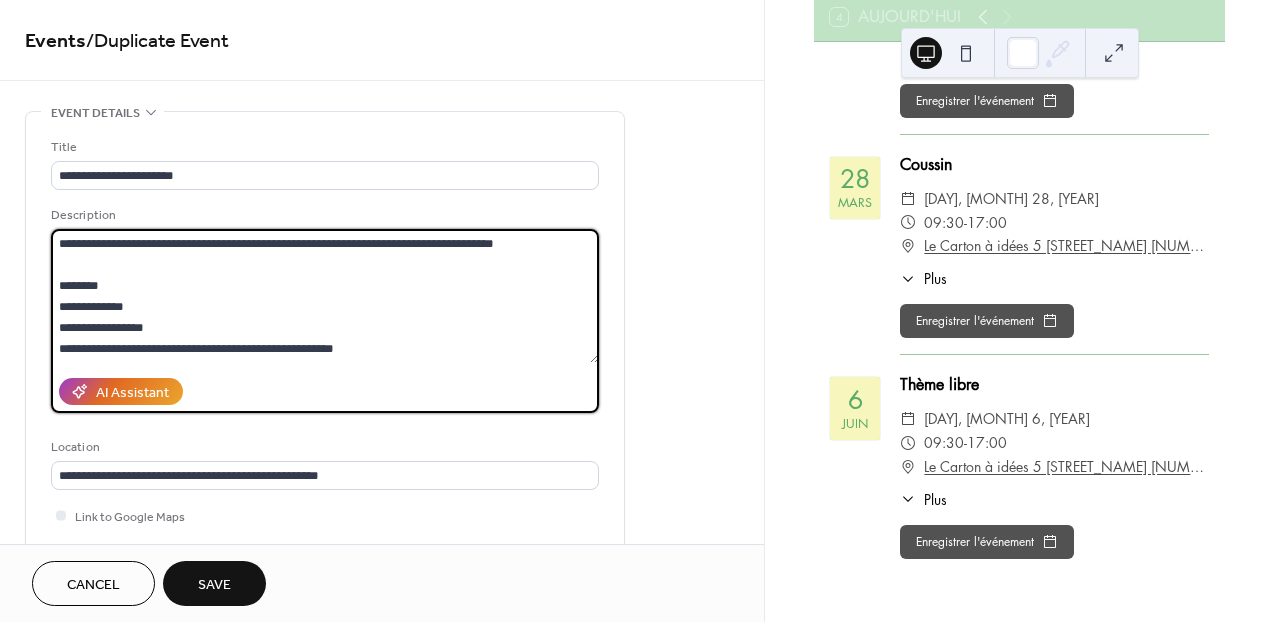 click on "**********" at bounding box center (325, 296) 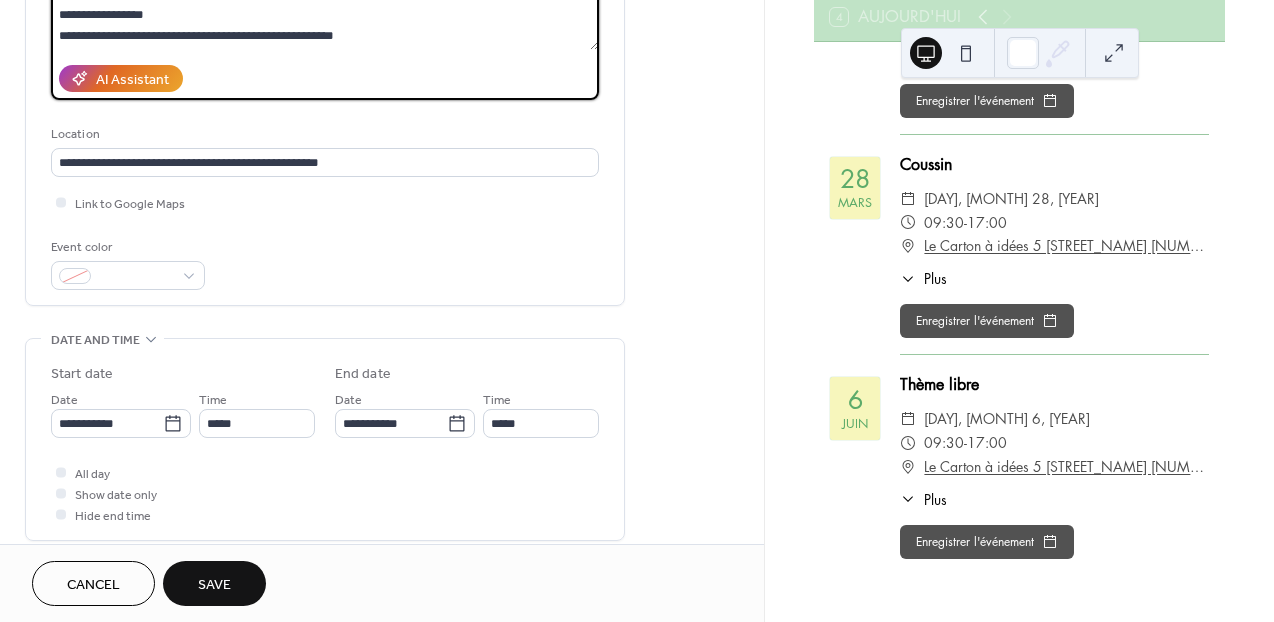 scroll, scrollTop: 315, scrollLeft: 0, axis: vertical 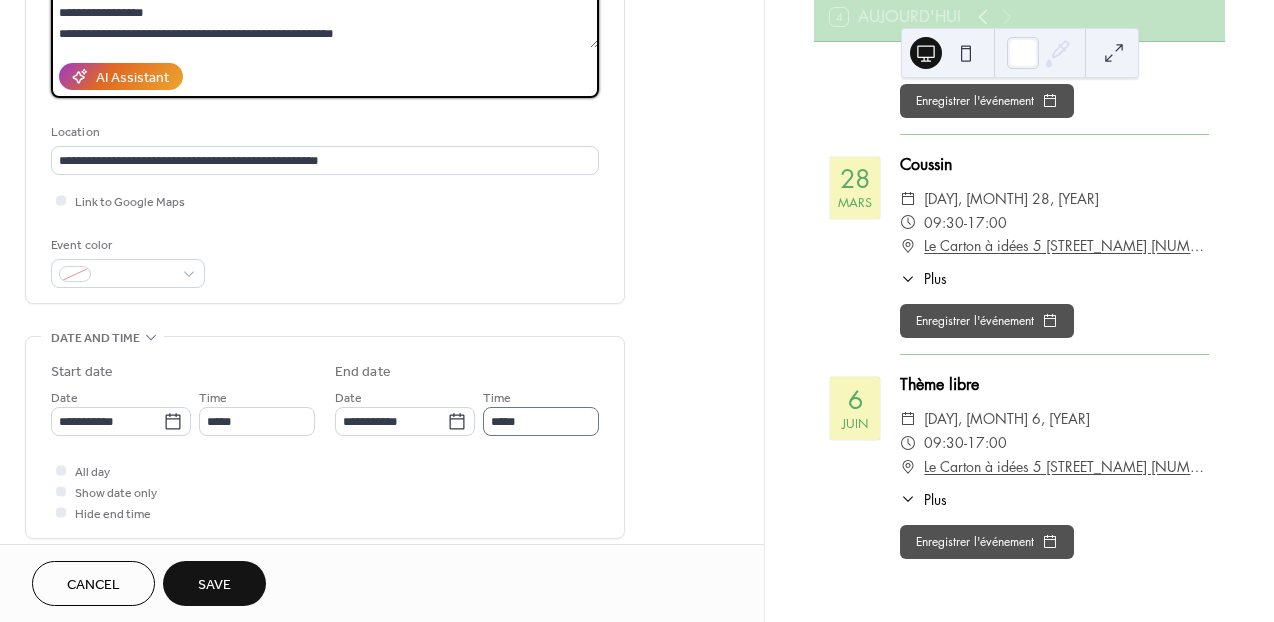 type on "**********" 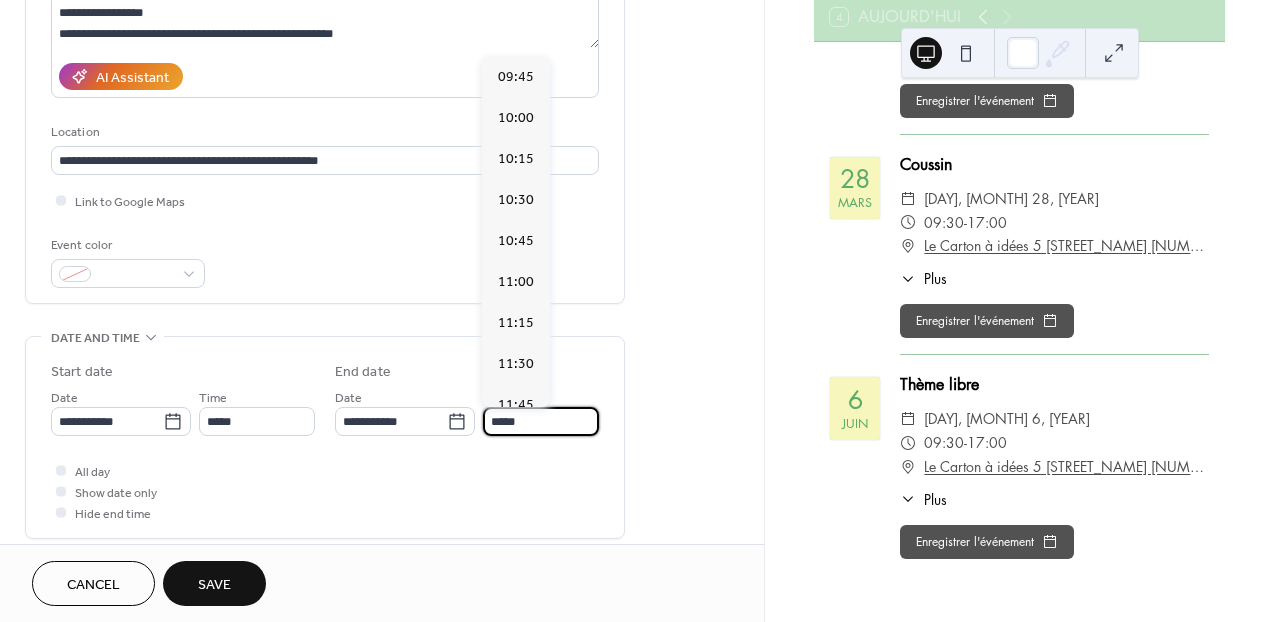 click on "*****" at bounding box center (541, 421) 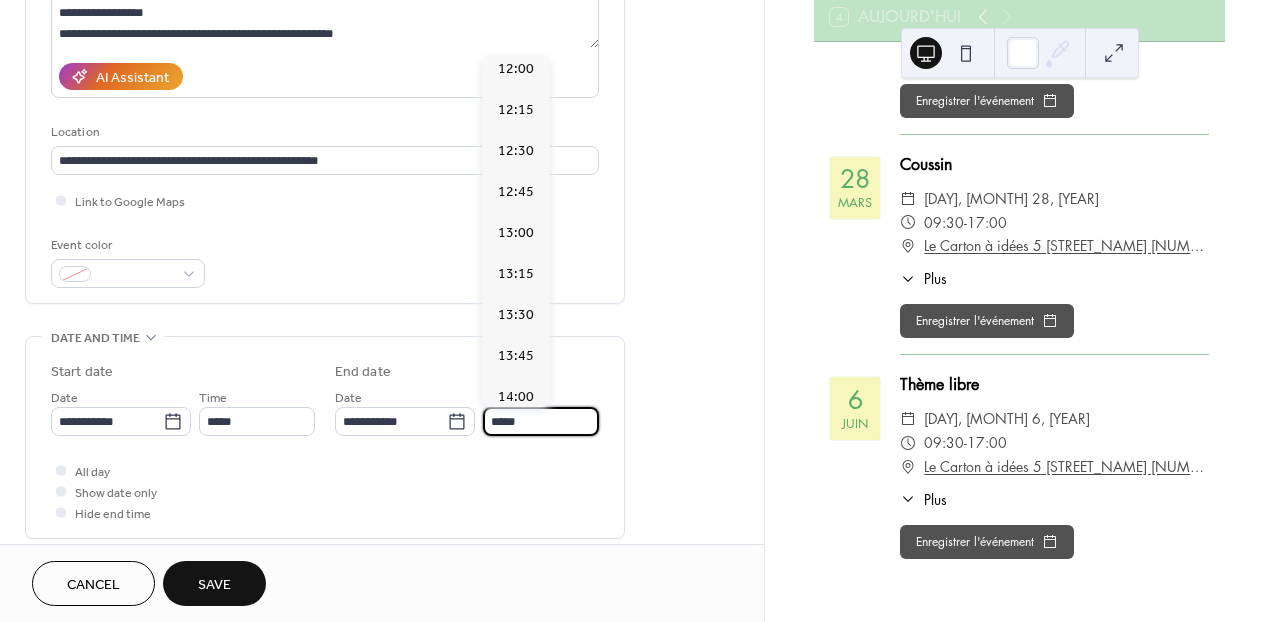 scroll, scrollTop: 376, scrollLeft: 0, axis: vertical 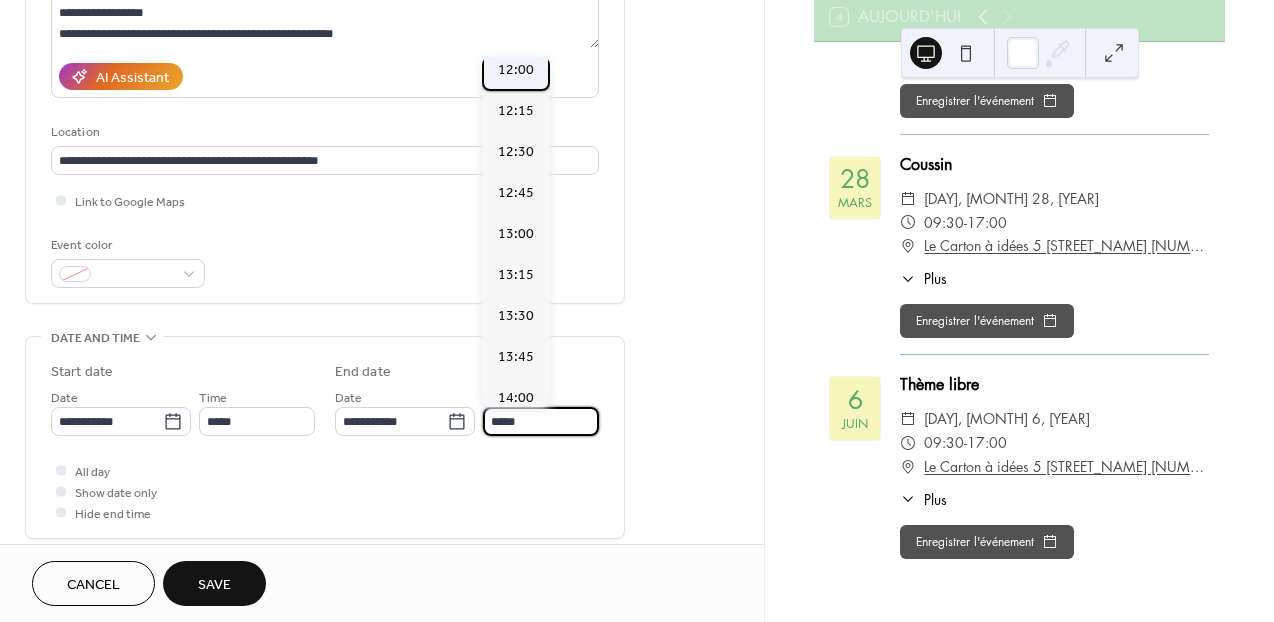 click on "12:00" at bounding box center [516, 70] 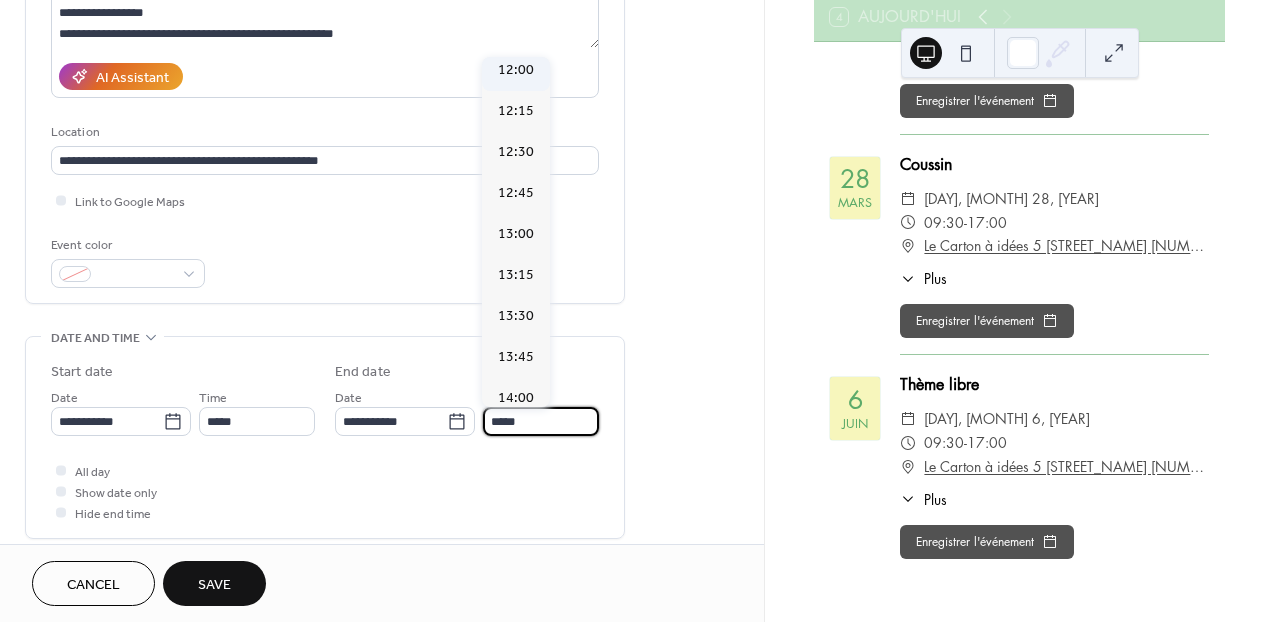 type on "*****" 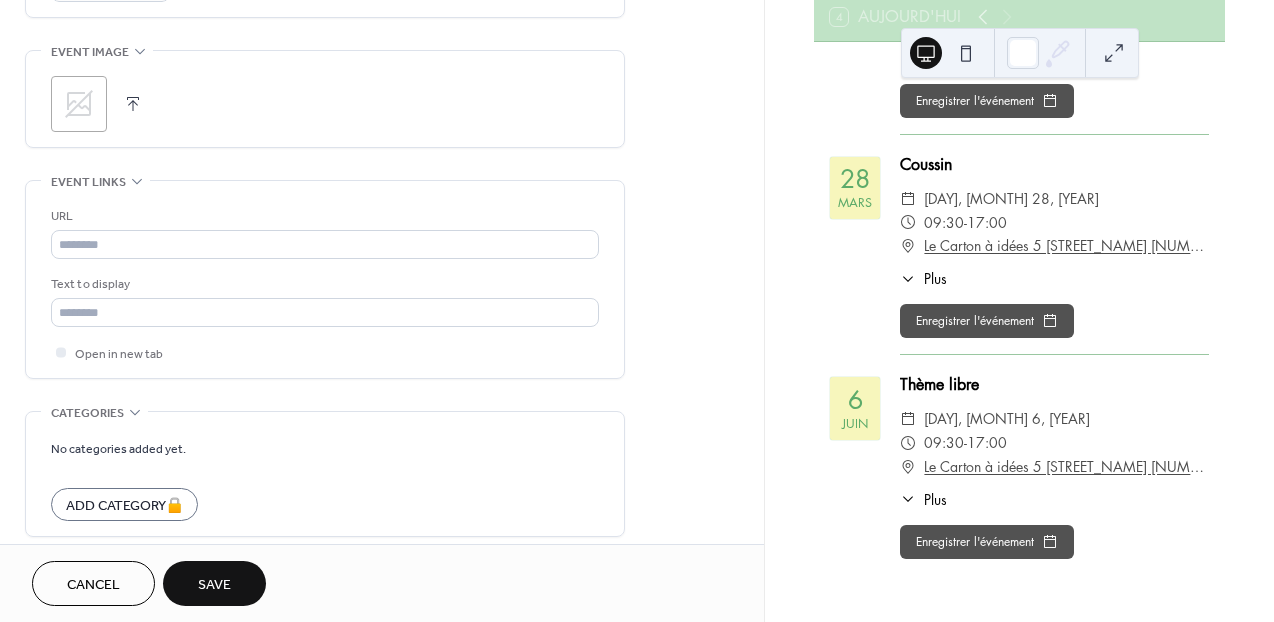 scroll, scrollTop: 948, scrollLeft: 0, axis: vertical 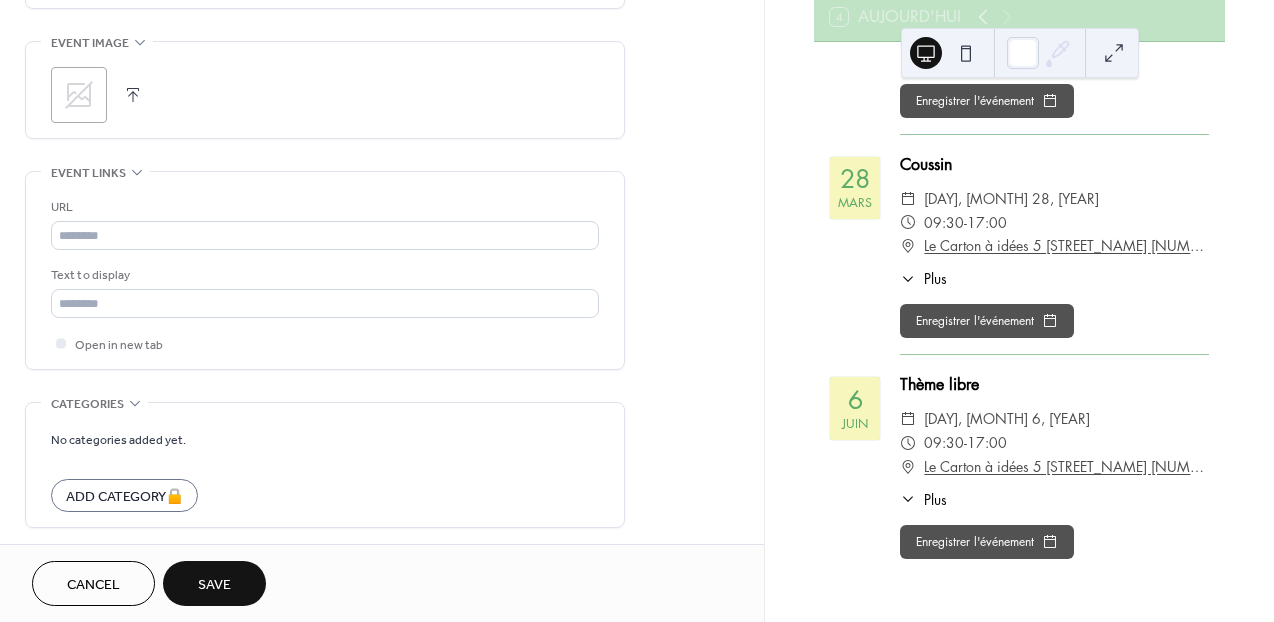 click on "Save" at bounding box center (214, 585) 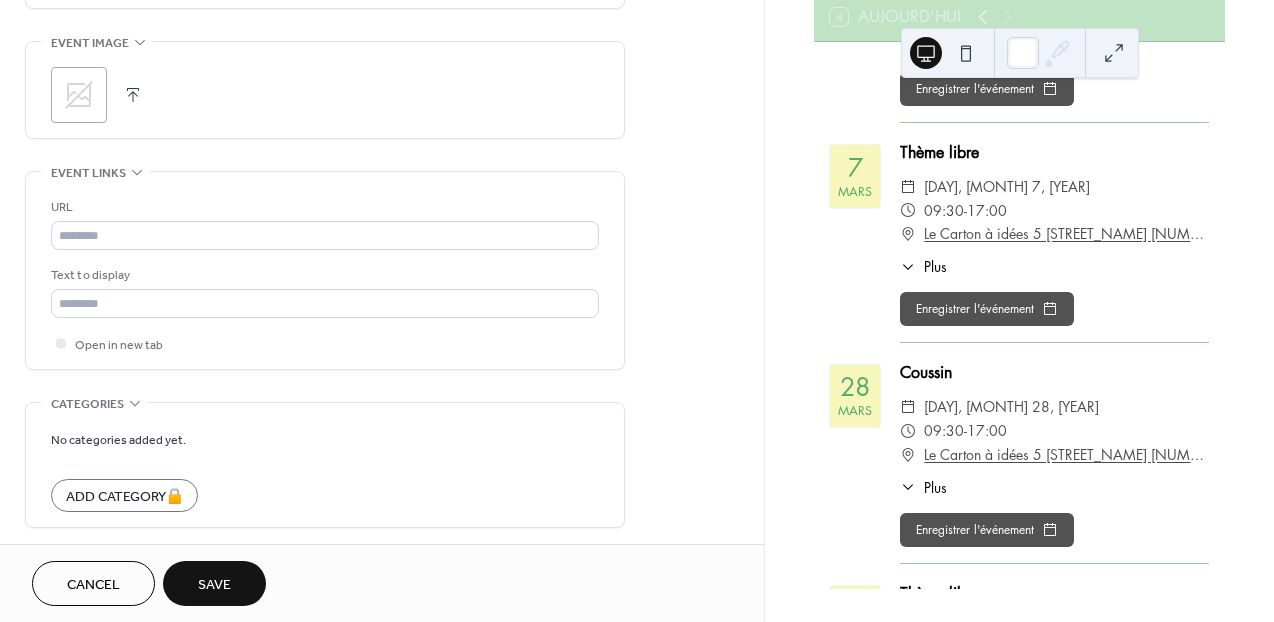 scroll, scrollTop: 1676, scrollLeft: 0, axis: vertical 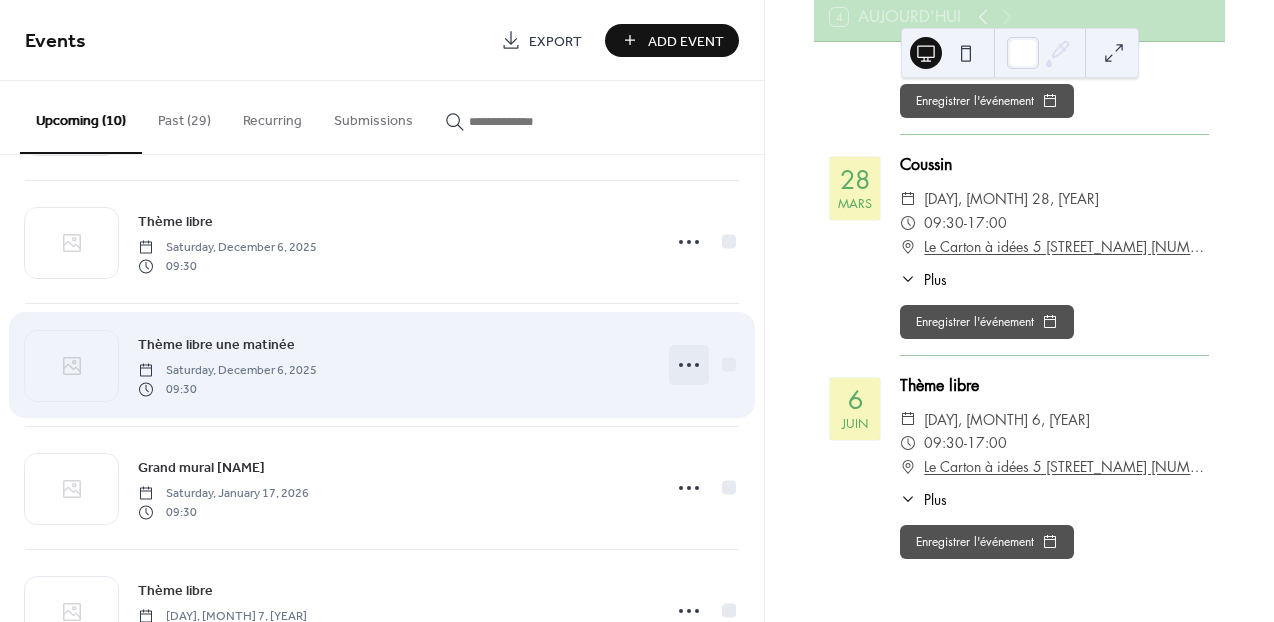 click 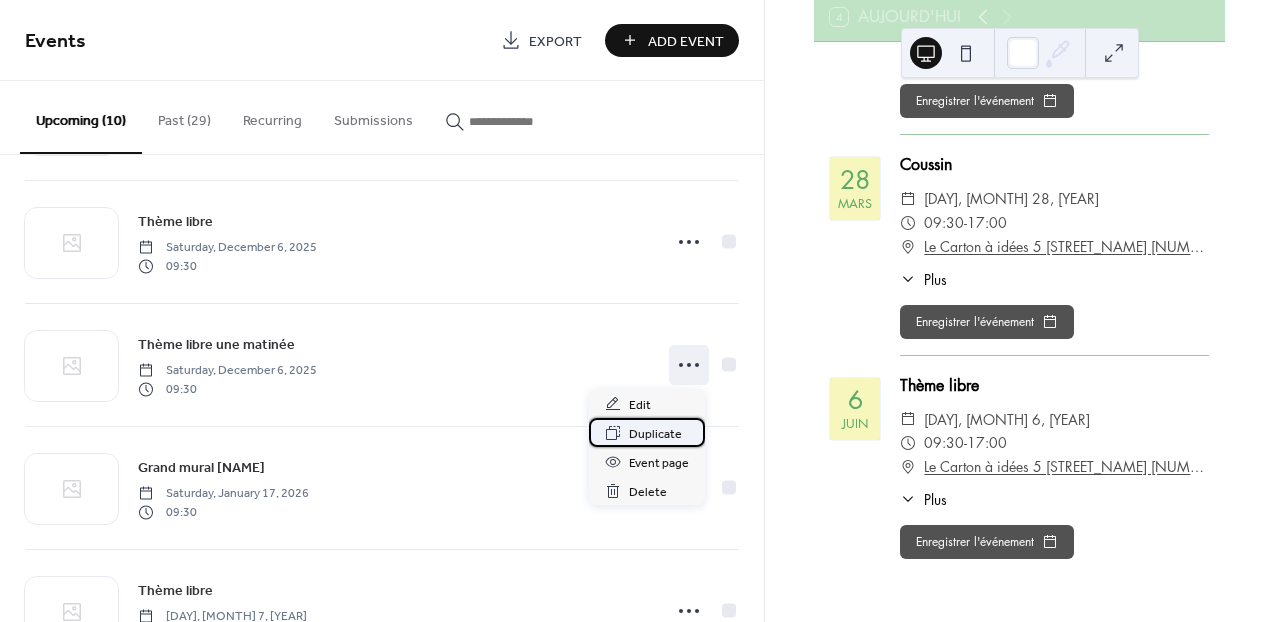 click on "Duplicate" at bounding box center [655, 434] 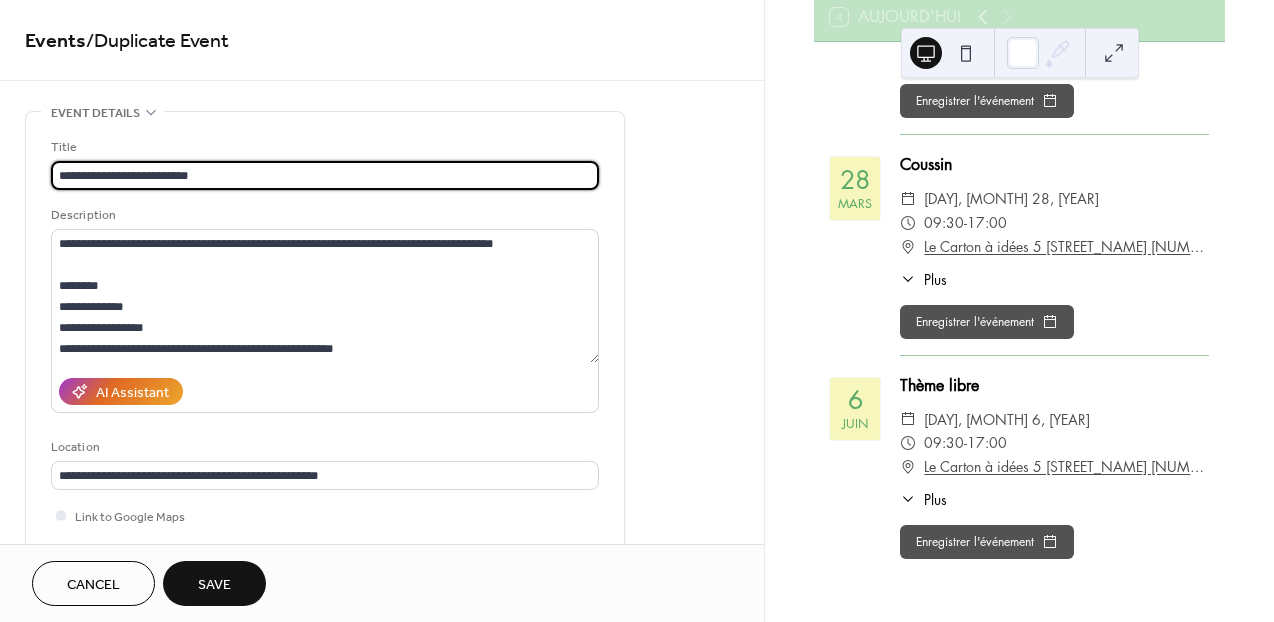 scroll, scrollTop: 1, scrollLeft: 0, axis: vertical 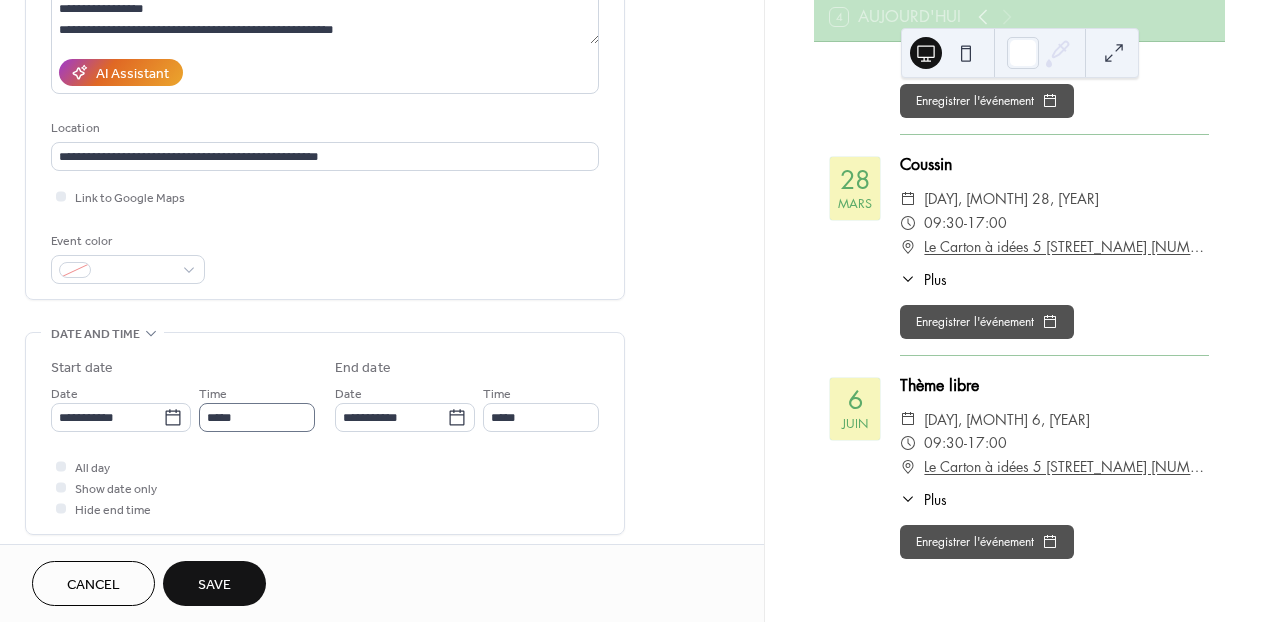 type on "**********" 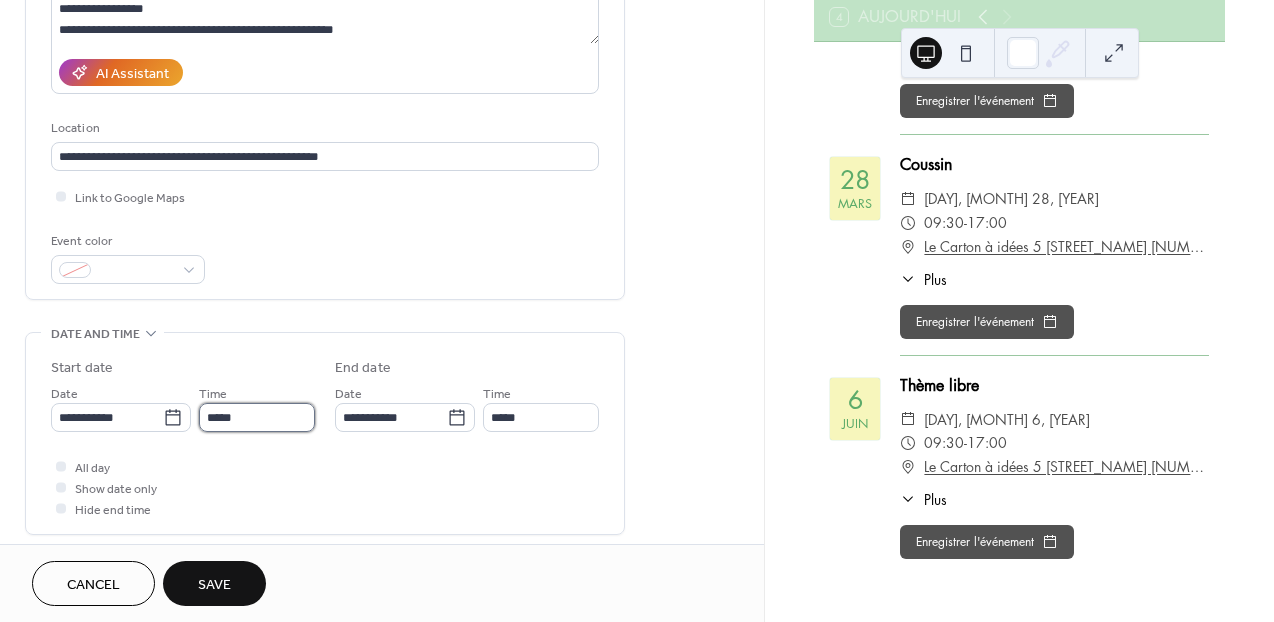 scroll, scrollTop: 0, scrollLeft: 0, axis: both 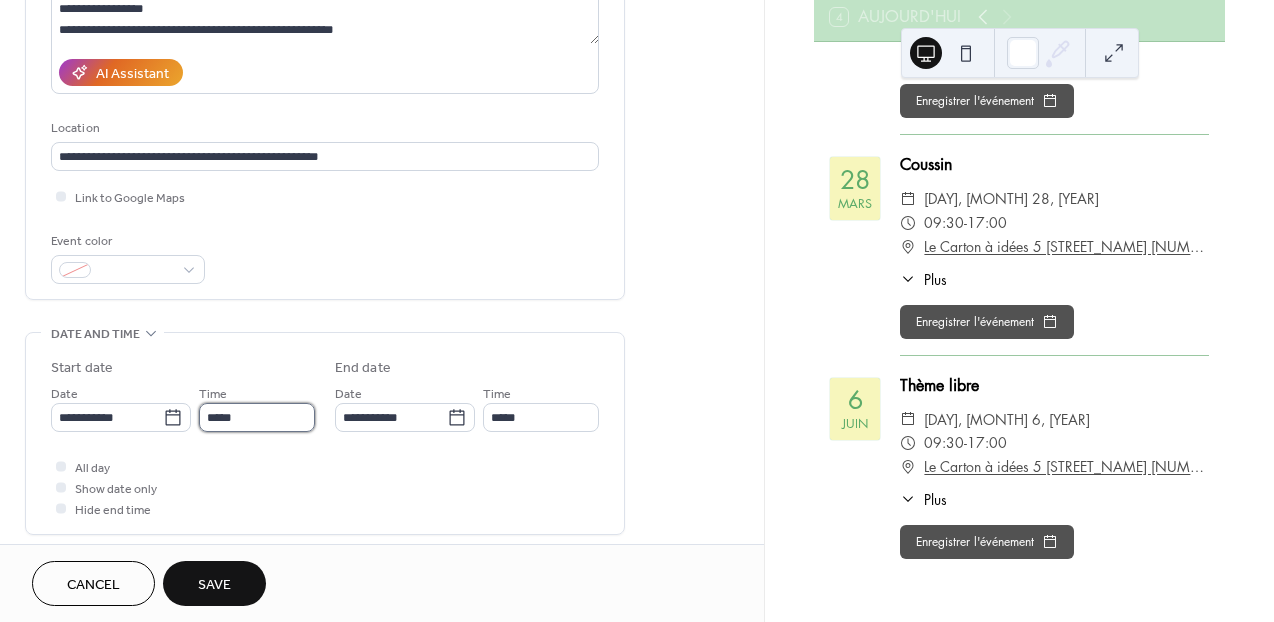 click on "*****" at bounding box center [257, 417] 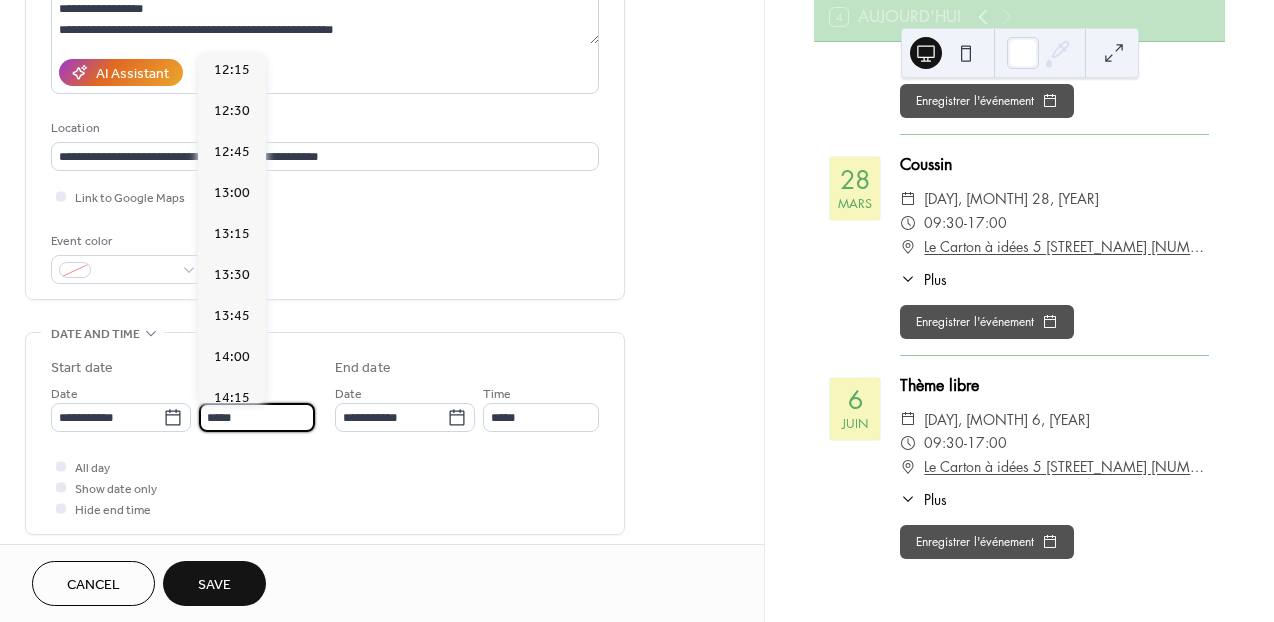 scroll, scrollTop: 2015, scrollLeft: 0, axis: vertical 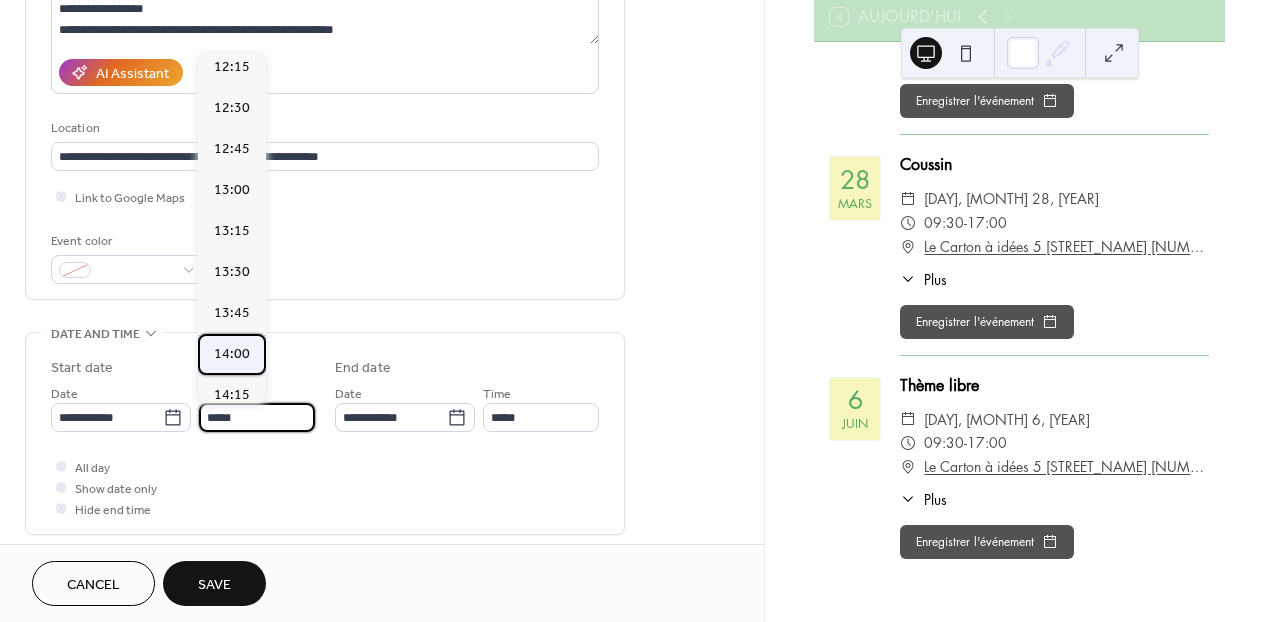 click on "14:00" at bounding box center (232, 354) 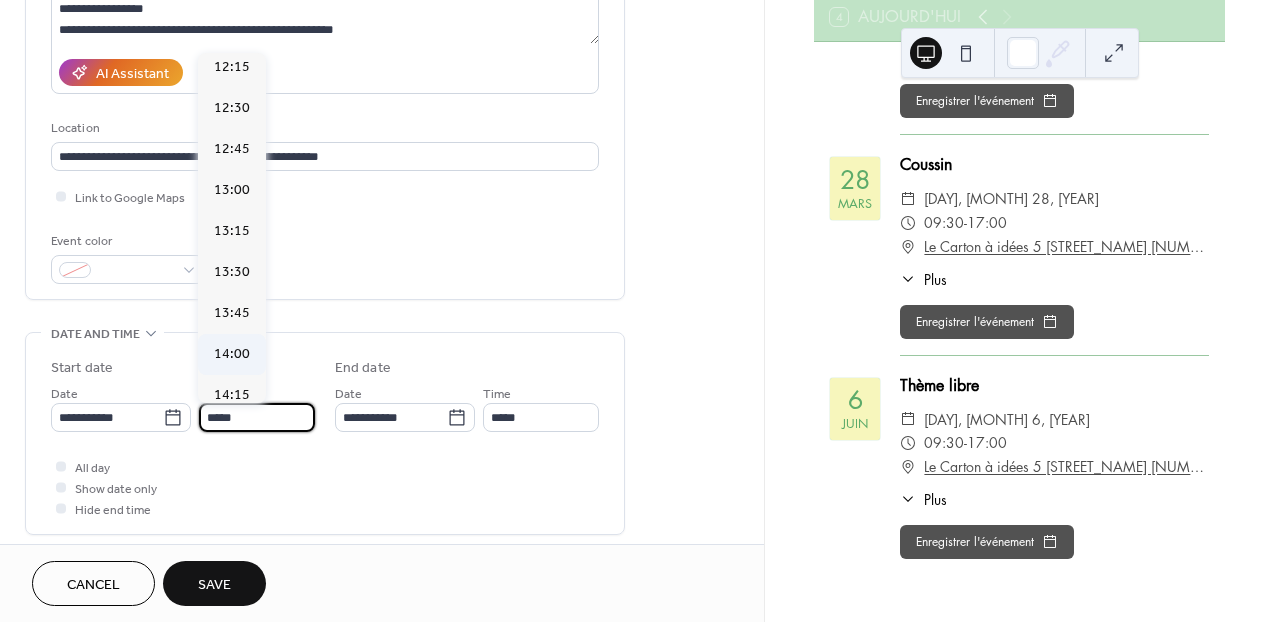 type on "*****" 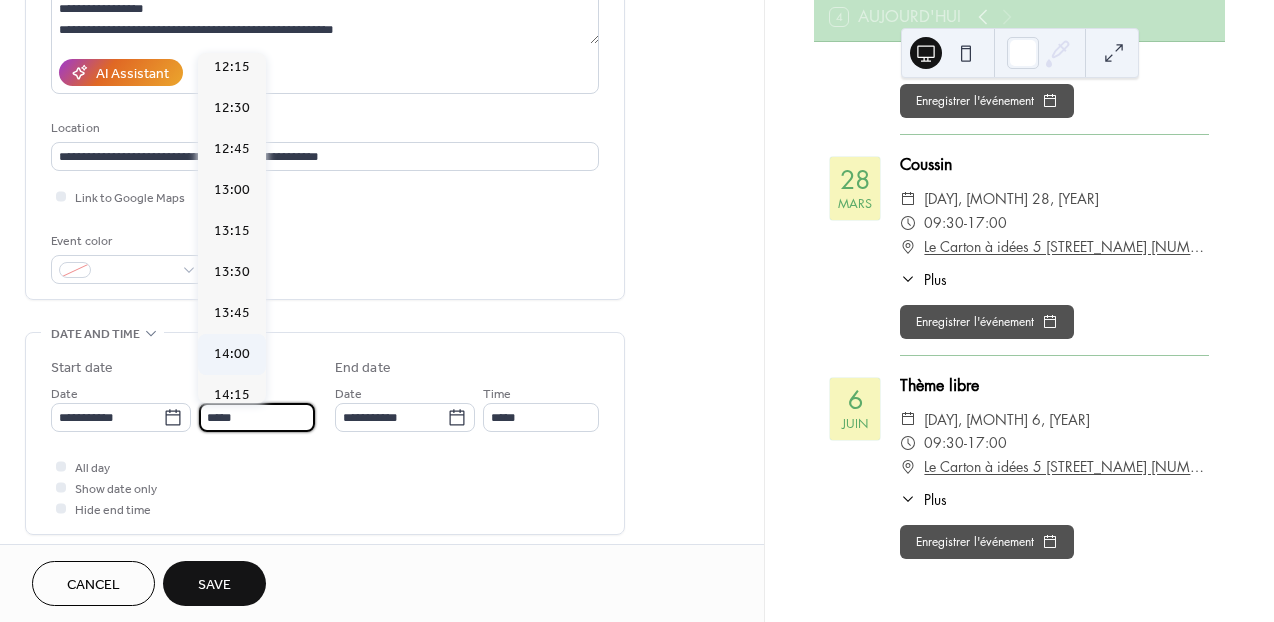 type on "*****" 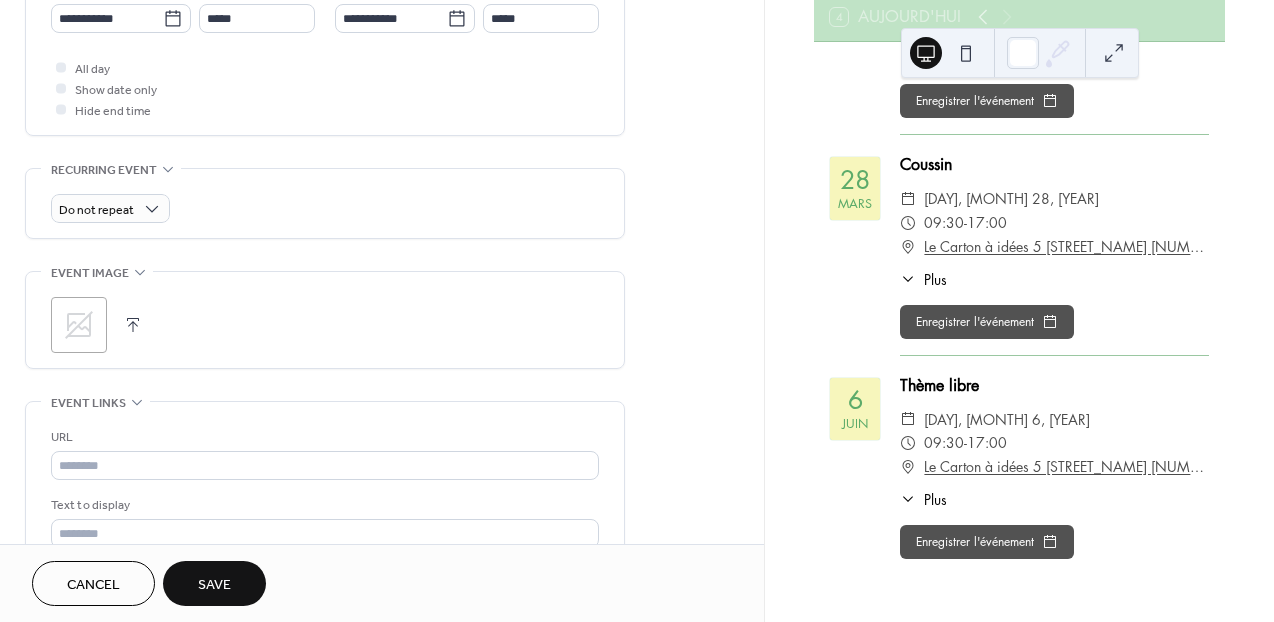 scroll, scrollTop: 722, scrollLeft: 0, axis: vertical 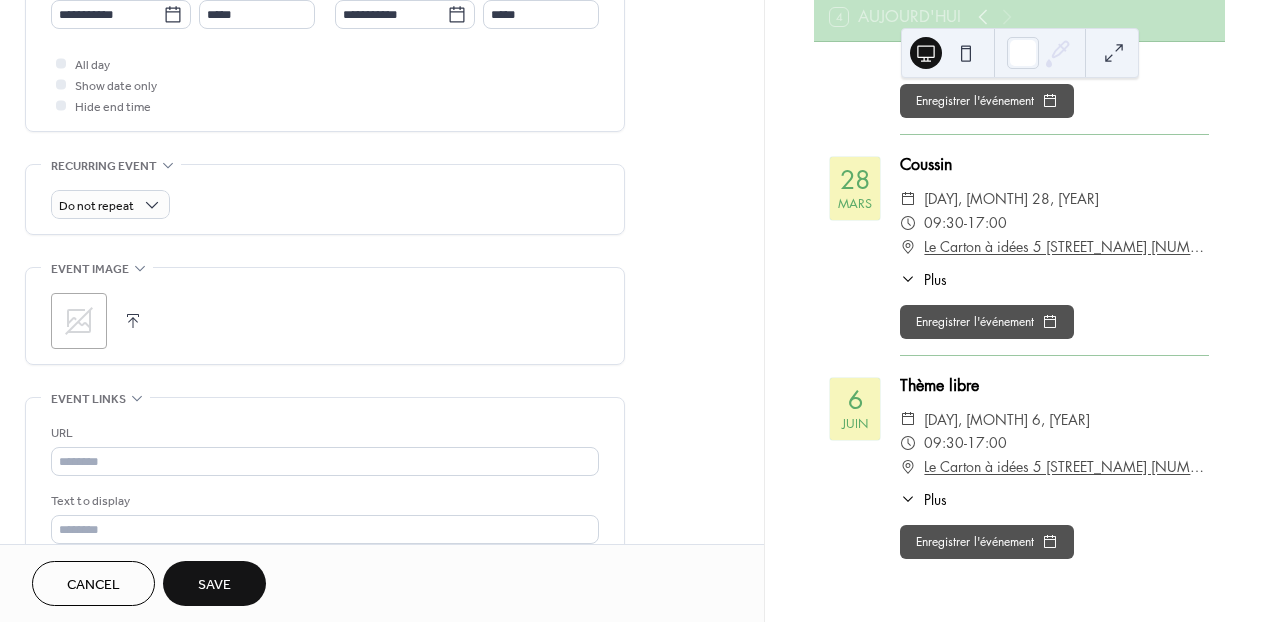 click on "Save" at bounding box center [214, 585] 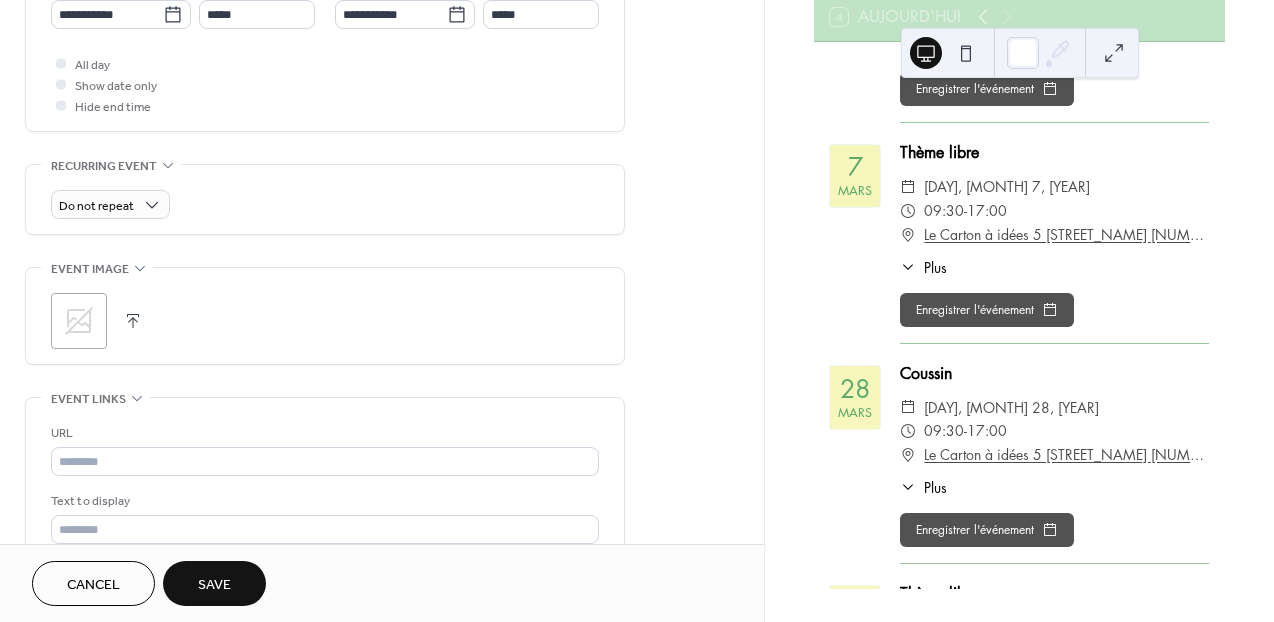 scroll, scrollTop: 1896, scrollLeft: 0, axis: vertical 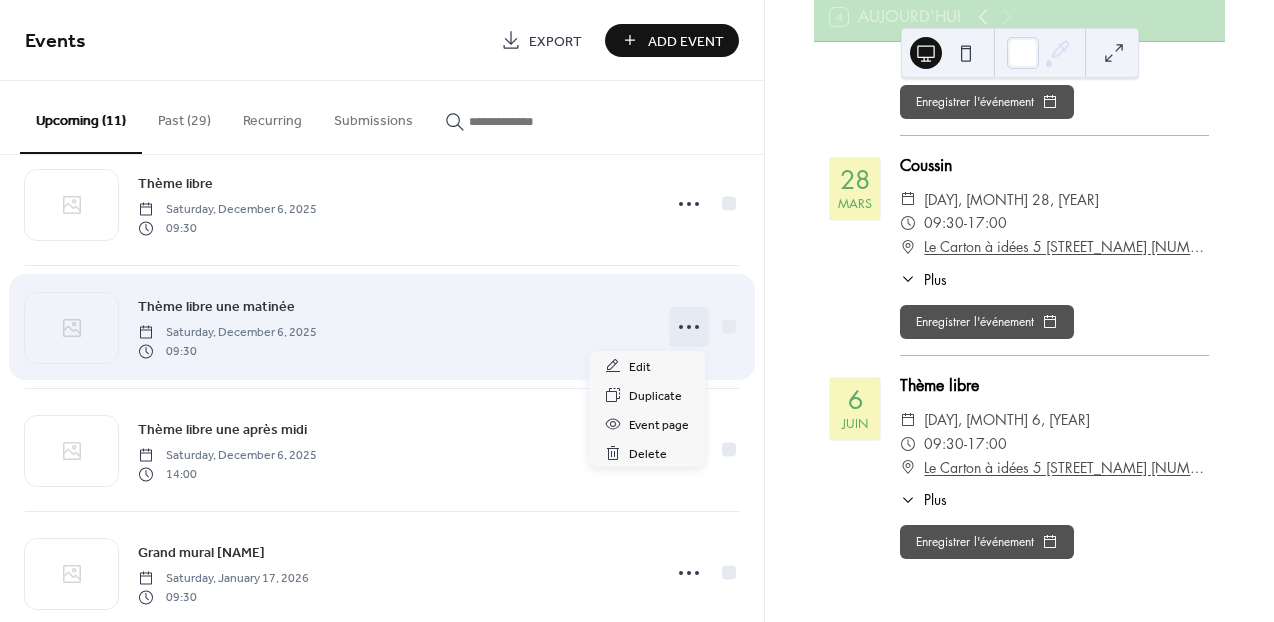 click 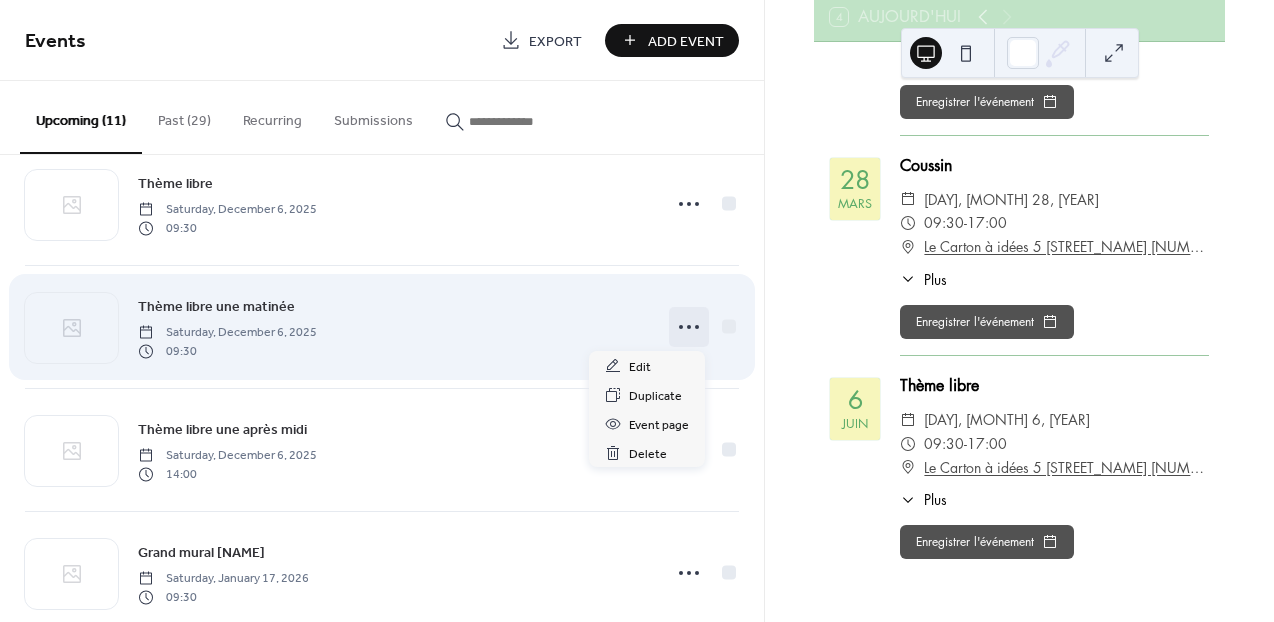 click on "09:30" at bounding box center [227, 351] 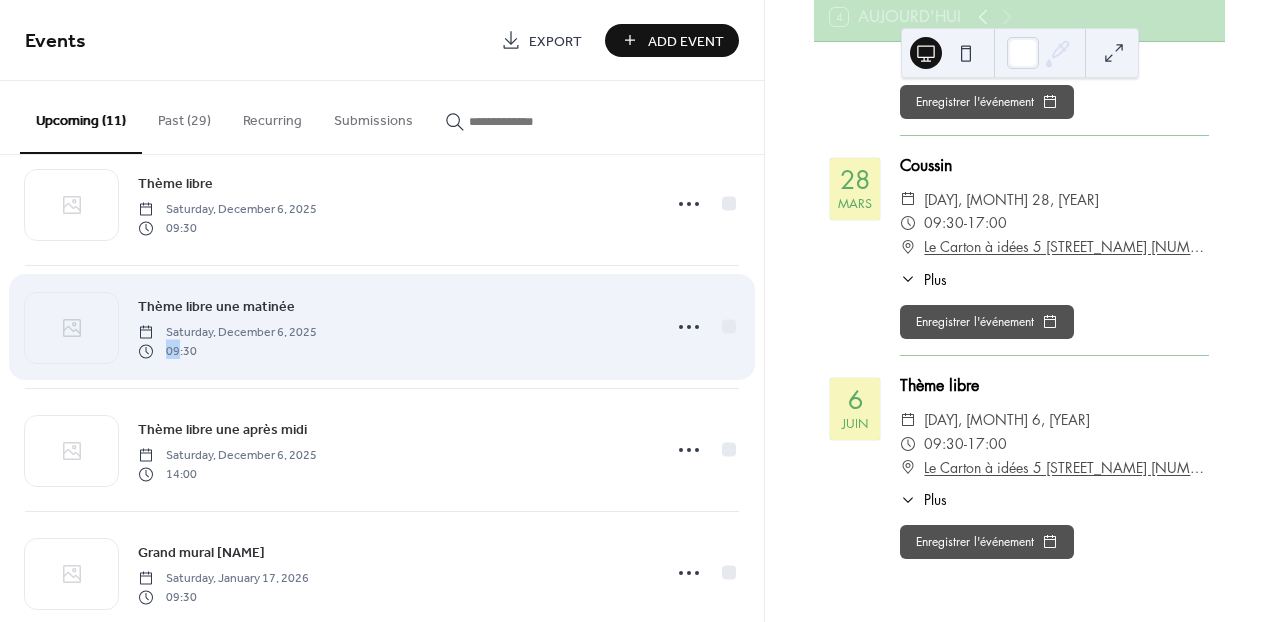 click on "09:30" at bounding box center (227, 351) 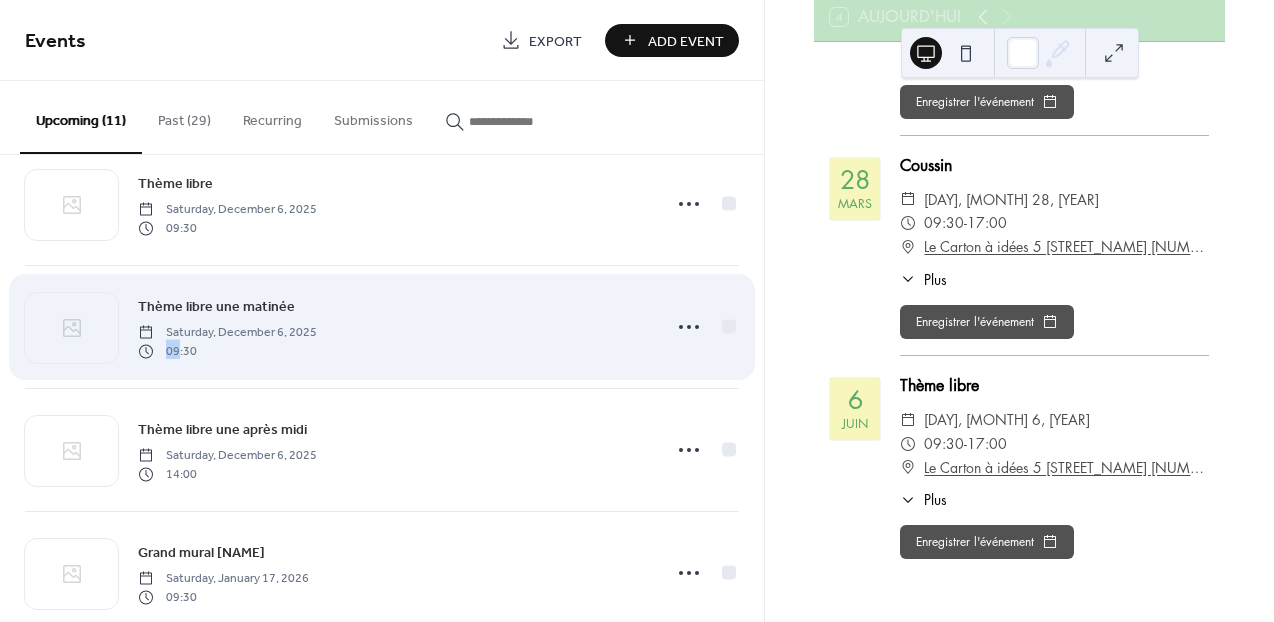 click on "Thème libre une matinée" at bounding box center (216, 307) 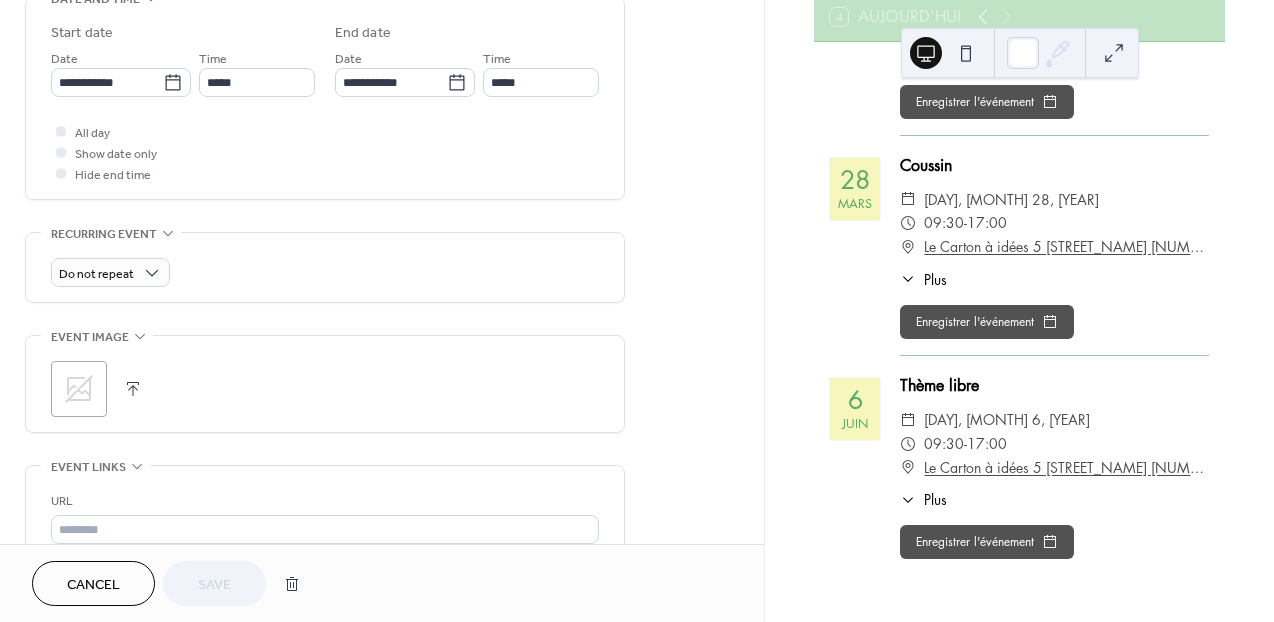 scroll, scrollTop: 0, scrollLeft: 0, axis: both 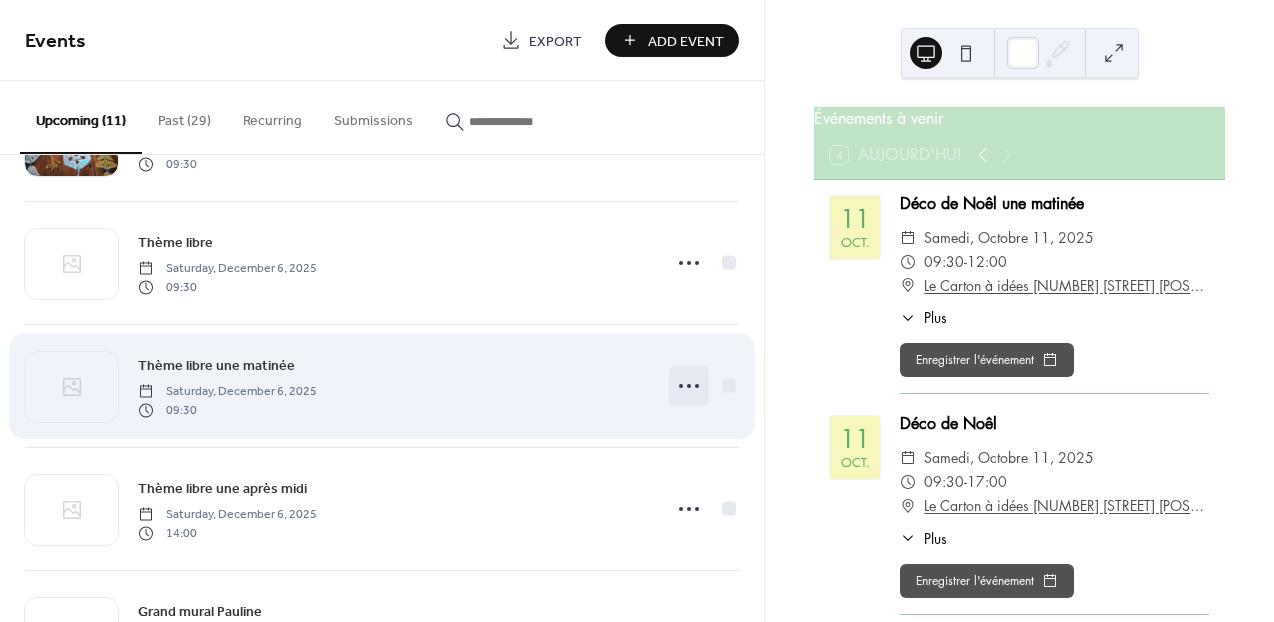 click 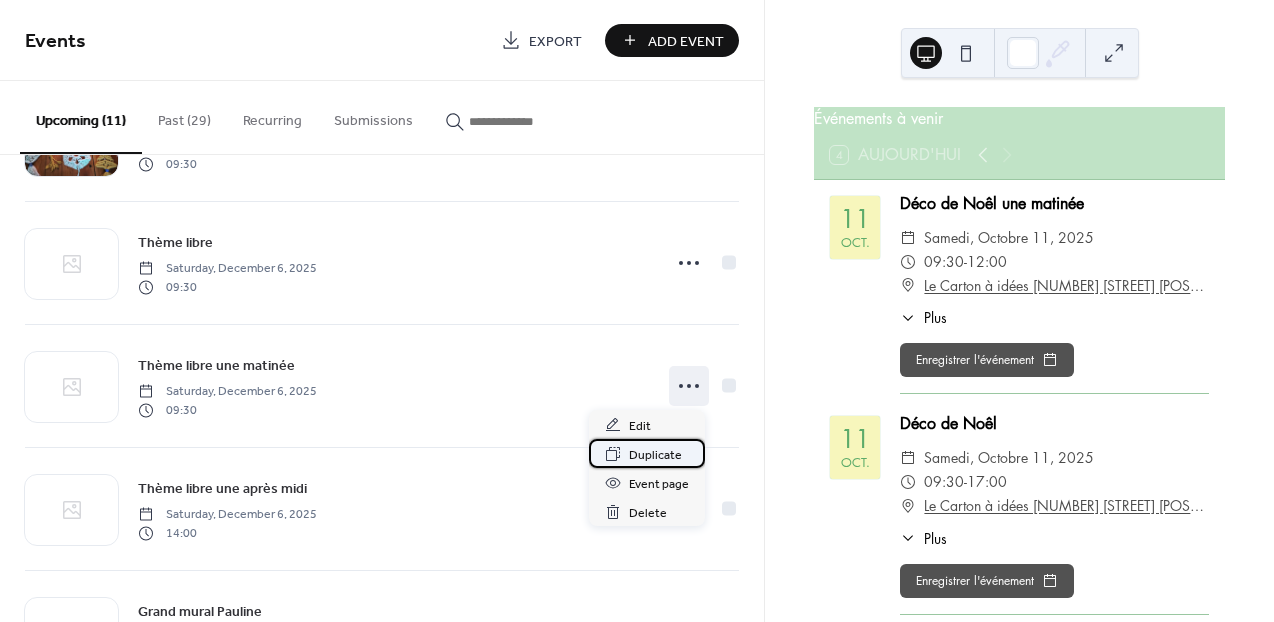 click on "Duplicate" at bounding box center [655, 455] 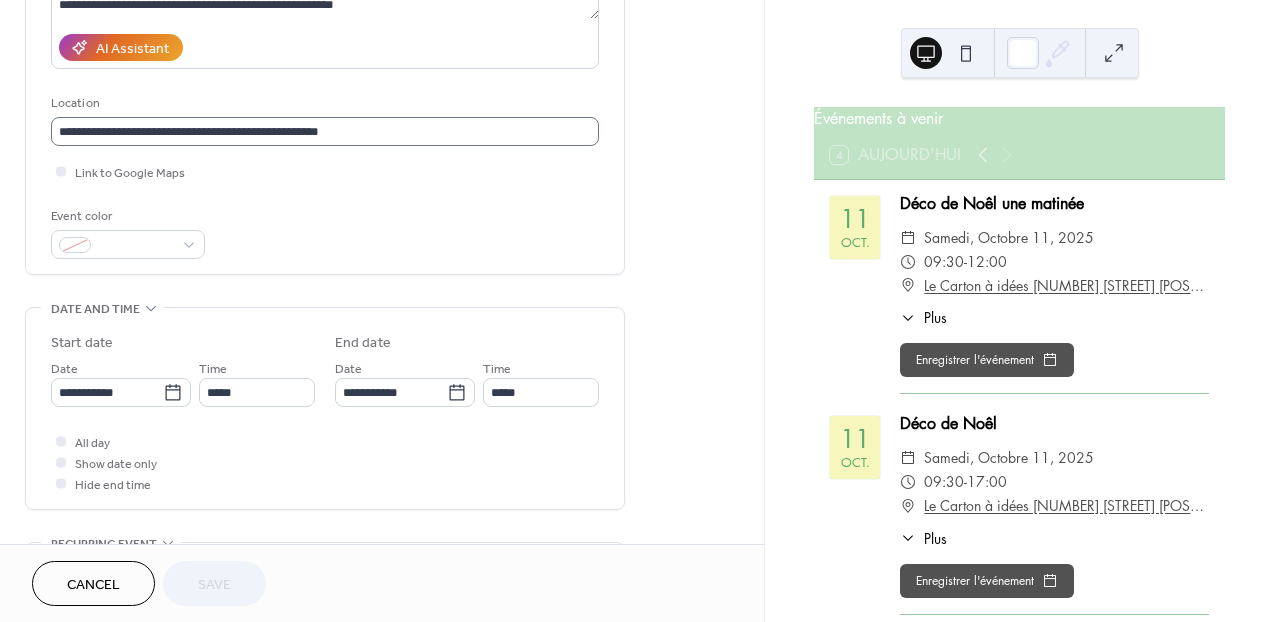 scroll, scrollTop: 347, scrollLeft: 0, axis: vertical 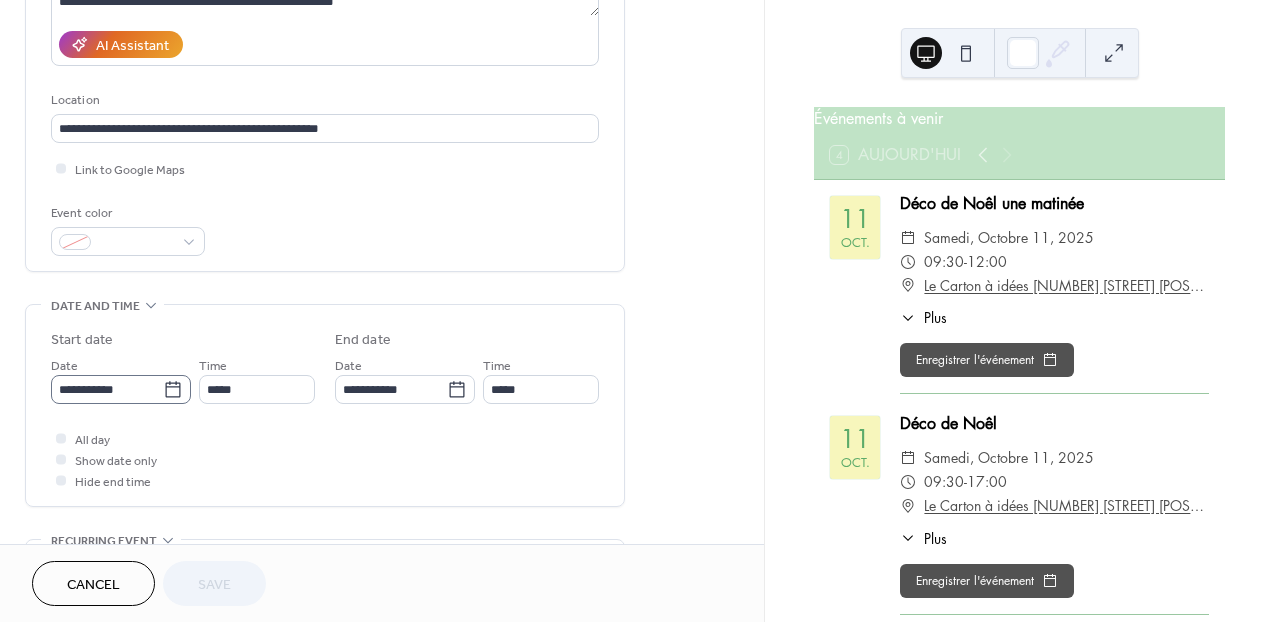 click 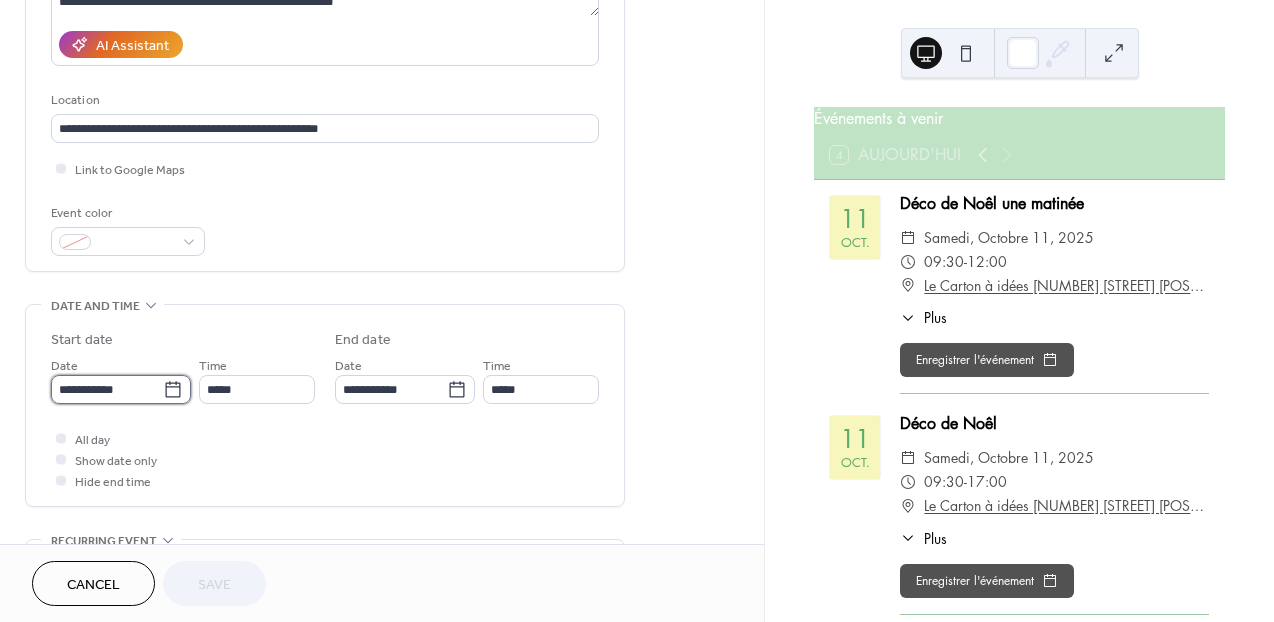 click on "**********" at bounding box center (107, 389) 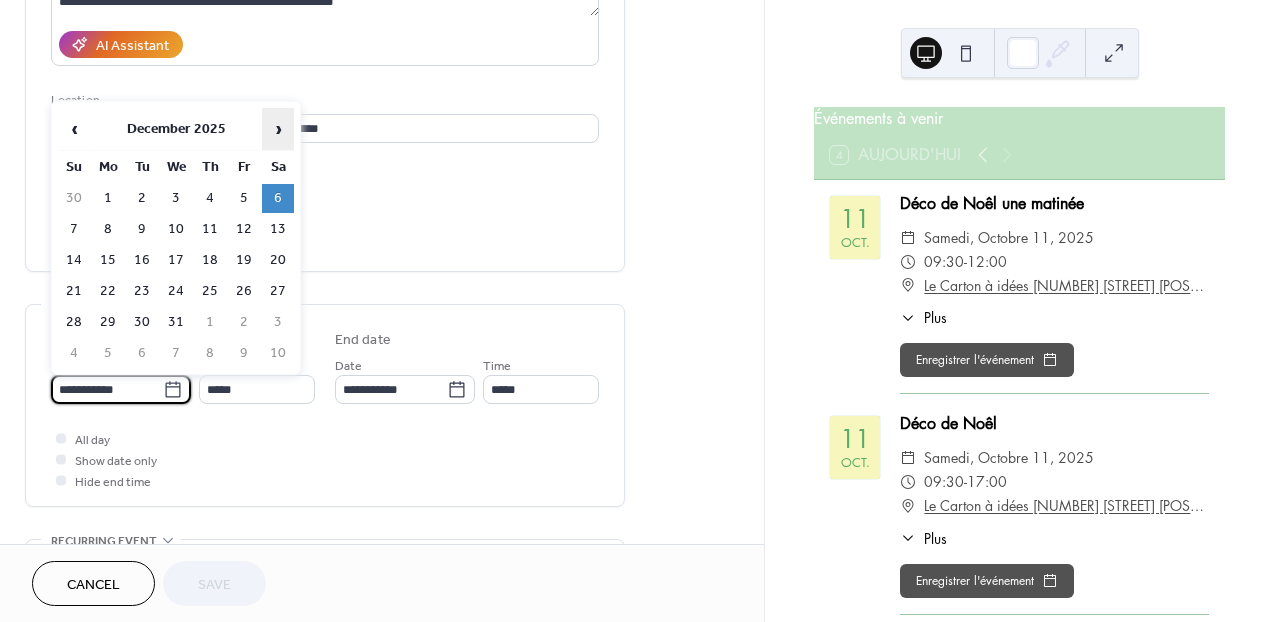click on "›" at bounding box center (278, 129) 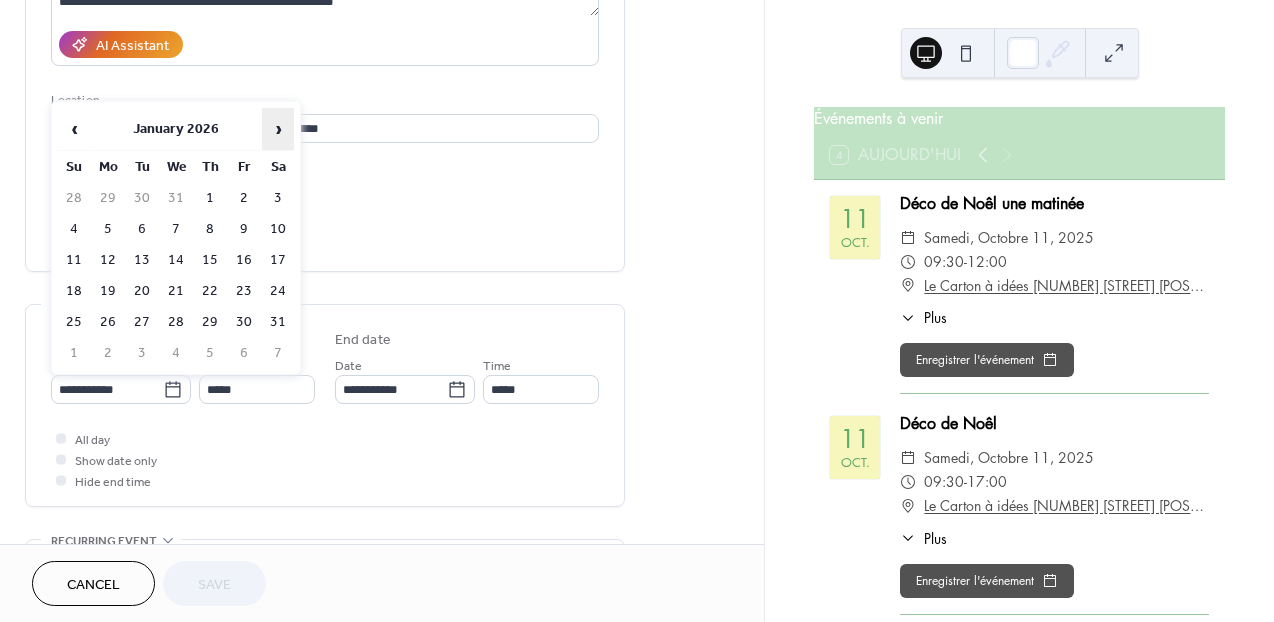 click on "›" at bounding box center (278, 129) 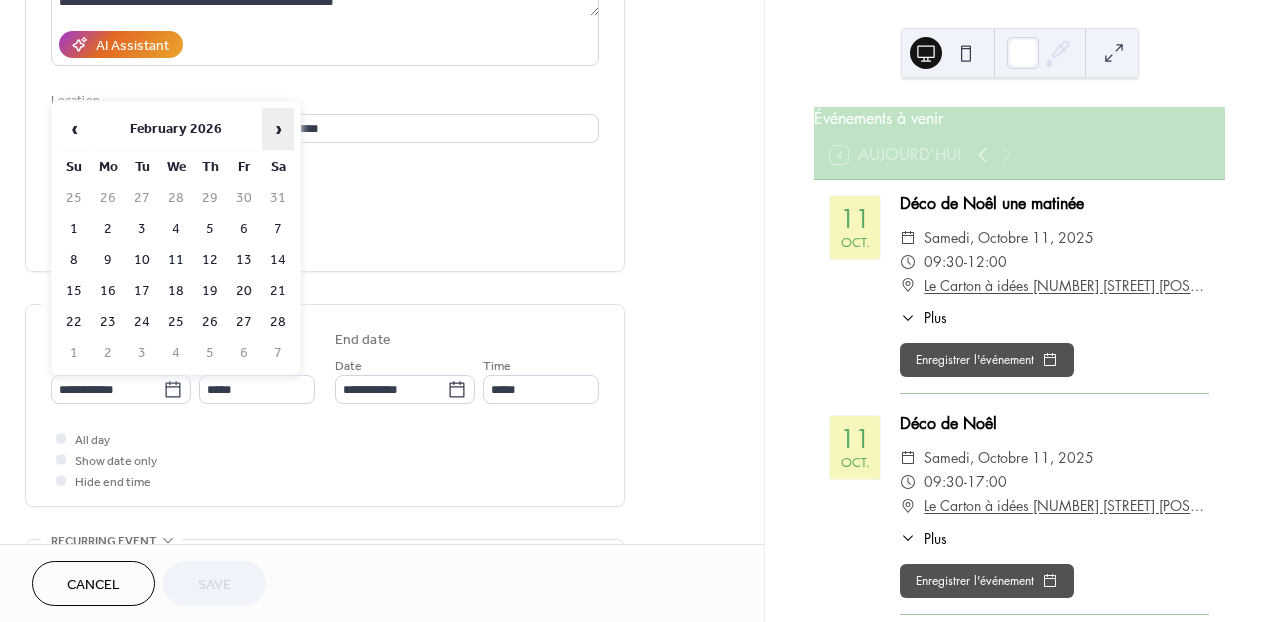 click on "›" at bounding box center [278, 129] 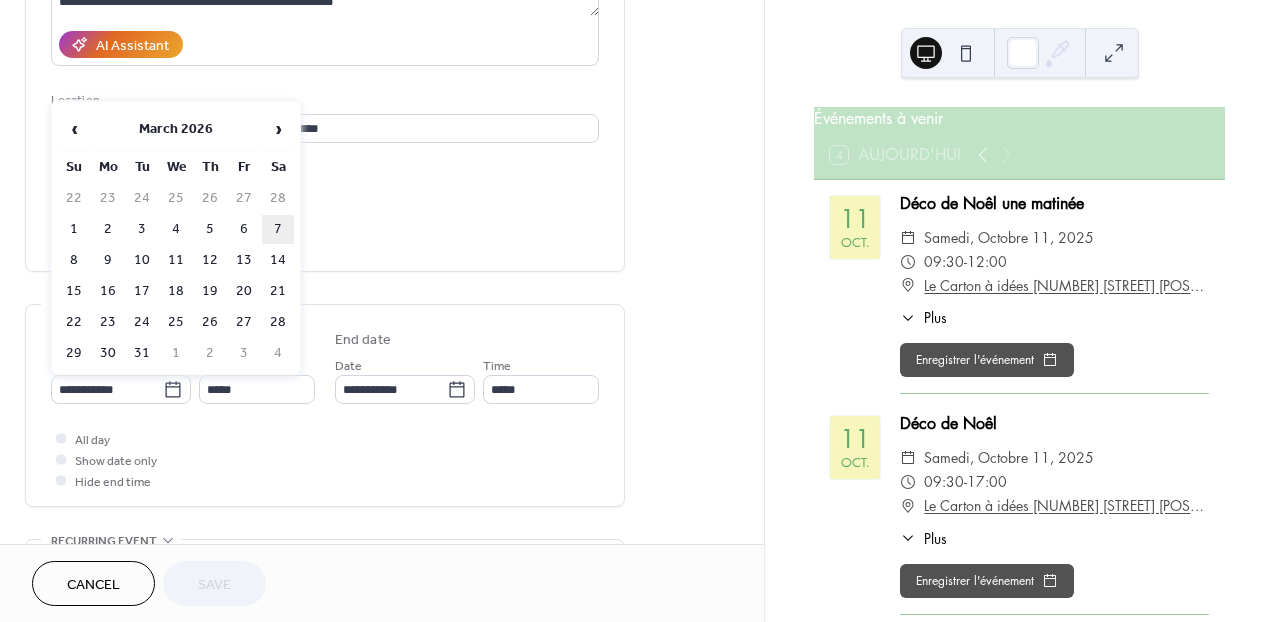 click on "7" at bounding box center [278, 229] 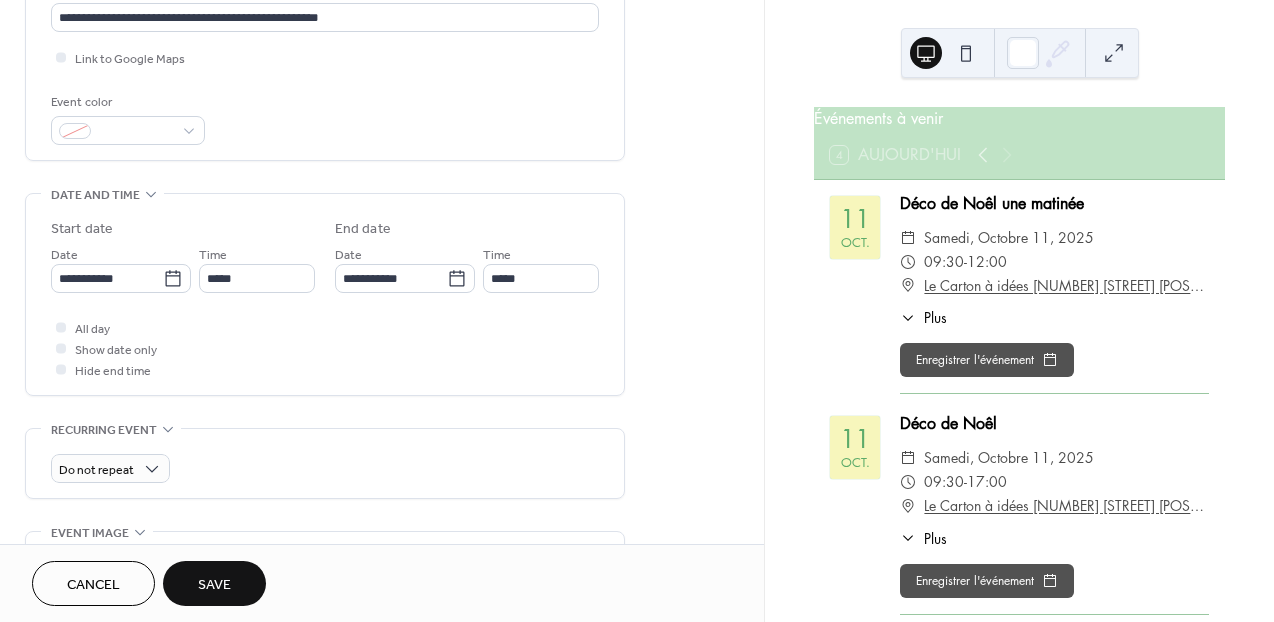 scroll, scrollTop: 487, scrollLeft: 0, axis: vertical 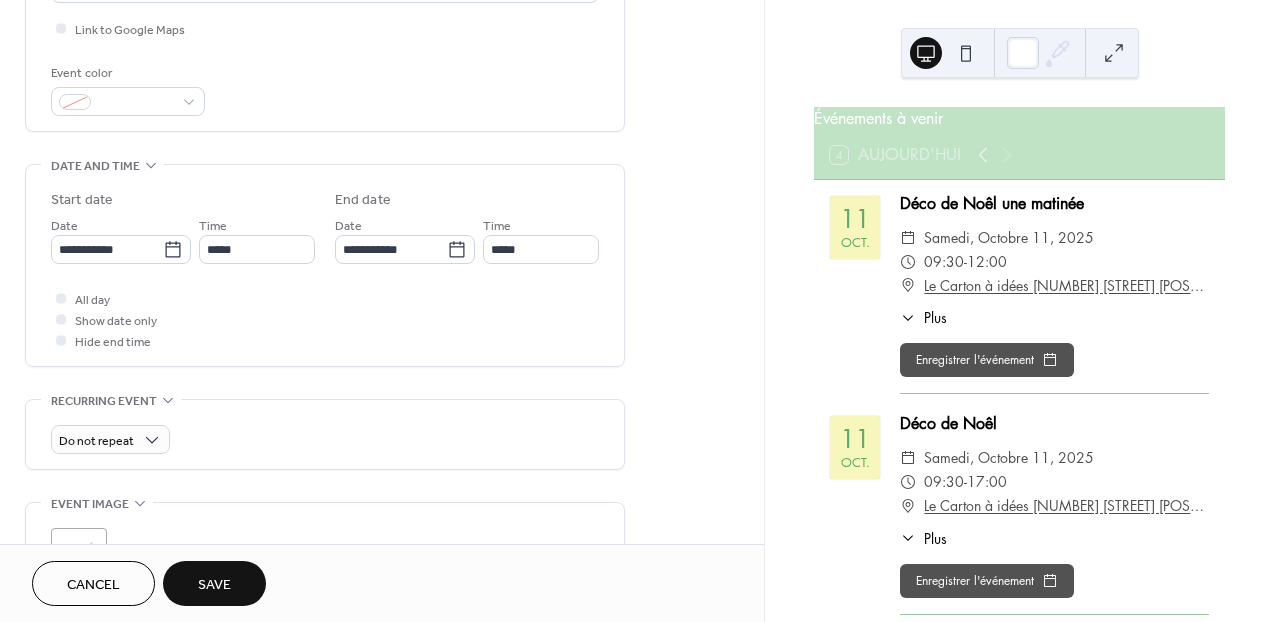 click on "Save" at bounding box center (214, 585) 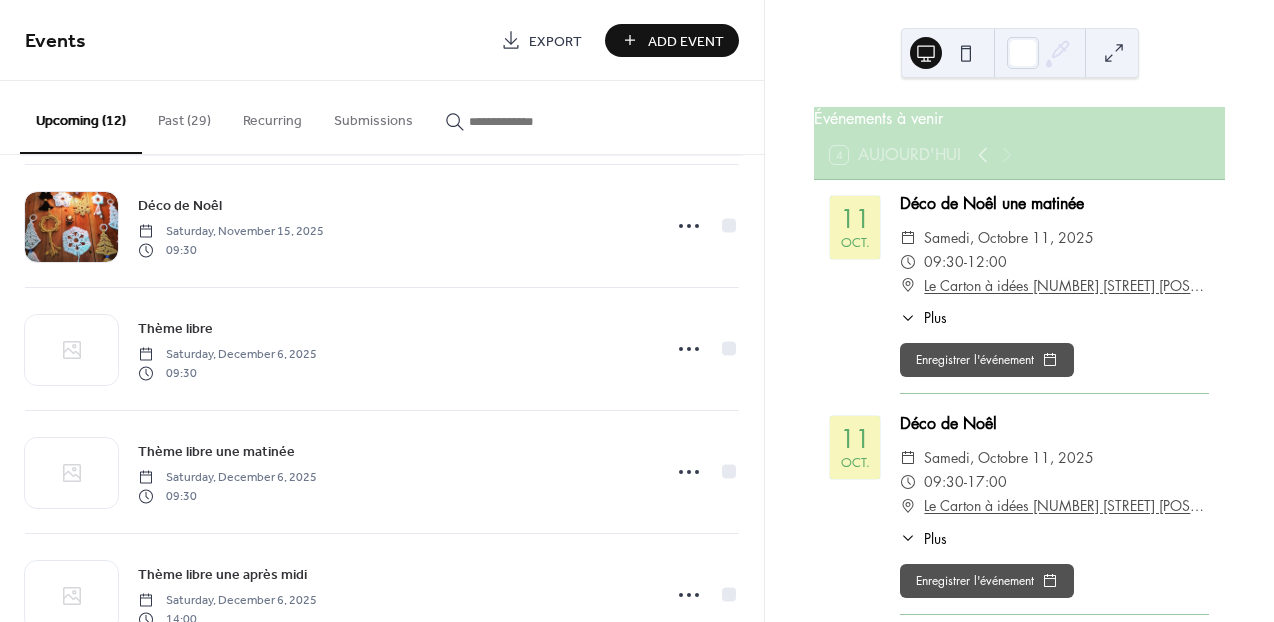 scroll, scrollTop: 394, scrollLeft: 0, axis: vertical 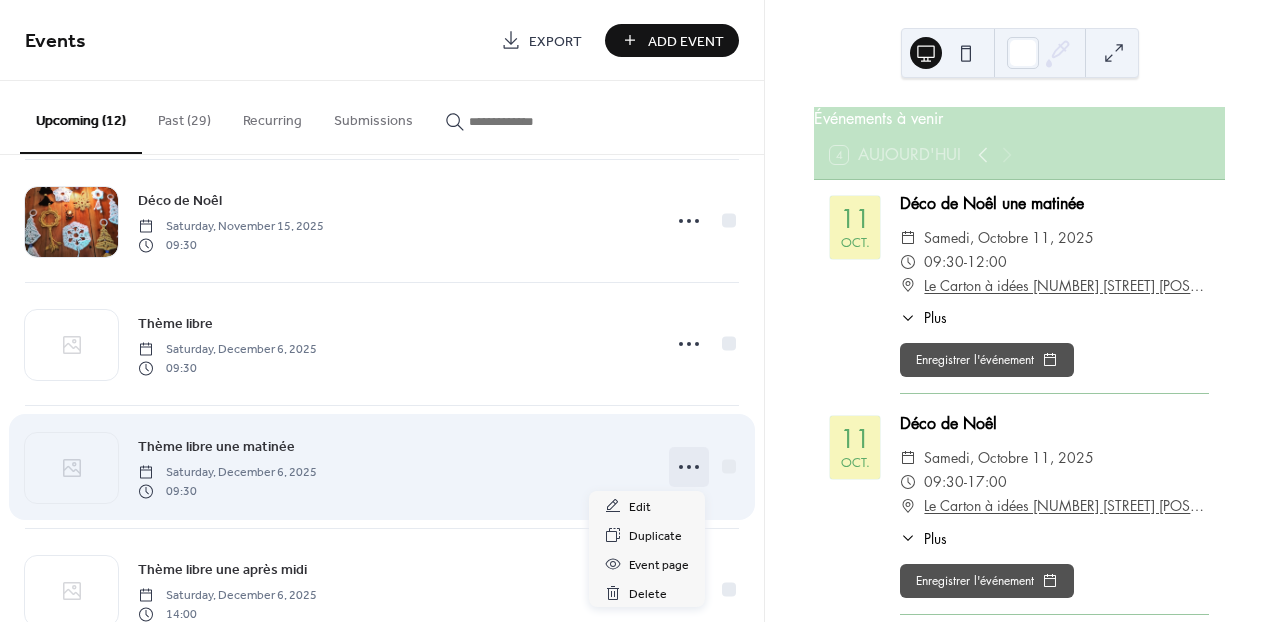 click 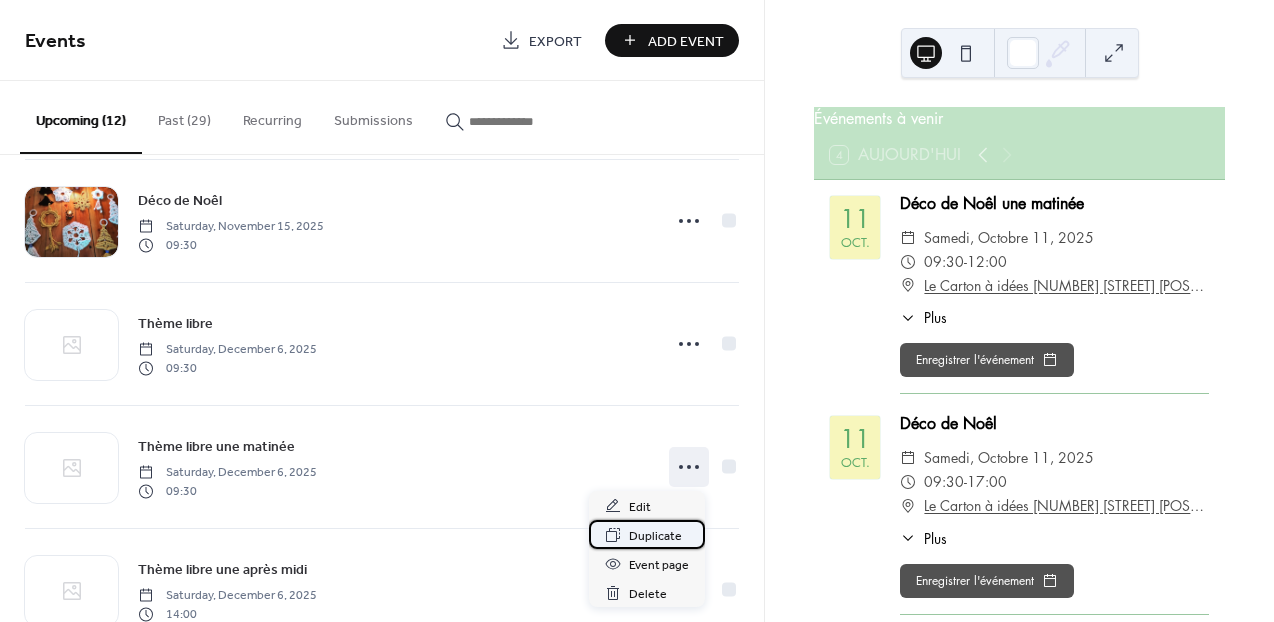 click on "Duplicate" at bounding box center [655, 536] 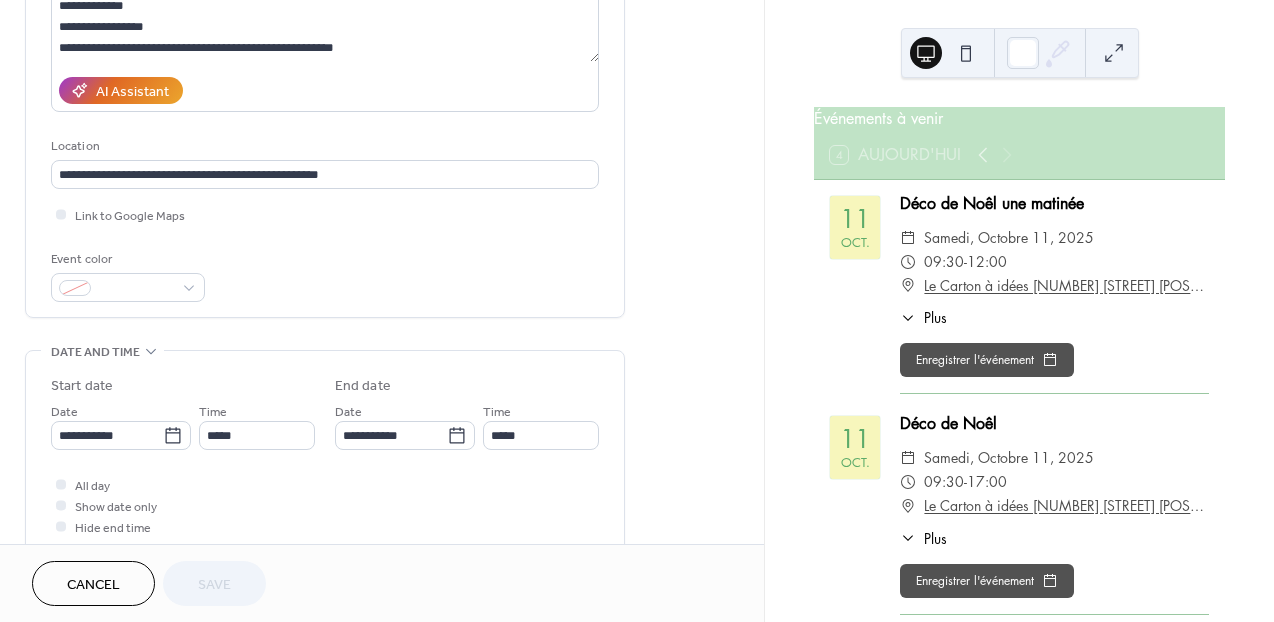 scroll, scrollTop: 302, scrollLeft: 0, axis: vertical 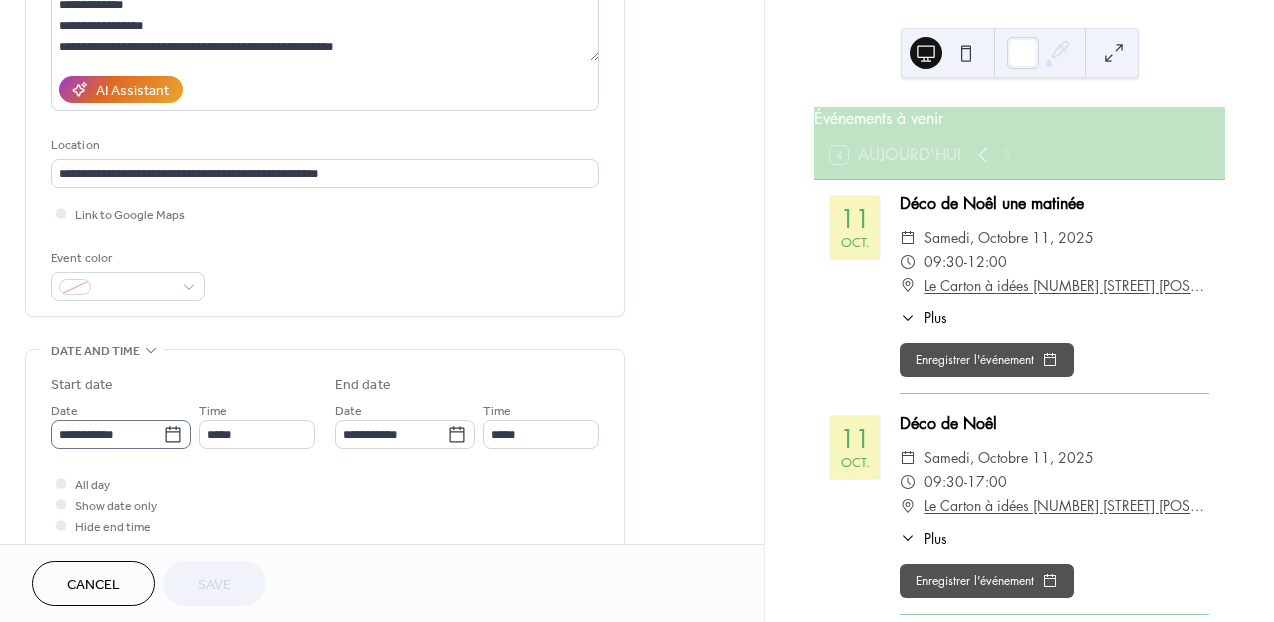 click 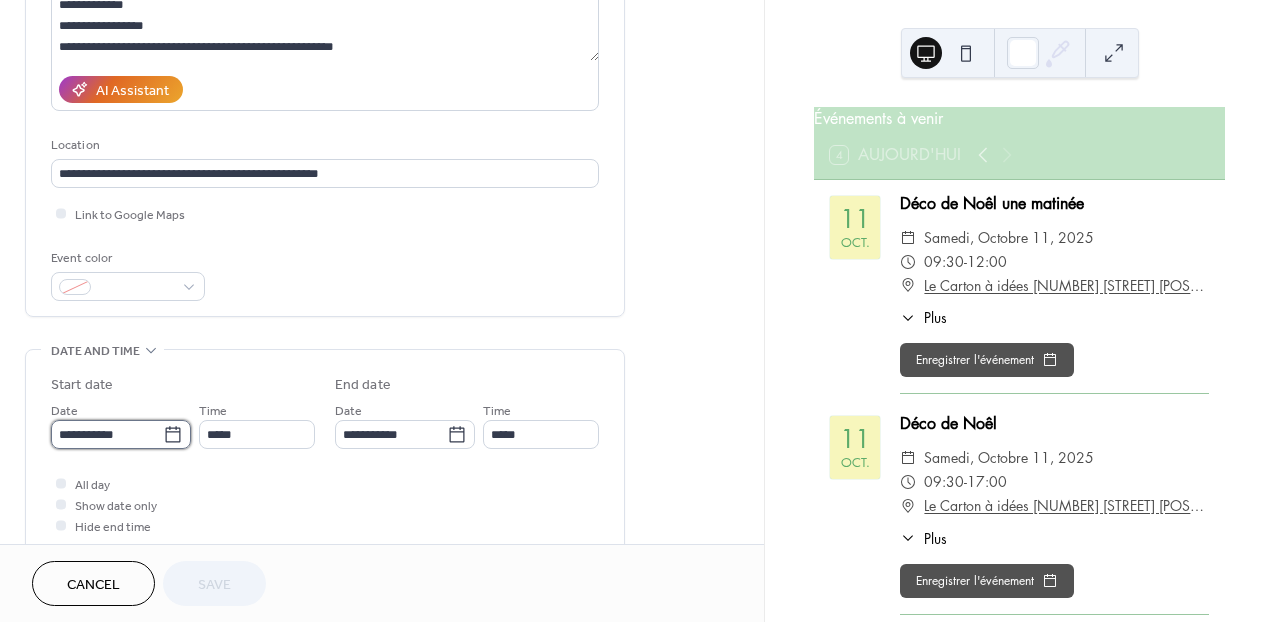 click on "**********" at bounding box center (107, 434) 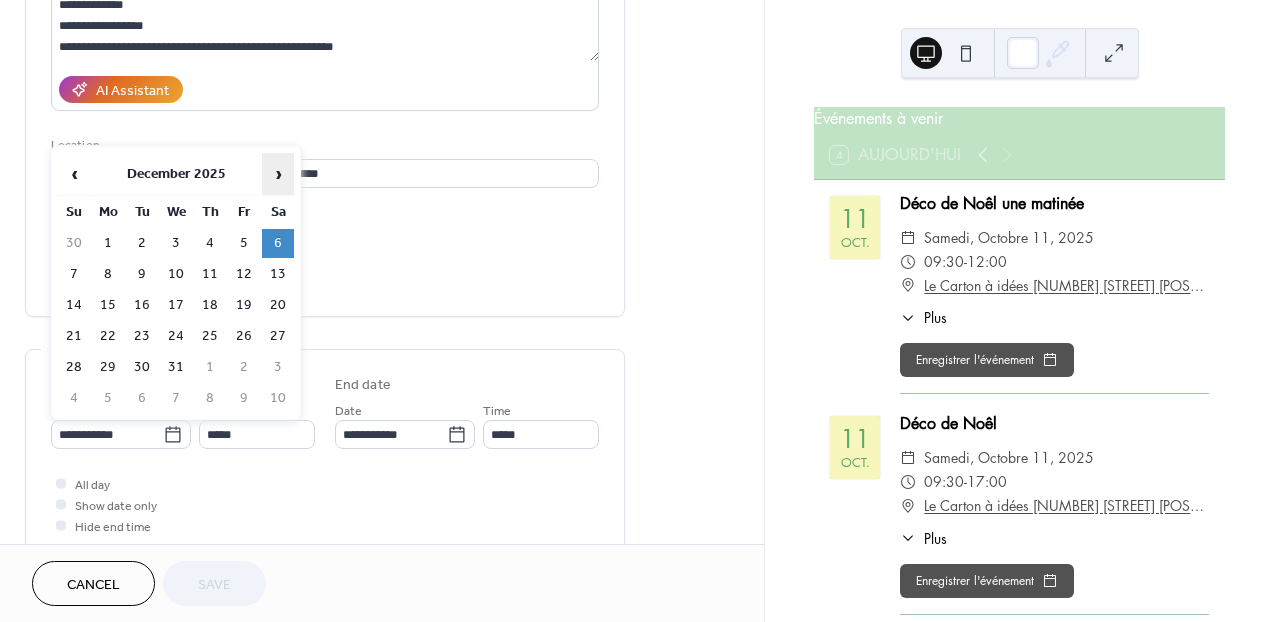 click on "›" at bounding box center (278, 174) 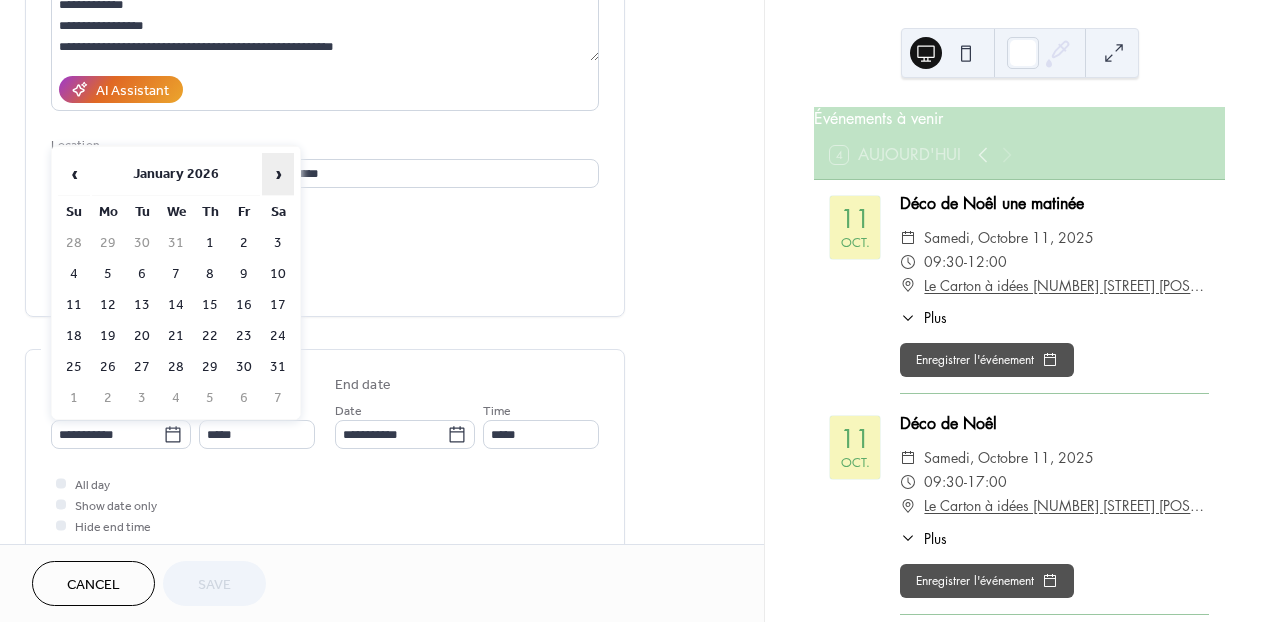 click on "›" at bounding box center [278, 174] 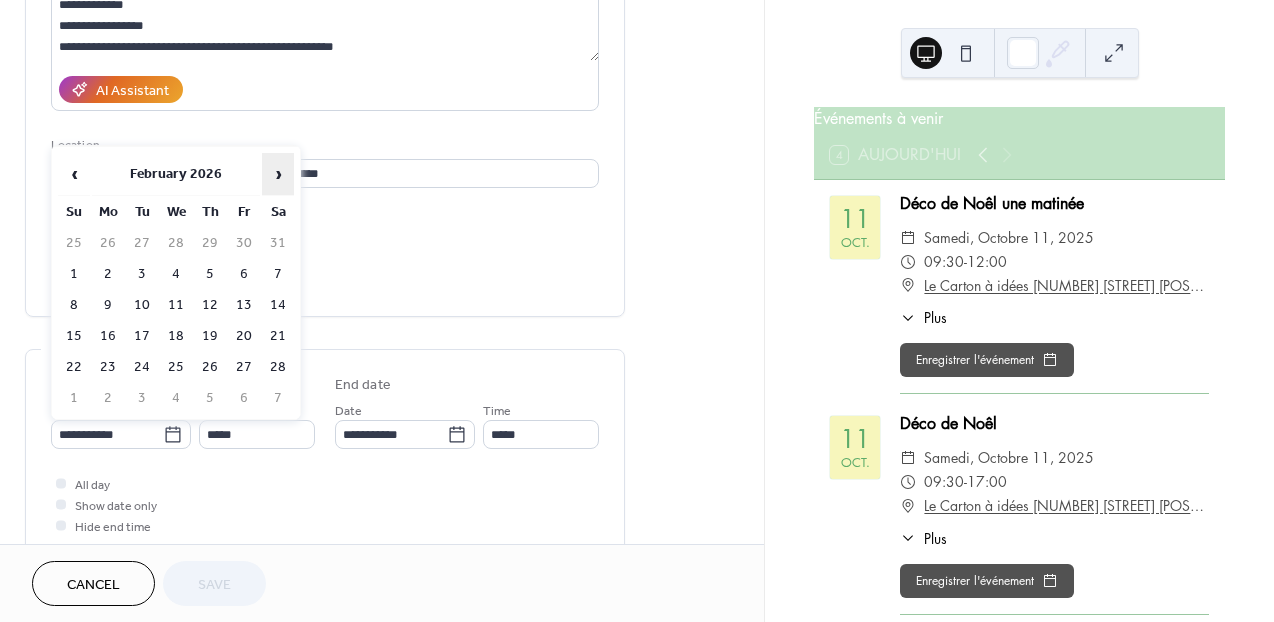 click on "›" at bounding box center (278, 174) 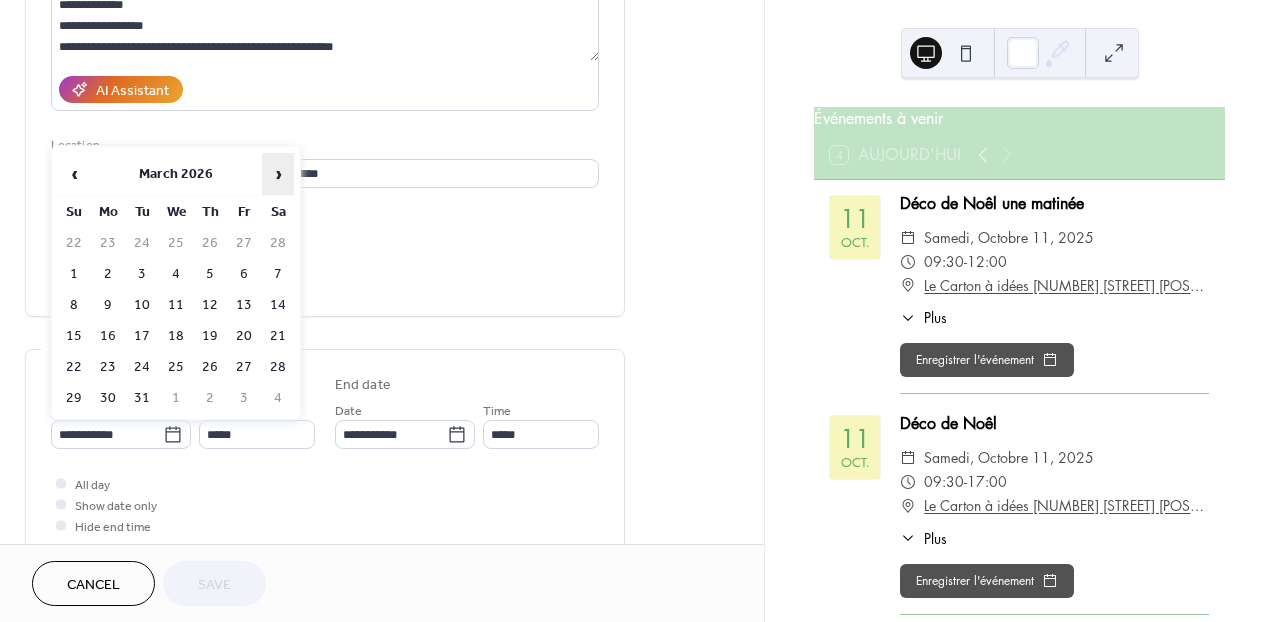 click on "›" at bounding box center [278, 174] 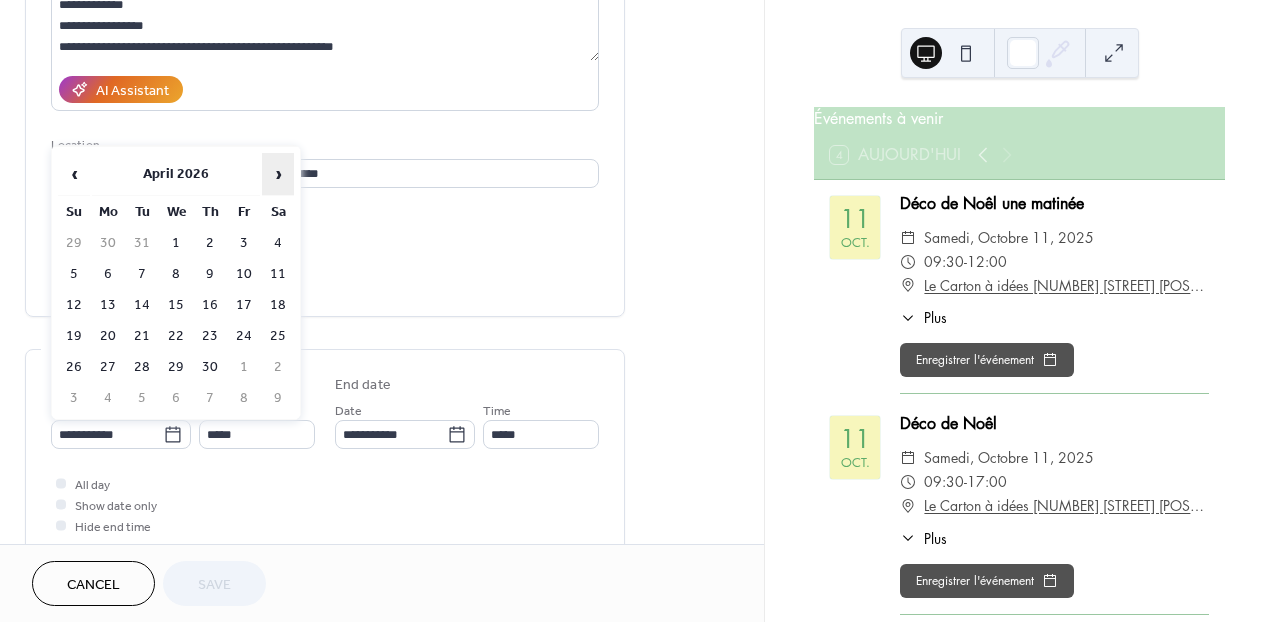click on "›" at bounding box center [278, 174] 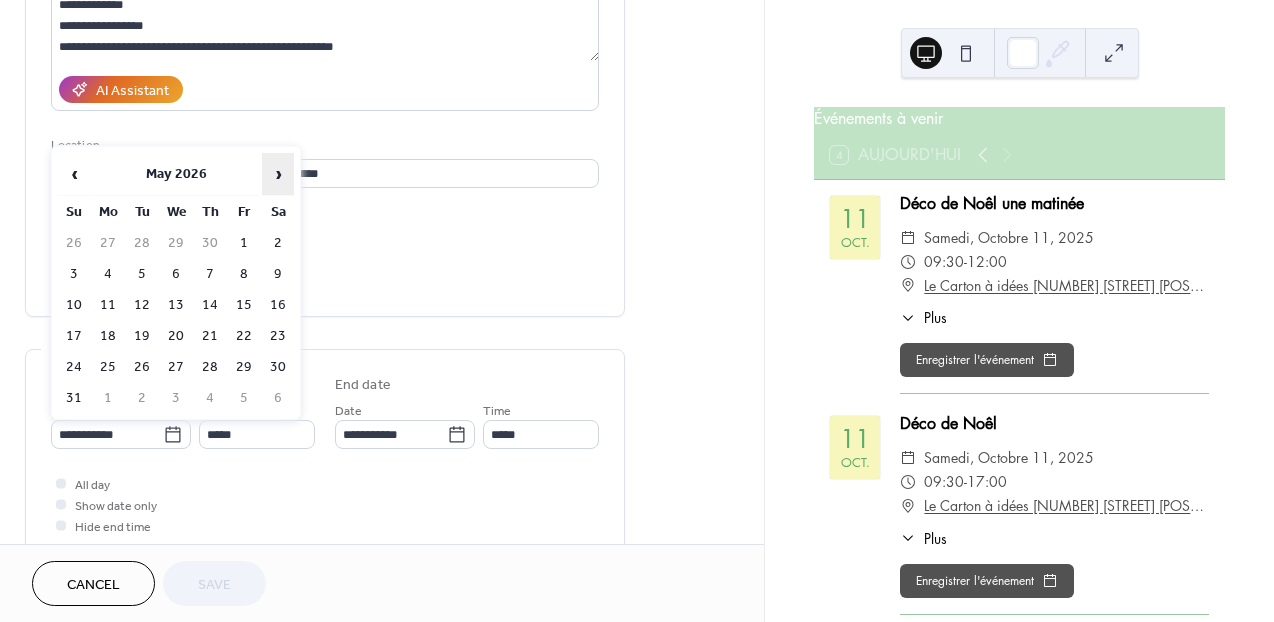 click on "›" at bounding box center (278, 174) 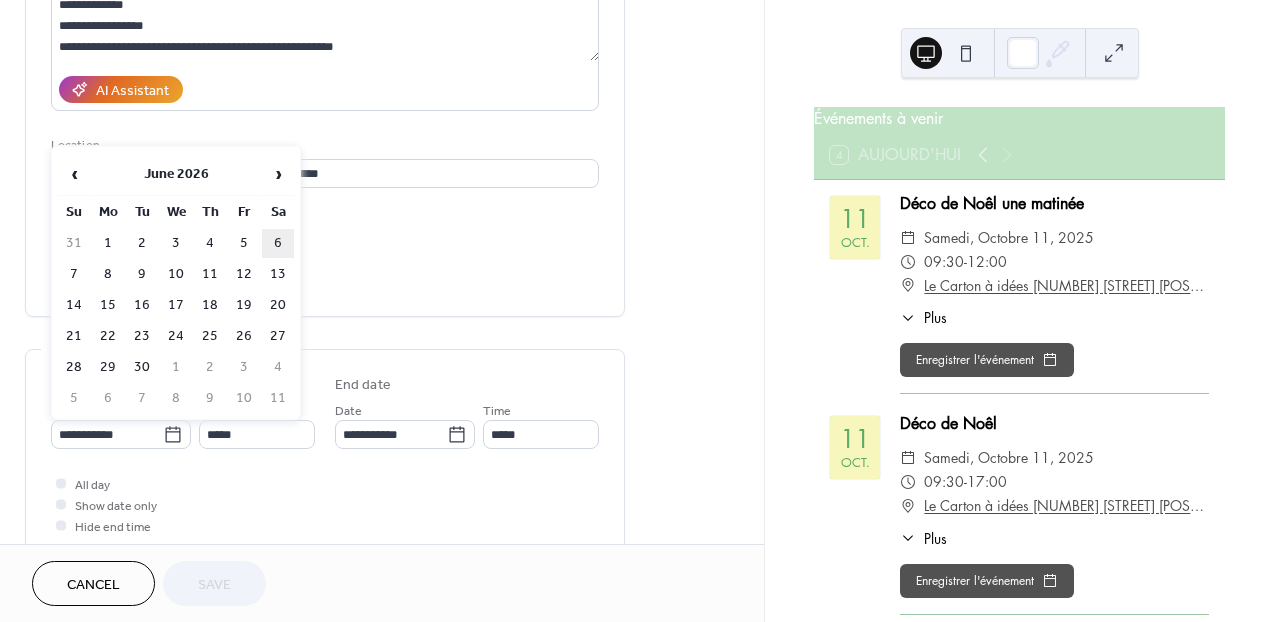 click on "6" at bounding box center [278, 243] 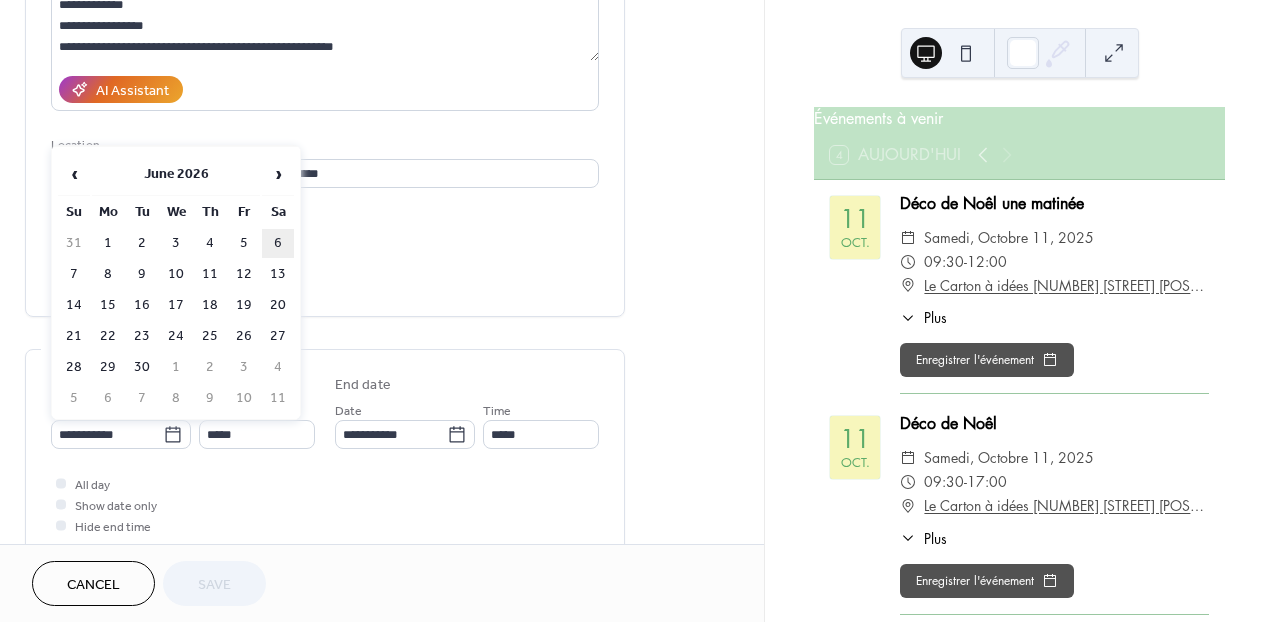 type on "**********" 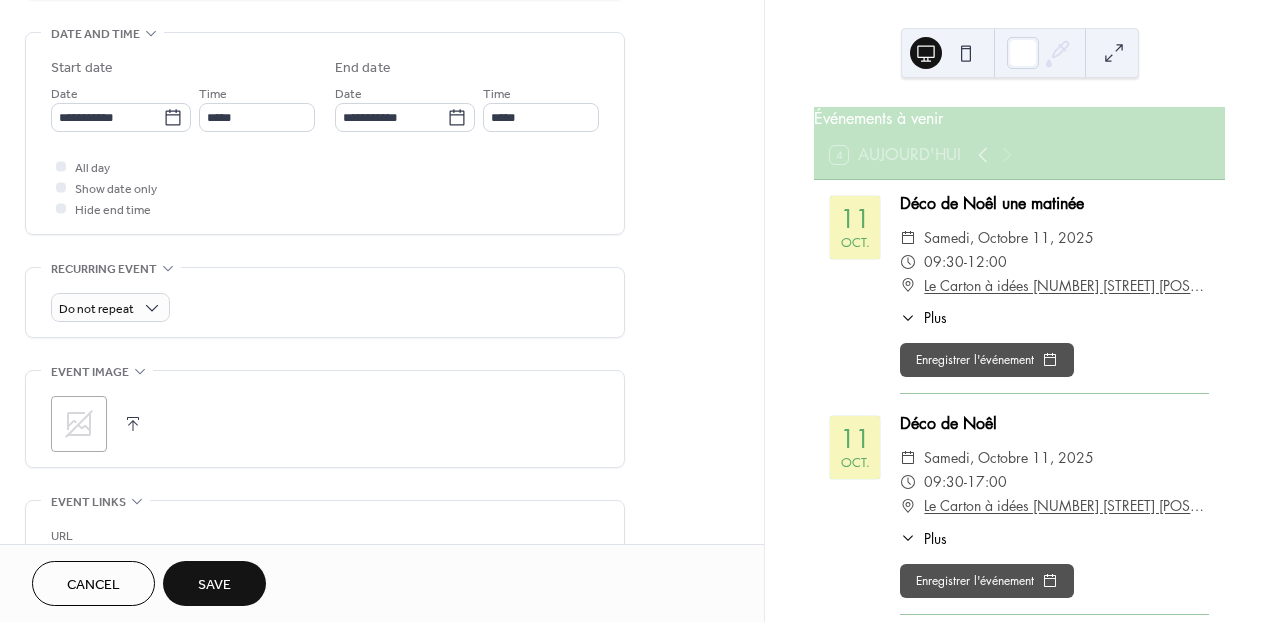 scroll, scrollTop: 623, scrollLeft: 0, axis: vertical 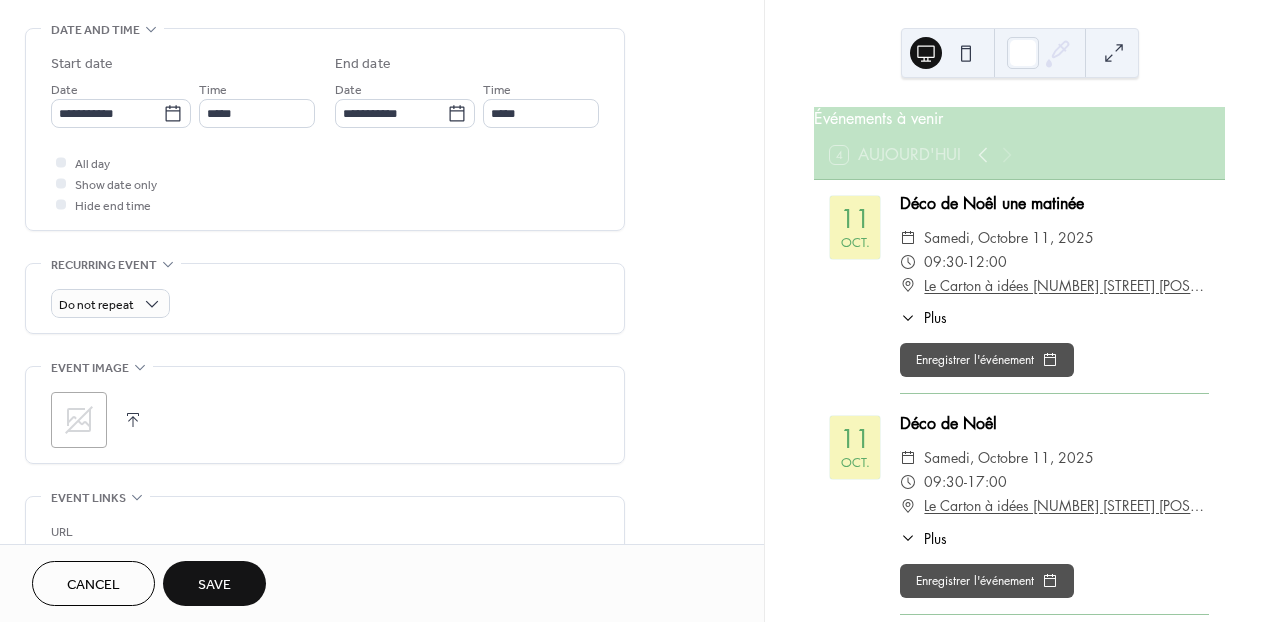 click on "Save" at bounding box center (214, 585) 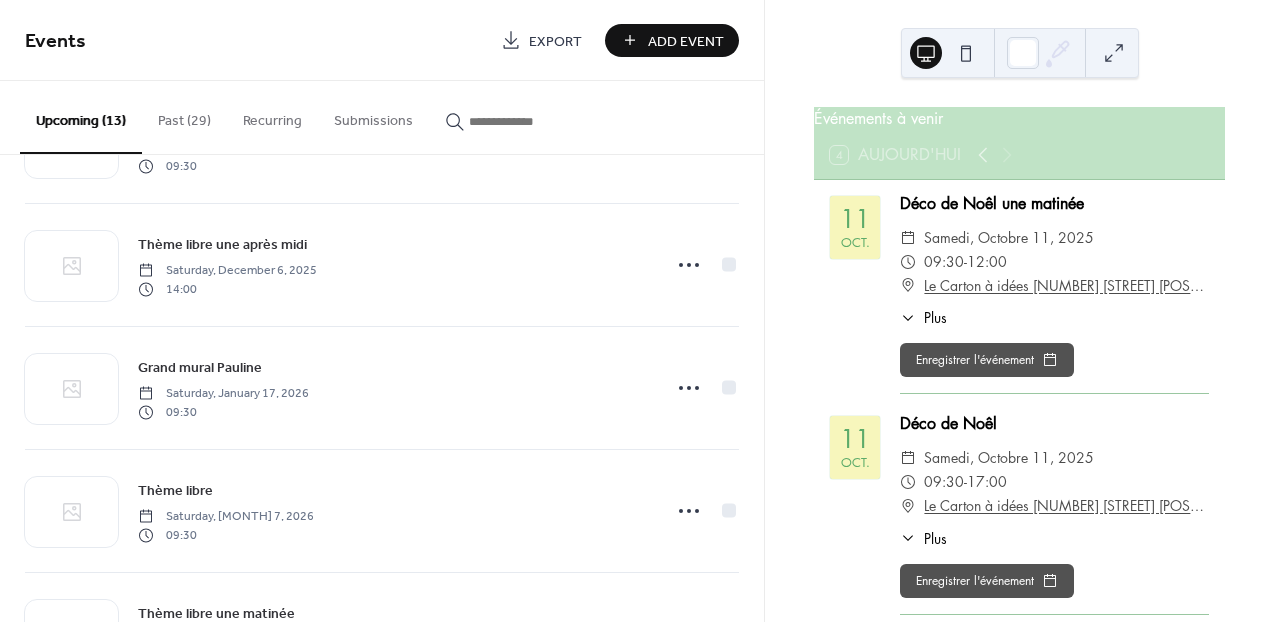 scroll, scrollTop: 722, scrollLeft: 0, axis: vertical 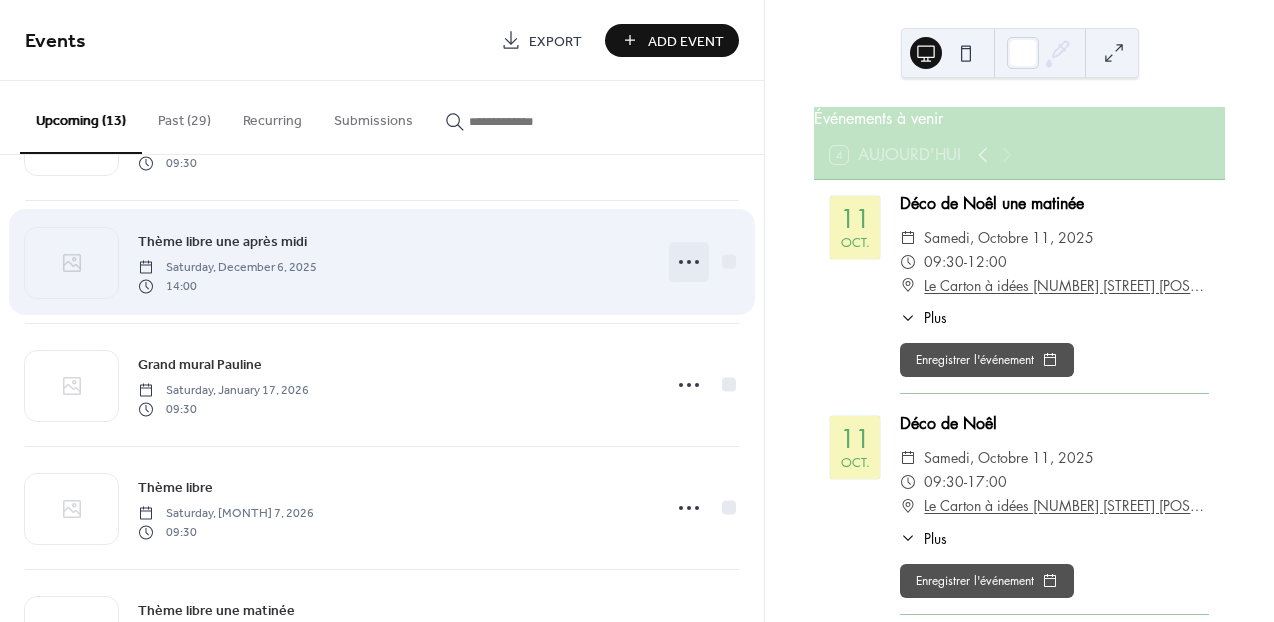 click 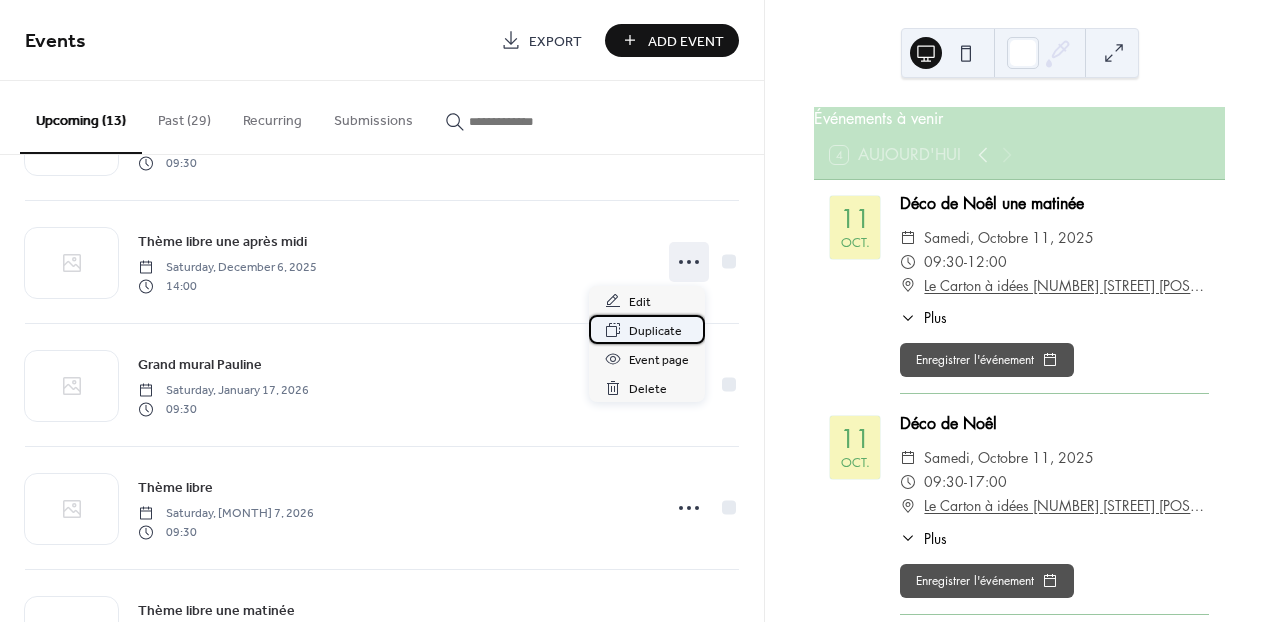 click on "Duplicate" at bounding box center (655, 331) 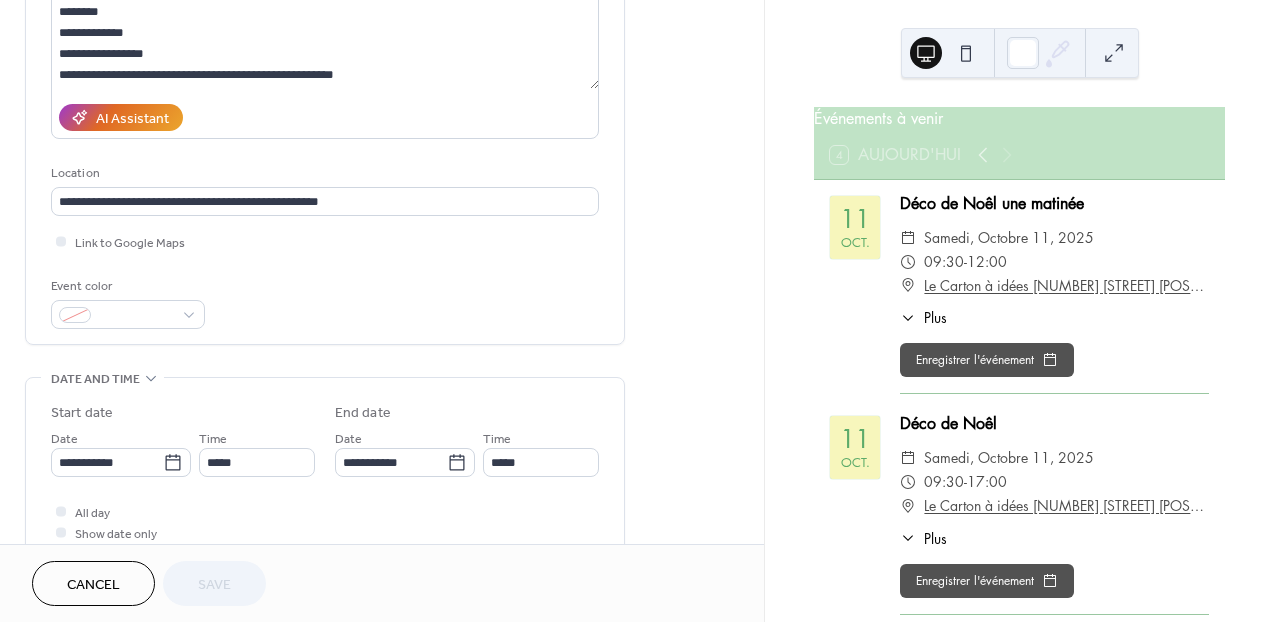 scroll, scrollTop: 282, scrollLeft: 0, axis: vertical 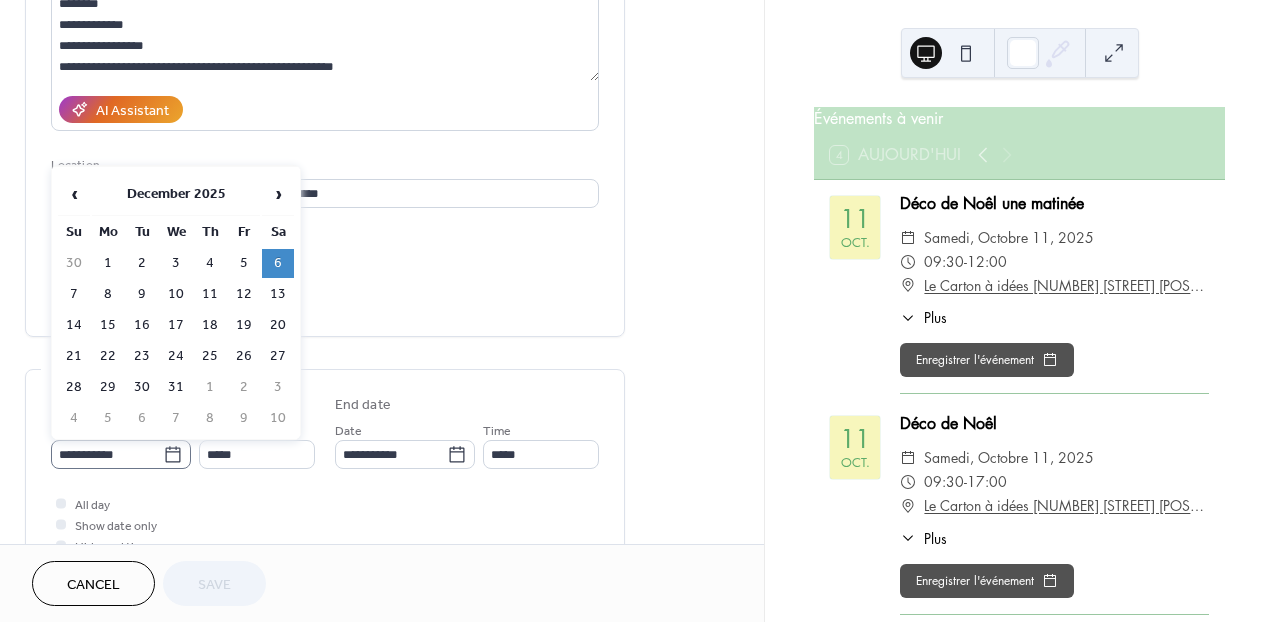 click 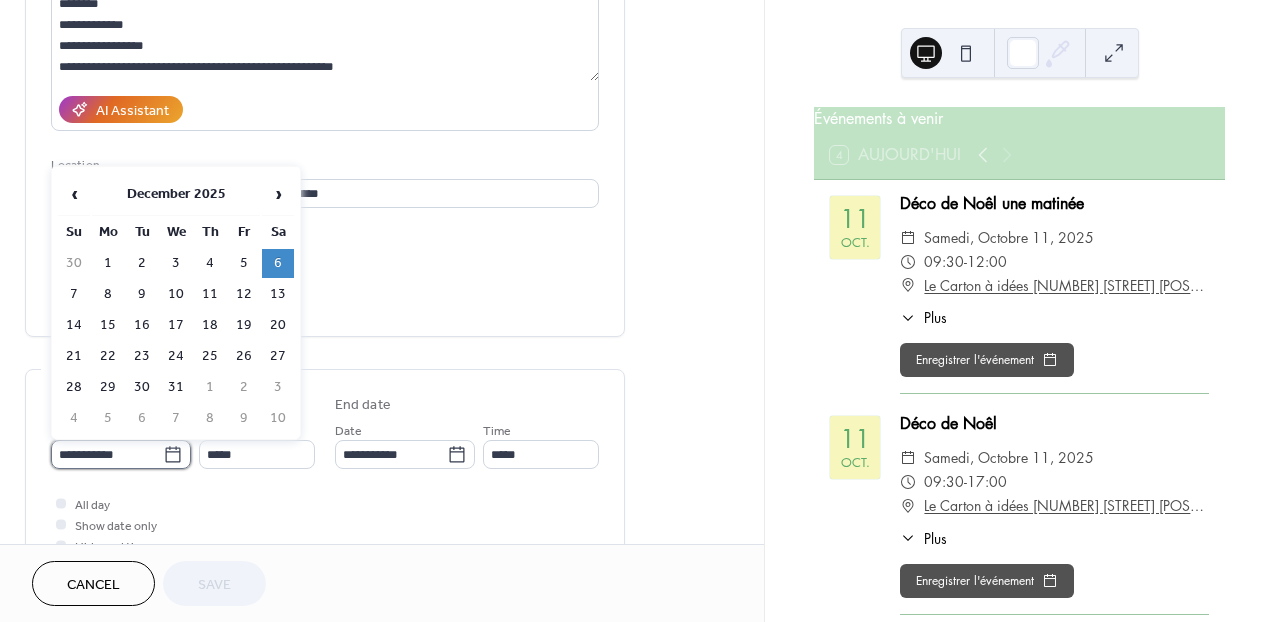 click on "**********" at bounding box center (107, 454) 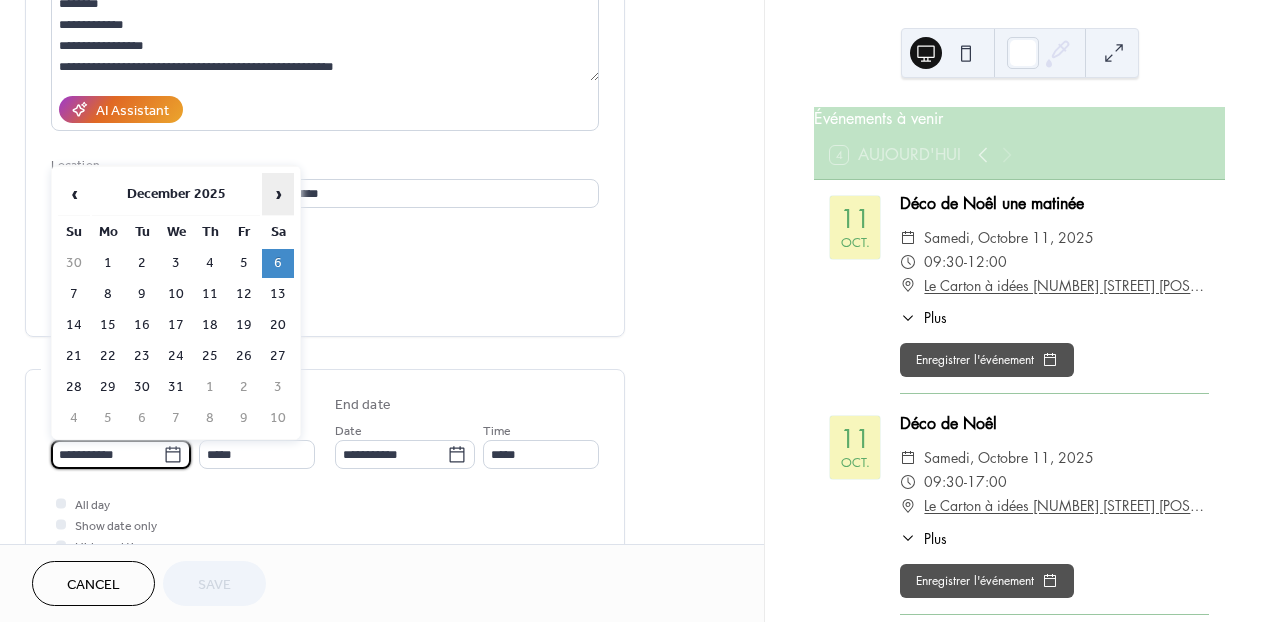 click on "›" at bounding box center (278, 194) 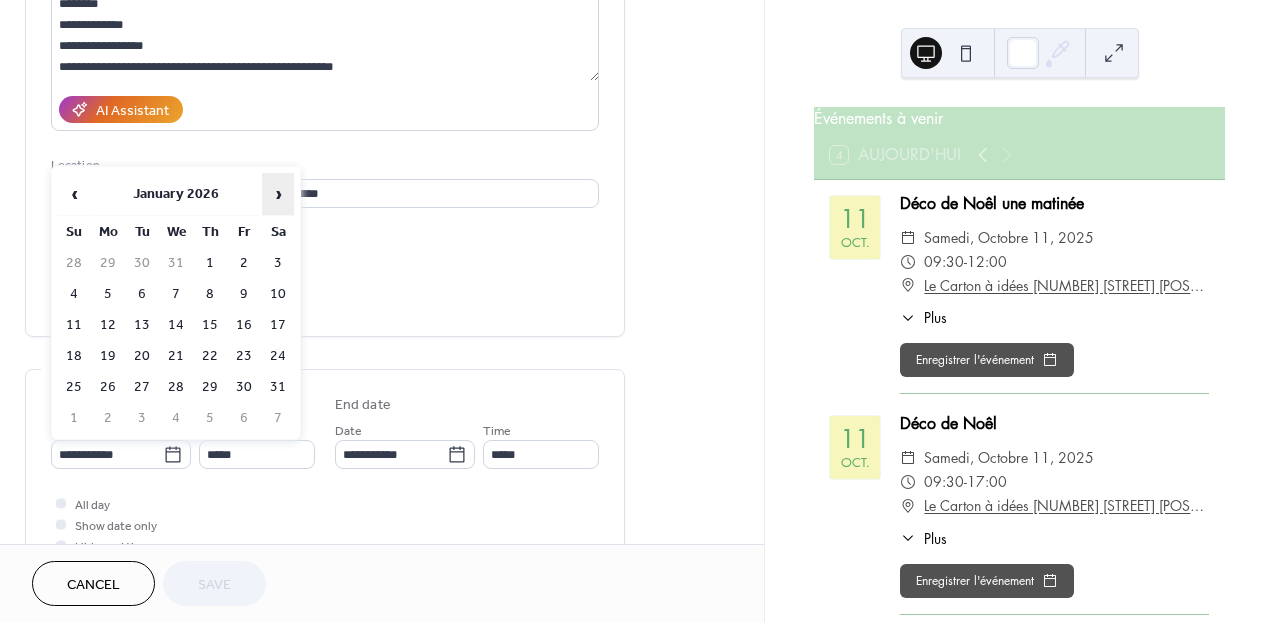 click on "›" at bounding box center (278, 194) 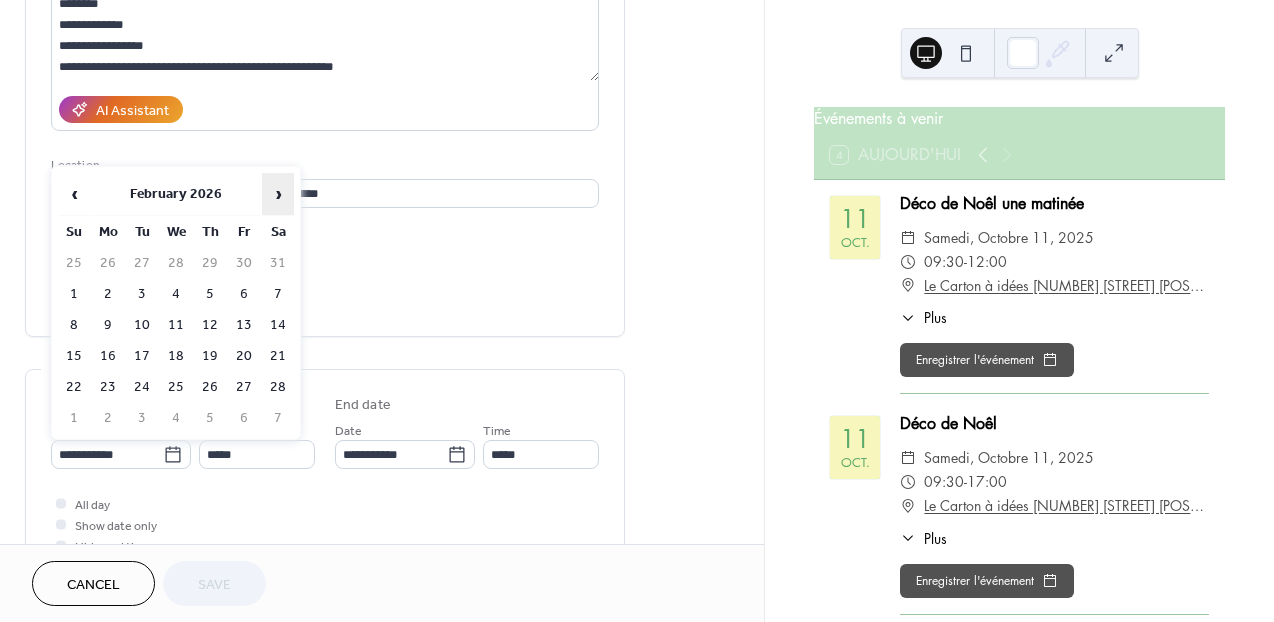 click on "›" at bounding box center (278, 194) 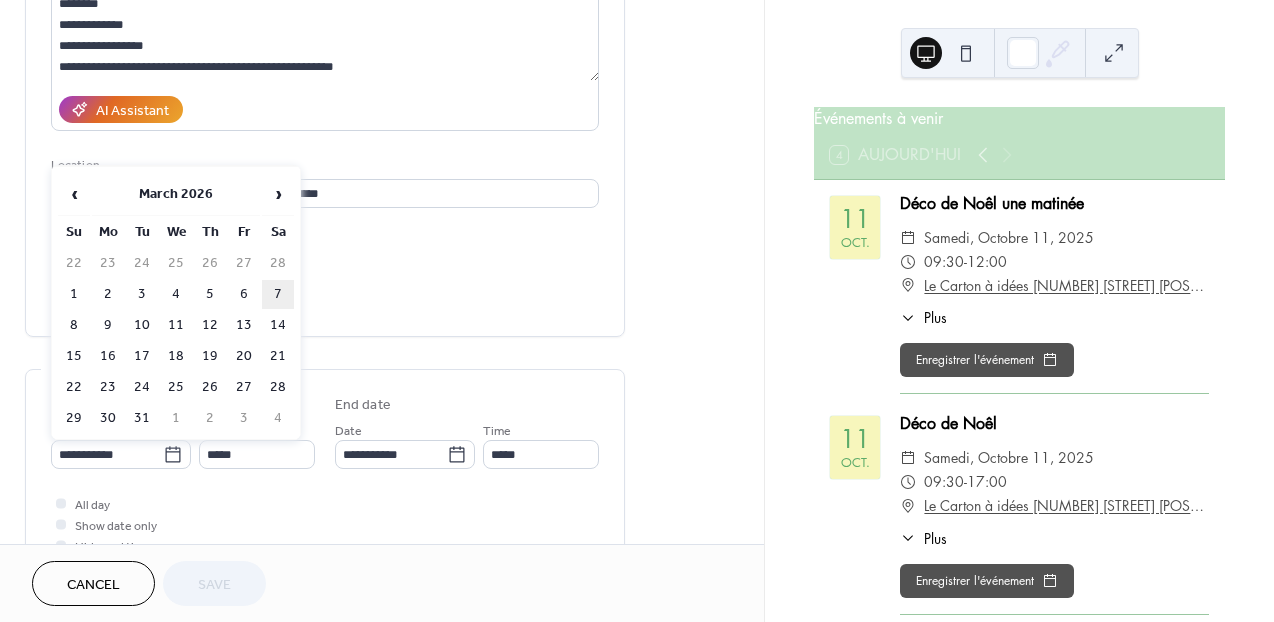 click on "7" at bounding box center [278, 294] 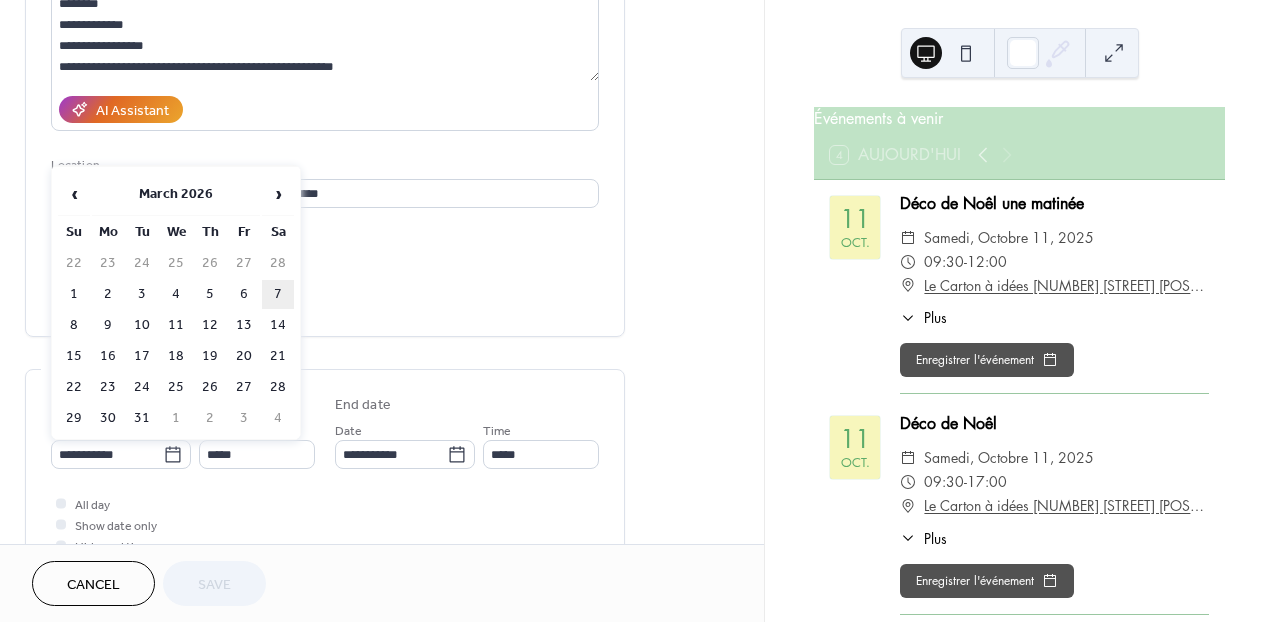 type on "**********" 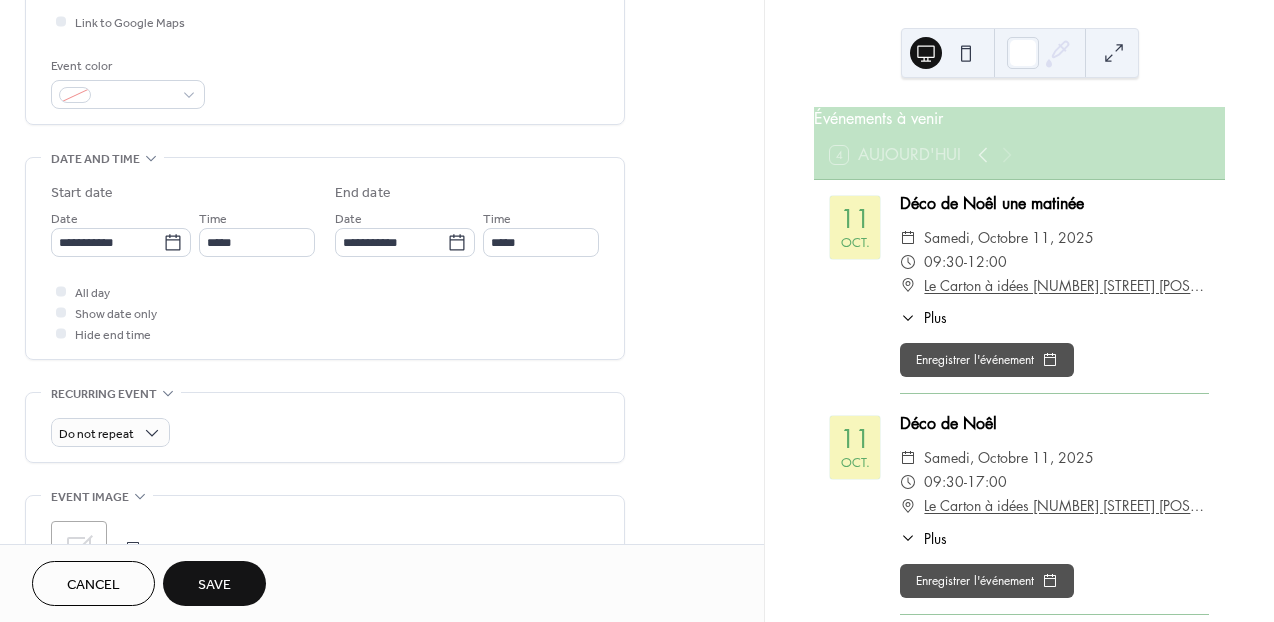 scroll, scrollTop: 507, scrollLeft: 0, axis: vertical 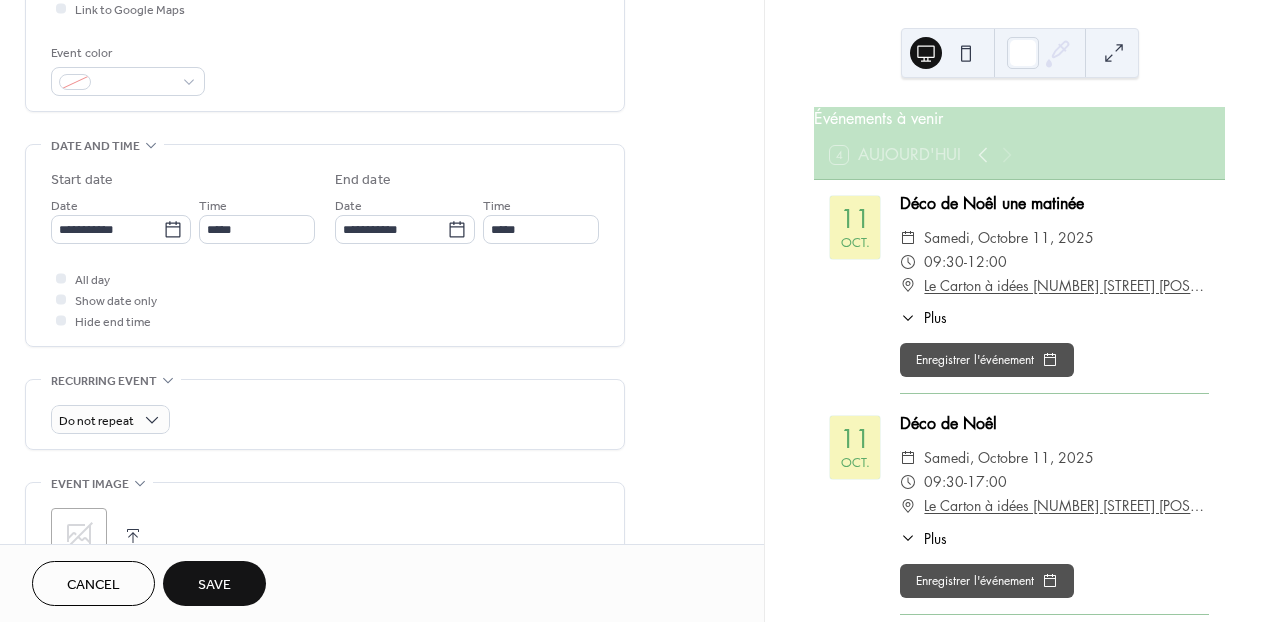 click on "Save" at bounding box center (214, 585) 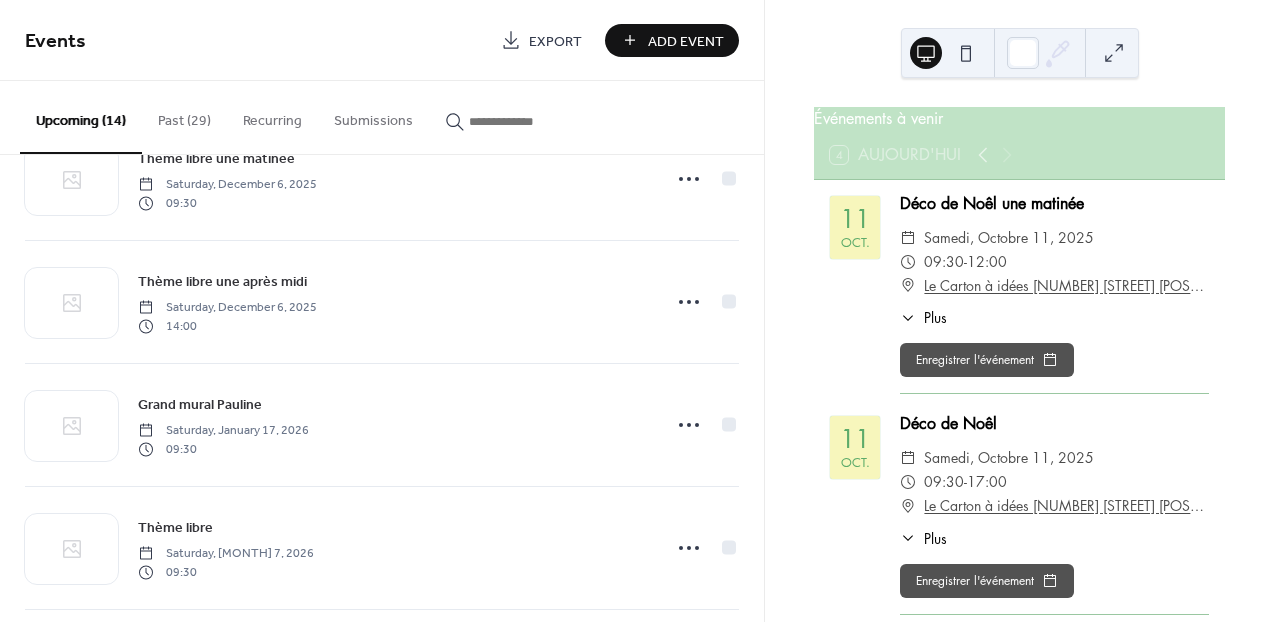 scroll, scrollTop: 690, scrollLeft: 0, axis: vertical 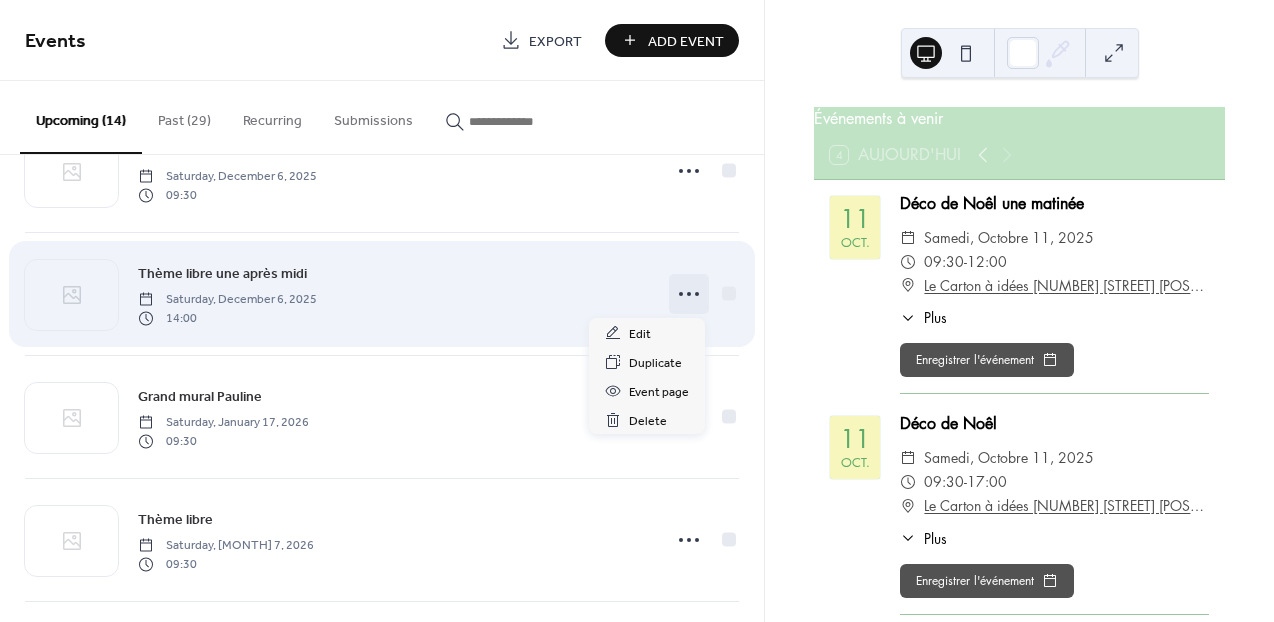 click 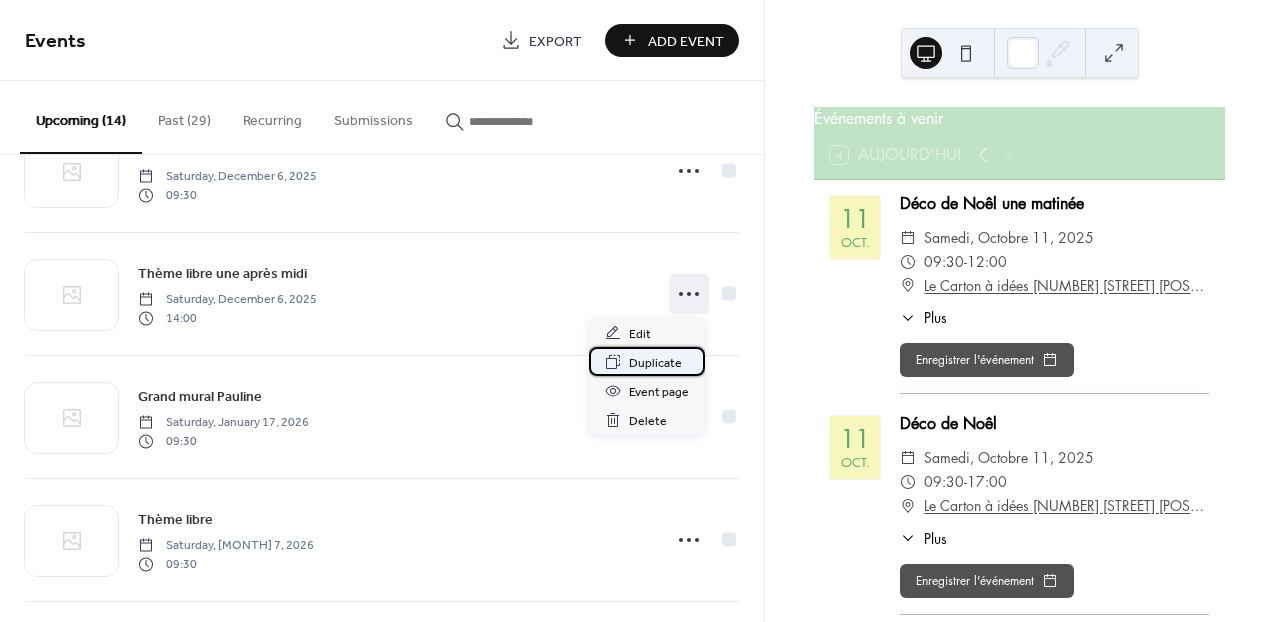 click on "Duplicate" at bounding box center [655, 363] 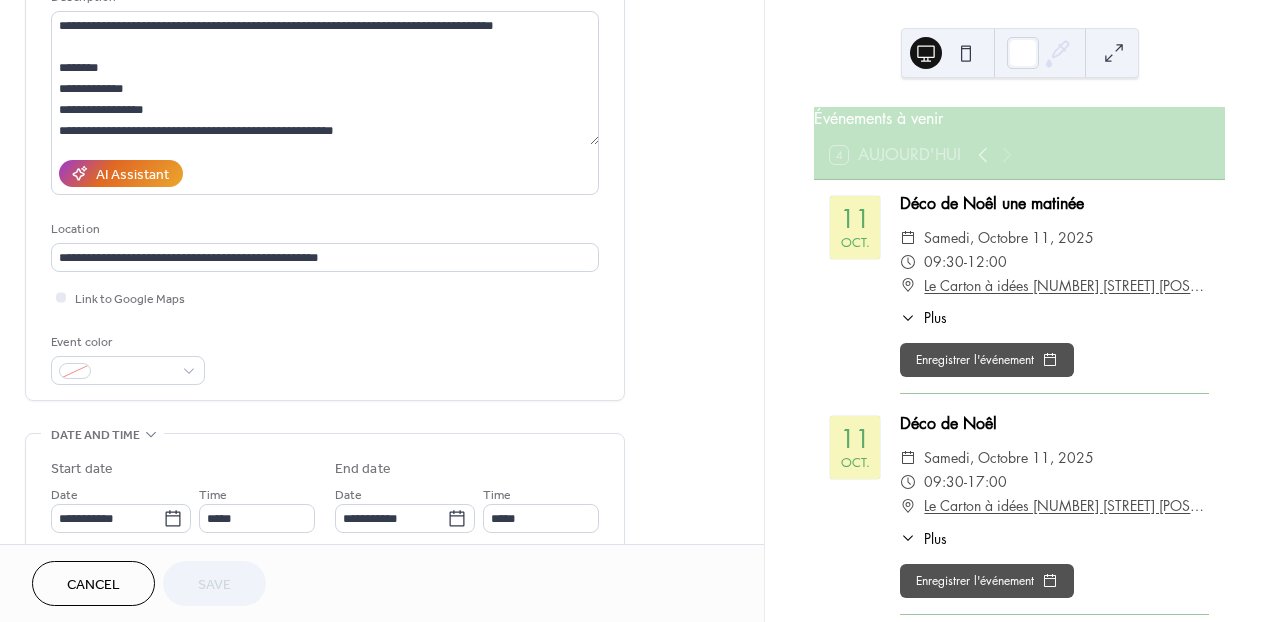 scroll, scrollTop: 224, scrollLeft: 0, axis: vertical 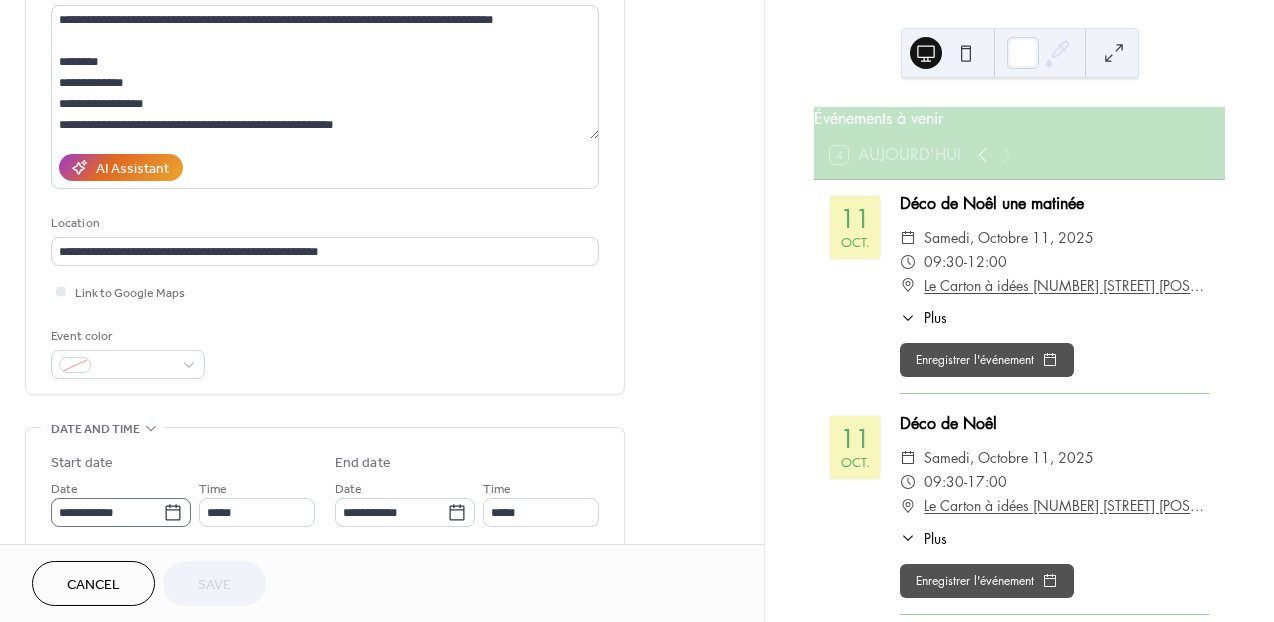 click 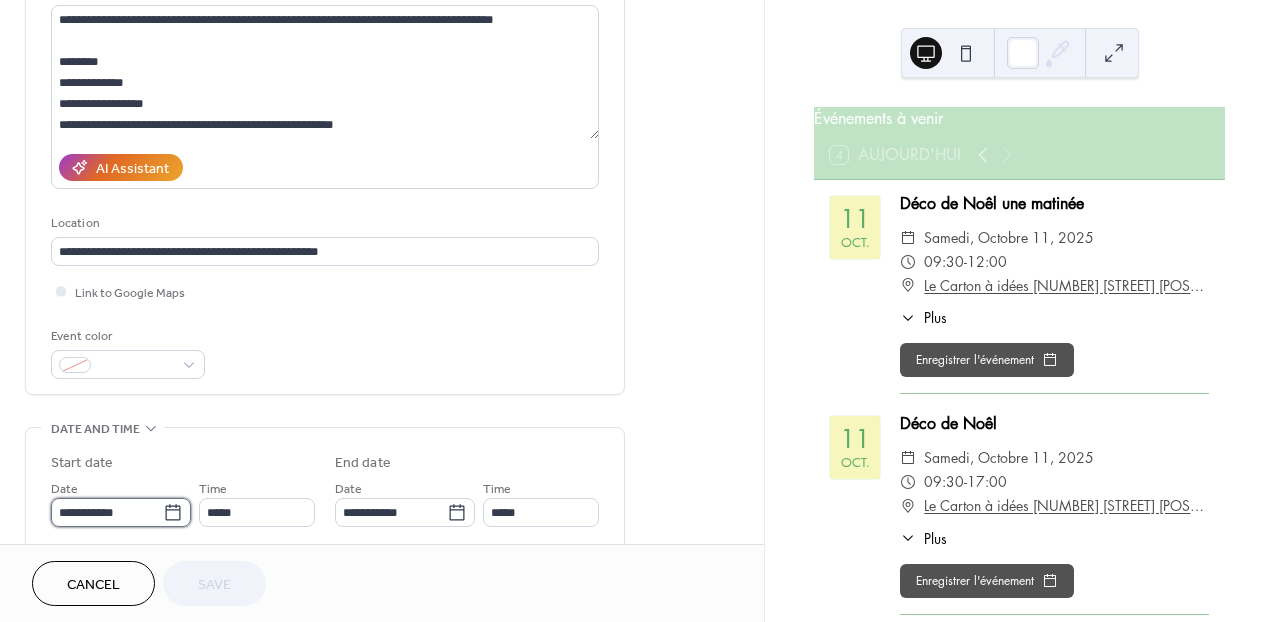 click on "**********" at bounding box center [107, 512] 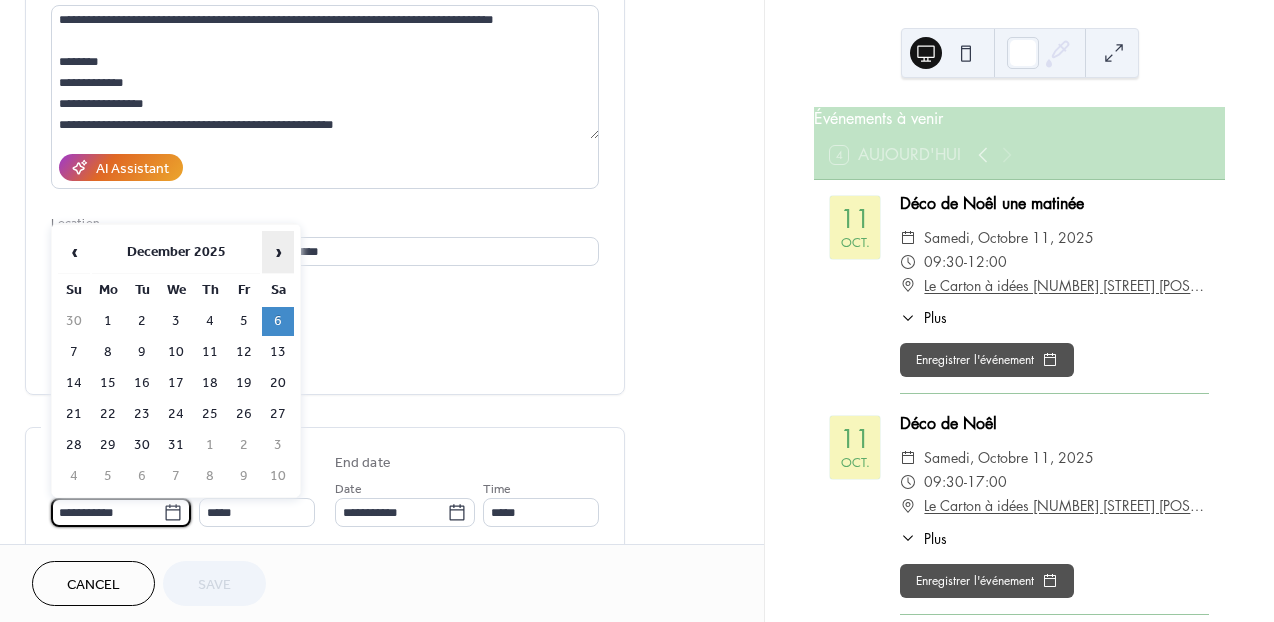click on "›" at bounding box center [278, 252] 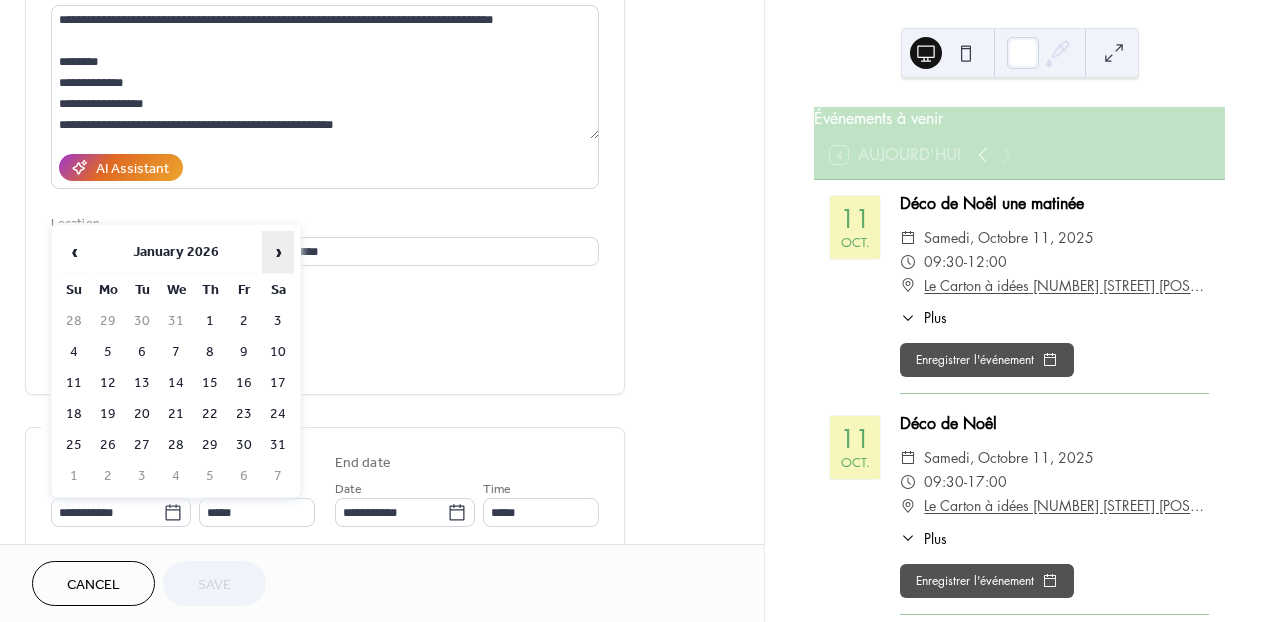 click on "›" at bounding box center (278, 252) 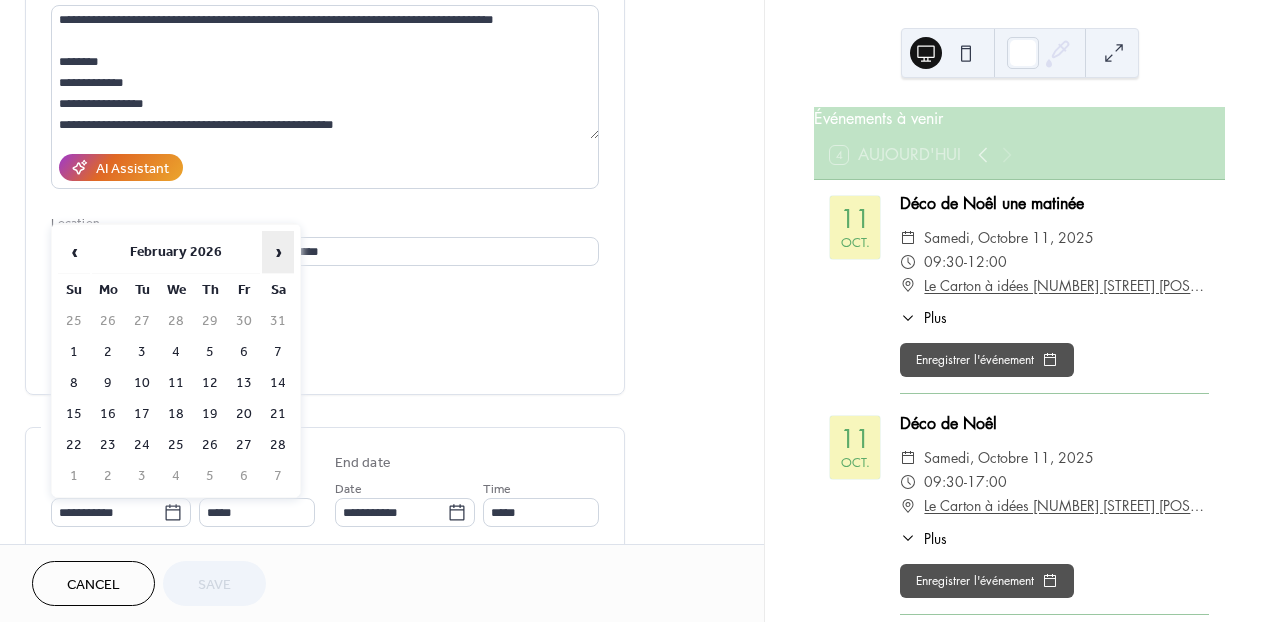 click on "›" at bounding box center (278, 252) 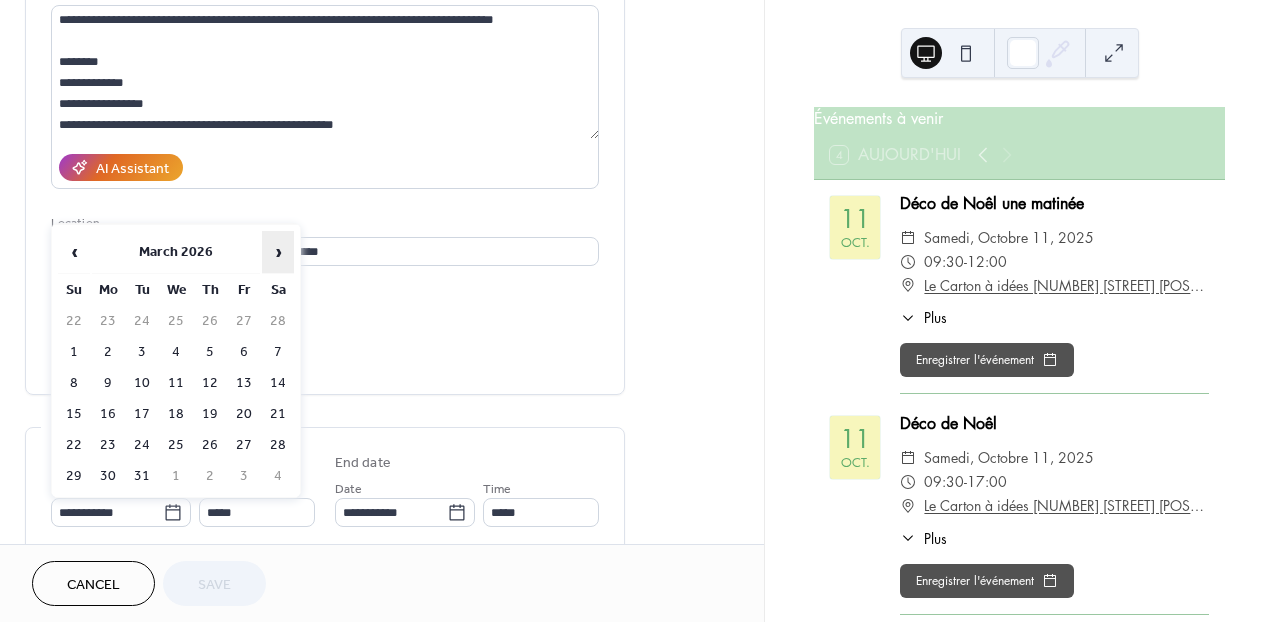 click on "›" at bounding box center [278, 252] 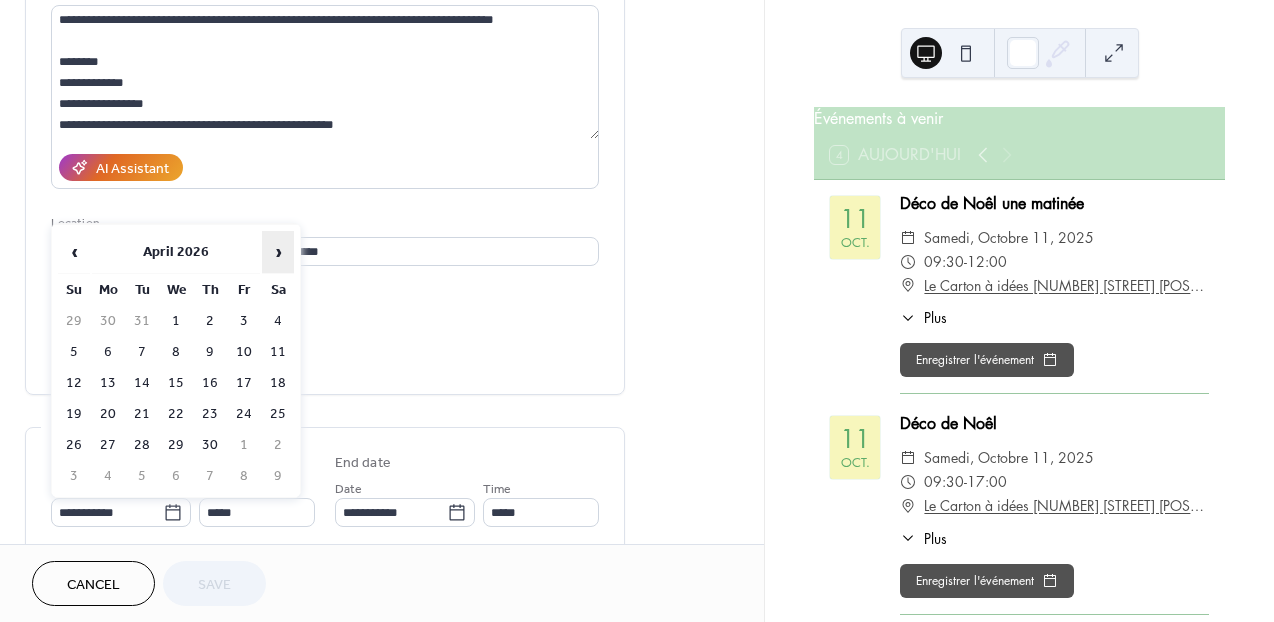 click on "›" at bounding box center (278, 252) 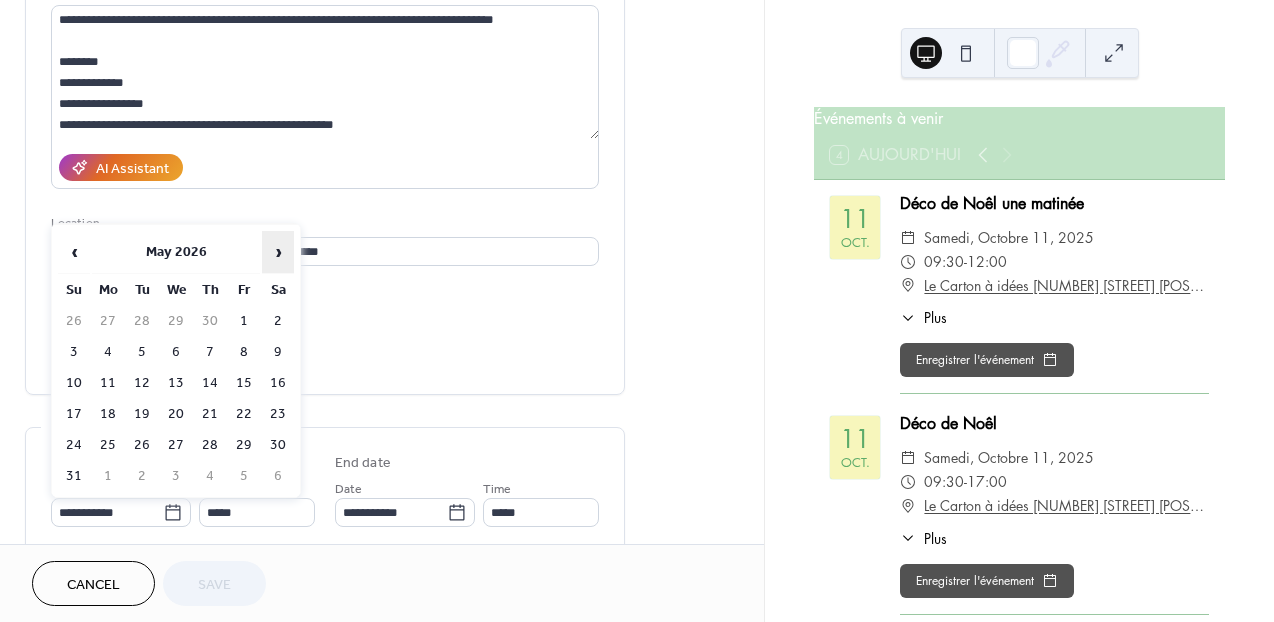 click on "›" at bounding box center [278, 252] 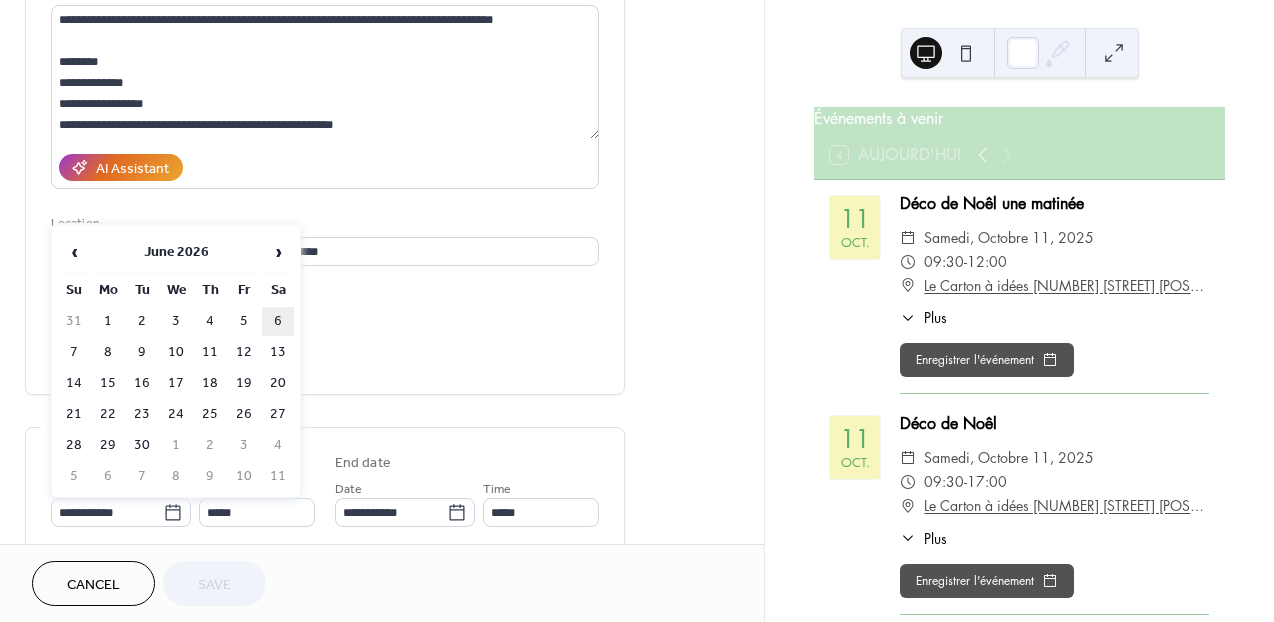 click on "6" at bounding box center (278, 321) 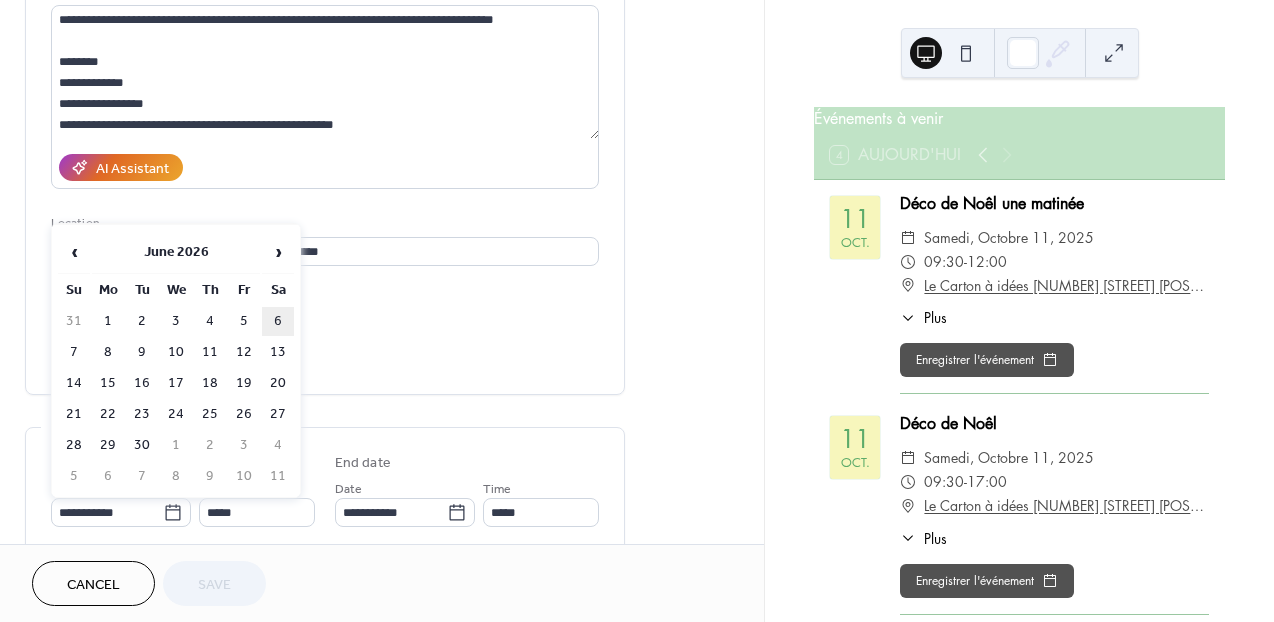 type on "**********" 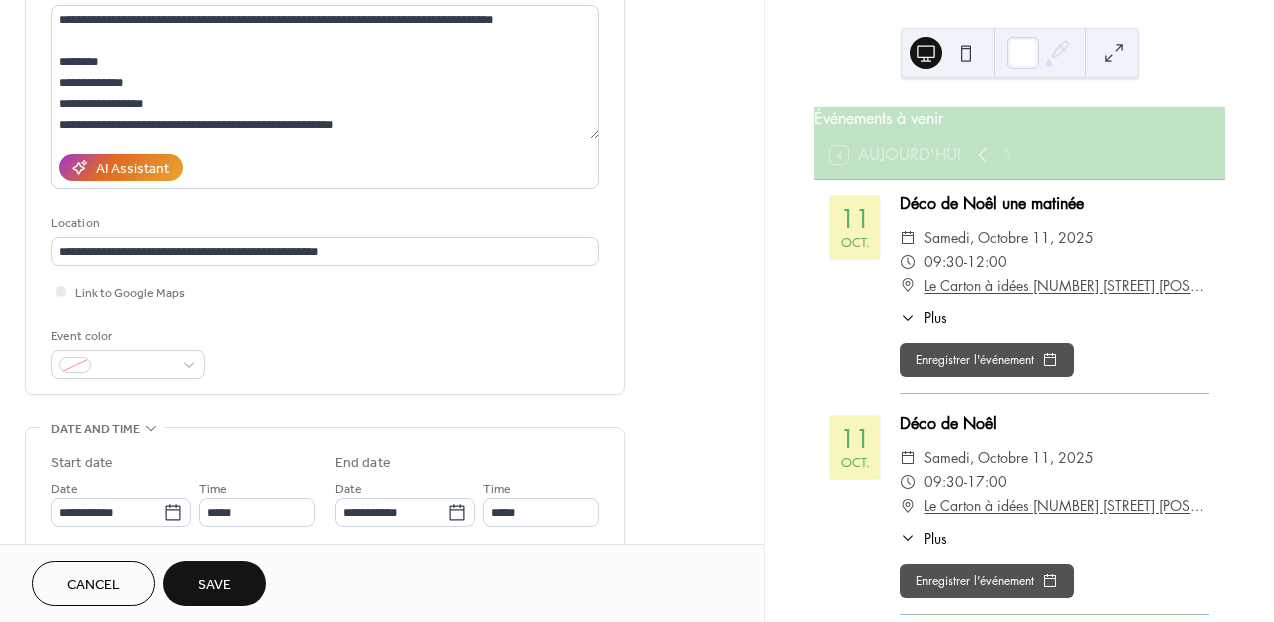 click on "Save" at bounding box center [214, 585] 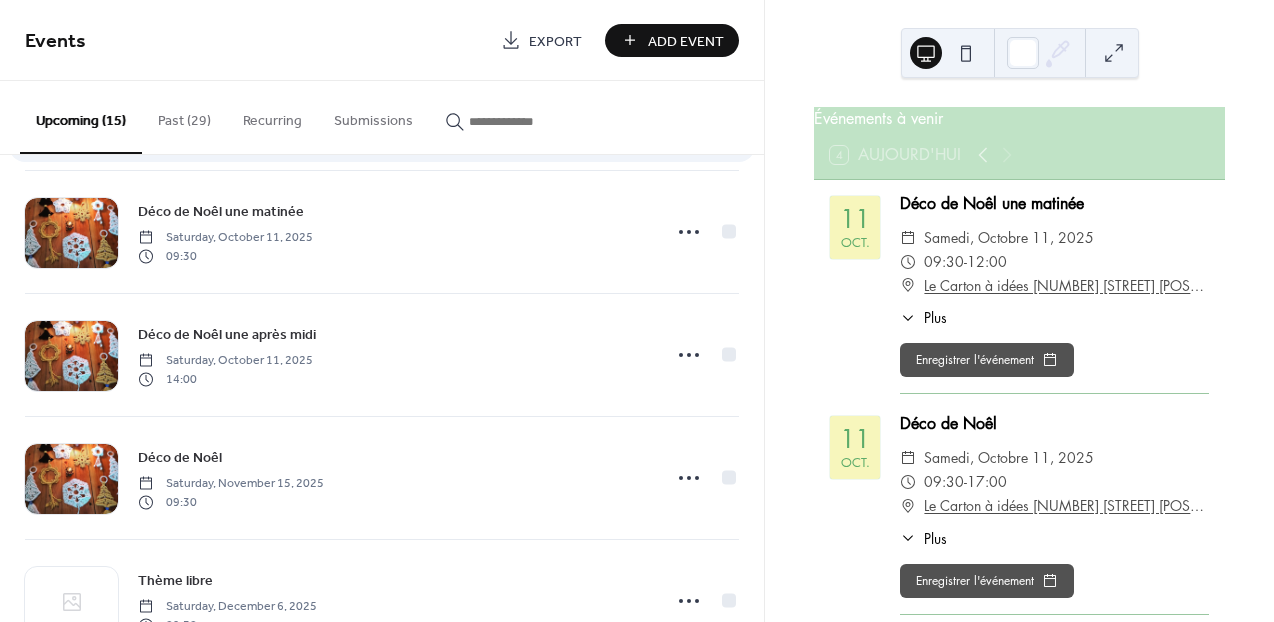 scroll, scrollTop: 136, scrollLeft: 0, axis: vertical 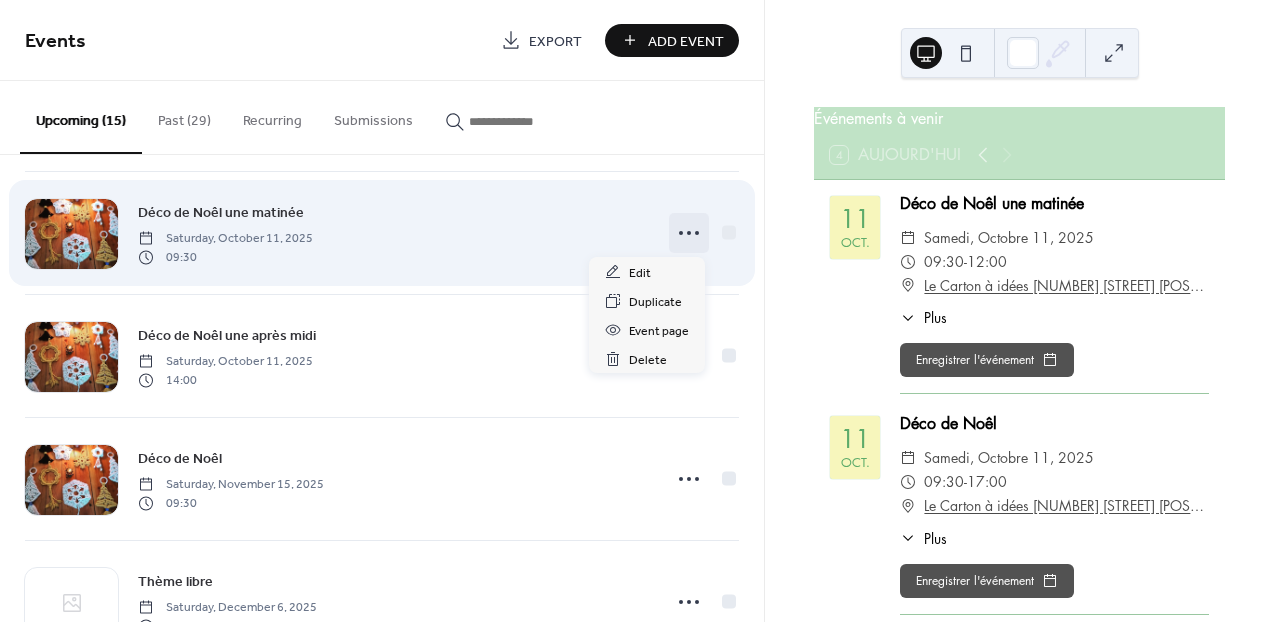 click 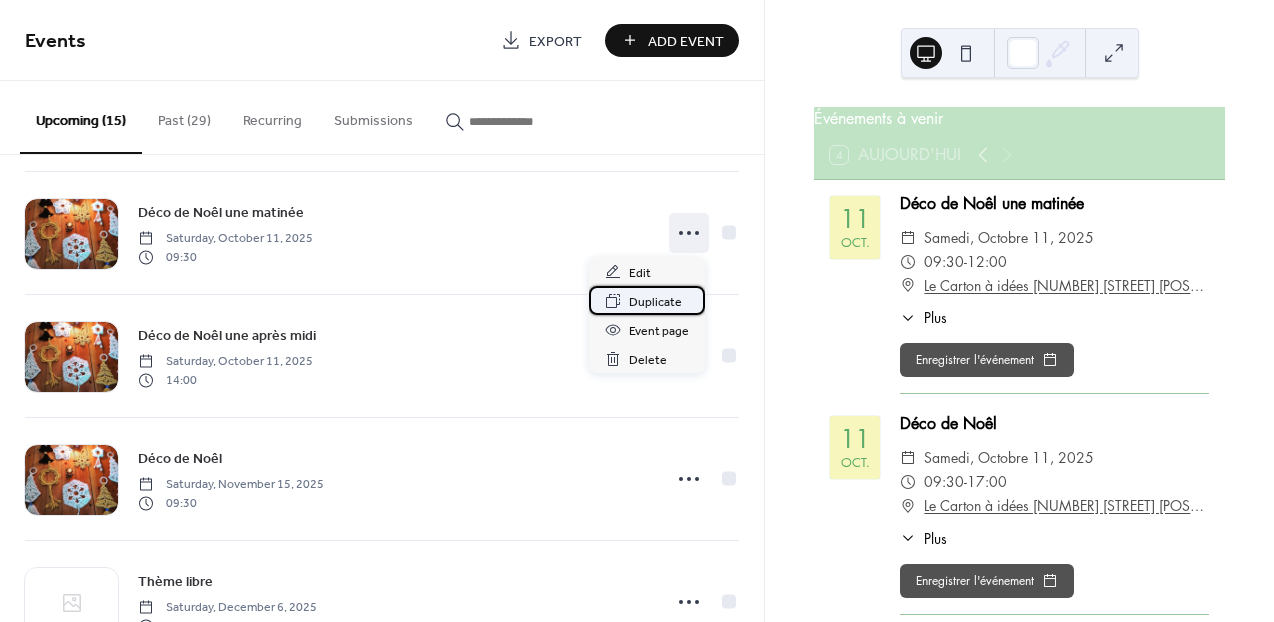 click on "Duplicate" at bounding box center [655, 302] 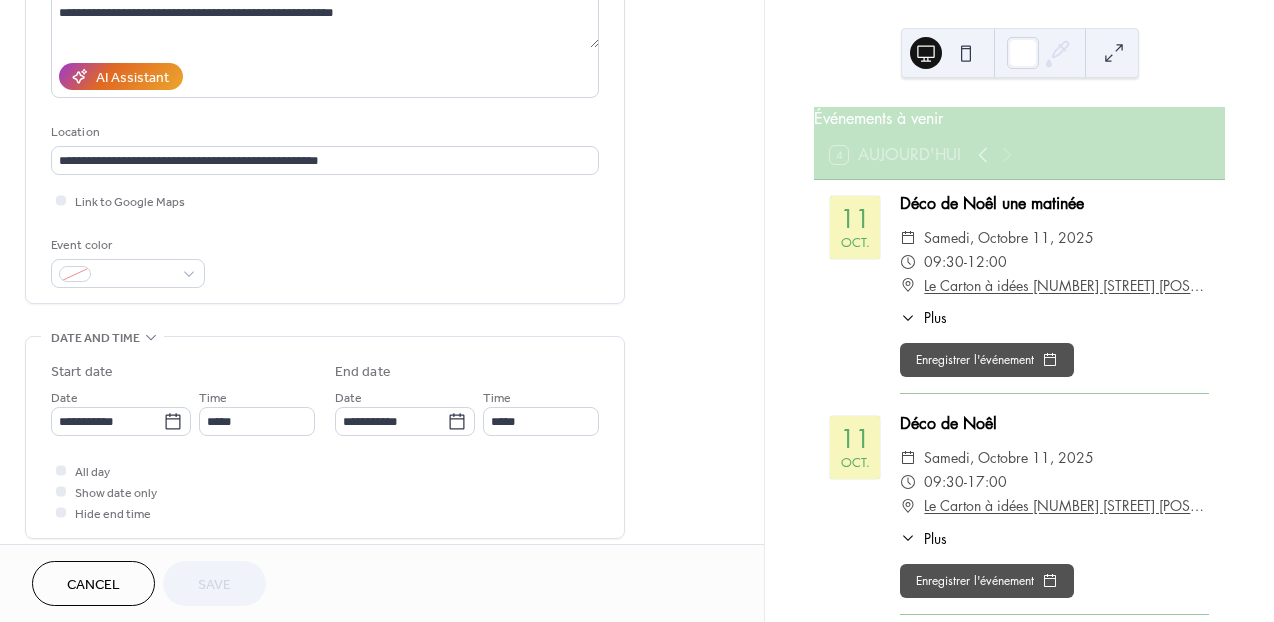 scroll, scrollTop: 323, scrollLeft: 0, axis: vertical 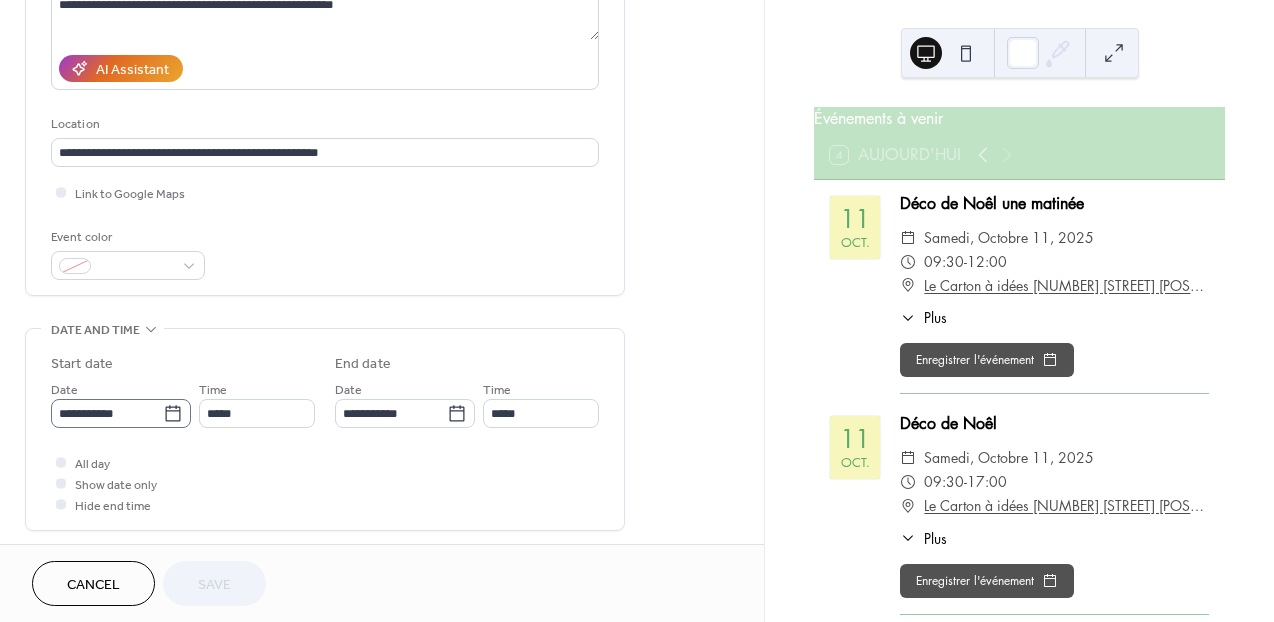 click 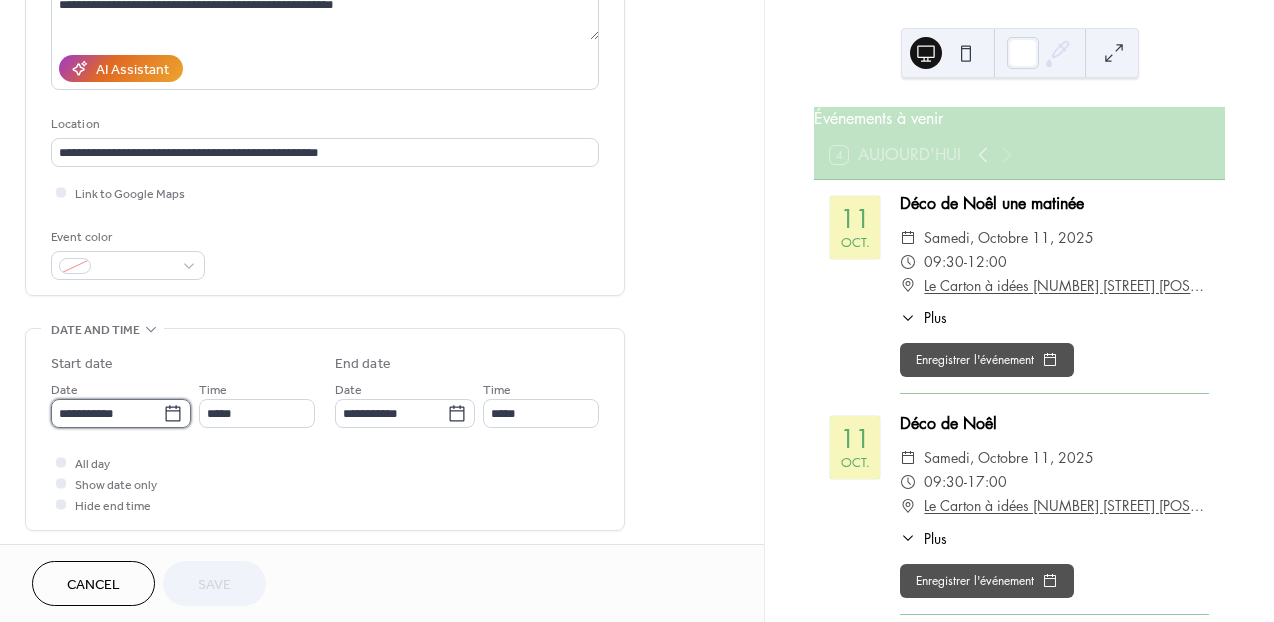 click on "**********" at bounding box center [107, 413] 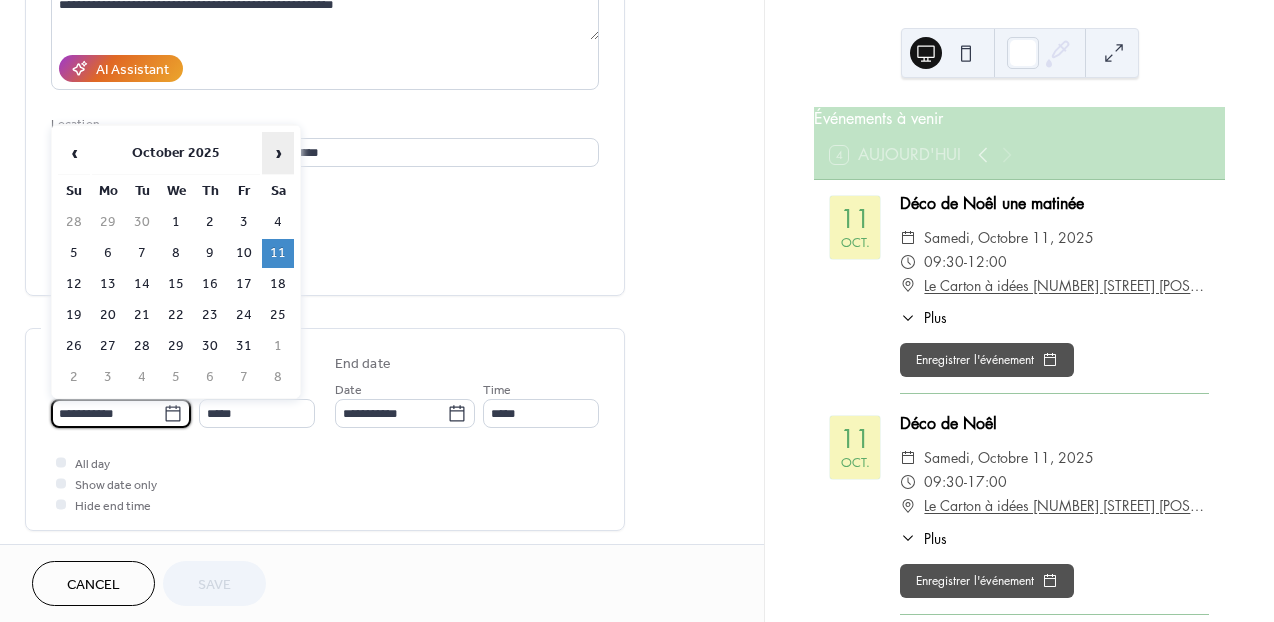 click on "›" at bounding box center [278, 153] 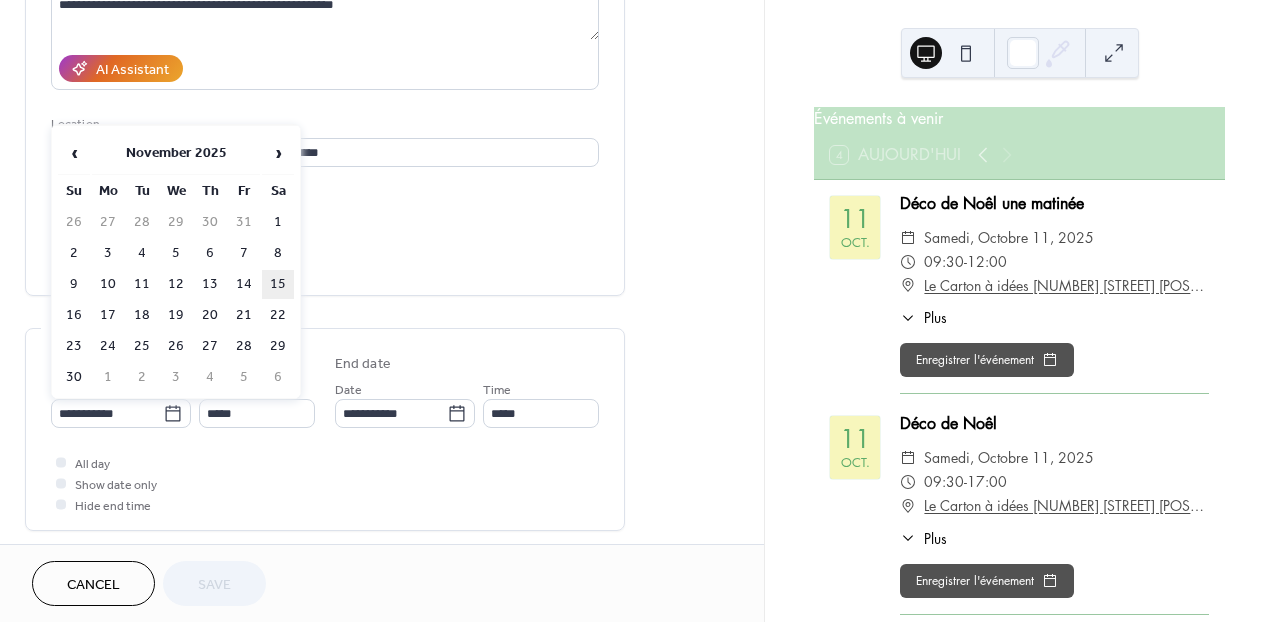 click on "15" at bounding box center [278, 284] 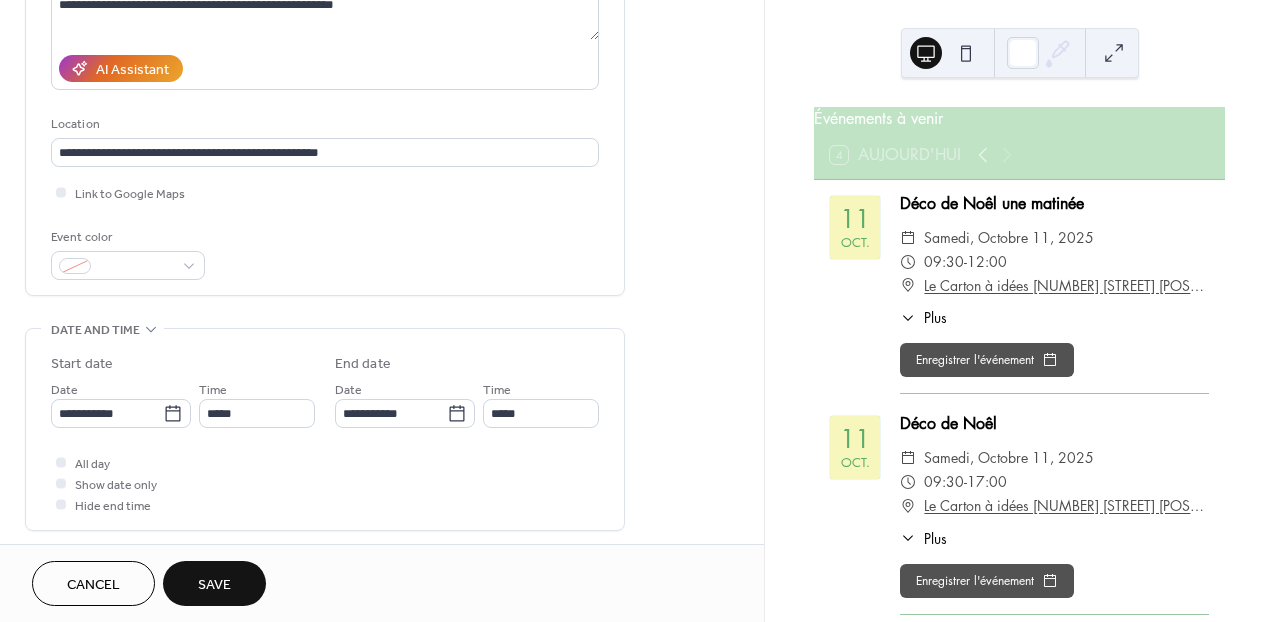 click on "Save" at bounding box center (214, 585) 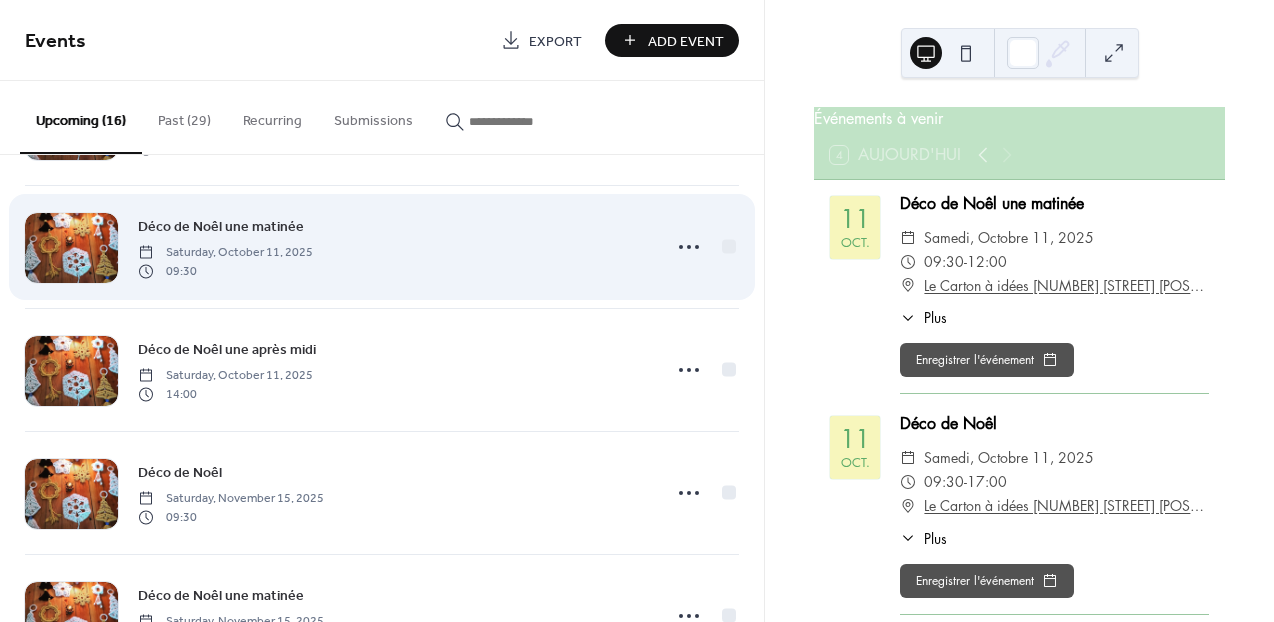 scroll, scrollTop: 113, scrollLeft: 0, axis: vertical 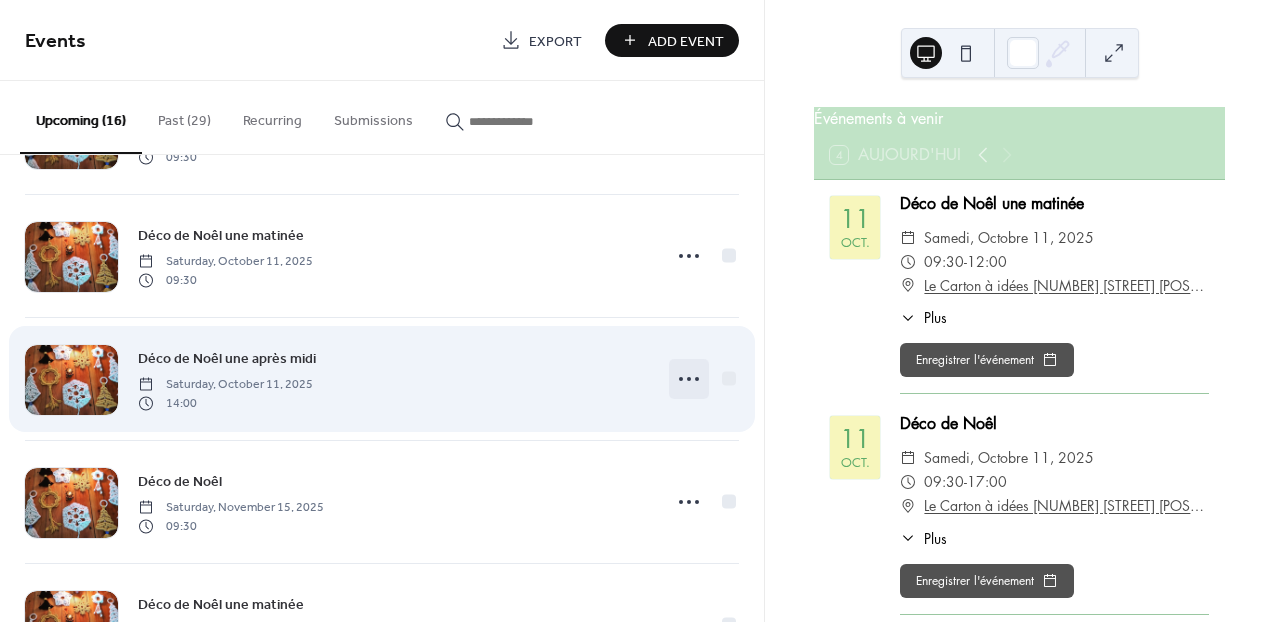 click 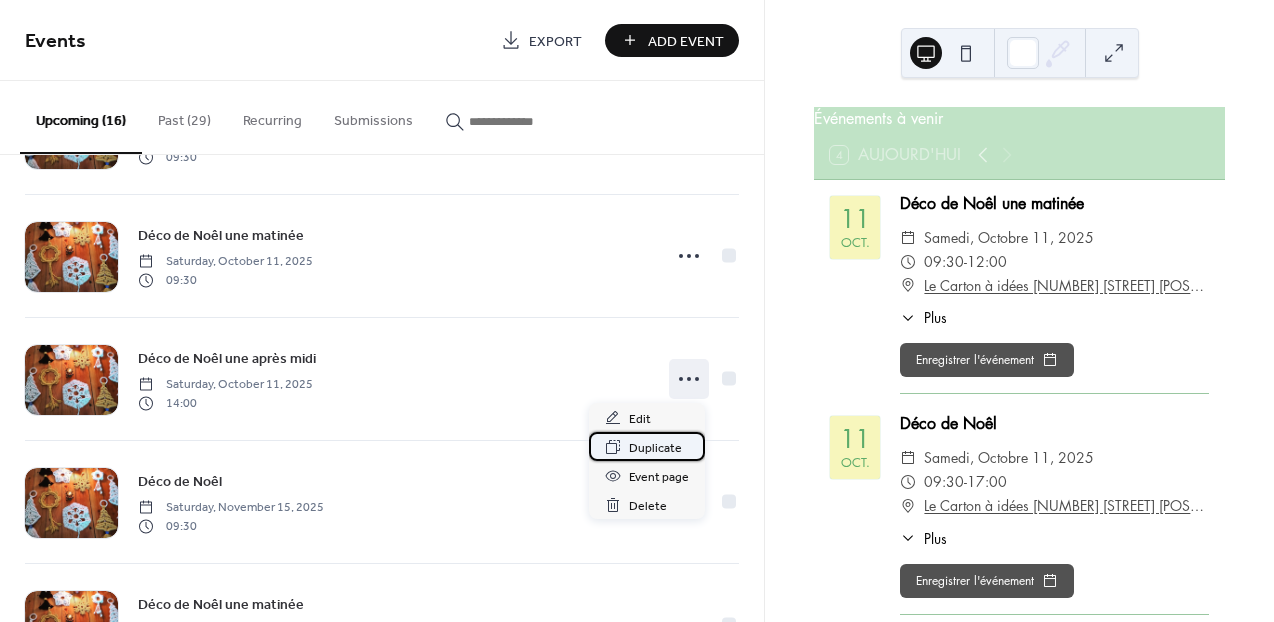 click on "Duplicate" at bounding box center [655, 448] 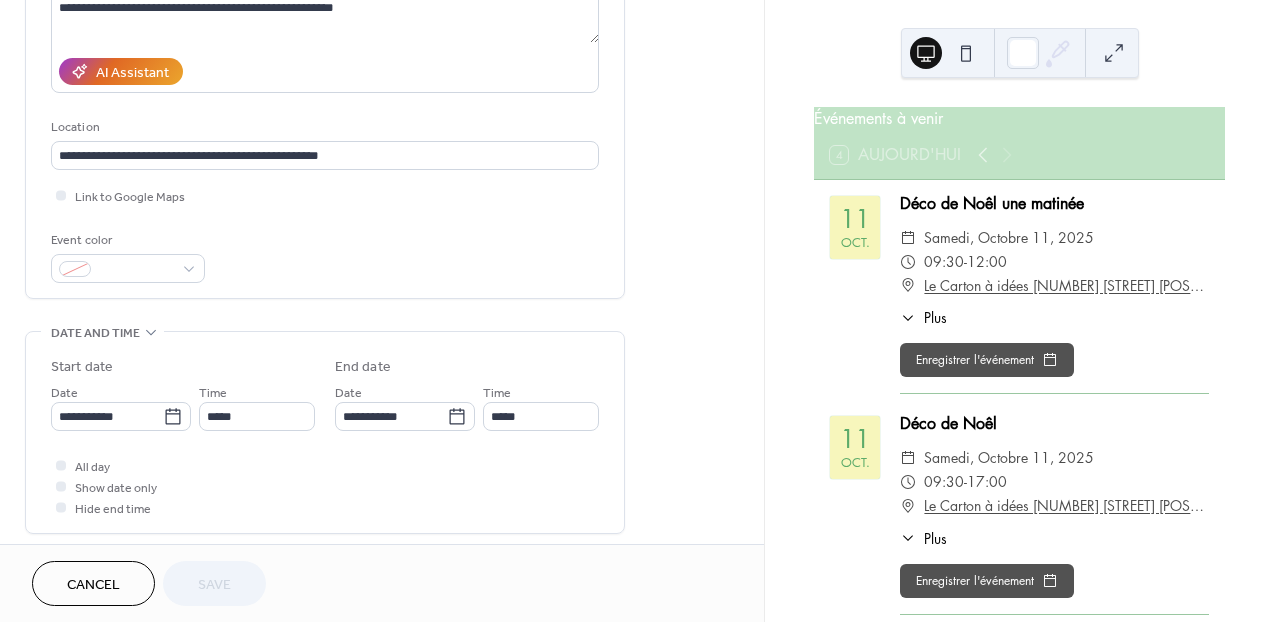 scroll, scrollTop: 321, scrollLeft: 0, axis: vertical 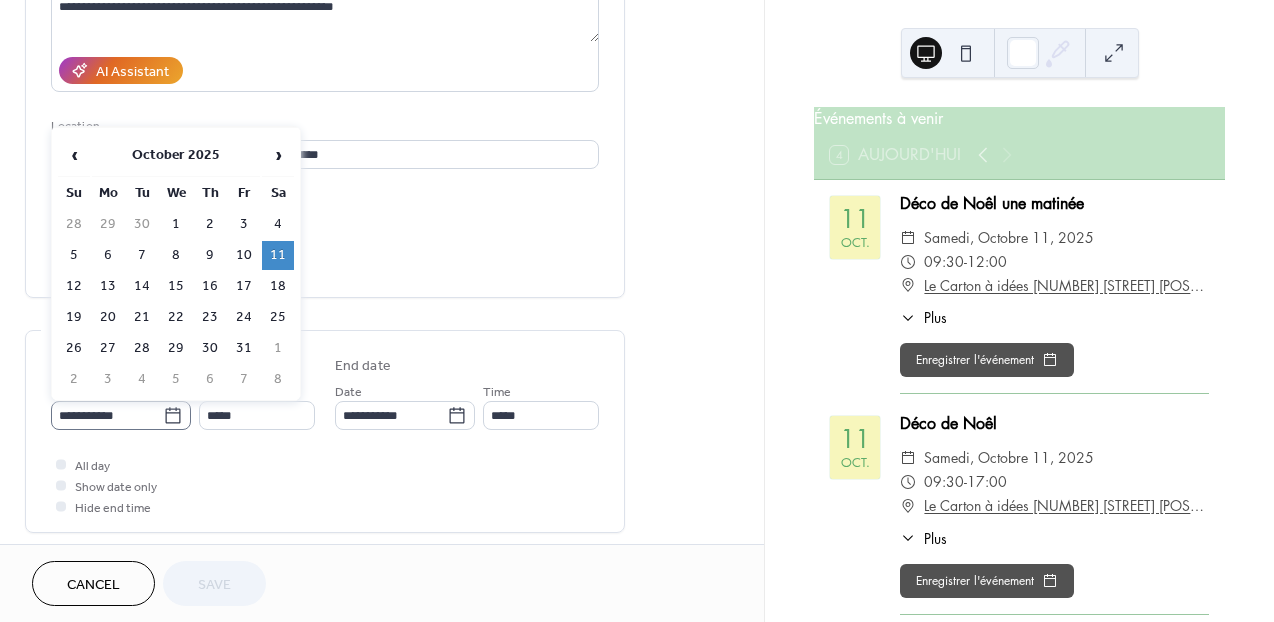 click 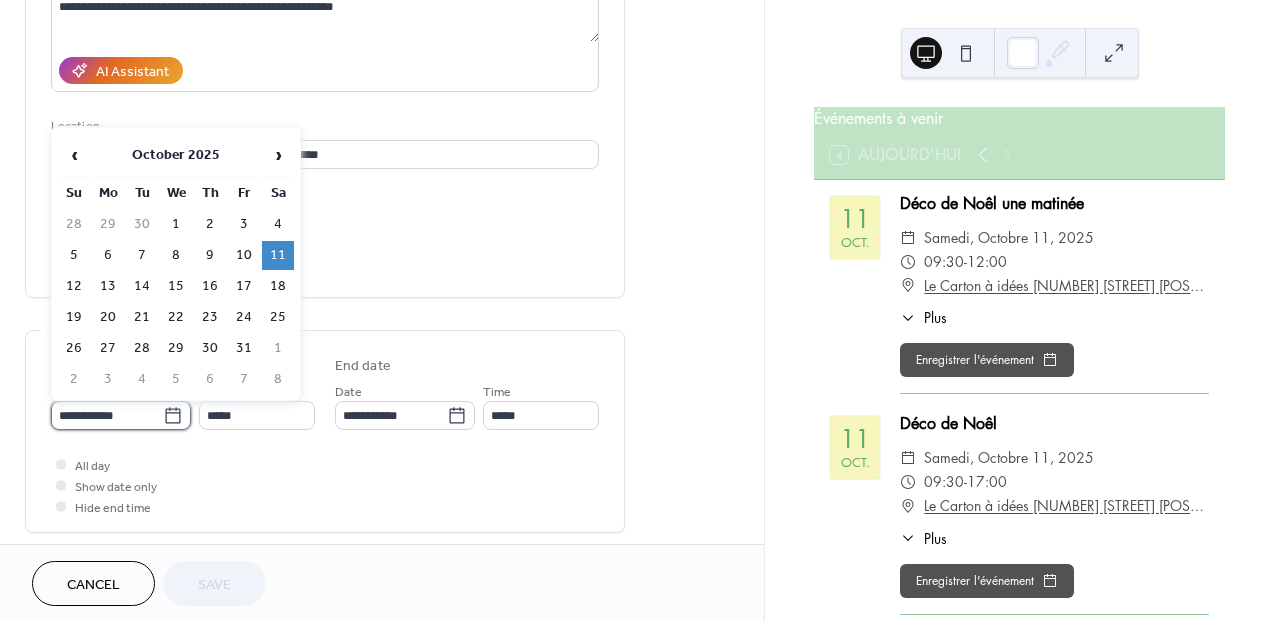 click on "**********" at bounding box center (107, 415) 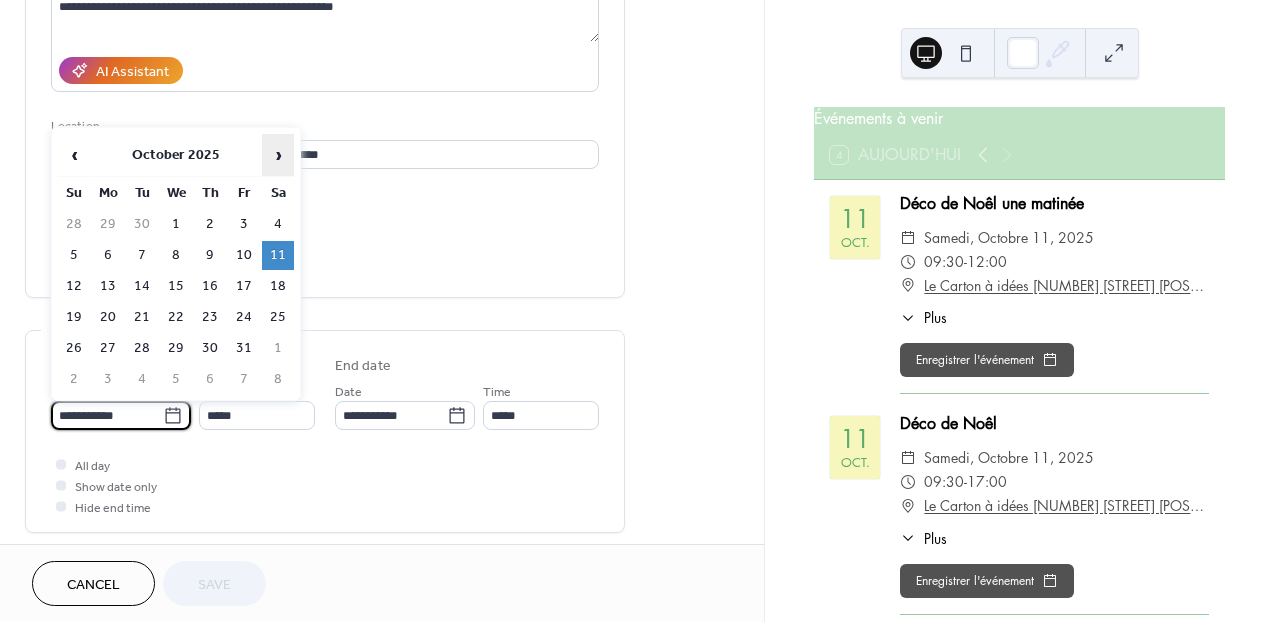 click on "›" at bounding box center [278, 155] 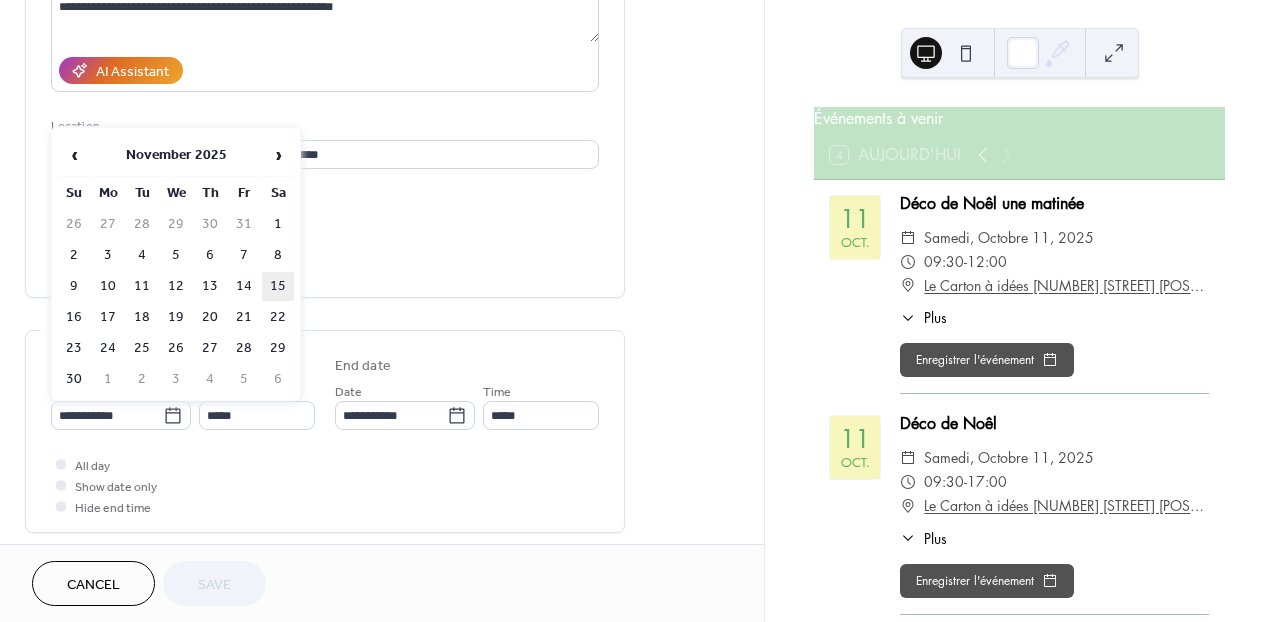 click on "15" at bounding box center [278, 286] 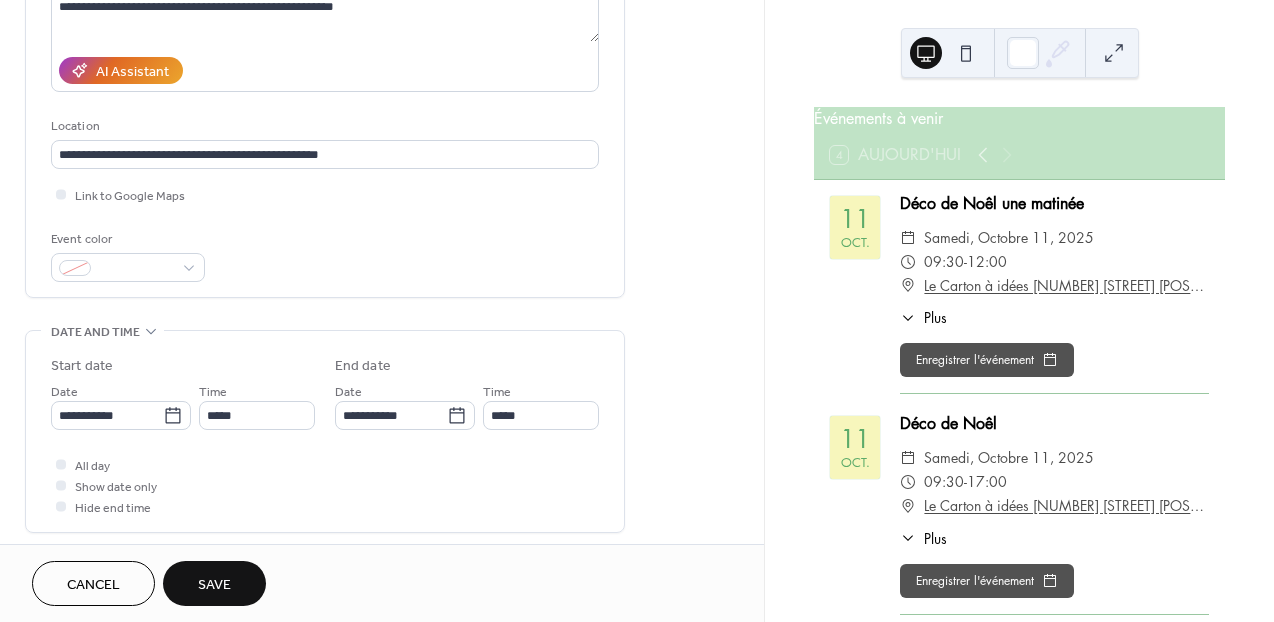 click on "Save" at bounding box center (214, 585) 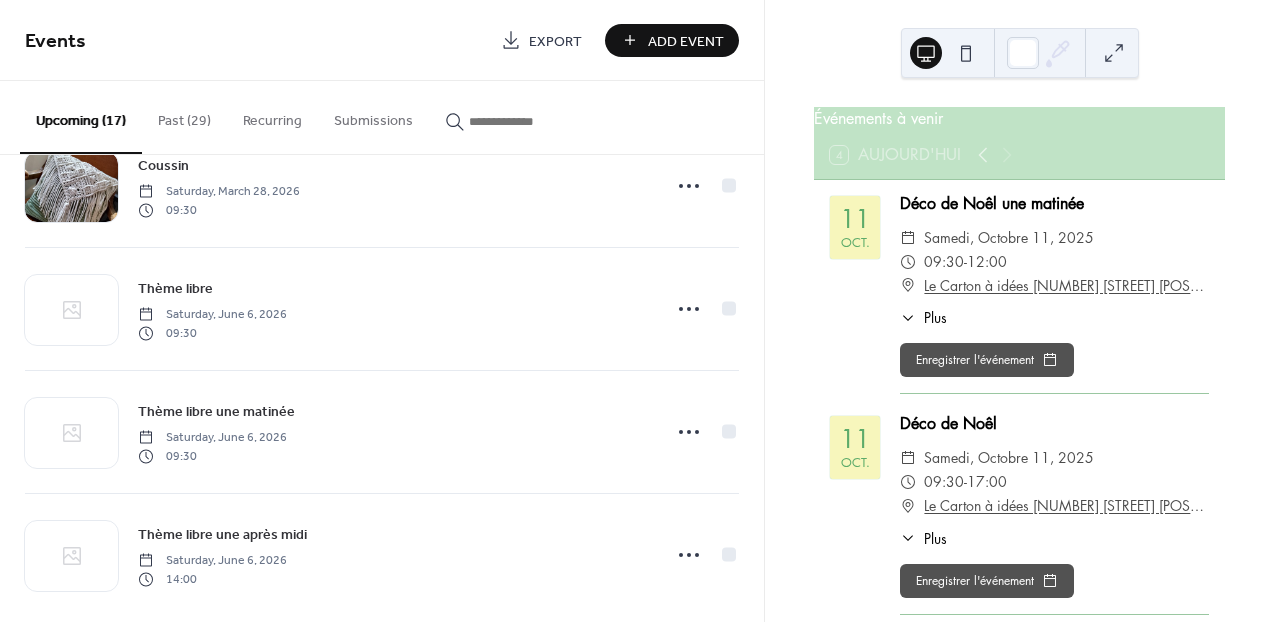 scroll, scrollTop: 1683, scrollLeft: 0, axis: vertical 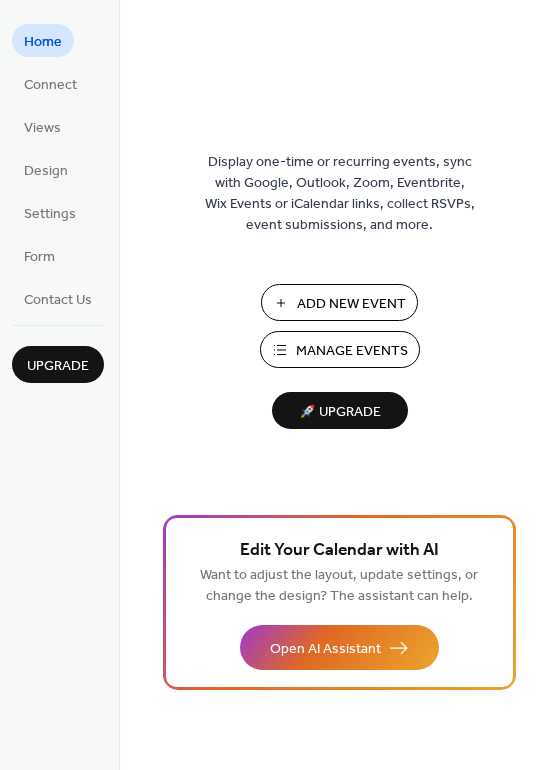 click on "Manage Events" at bounding box center (352, 351) 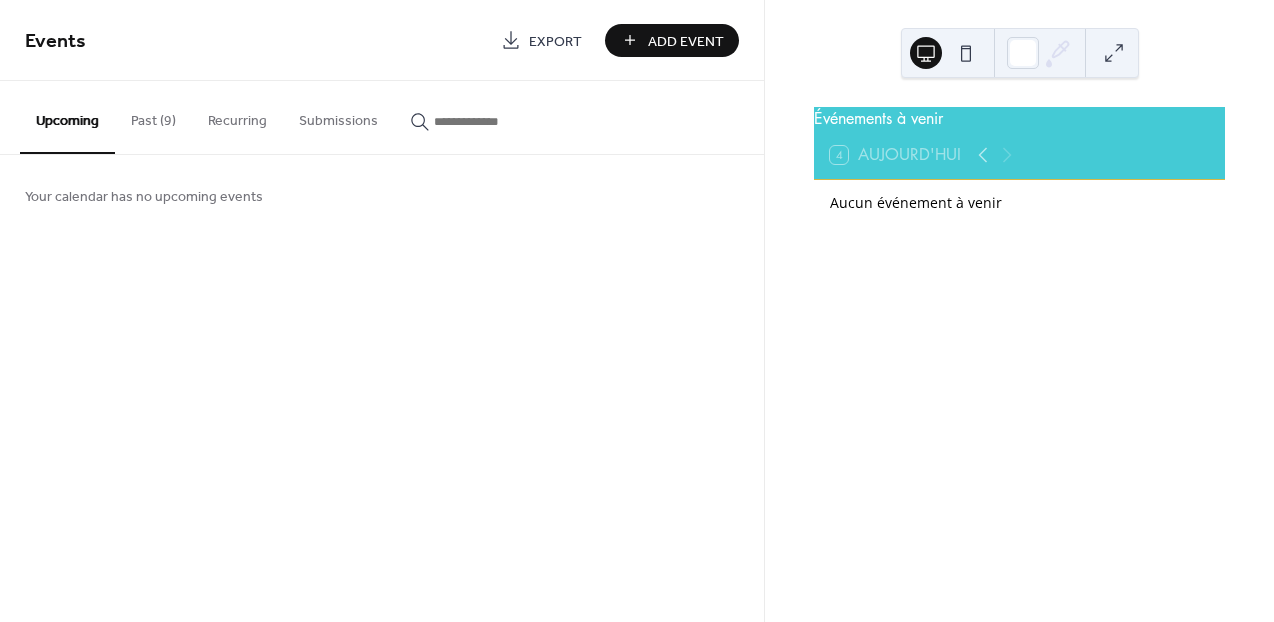 scroll, scrollTop: 0, scrollLeft: 0, axis: both 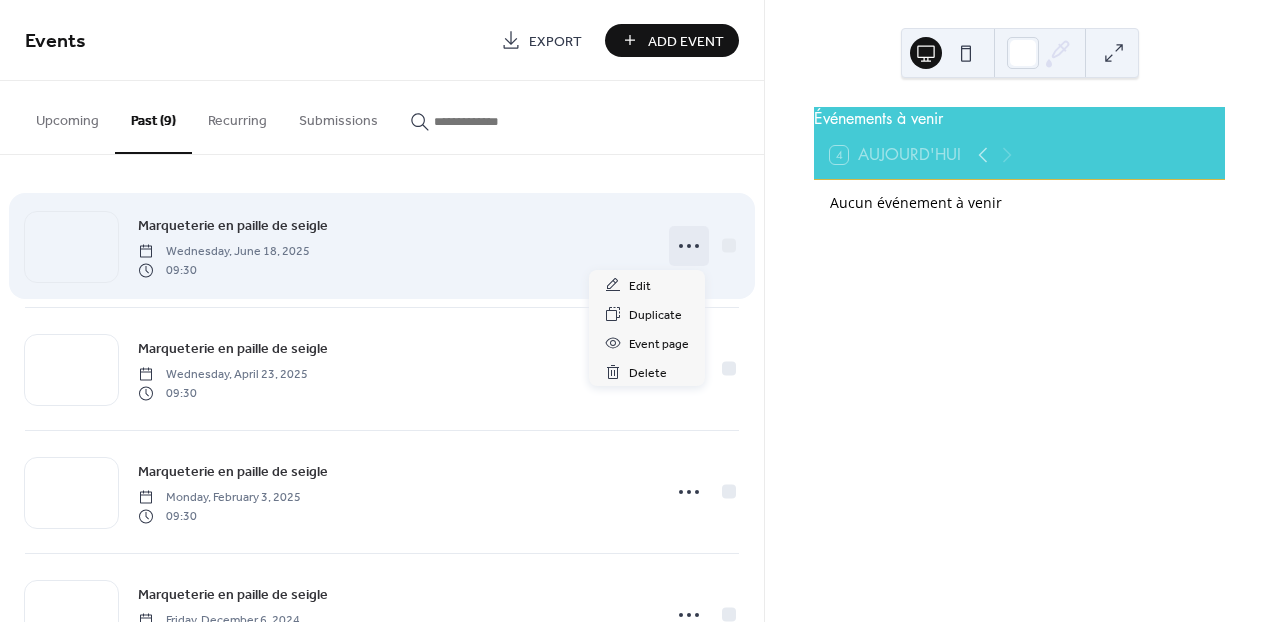 click 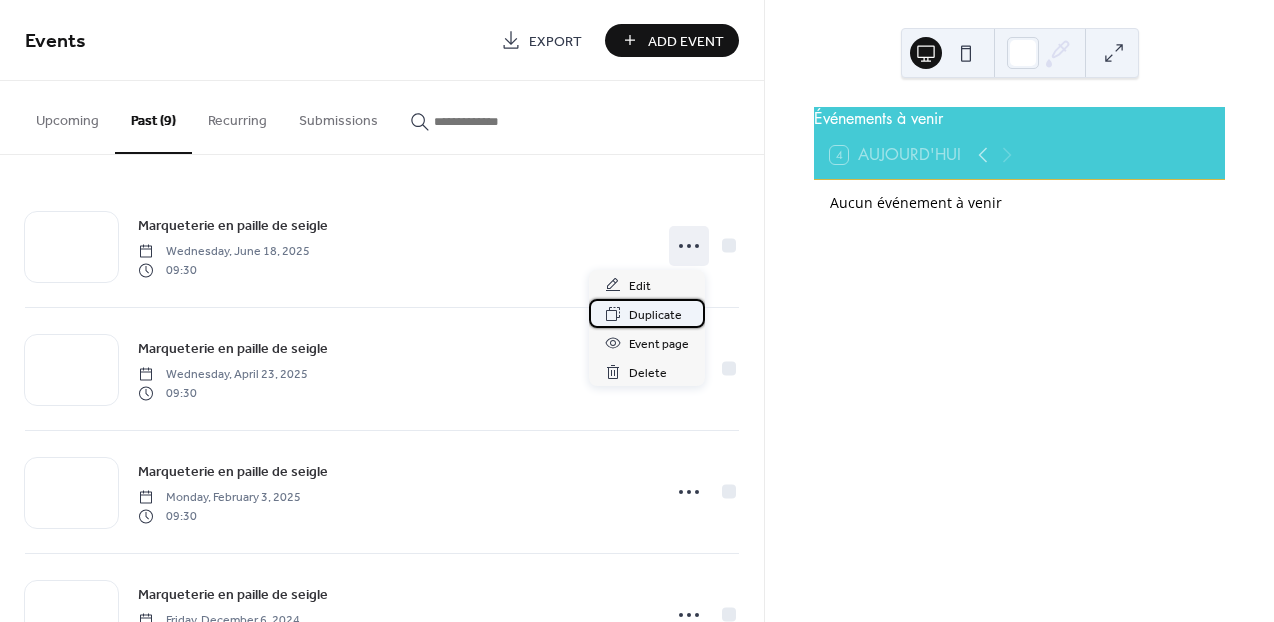 click on "Duplicate" at bounding box center (655, 315) 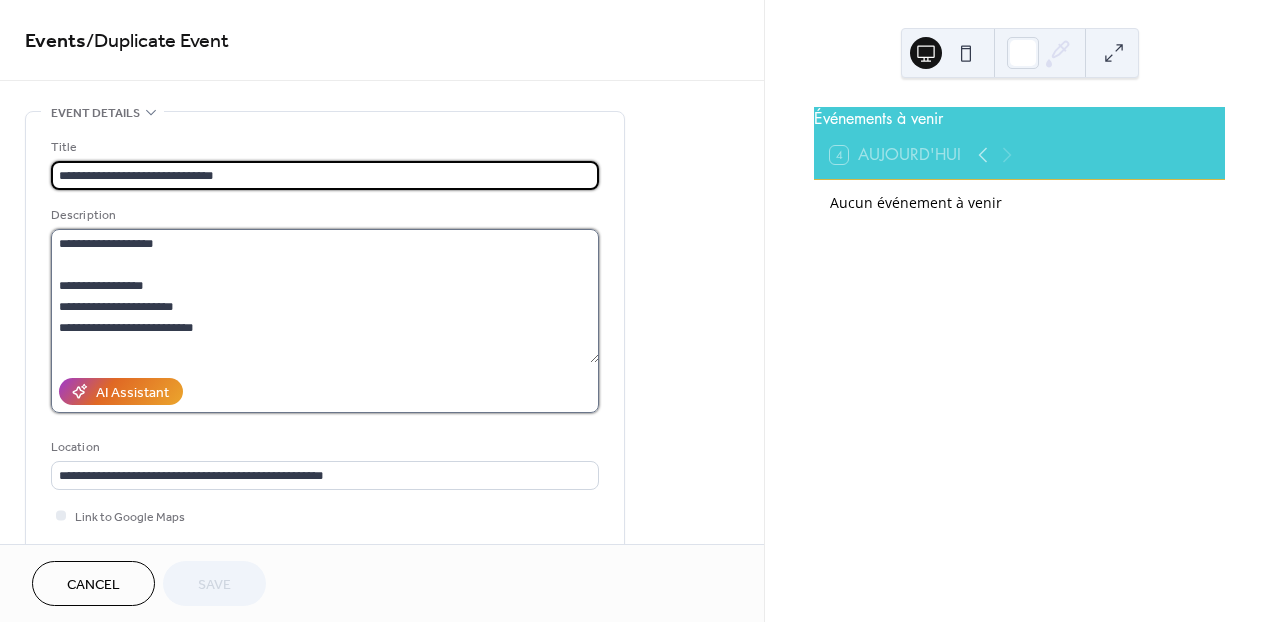click on "**********" at bounding box center (325, 296) 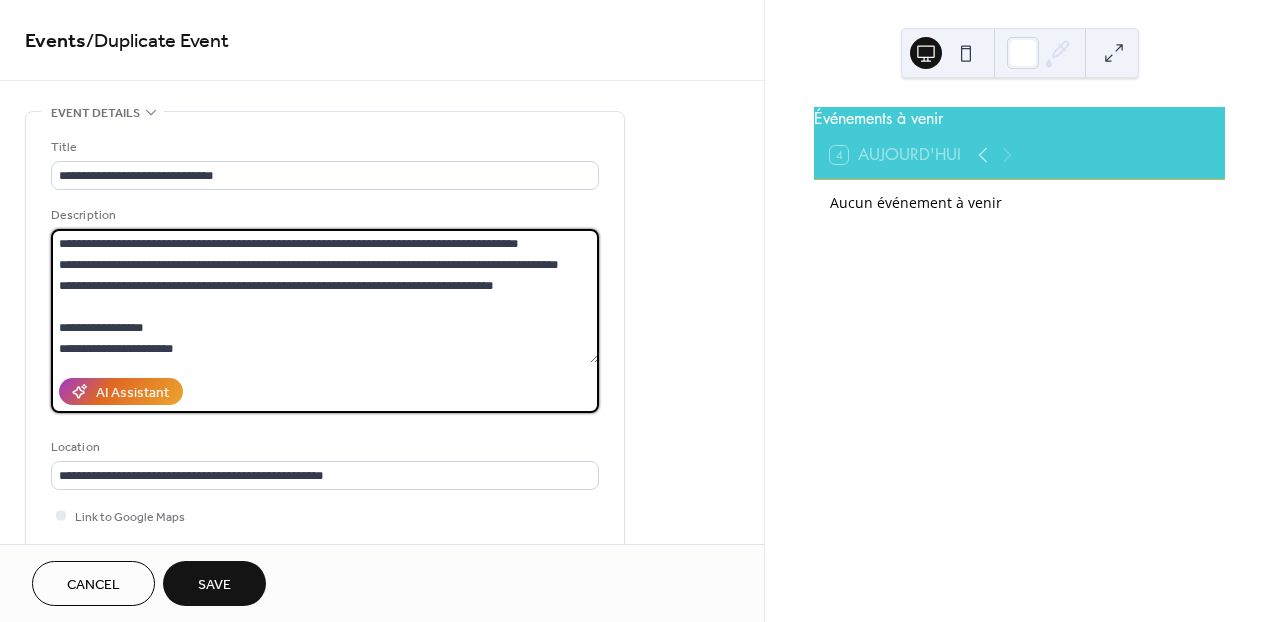 scroll, scrollTop: 21, scrollLeft: 0, axis: vertical 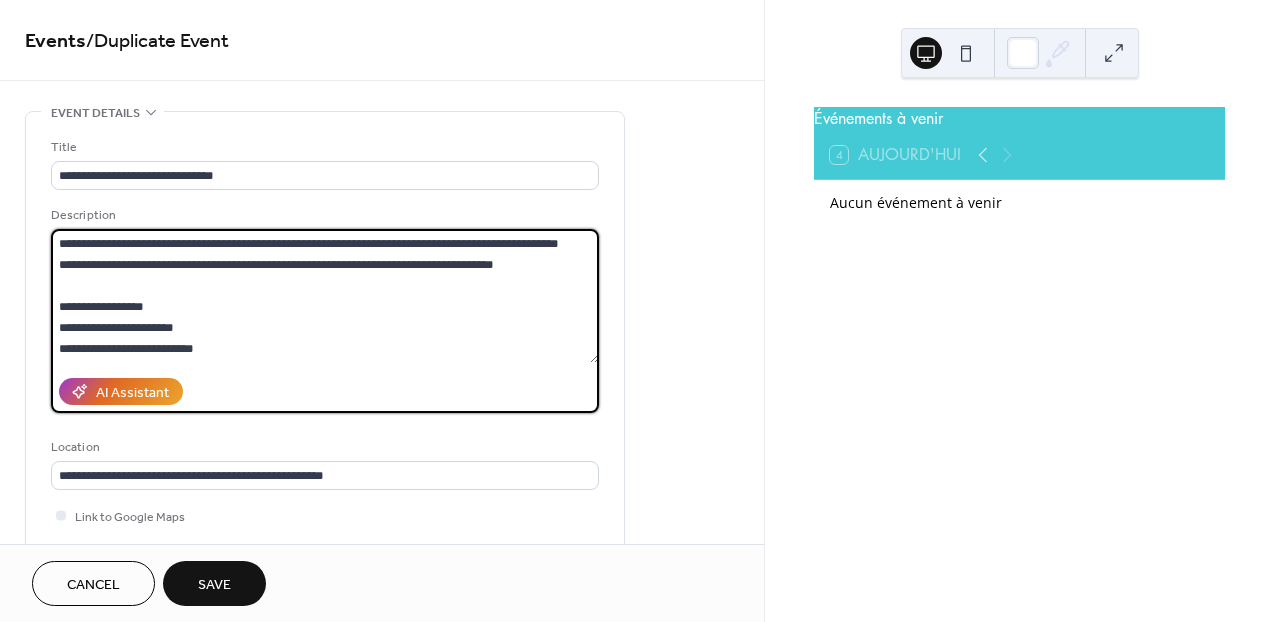 drag, startPoint x: 84, startPoint y: 307, endPoint x: 151, endPoint y: 299, distance: 67.47592 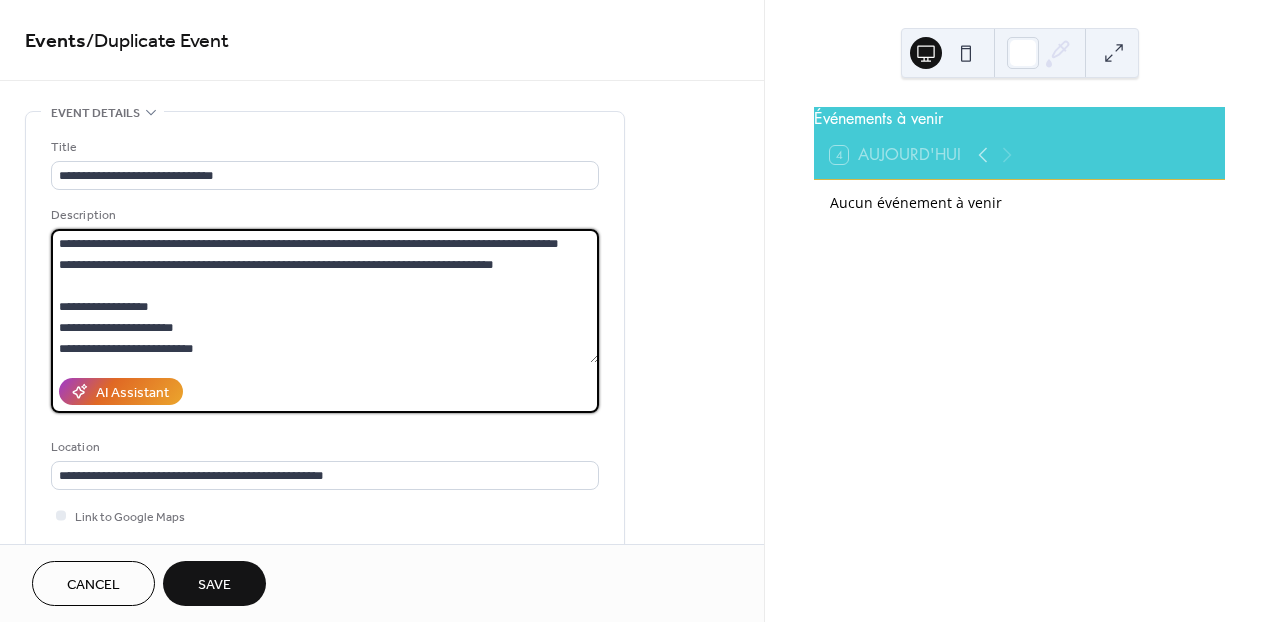 click on "**********" at bounding box center (325, 296) 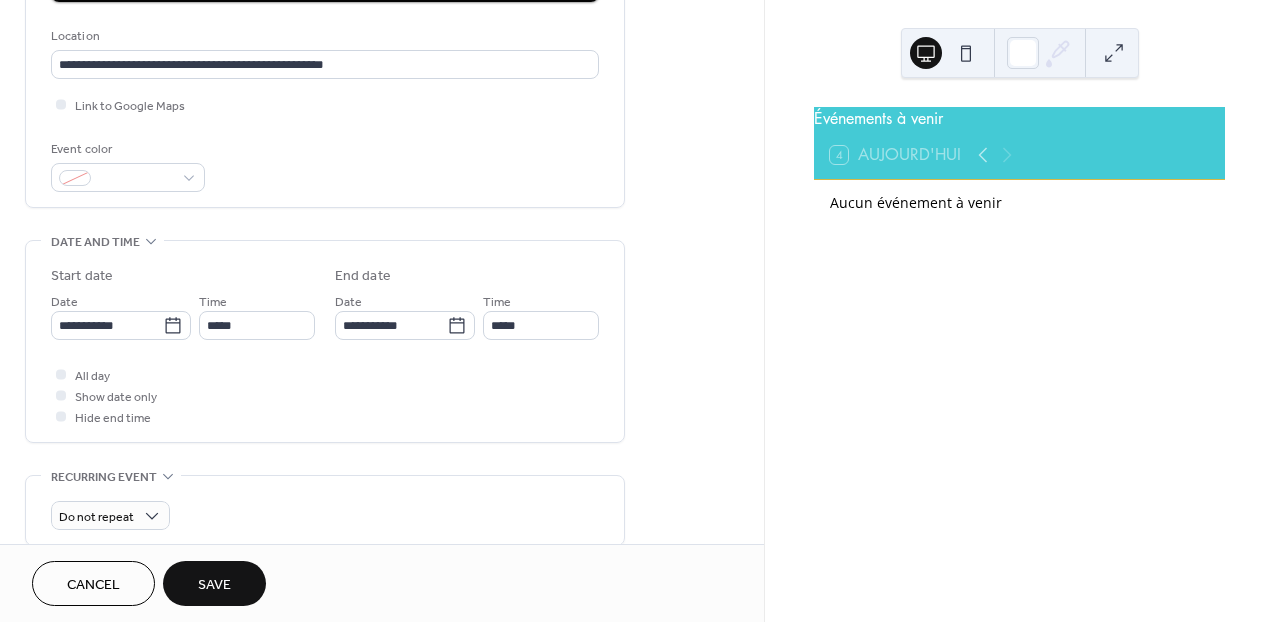 scroll, scrollTop: 413, scrollLeft: 0, axis: vertical 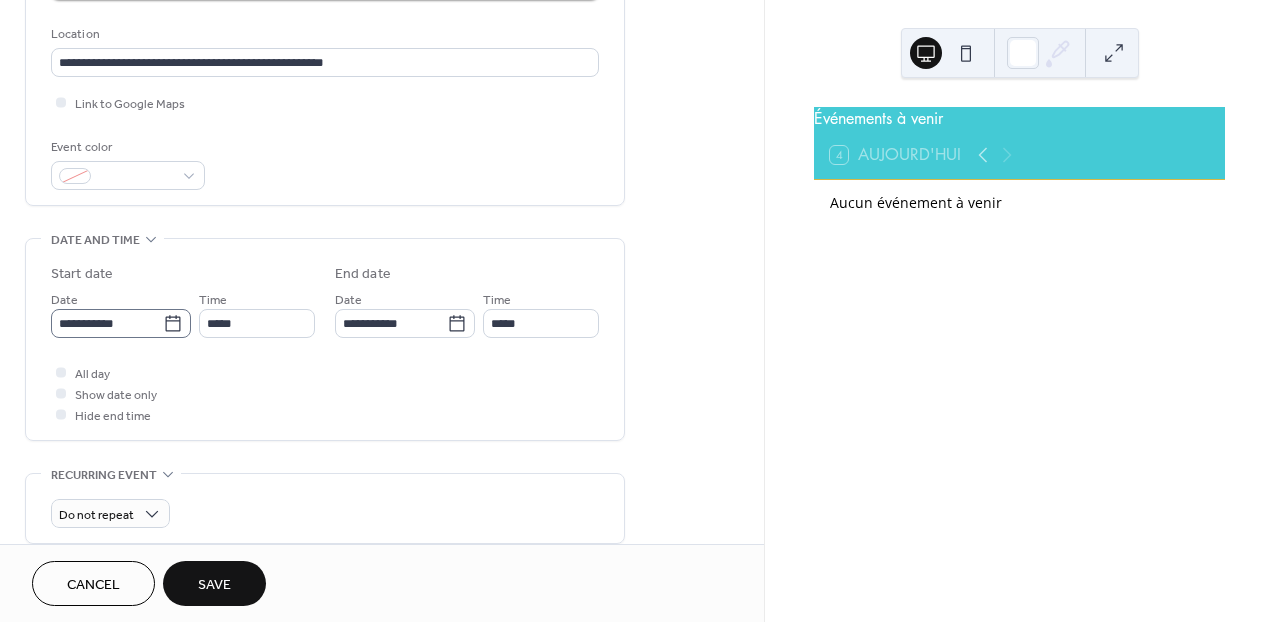 type on "**********" 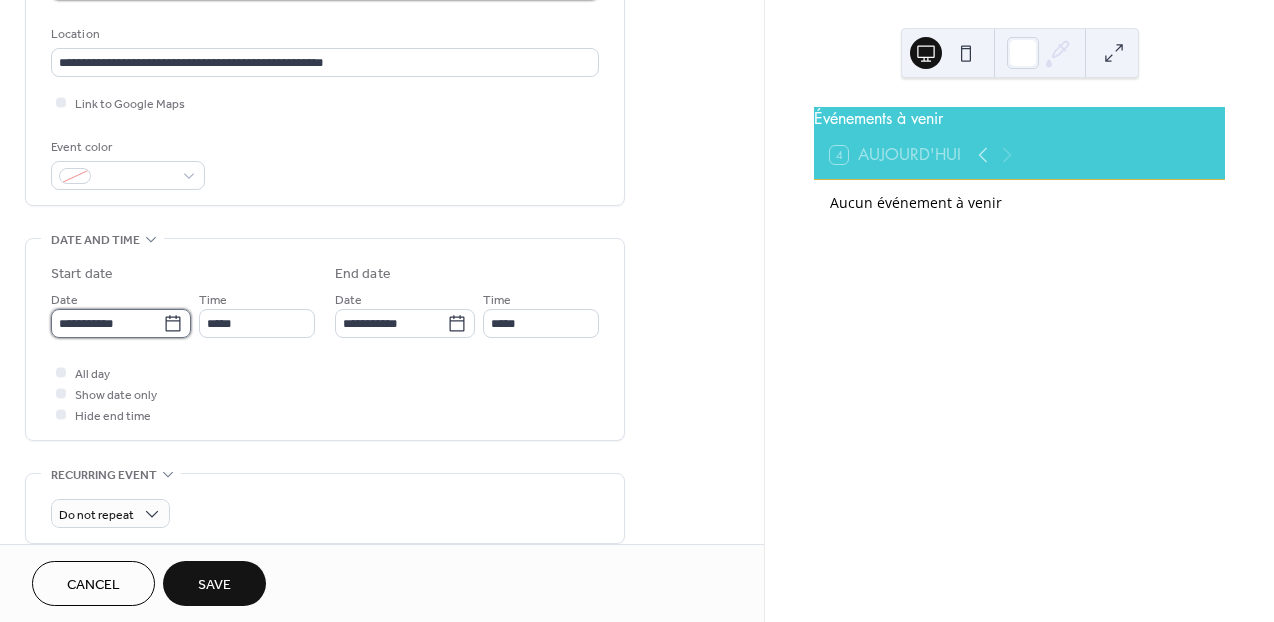 click on "**********" at bounding box center (107, 323) 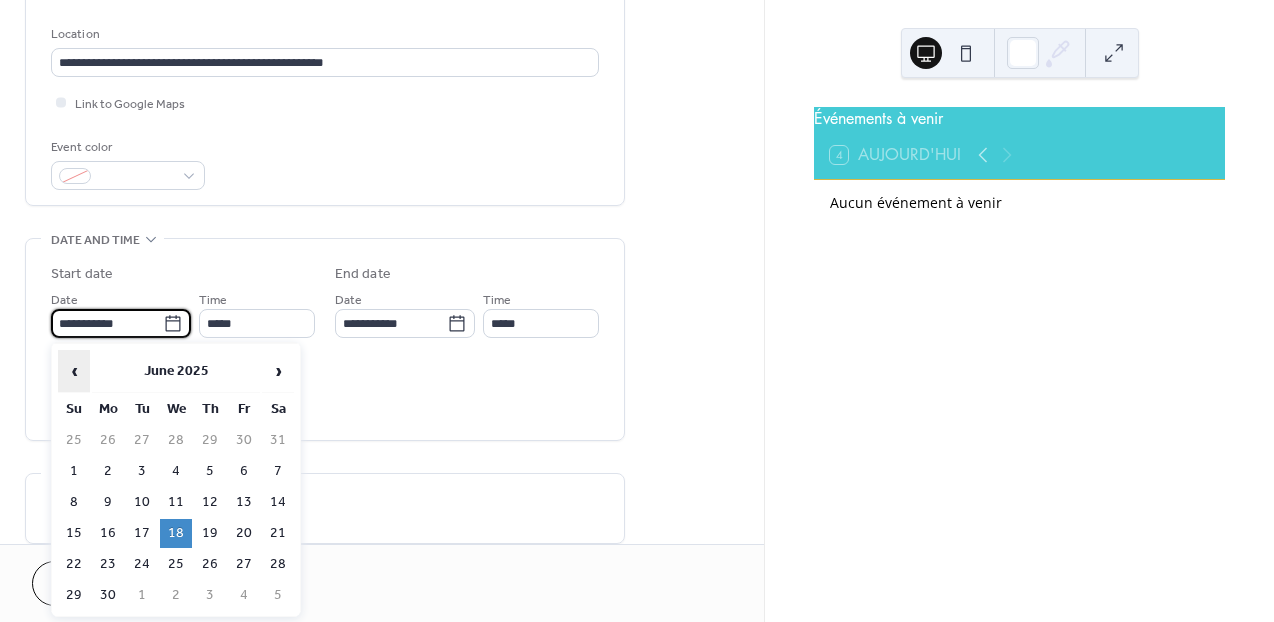 click on "‹" at bounding box center (74, 371) 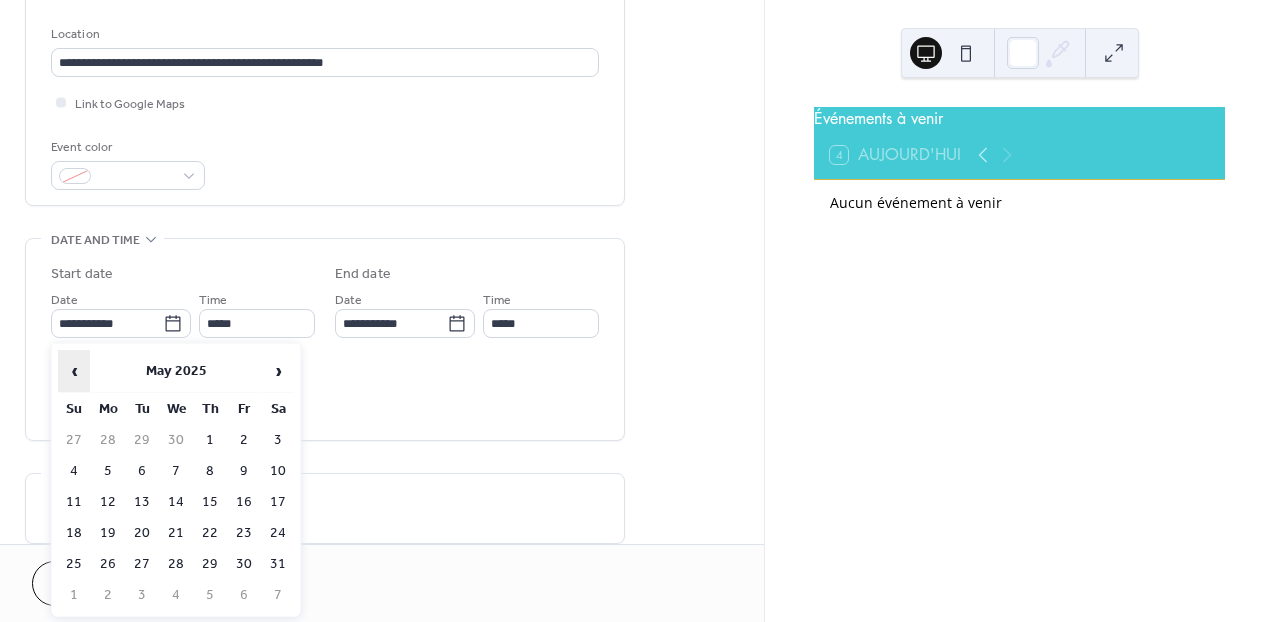 click on "‹" at bounding box center (74, 371) 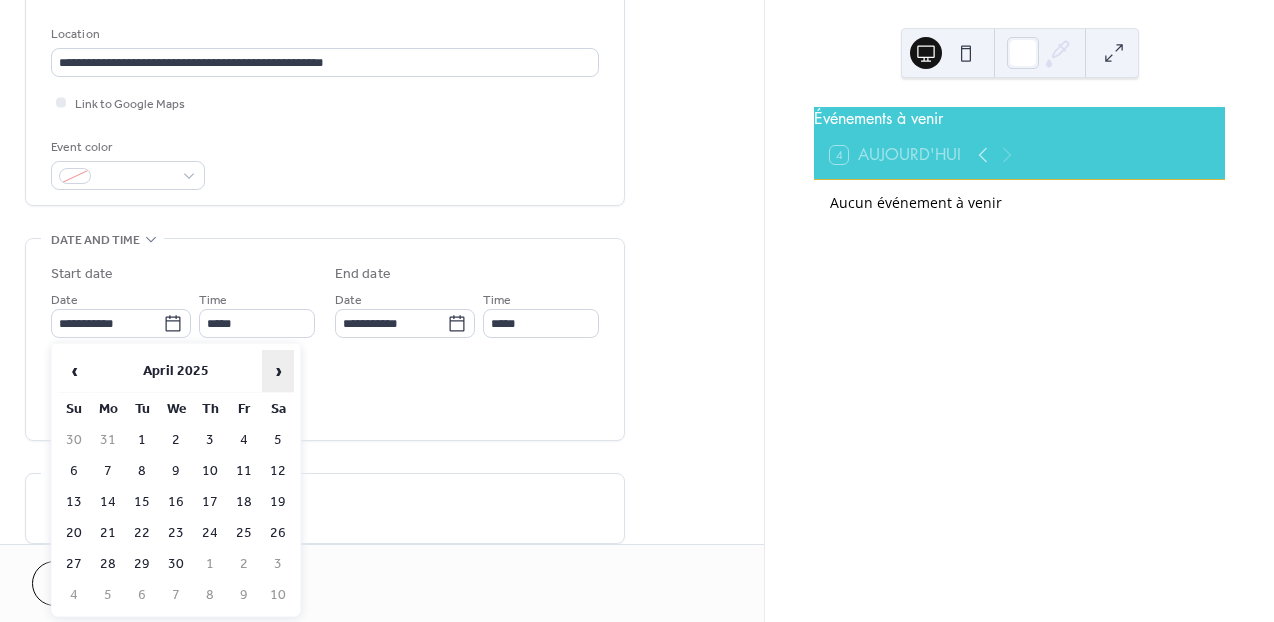 click on "›" at bounding box center [278, 371] 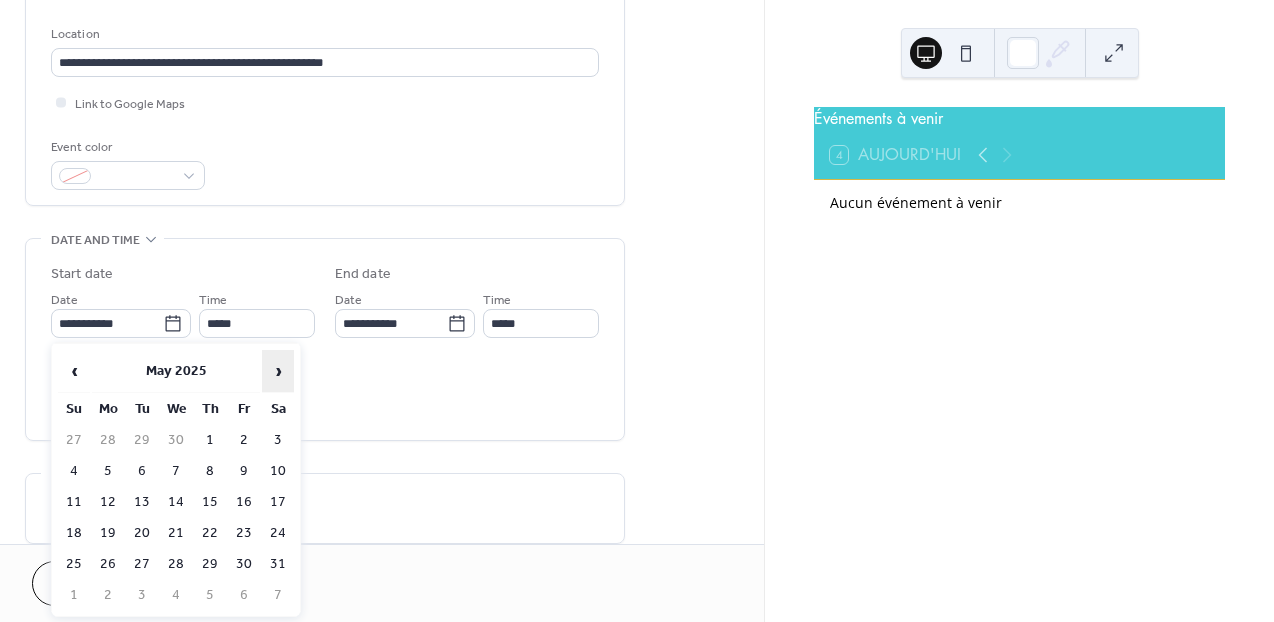 click on "›" at bounding box center (278, 371) 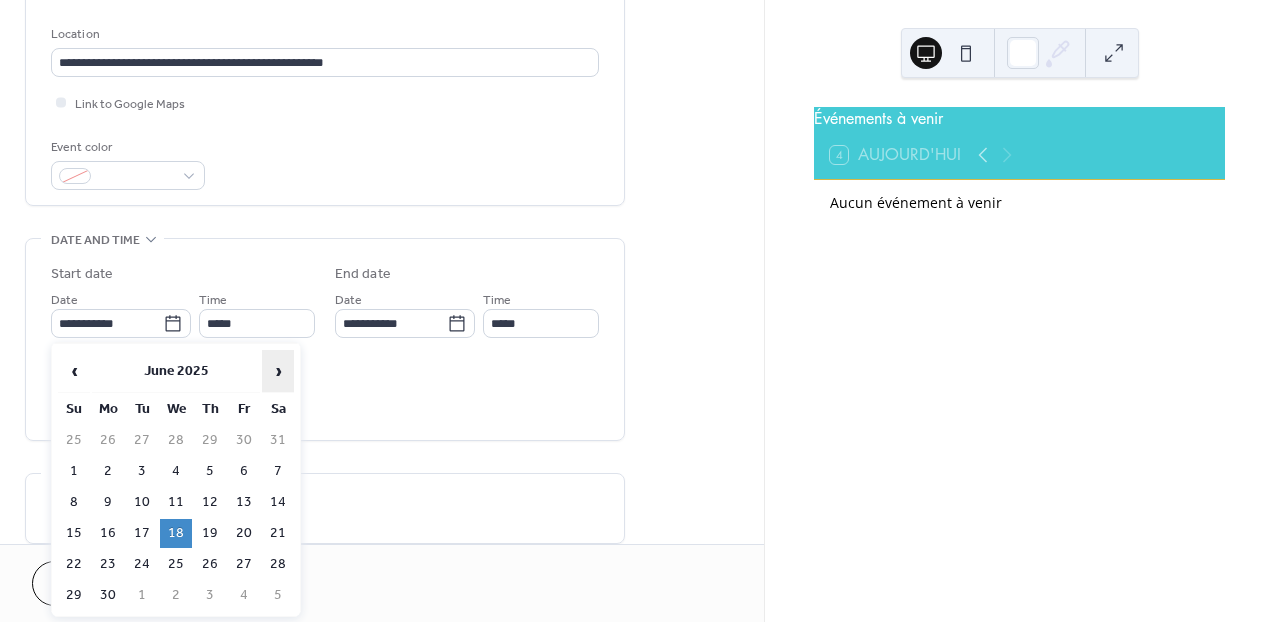 click on "›" at bounding box center [278, 371] 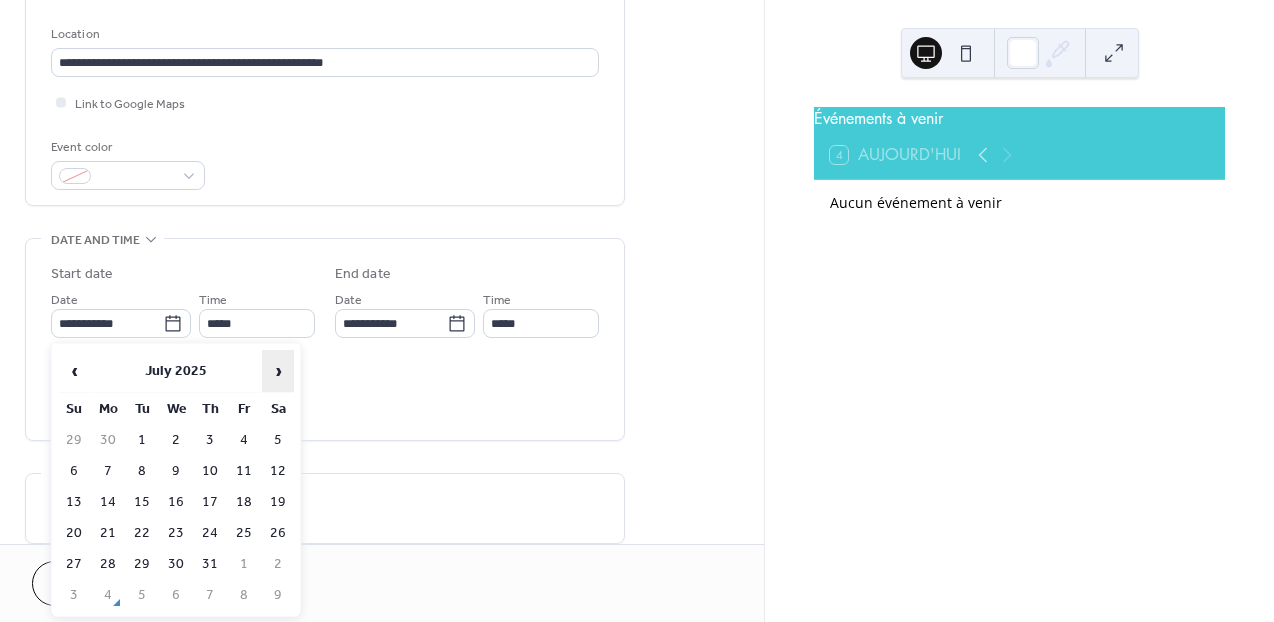 click on "›" at bounding box center (278, 371) 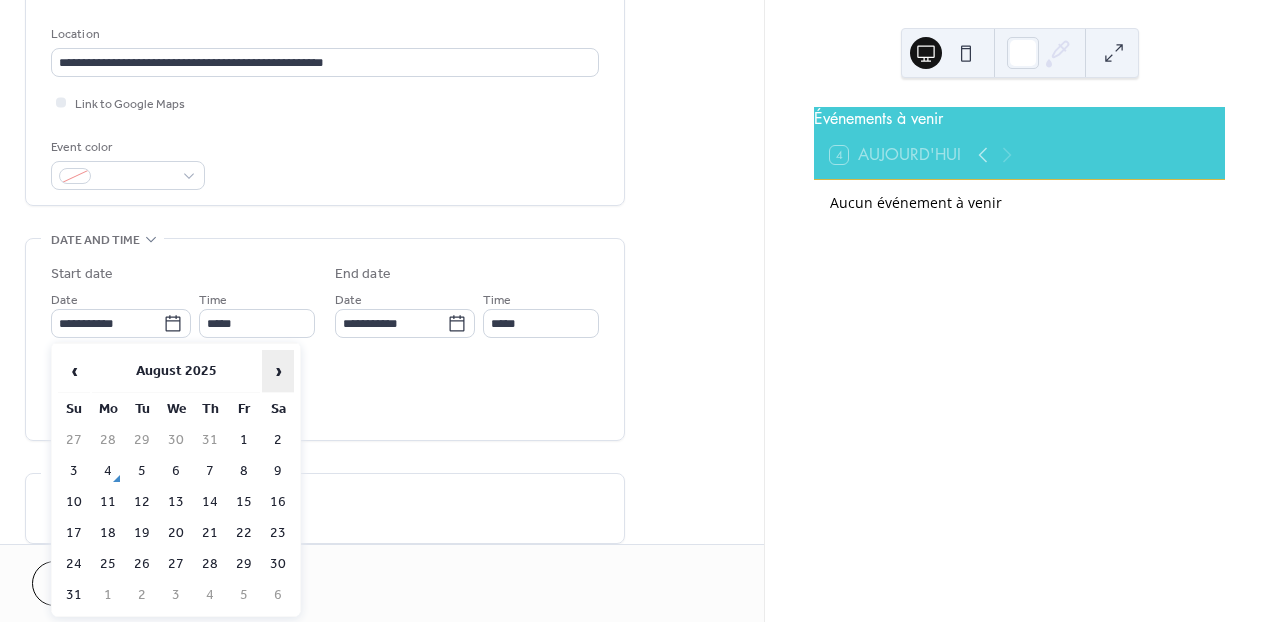 click on "›" at bounding box center [278, 371] 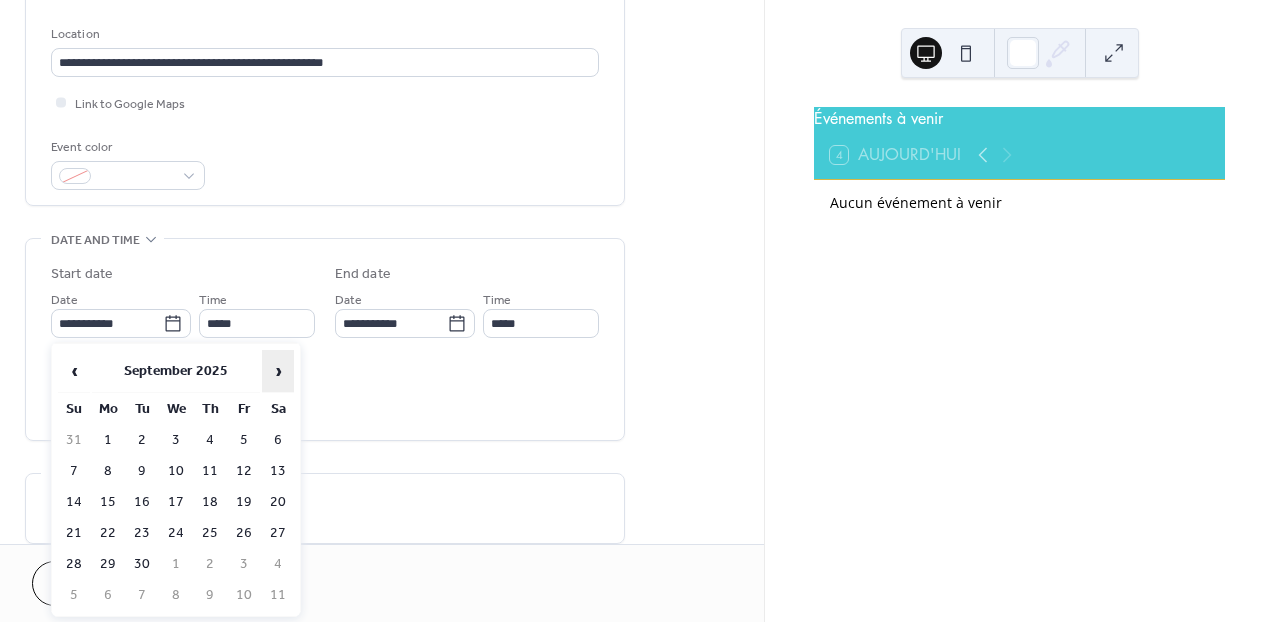 click on "›" at bounding box center [278, 371] 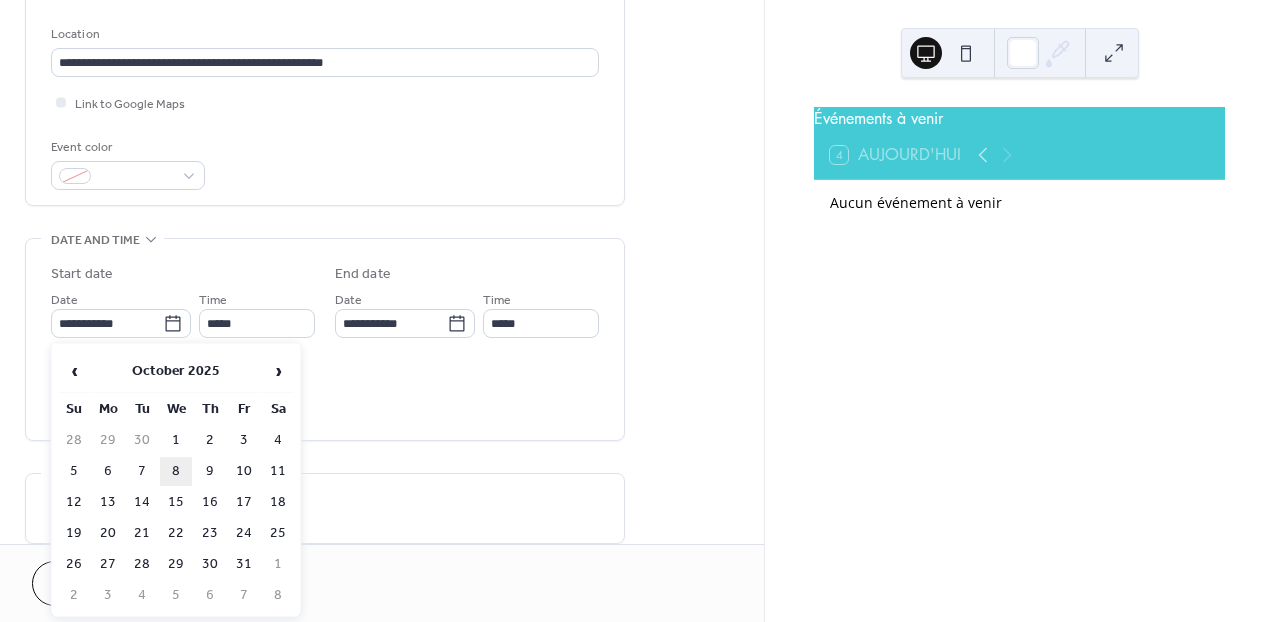 click on "8" at bounding box center [176, 471] 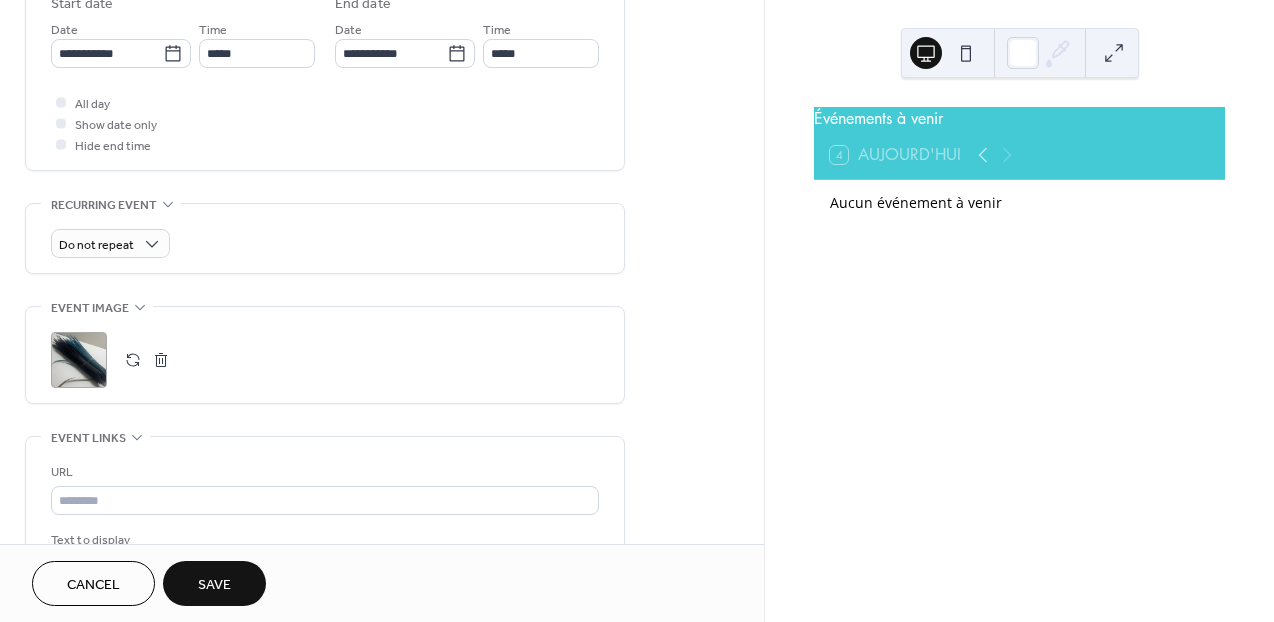 scroll, scrollTop: 685, scrollLeft: 0, axis: vertical 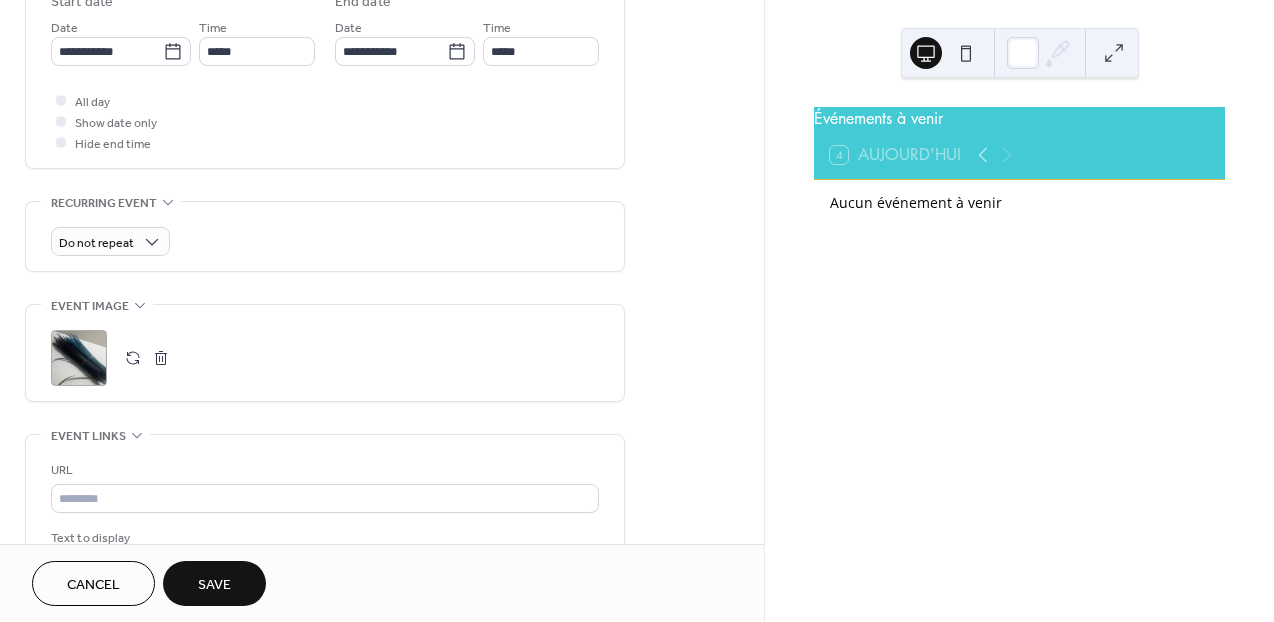 click on "Save" at bounding box center (214, 585) 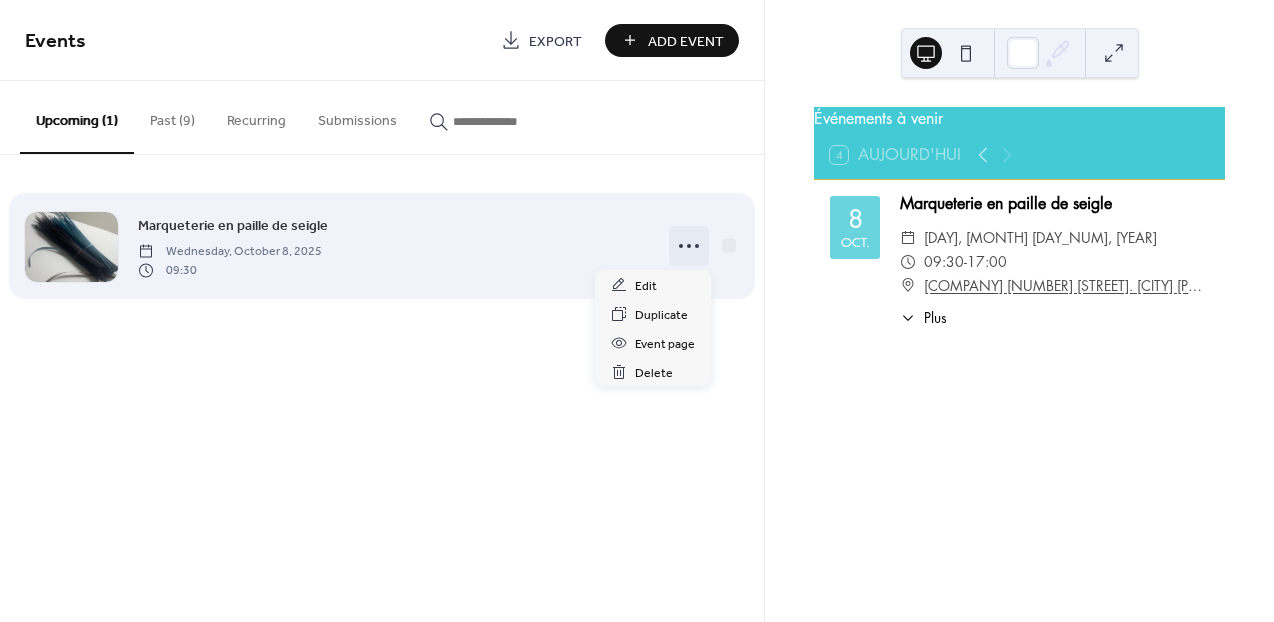 click 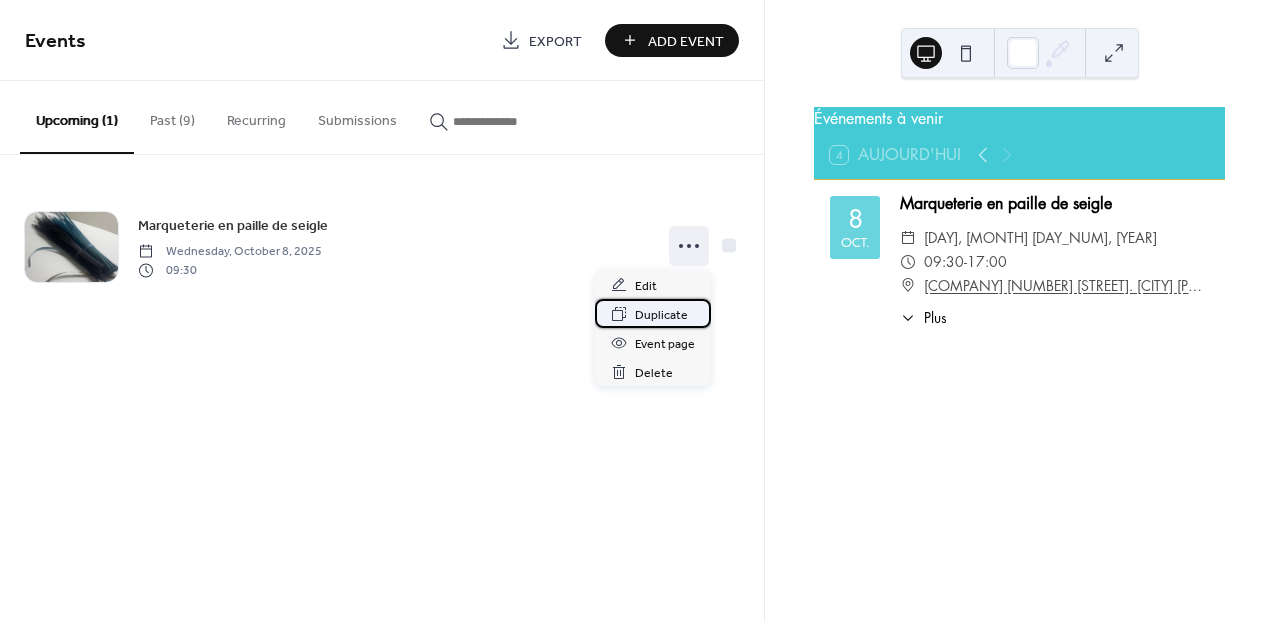 click on "Duplicate" at bounding box center (661, 315) 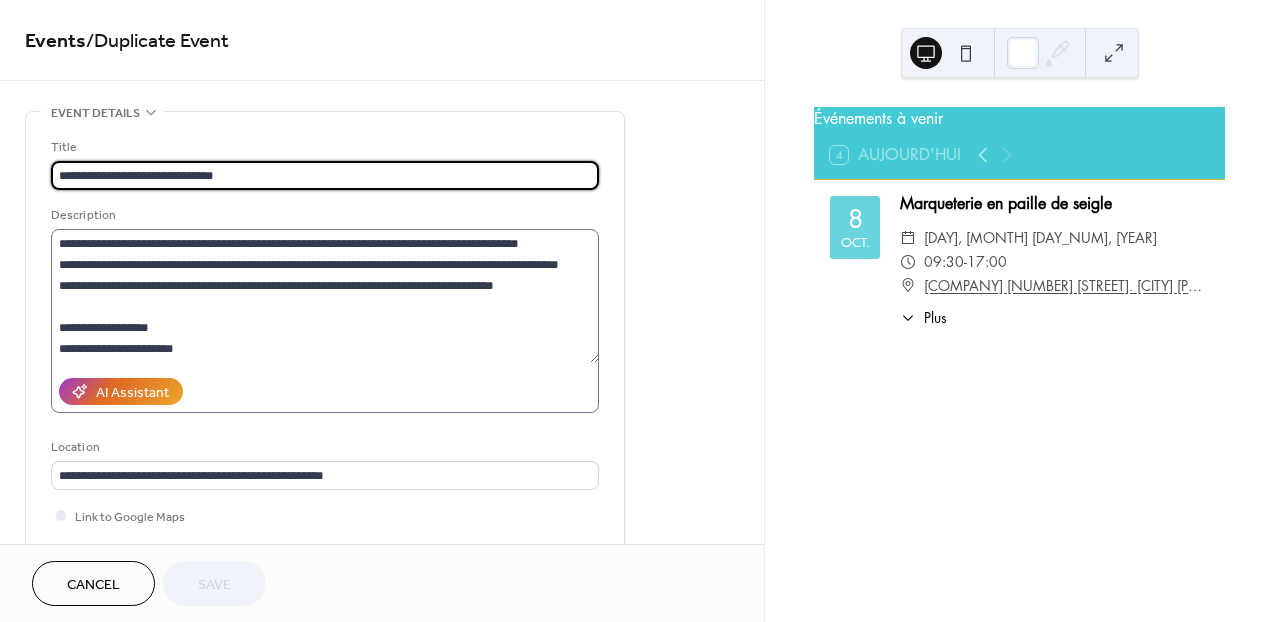 scroll, scrollTop: 21, scrollLeft: 0, axis: vertical 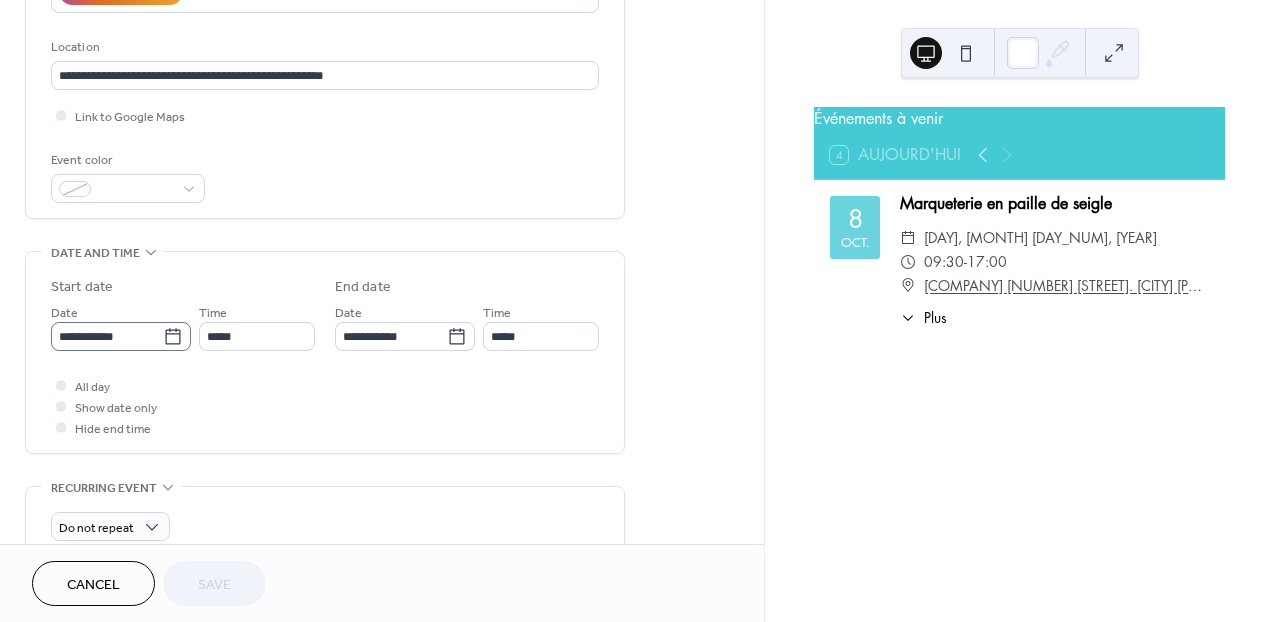 click 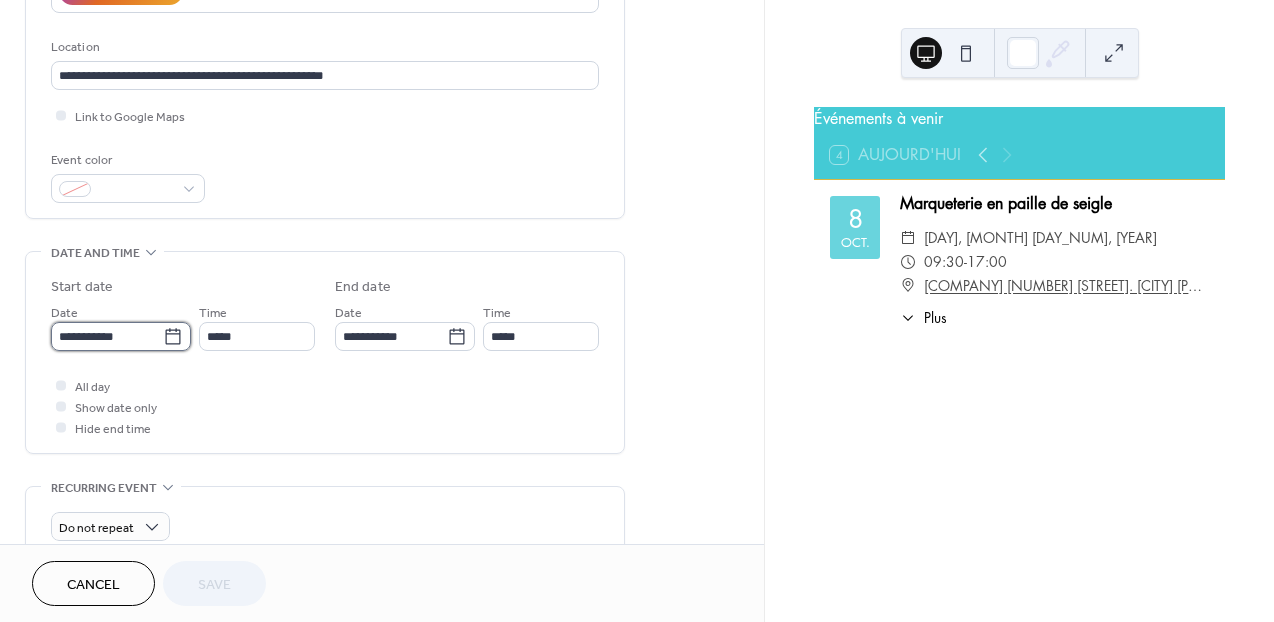 click on "**********" at bounding box center (107, 336) 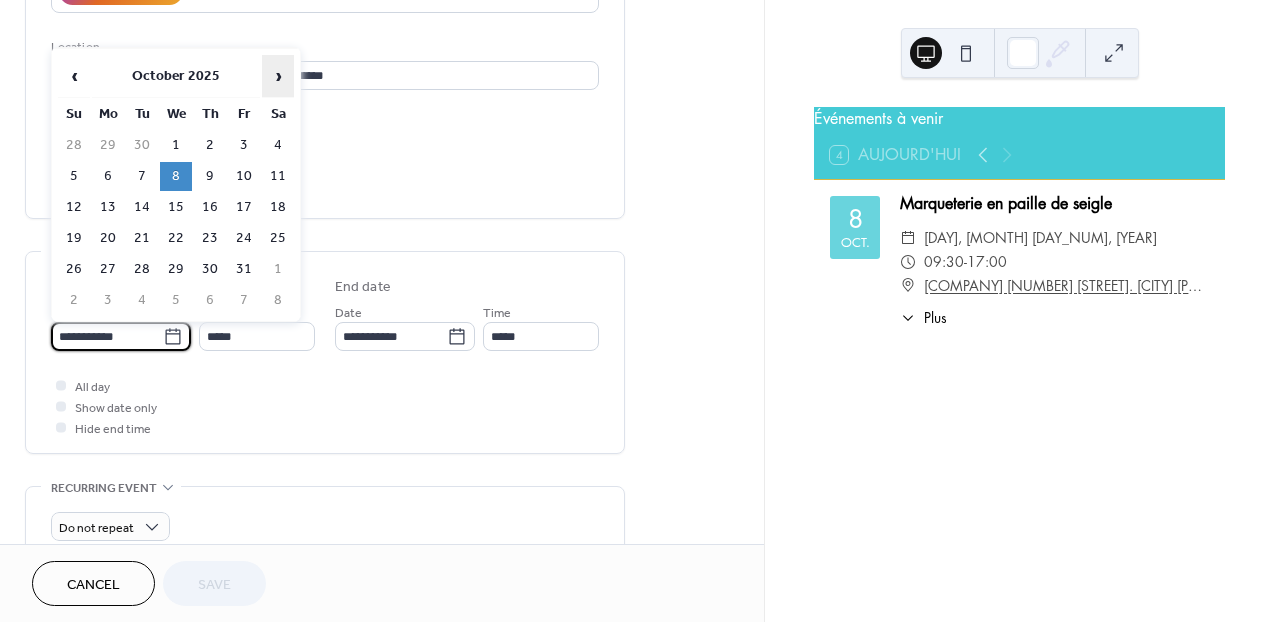 click on "›" at bounding box center [278, 76] 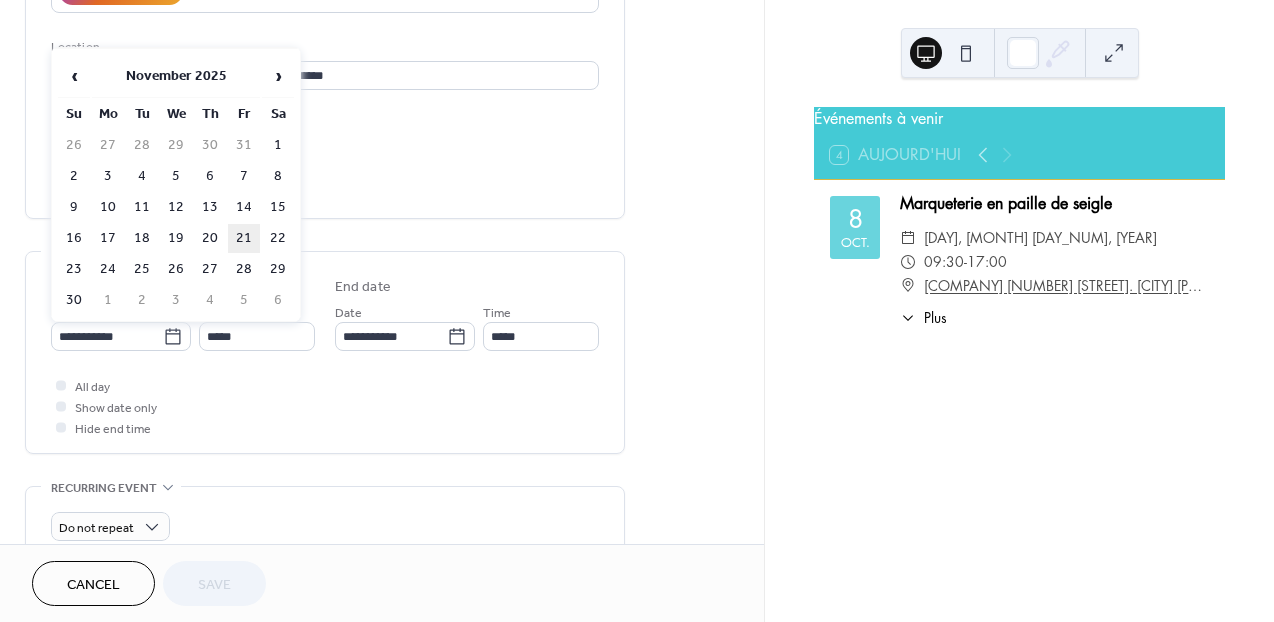 click on "21" at bounding box center (244, 238) 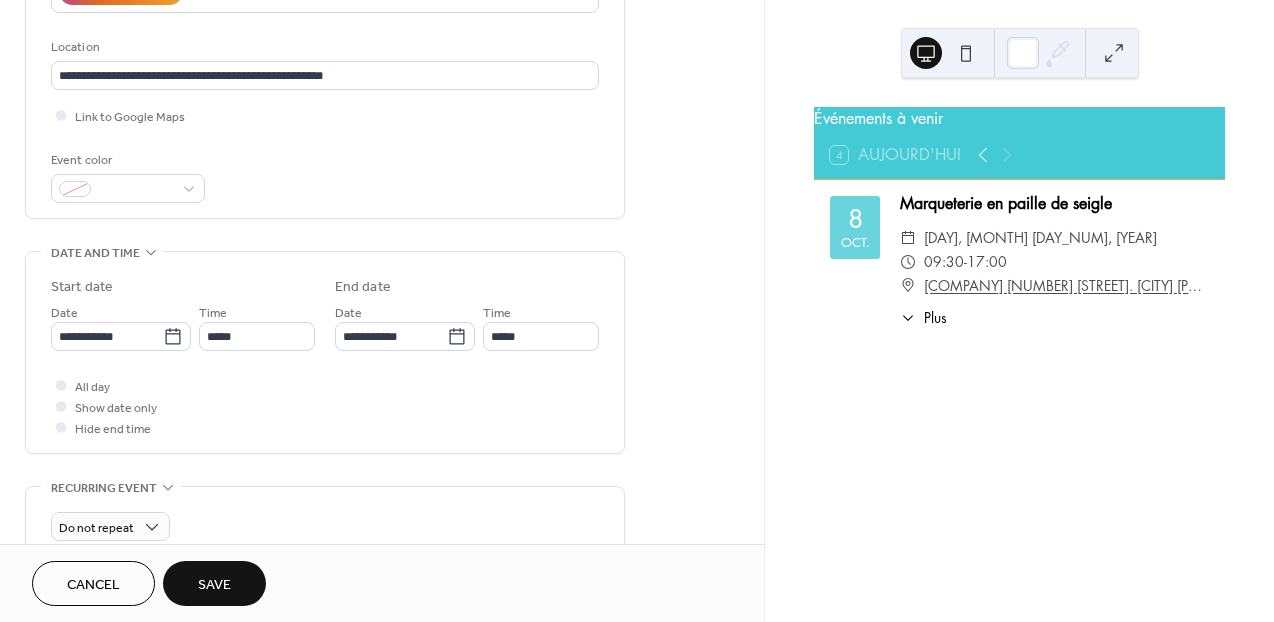 click on "Save" at bounding box center (214, 585) 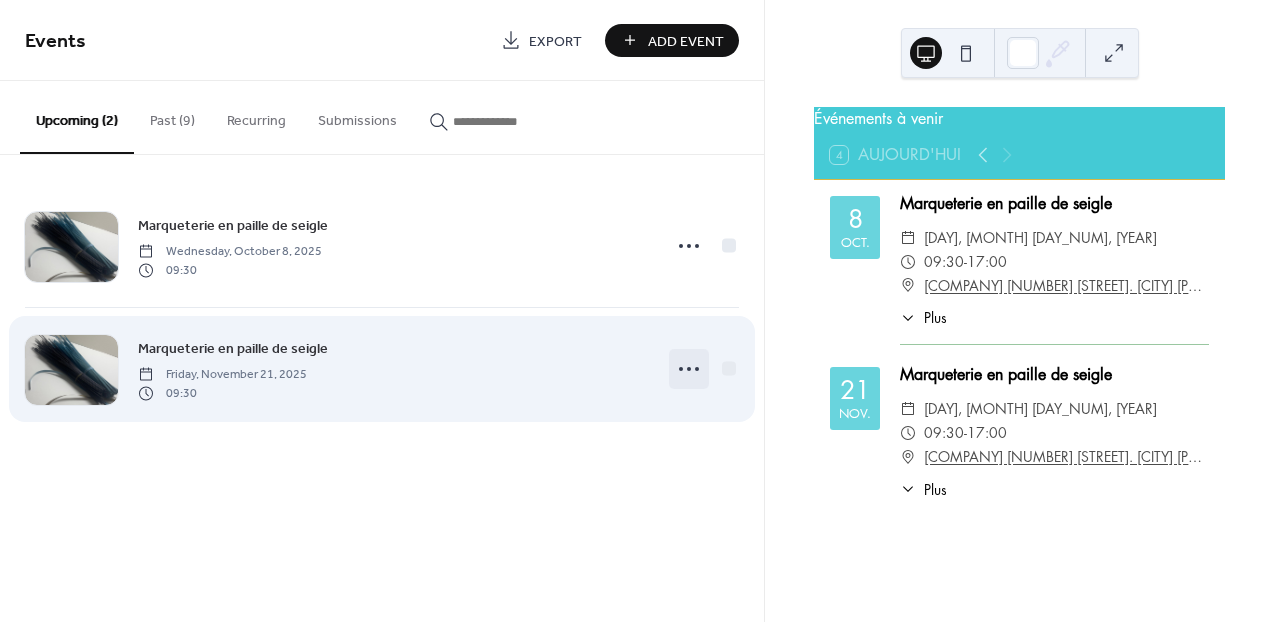 click 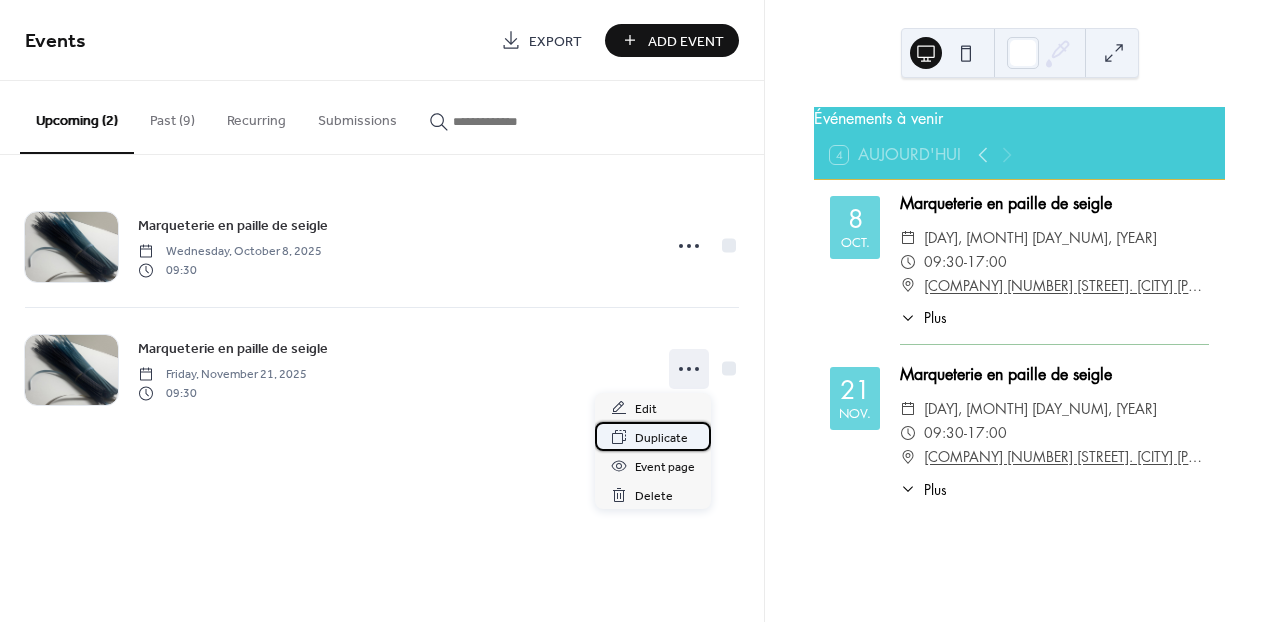 click on "Duplicate" at bounding box center (661, 438) 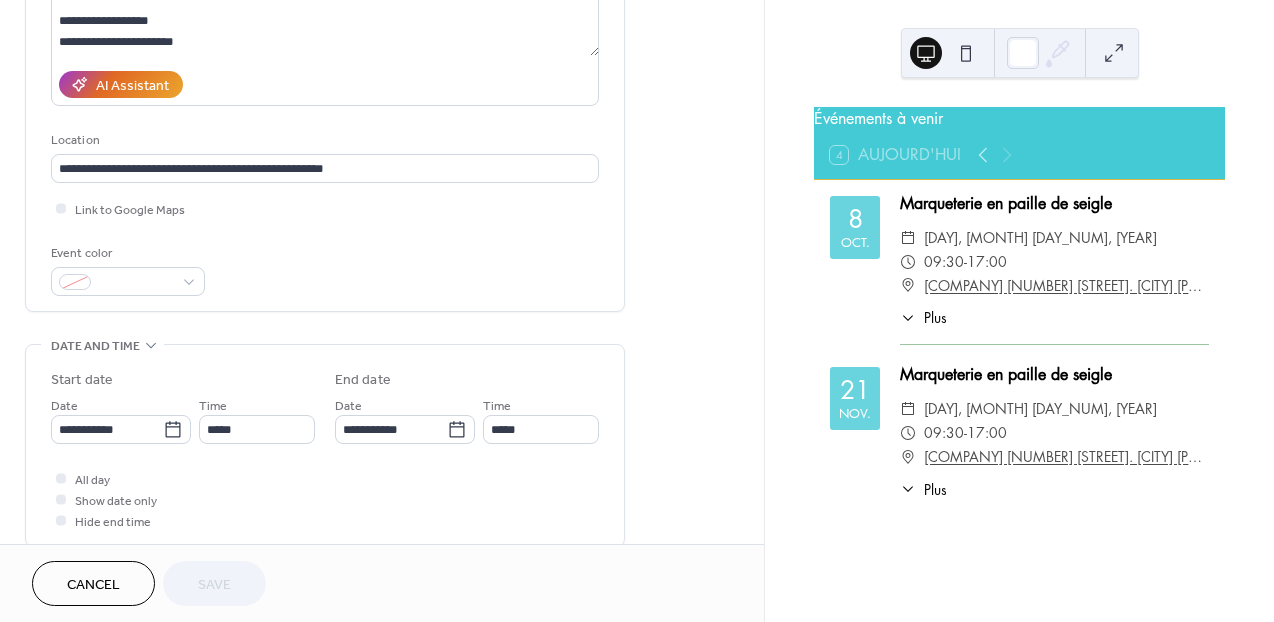 scroll, scrollTop: 312, scrollLeft: 0, axis: vertical 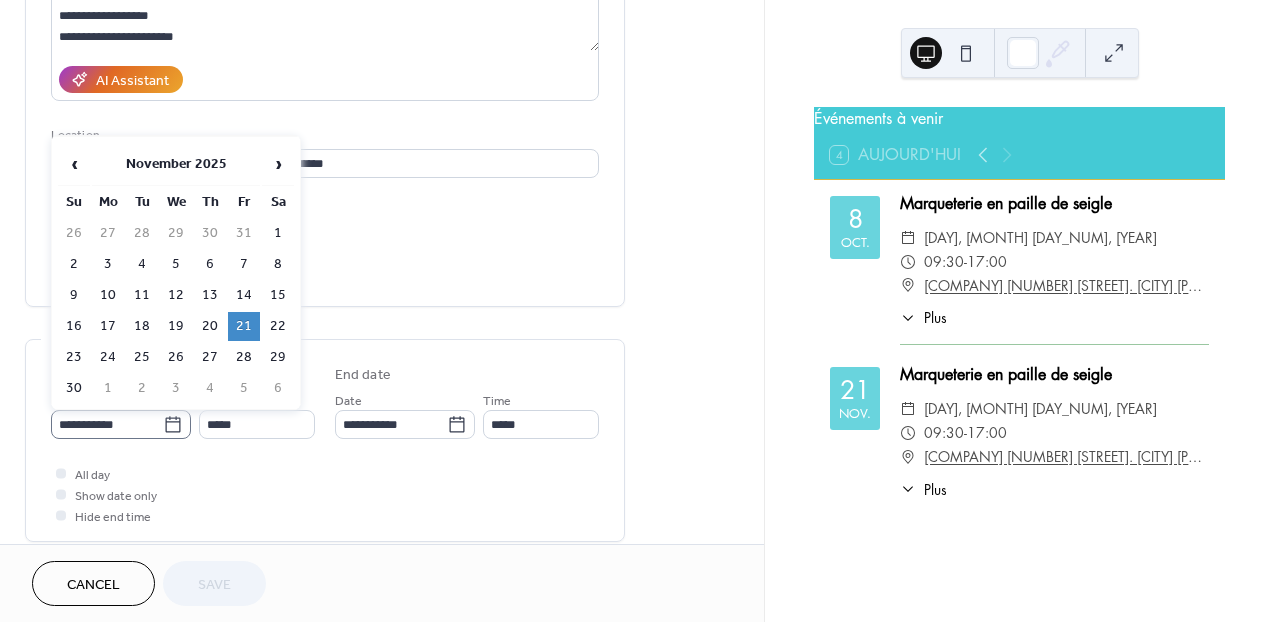 click 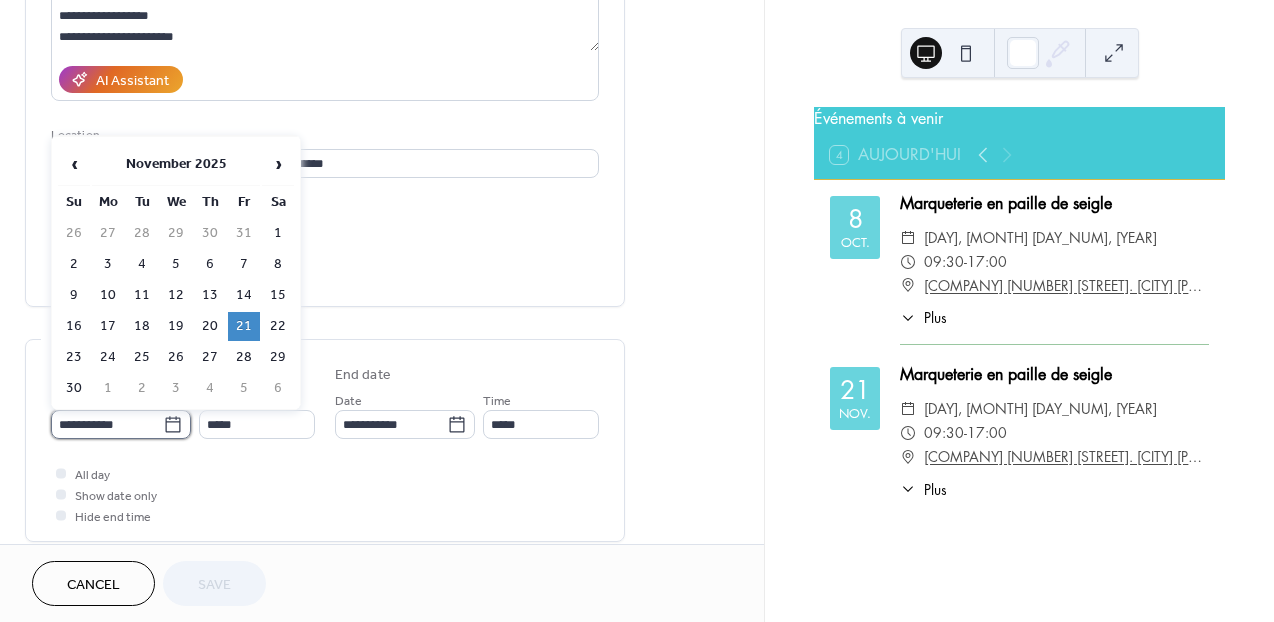 click on "**********" at bounding box center [107, 424] 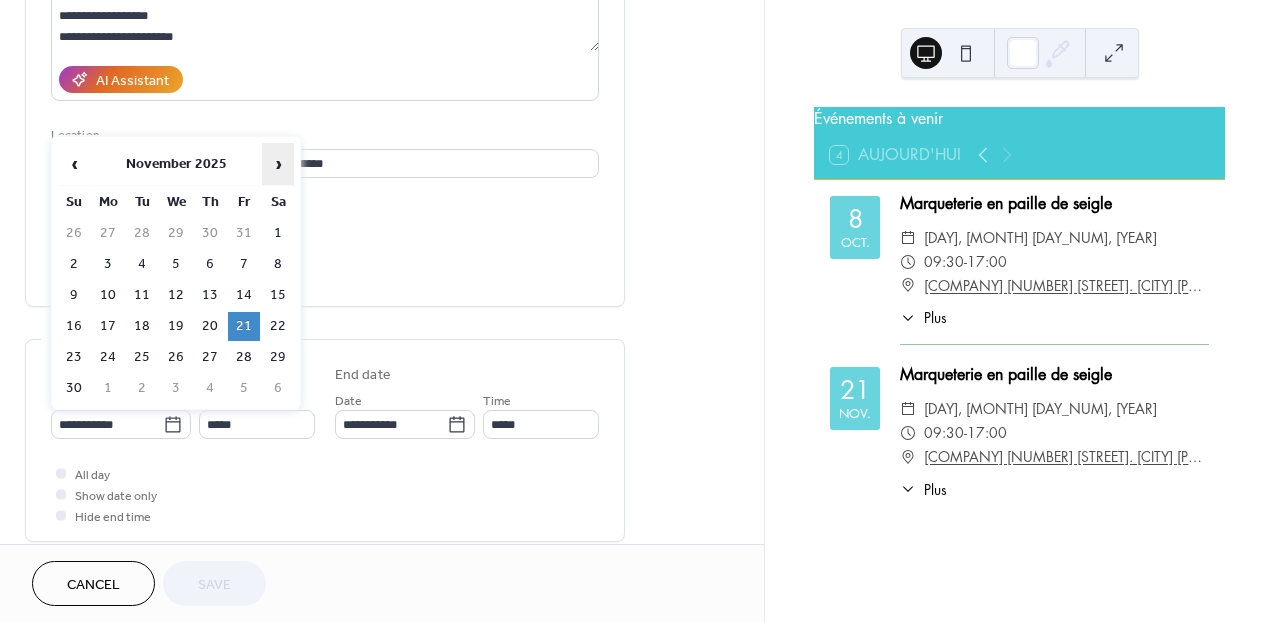 click on "›" at bounding box center (278, 164) 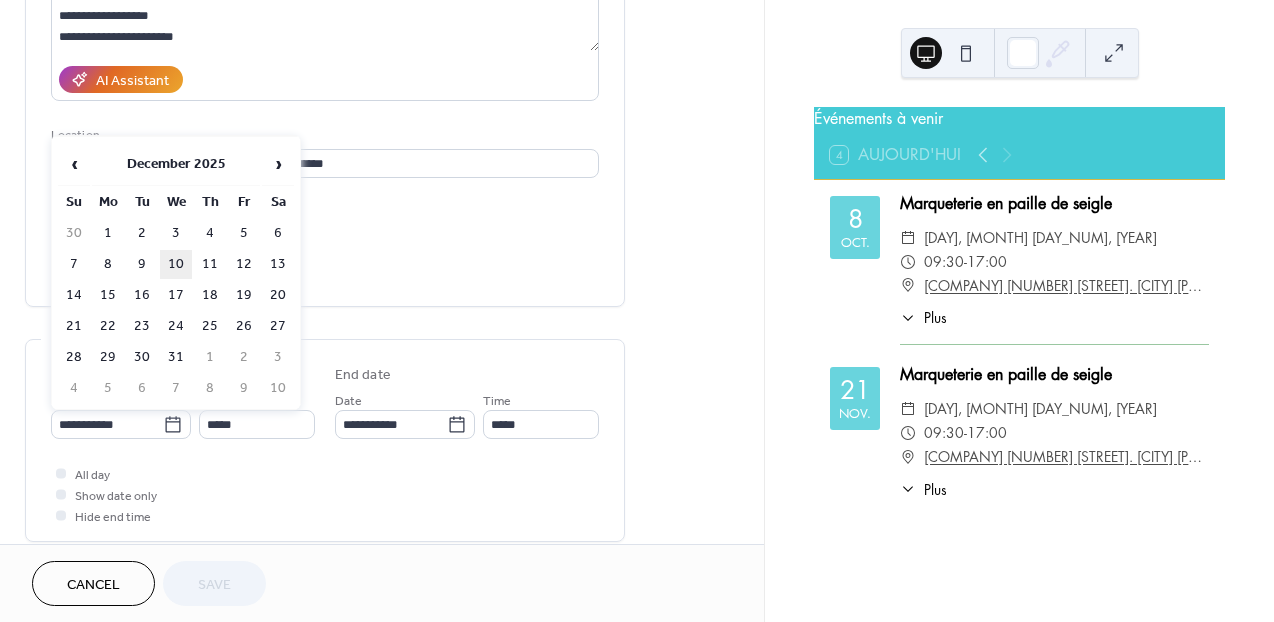 click on "10" at bounding box center [176, 264] 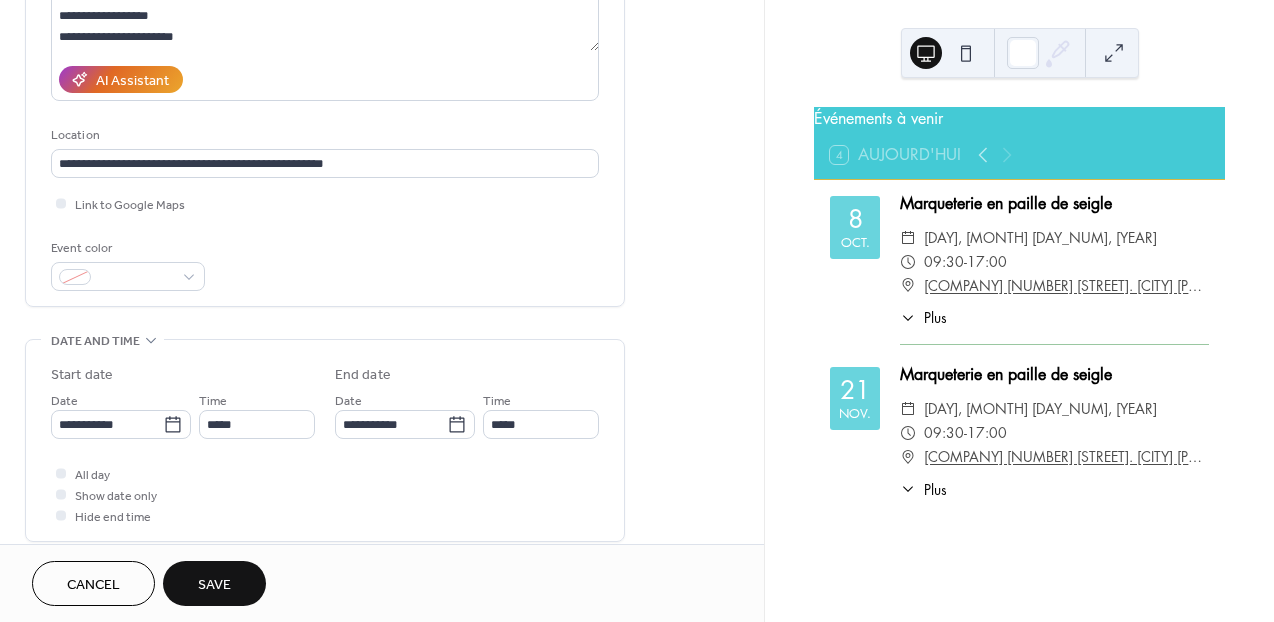click on "Save" at bounding box center [214, 585] 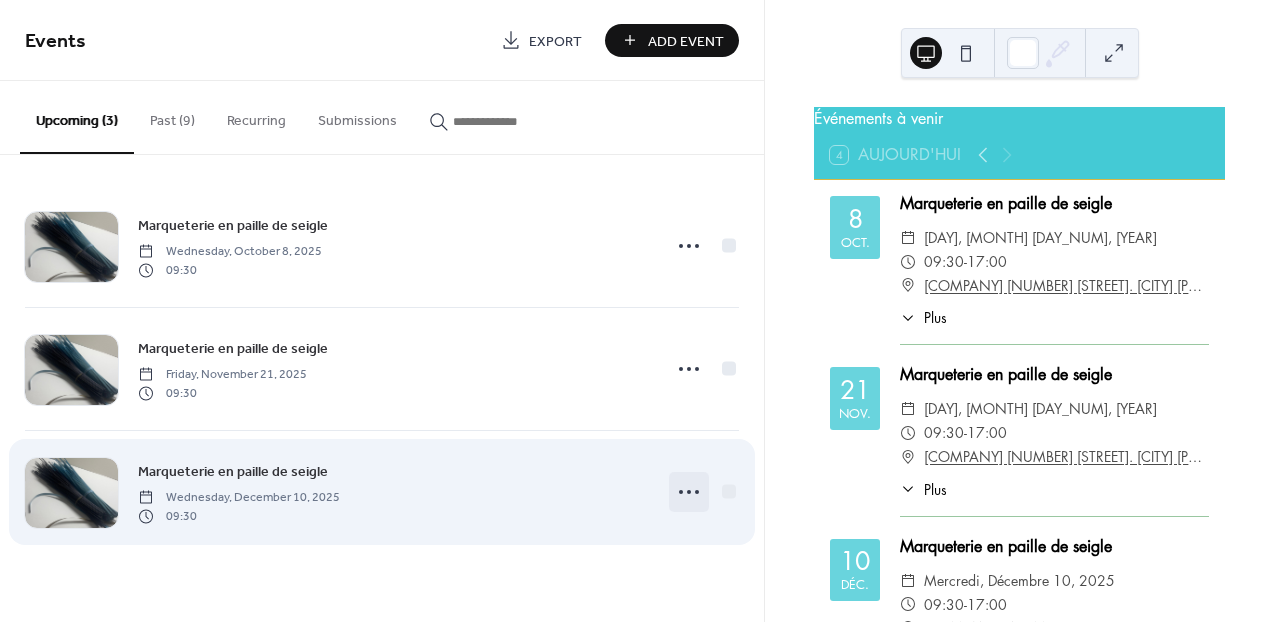 click 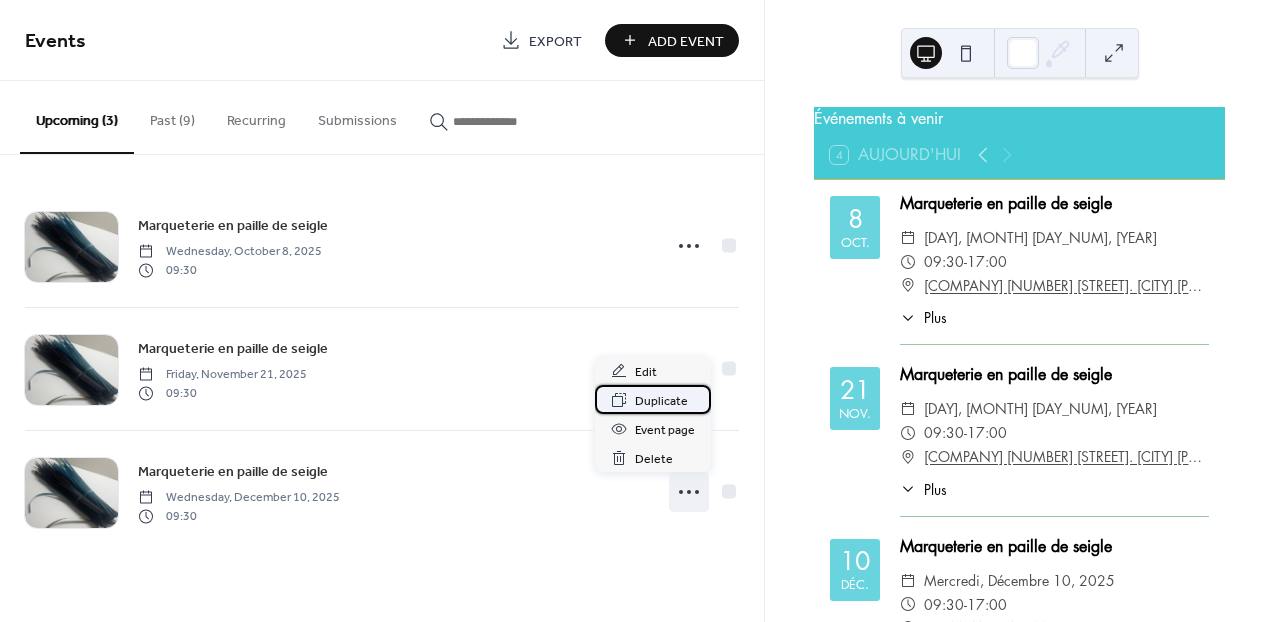 click on "Duplicate" at bounding box center [661, 401] 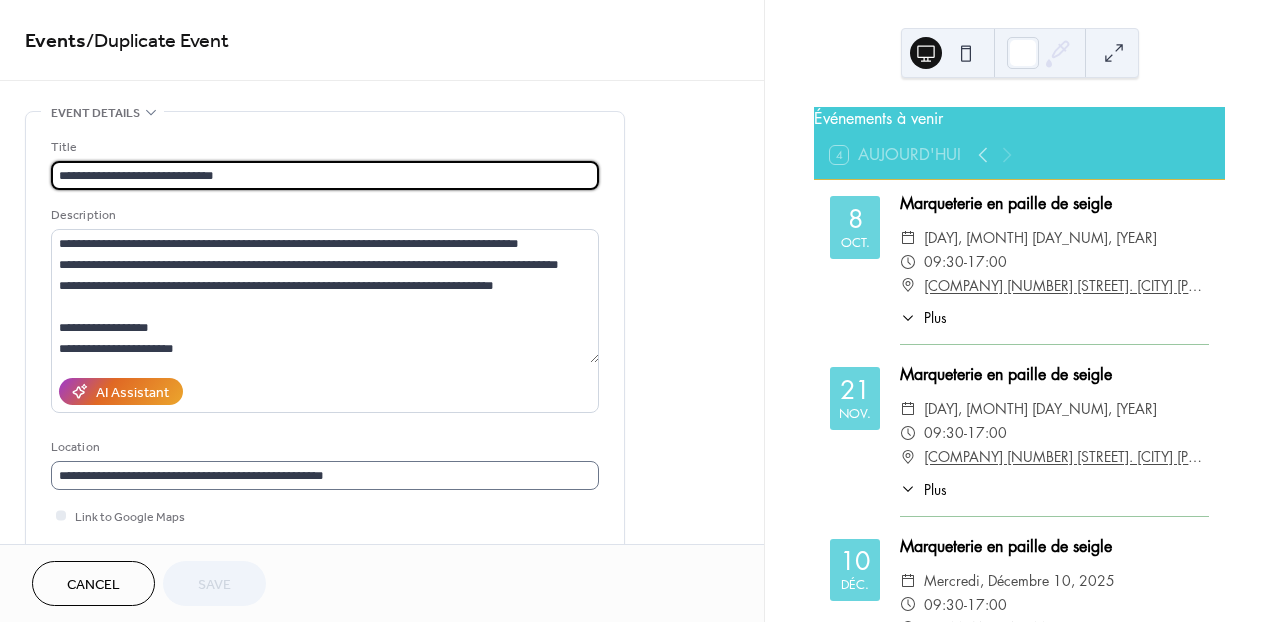 scroll, scrollTop: 1, scrollLeft: 0, axis: vertical 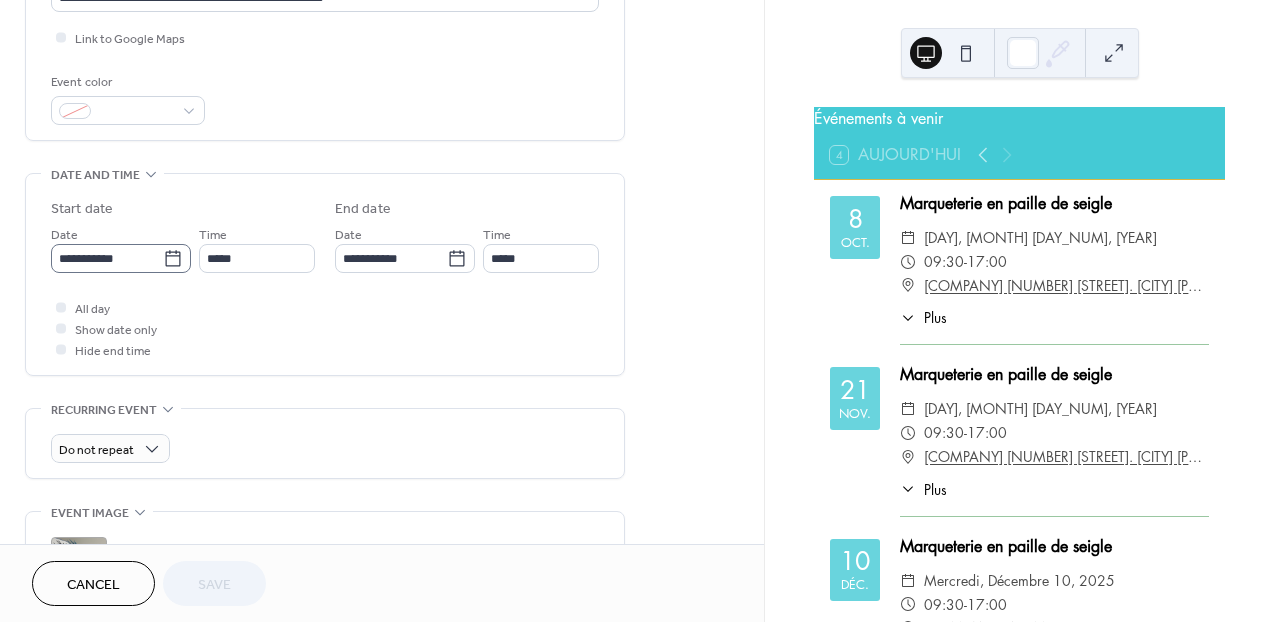 click 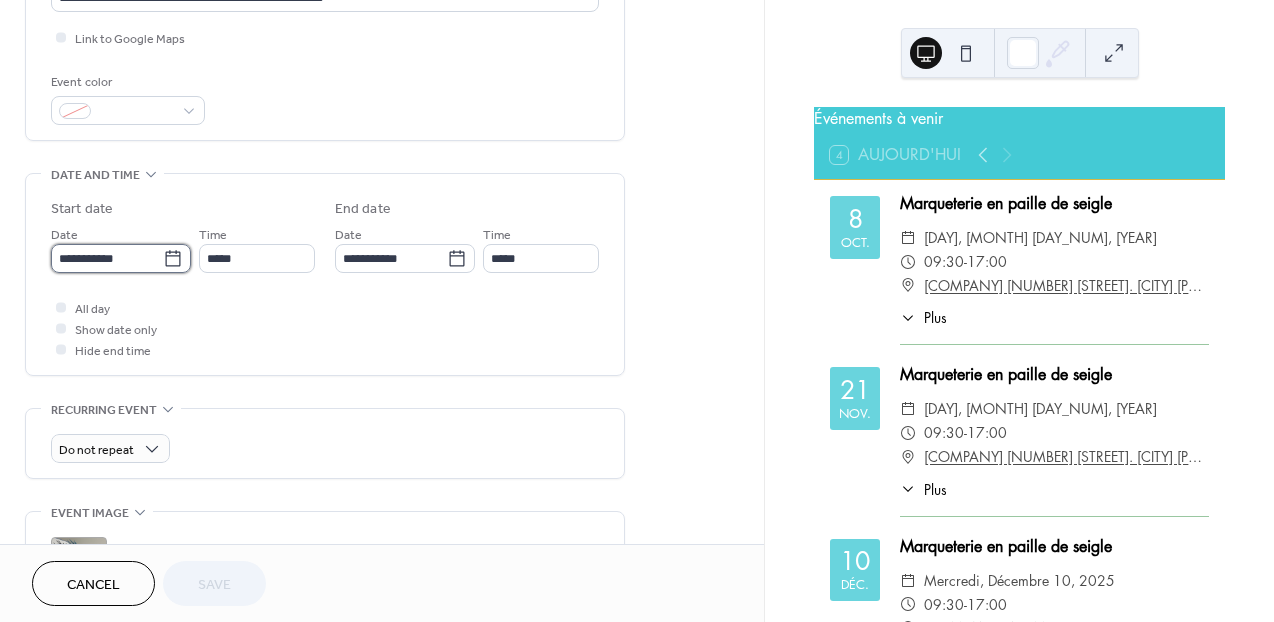 click on "**********" at bounding box center (107, 258) 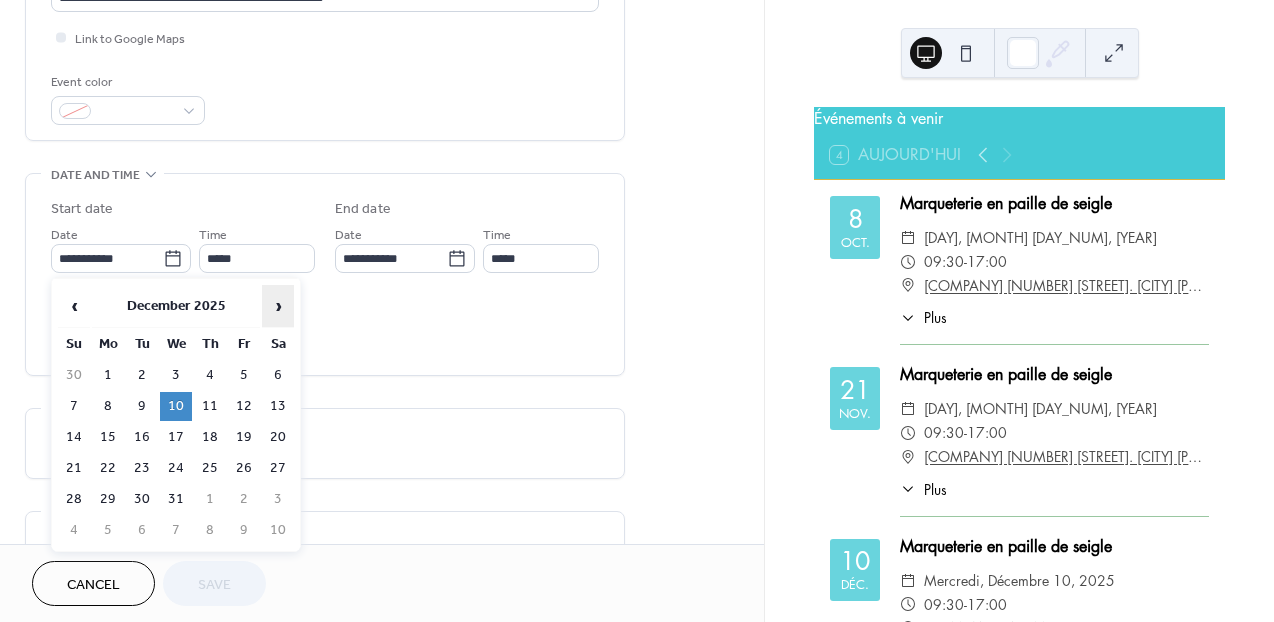 click on "›" at bounding box center [278, 306] 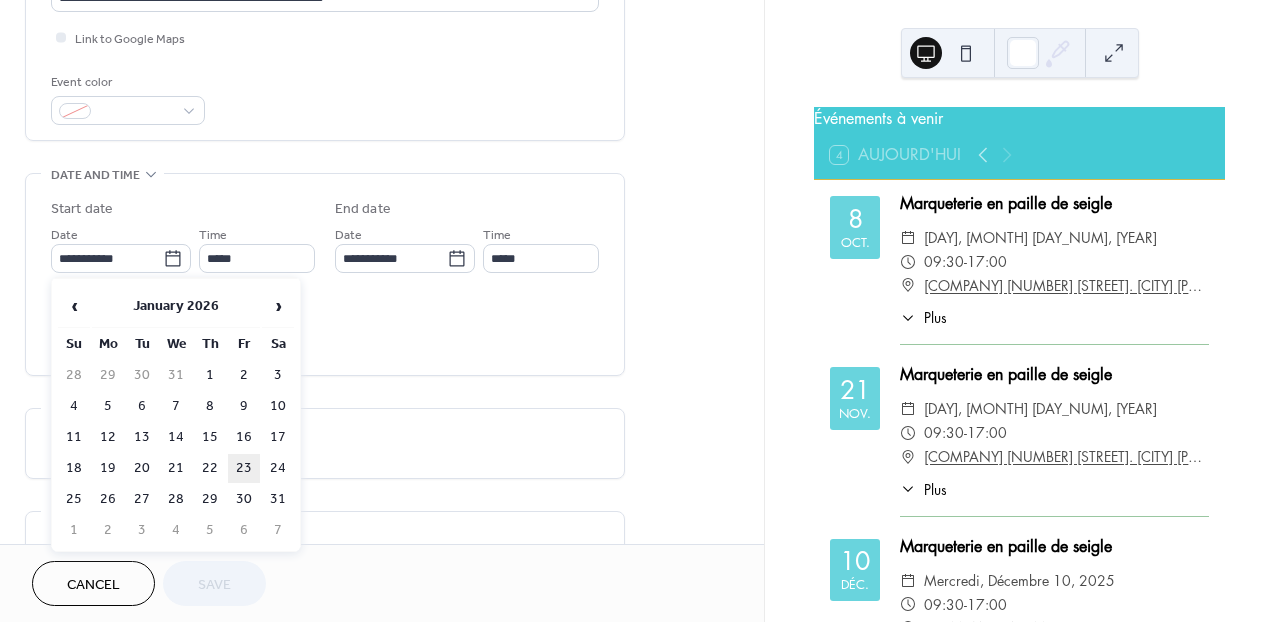 click on "23" at bounding box center [244, 468] 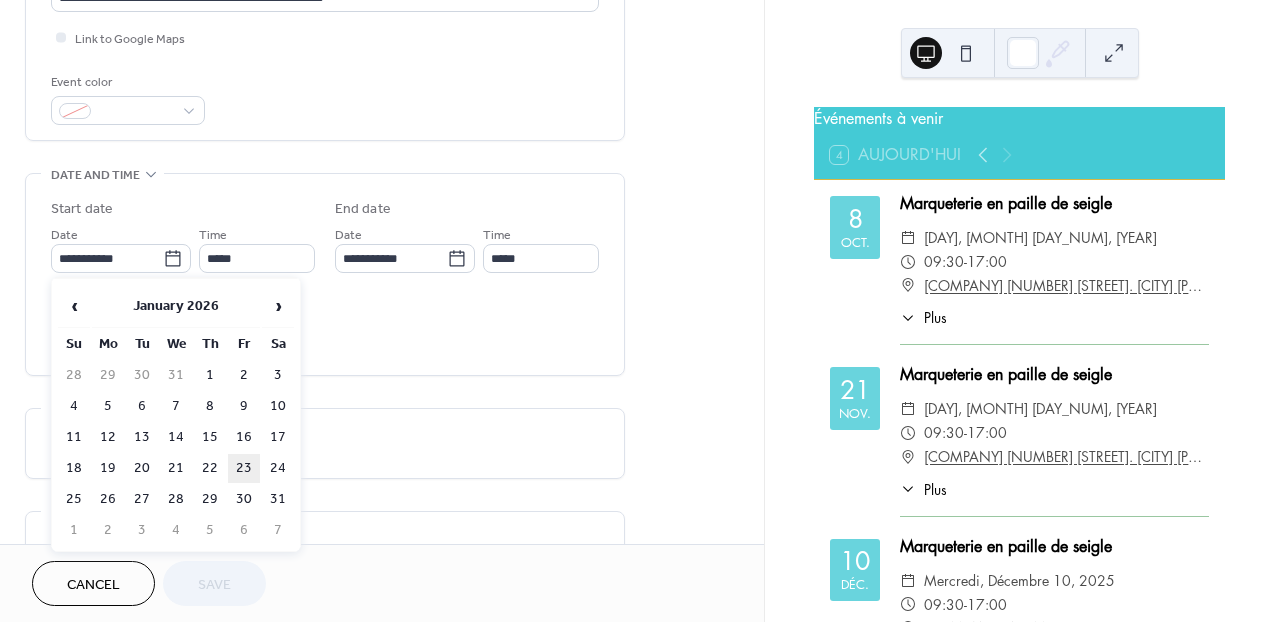 type on "**********" 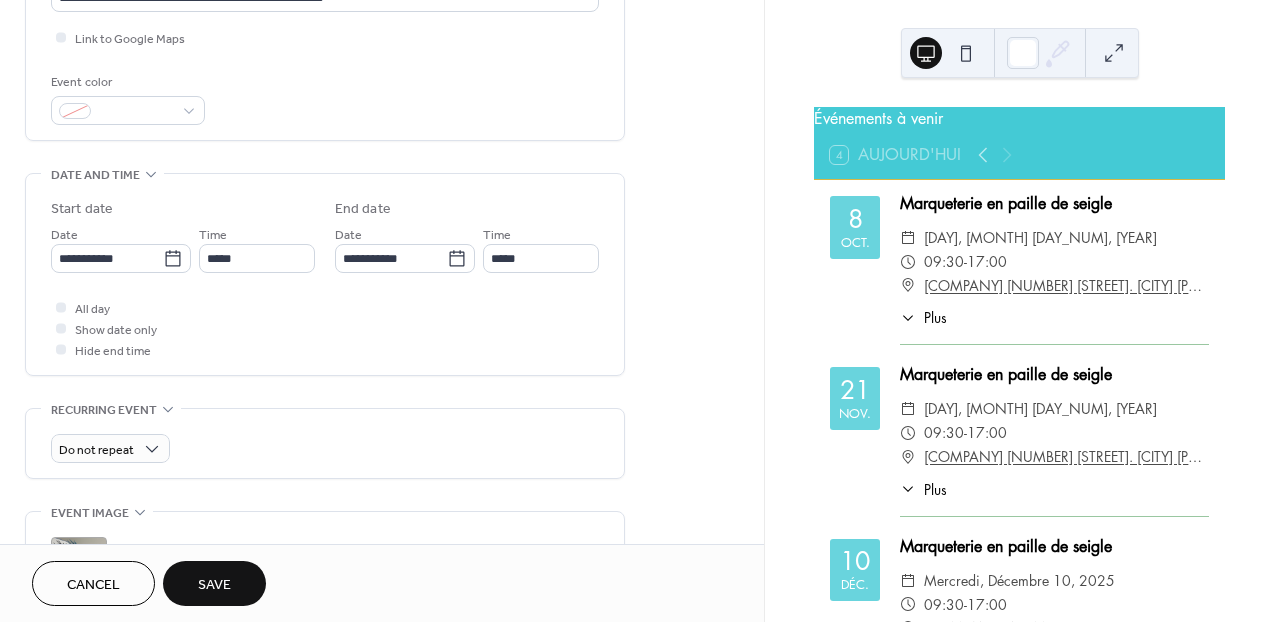click on "Save" at bounding box center (214, 585) 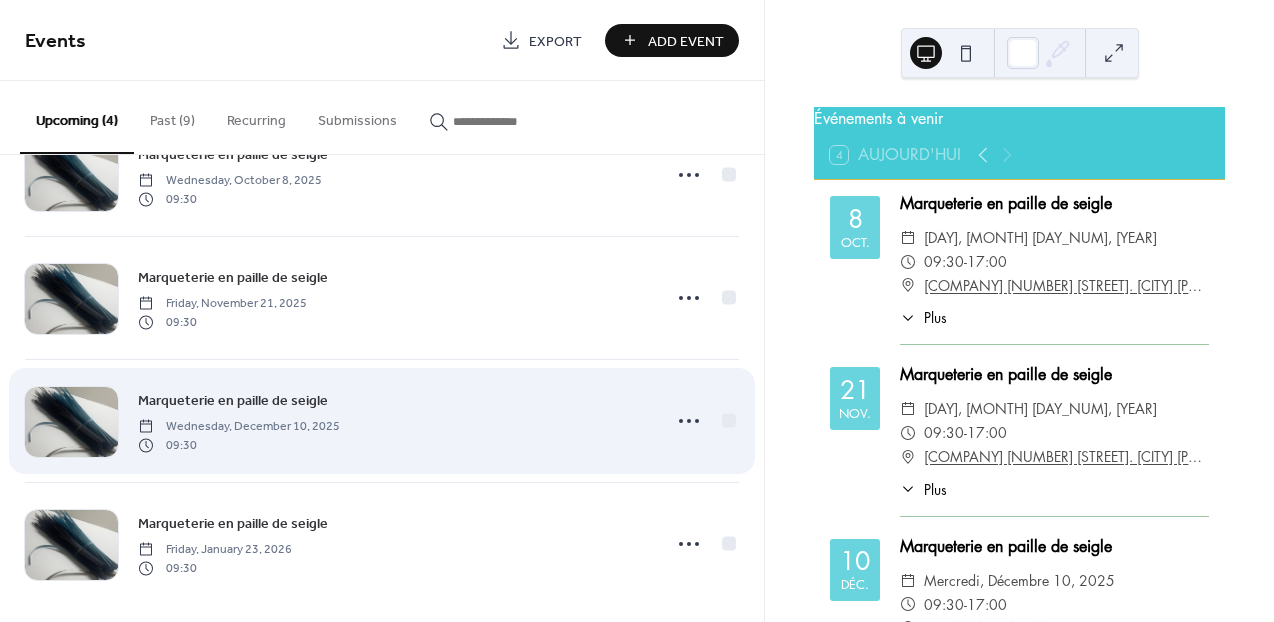 scroll, scrollTop: 84, scrollLeft: 0, axis: vertical 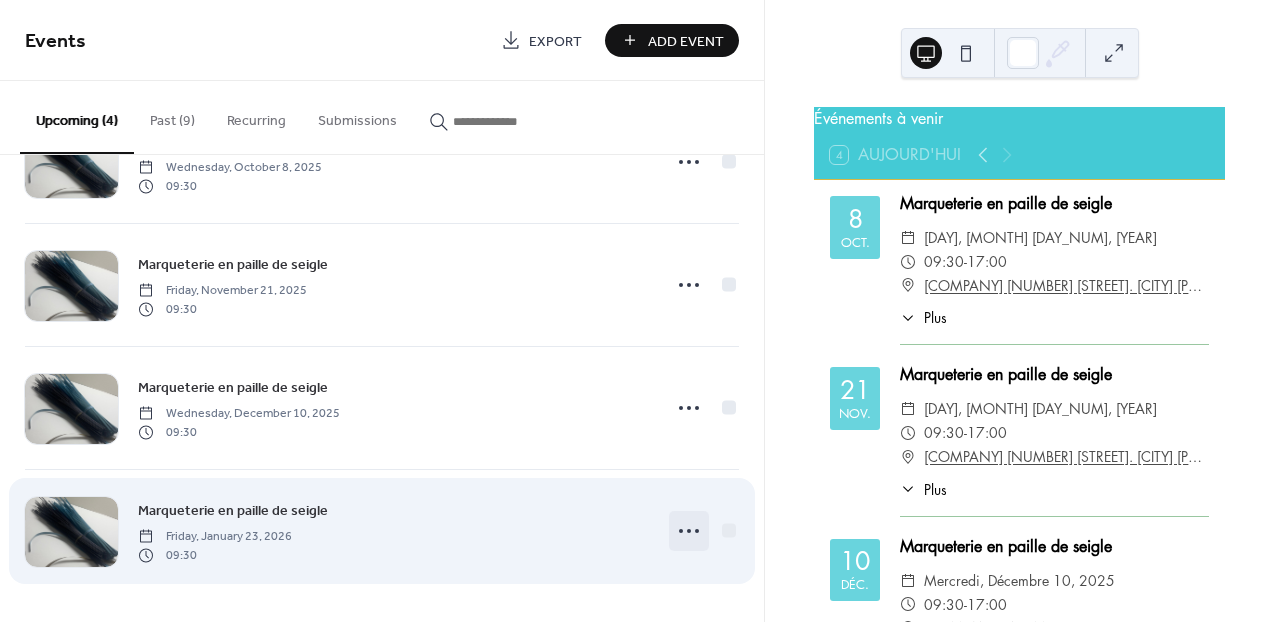 click 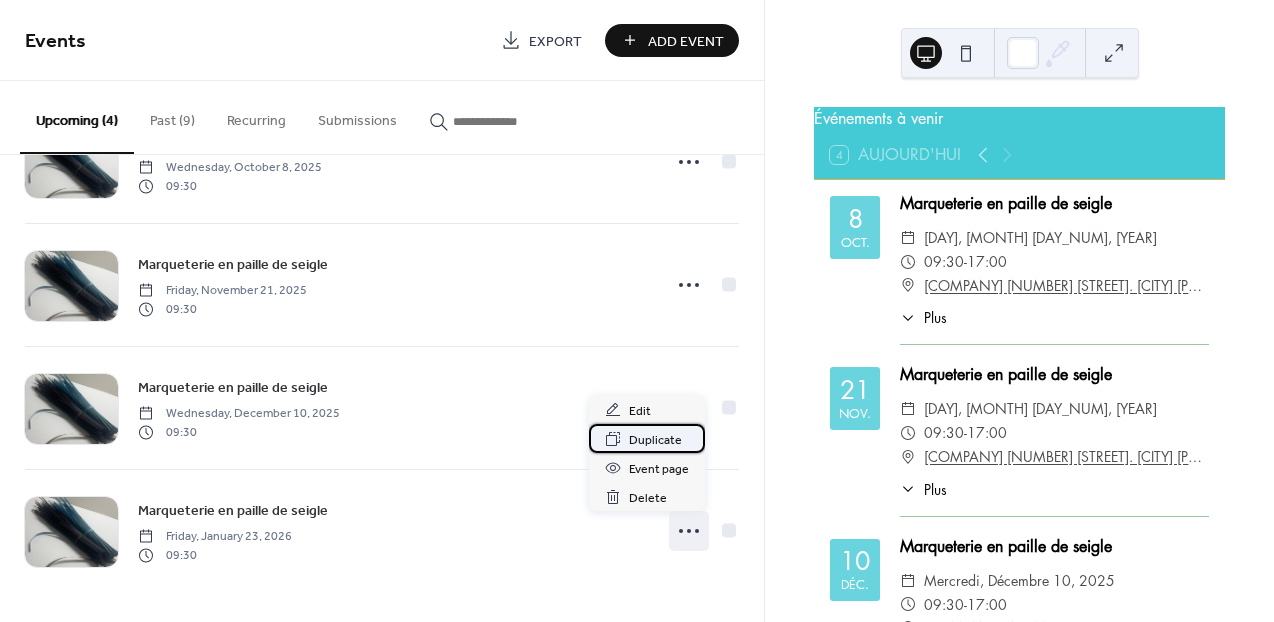 click on "Duplicate" at bounding box center (655, 440) 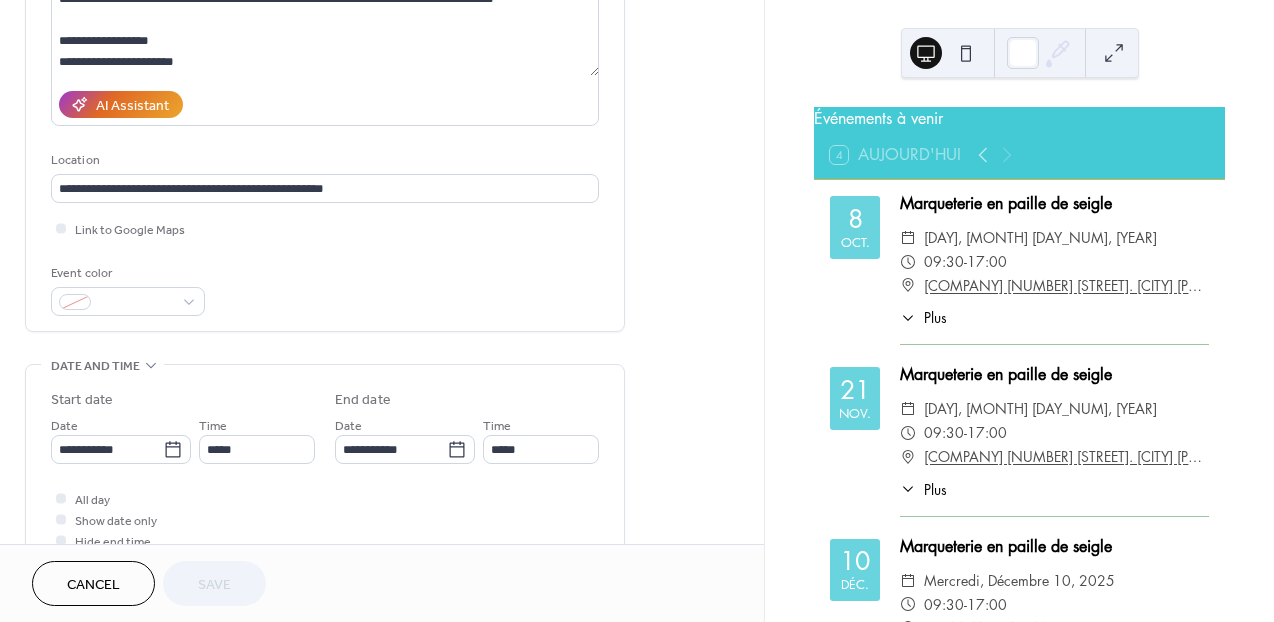 scroll, scrollTop: 291, scrollLeft: 0, axis: vertical 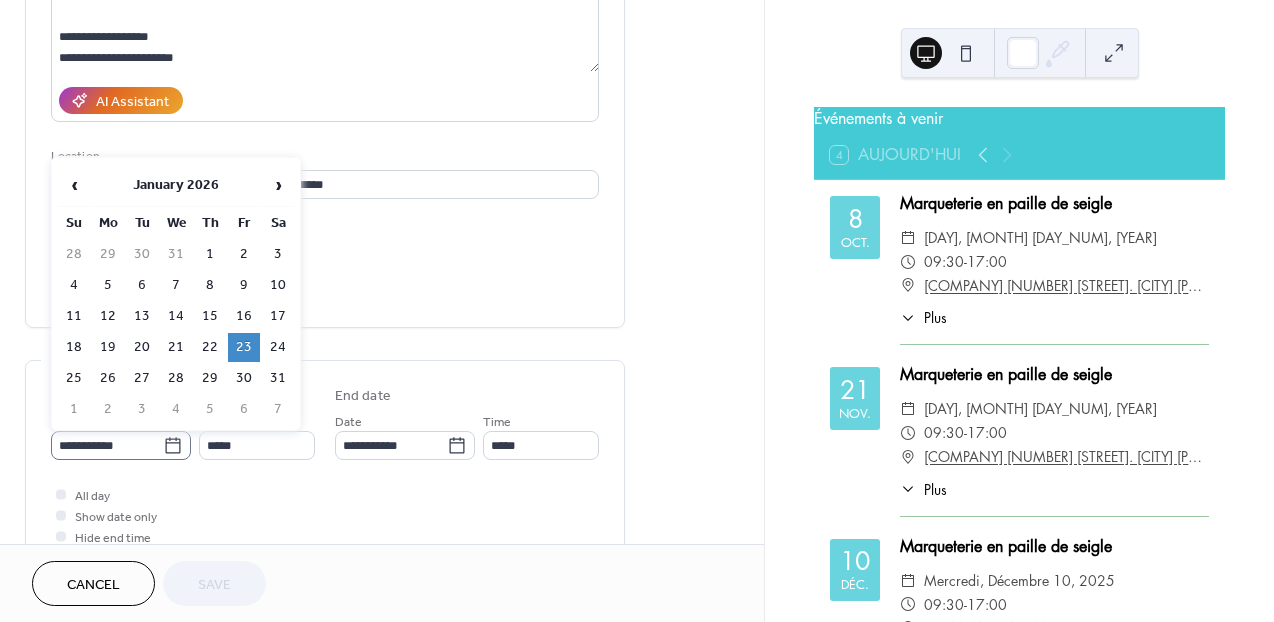 click 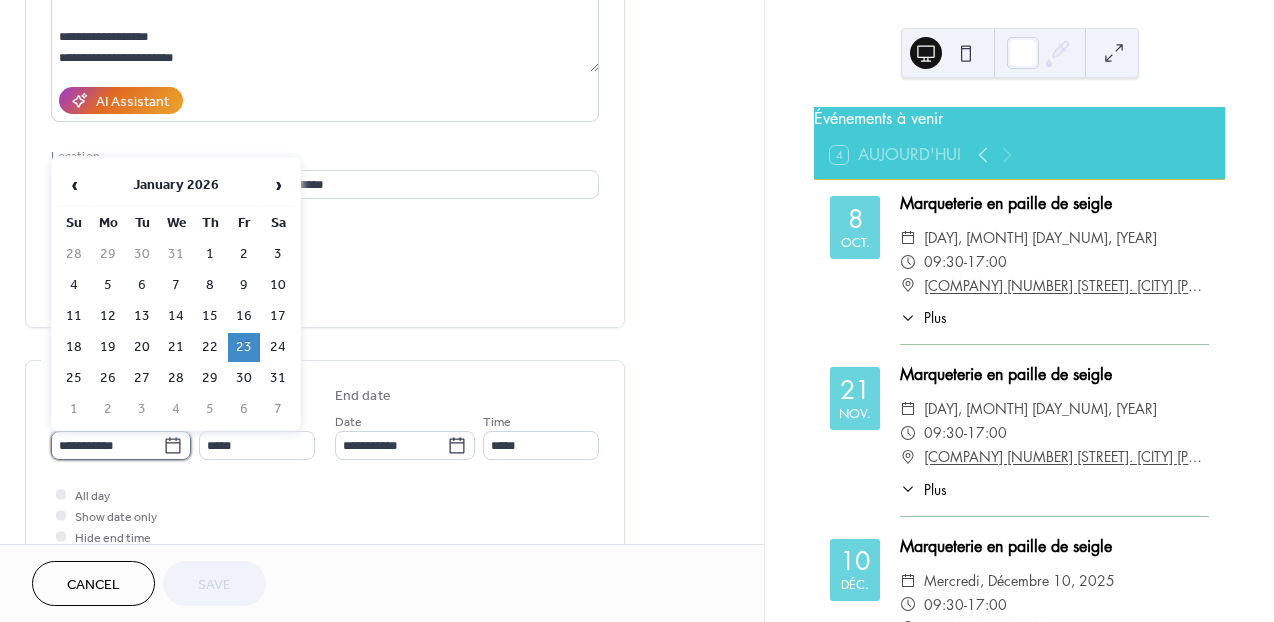 click on "**********" at bounding box center [107, 445] 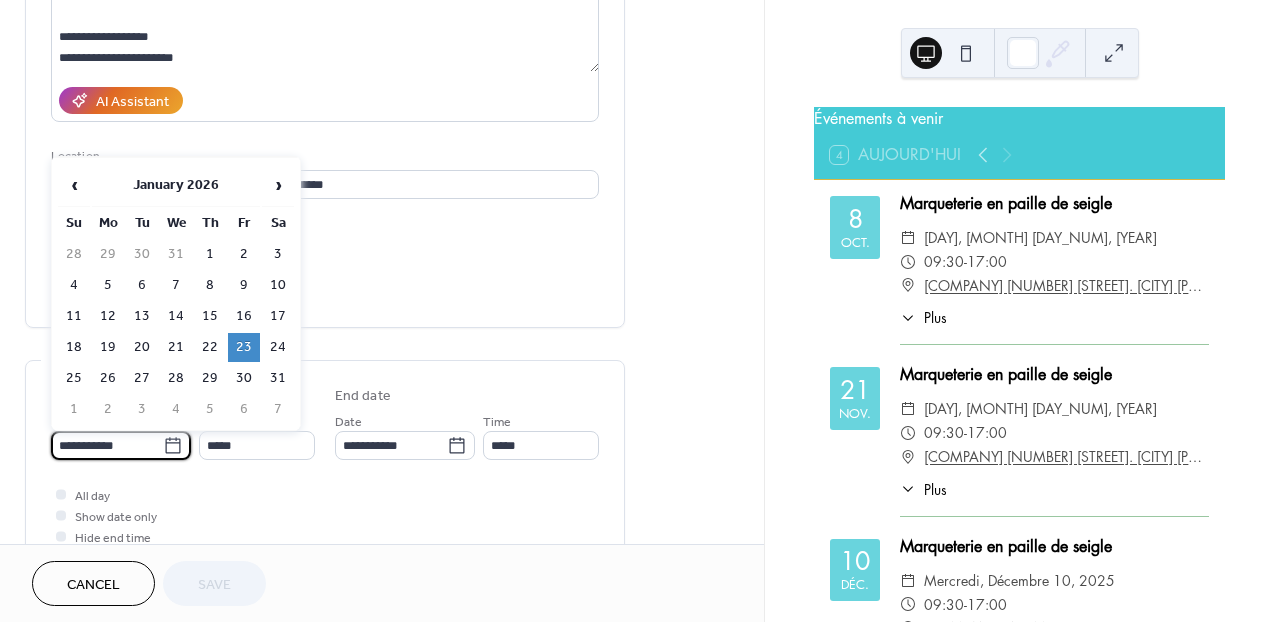 click 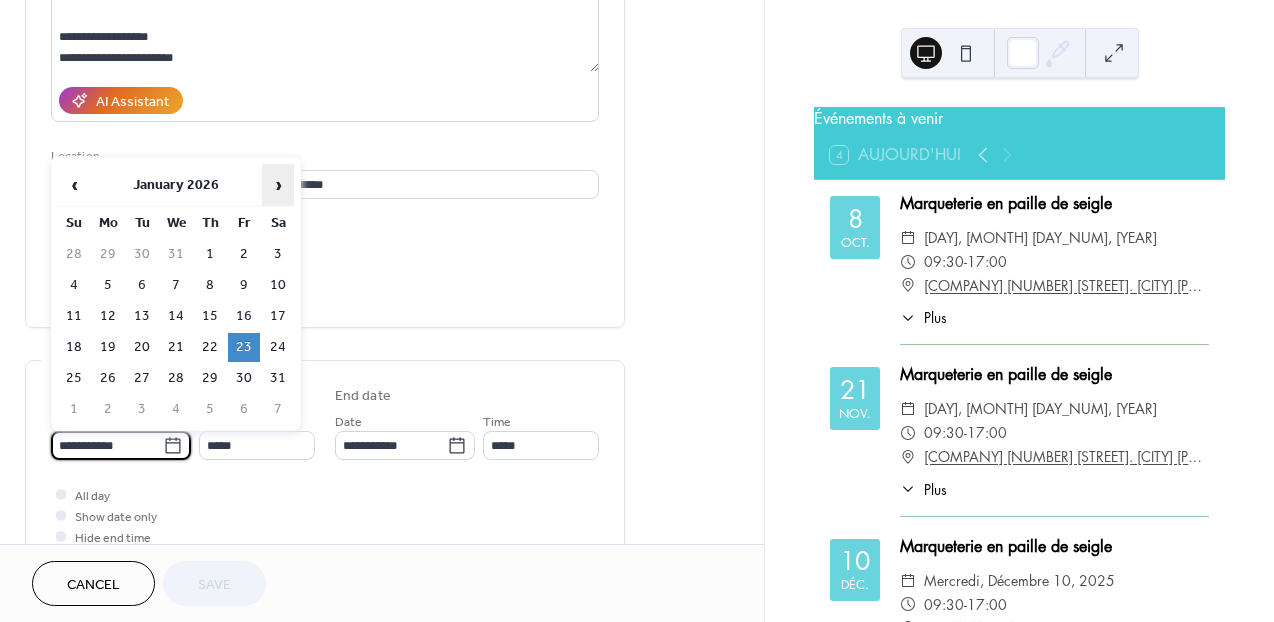 click on "›" at bounding box center [278, 185] 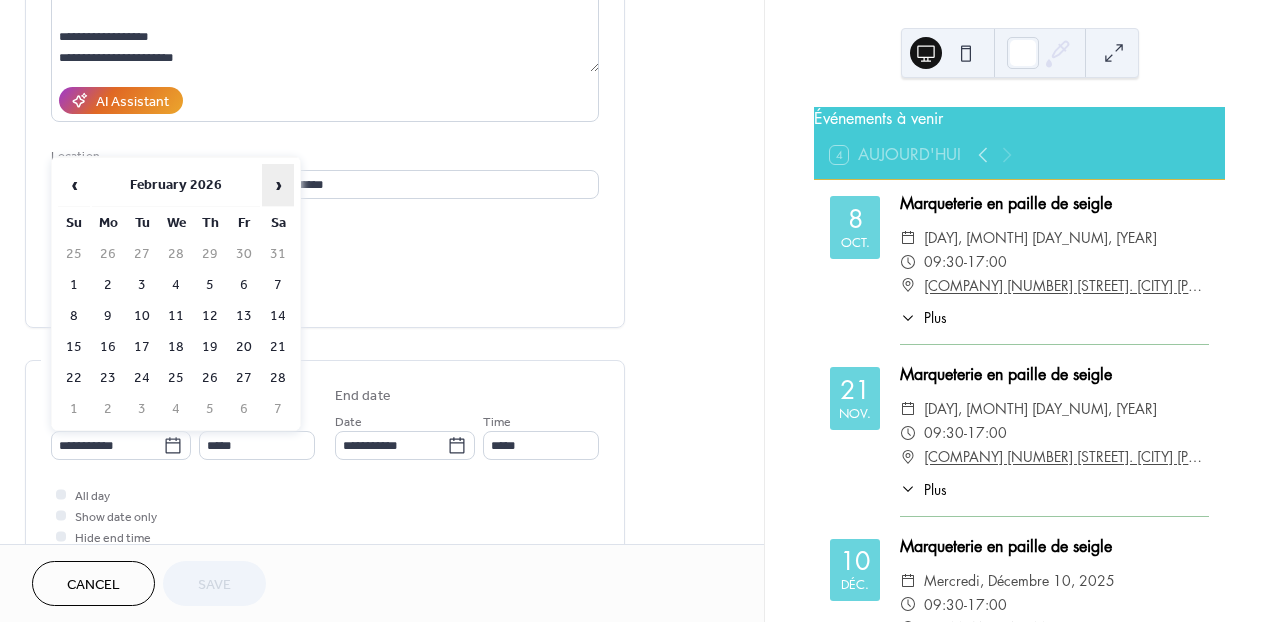 click on "›" at bounding box center (278, 185) 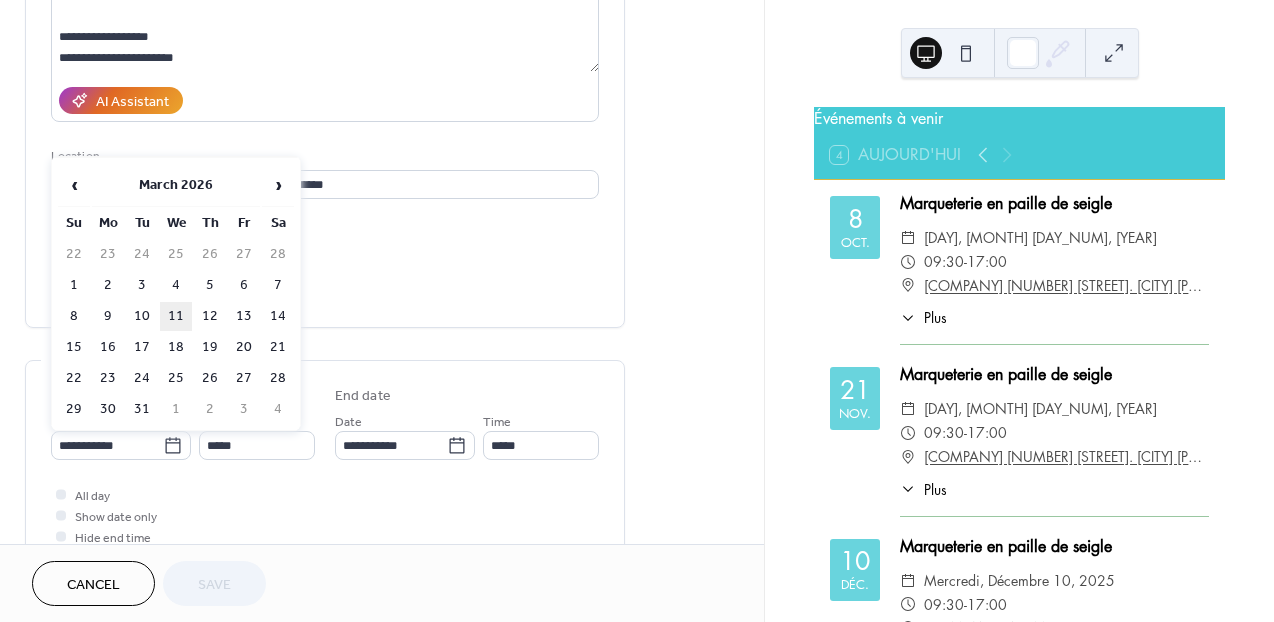 click on "11" at bounding box center (176, 316) 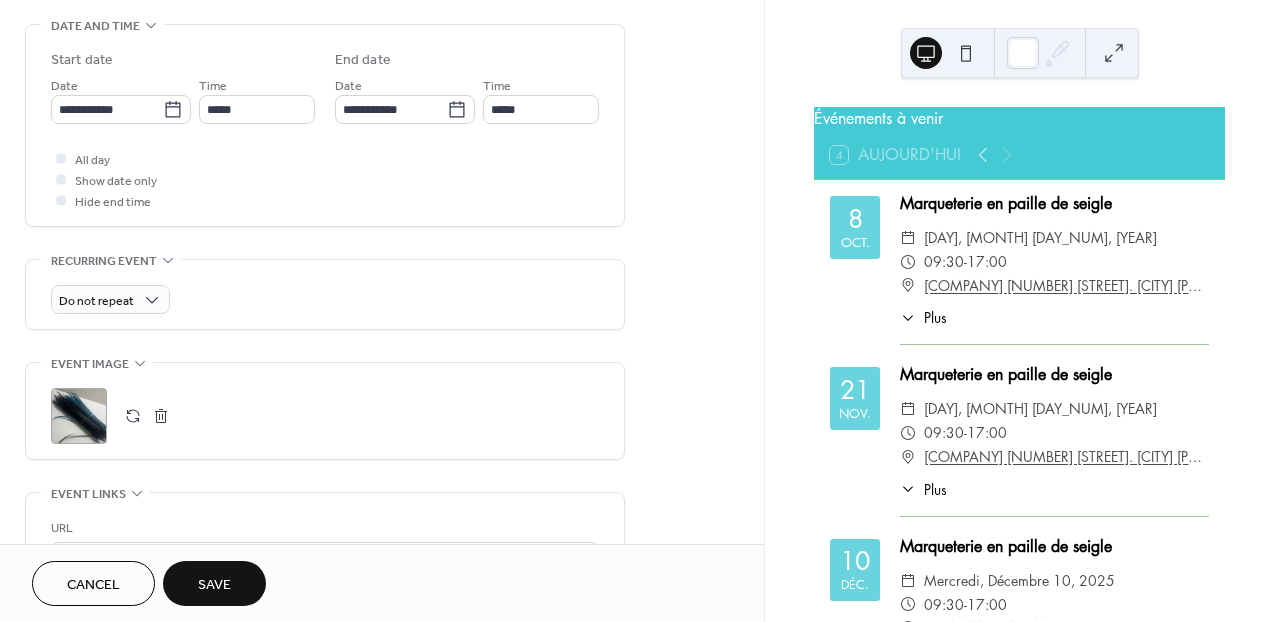 scroll, scrollTop: 629, scrollLeft: 0, axis: vertical 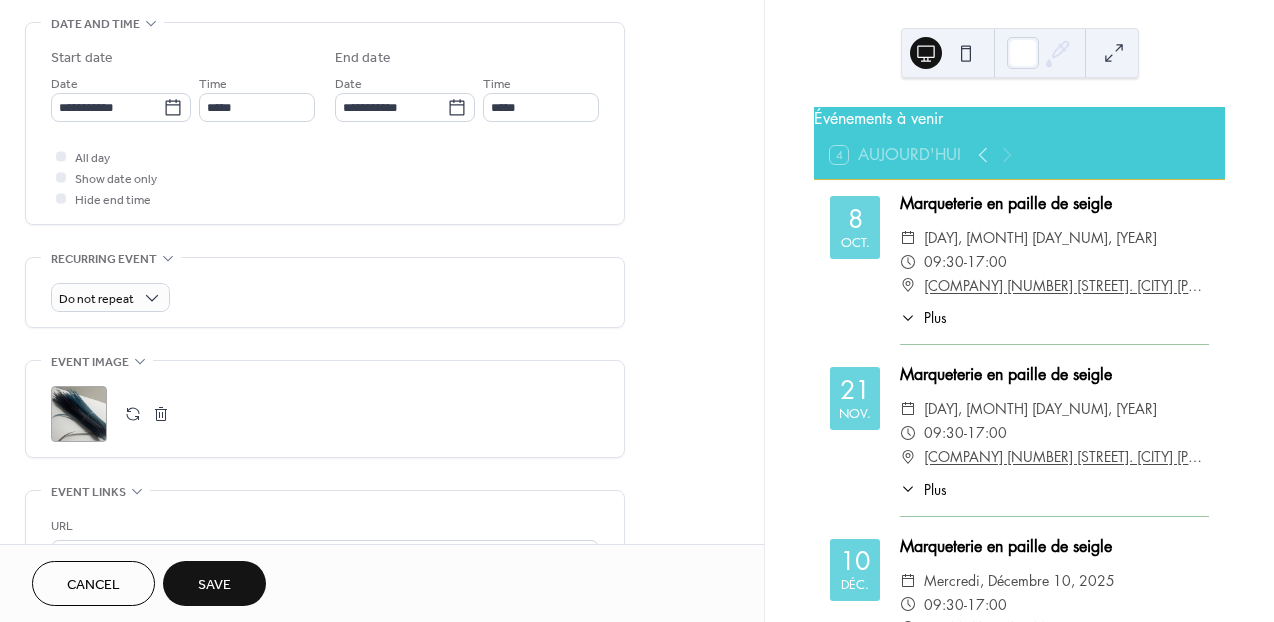 click on "Save" at bounding box center [214, 585] 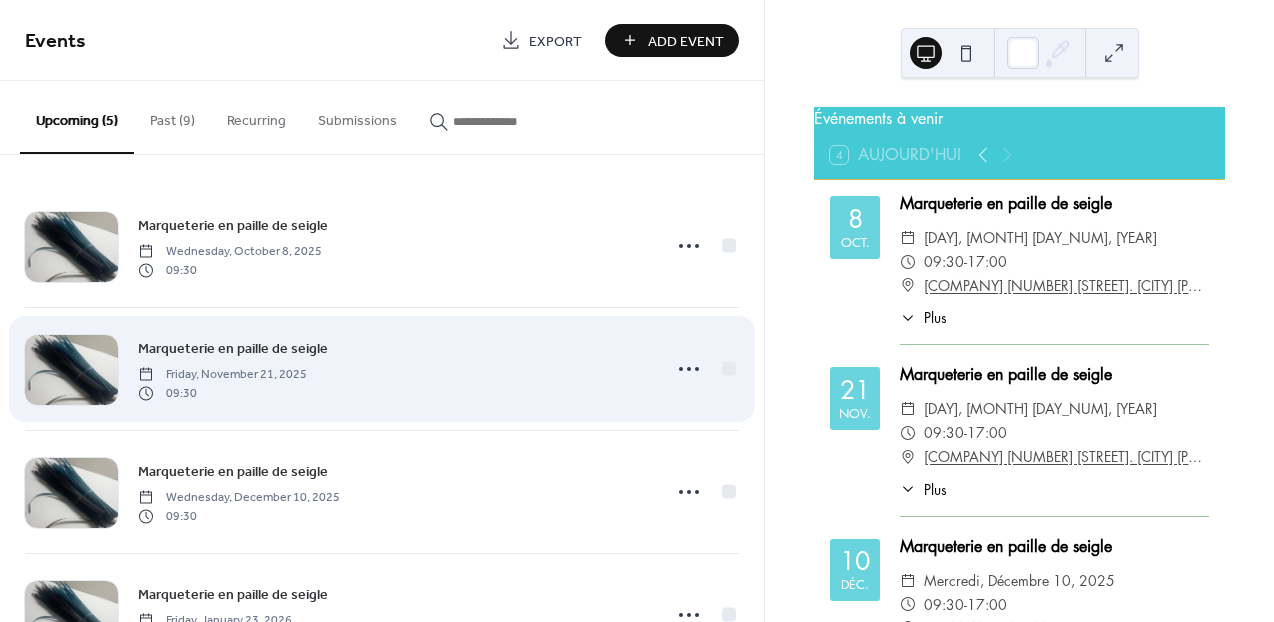 scroll, scrollTop: 207, scrollLeft: 0, axis: vertical 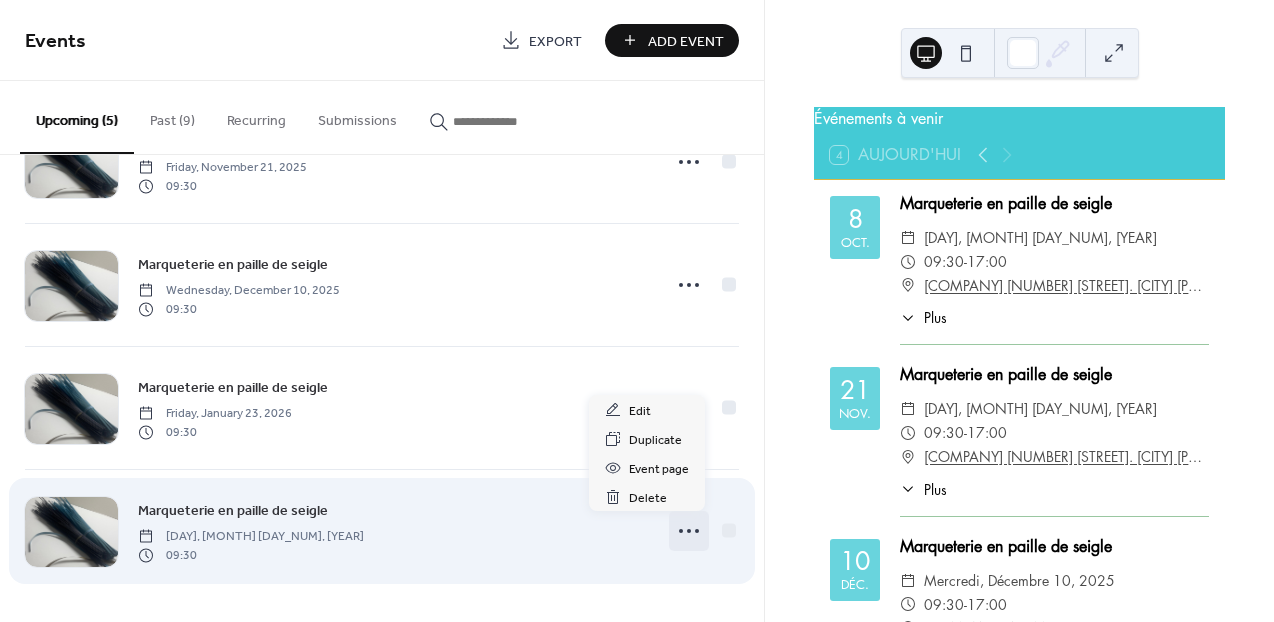 click 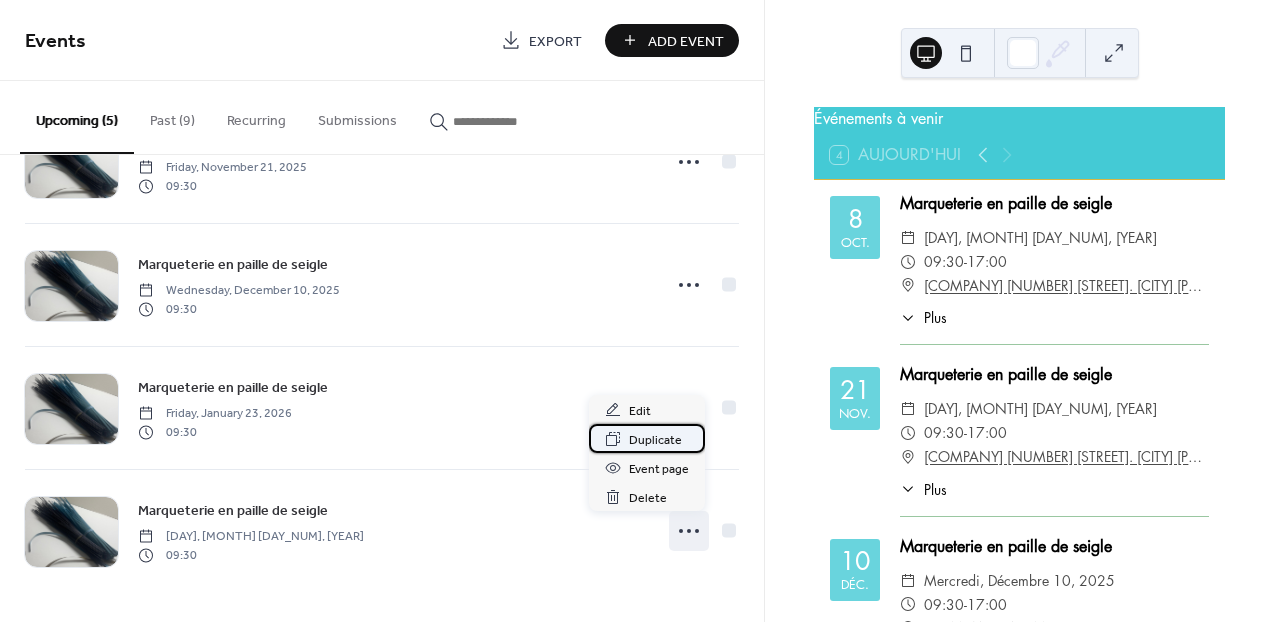 click on "Duplicate" at bounding box center (655, 440) 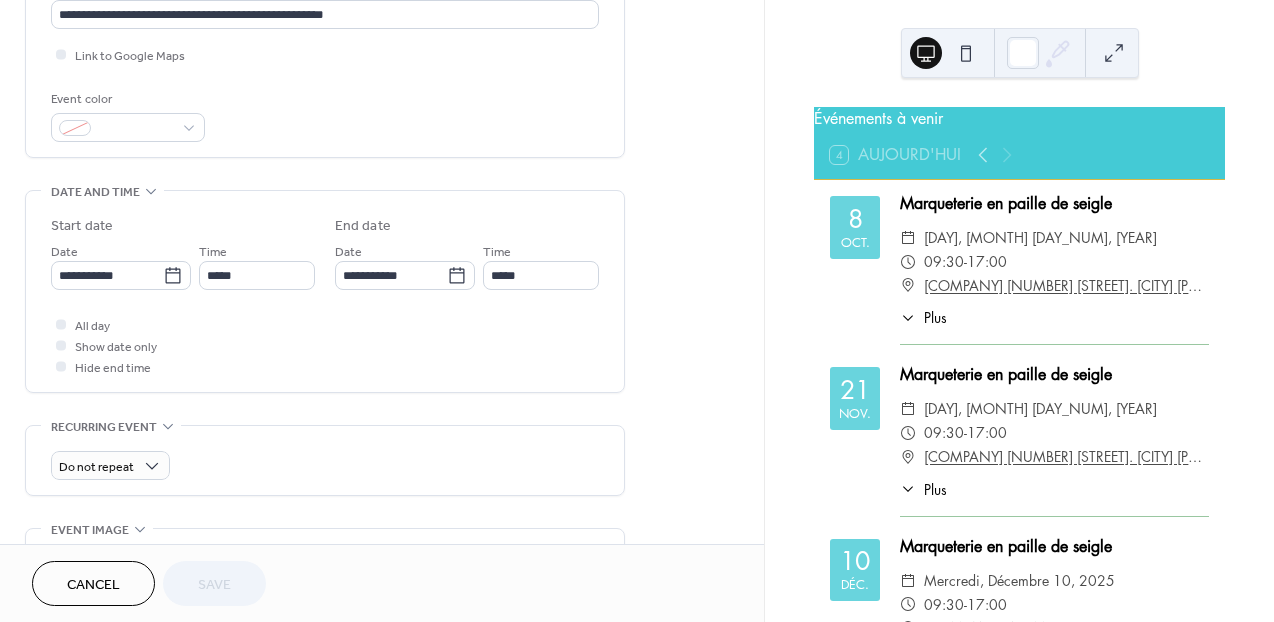 scroll, scrollTop: 463, scrollLeft: 0, axis: vertical 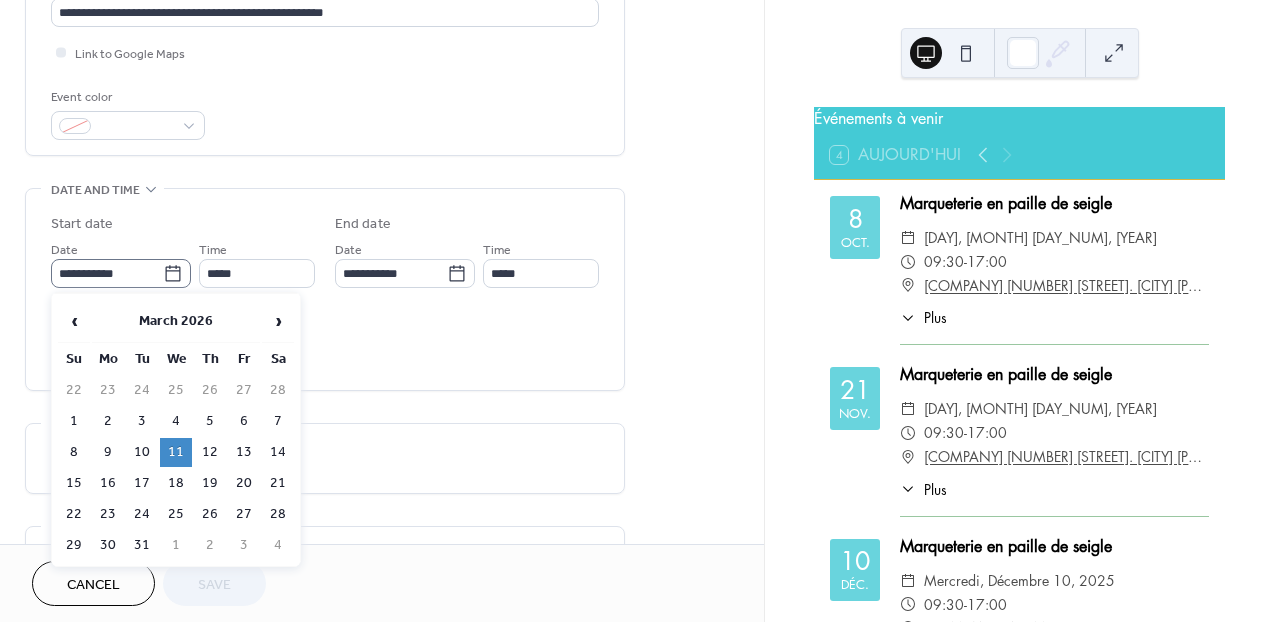 click 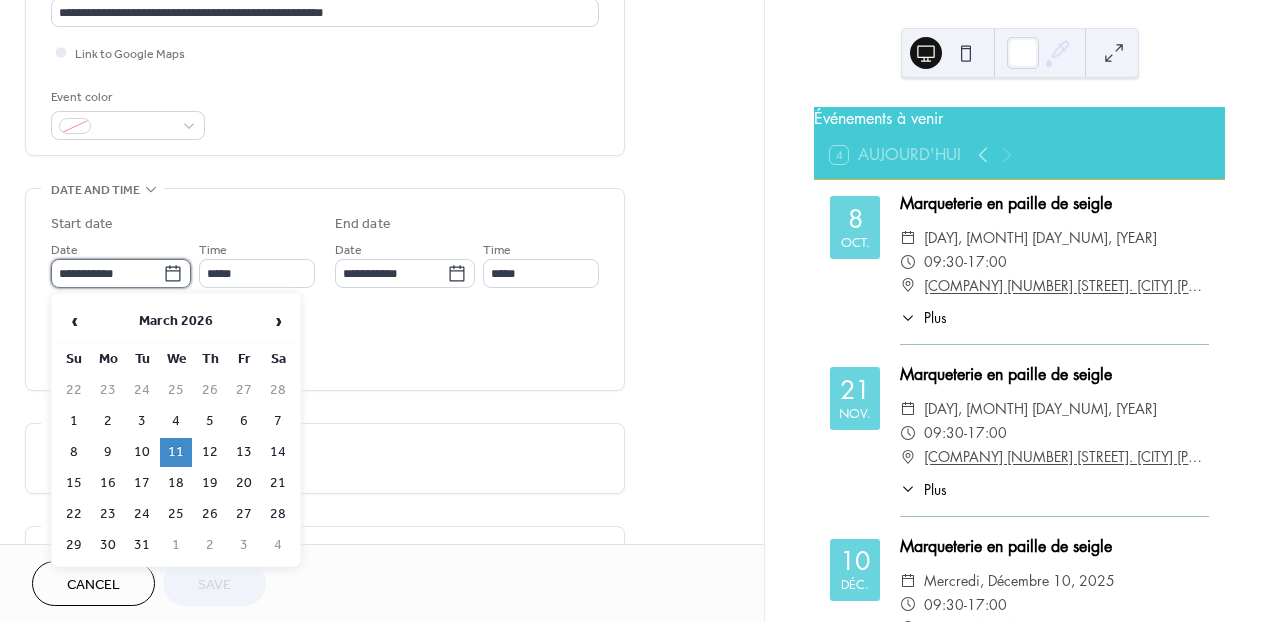 click on "**********" at bounding box center [107, 273] 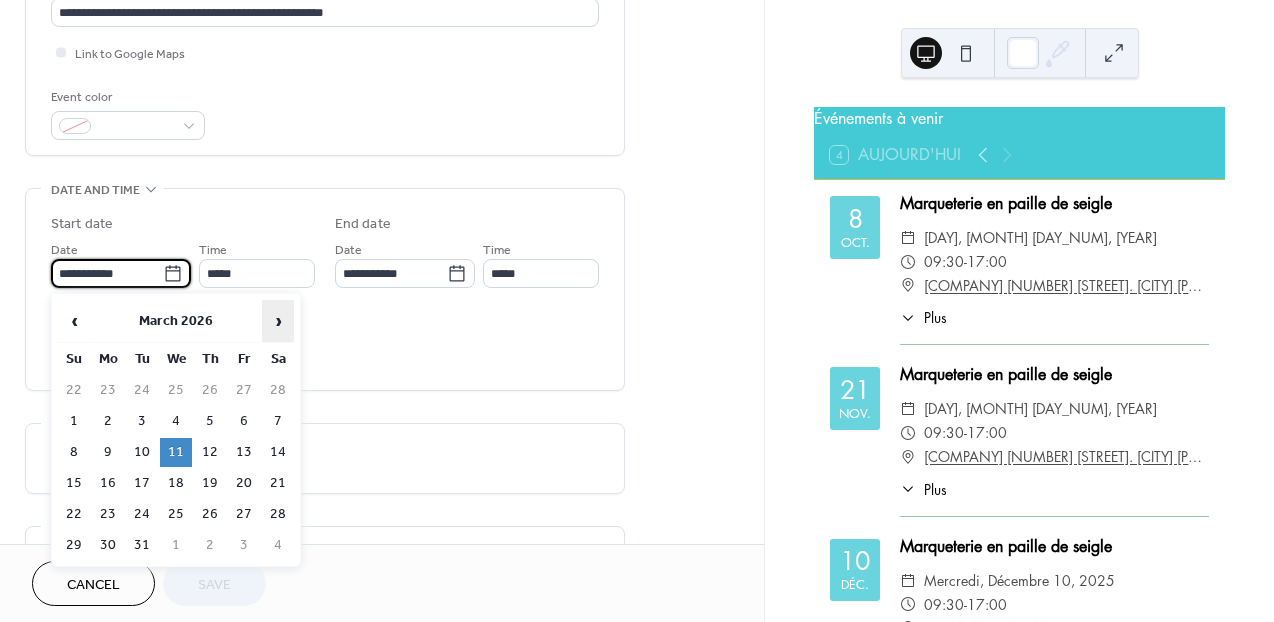 click on "›" at bounding box center [278, 321] 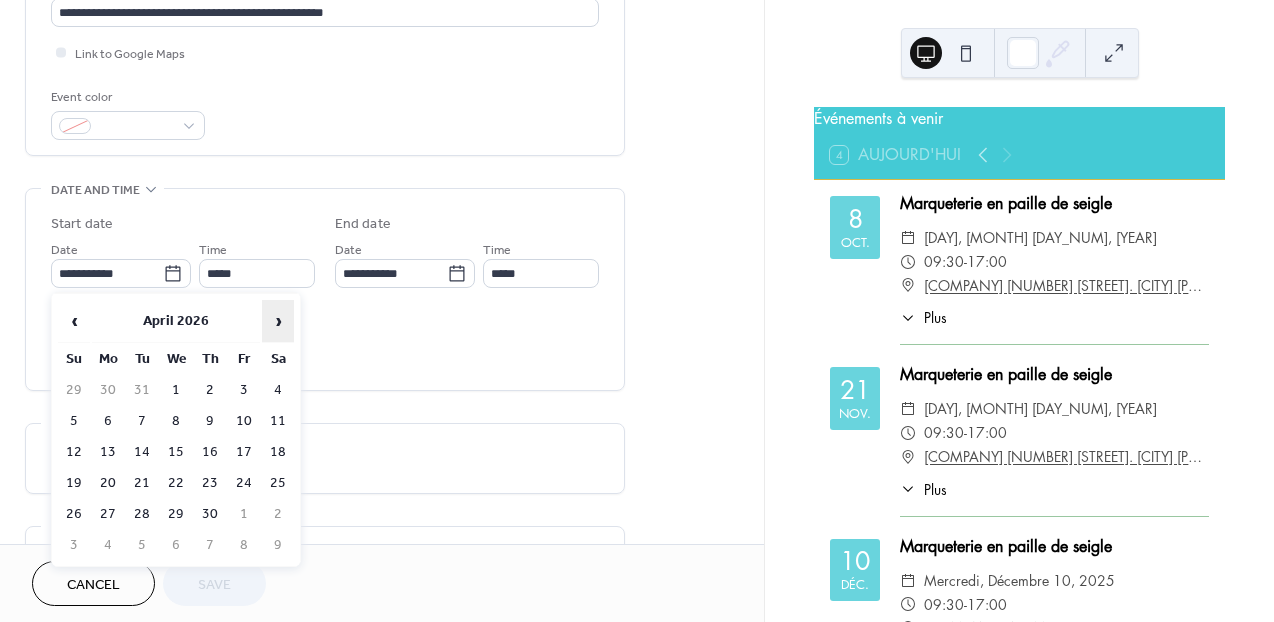 click on "›" at bounding box center (278, 321) 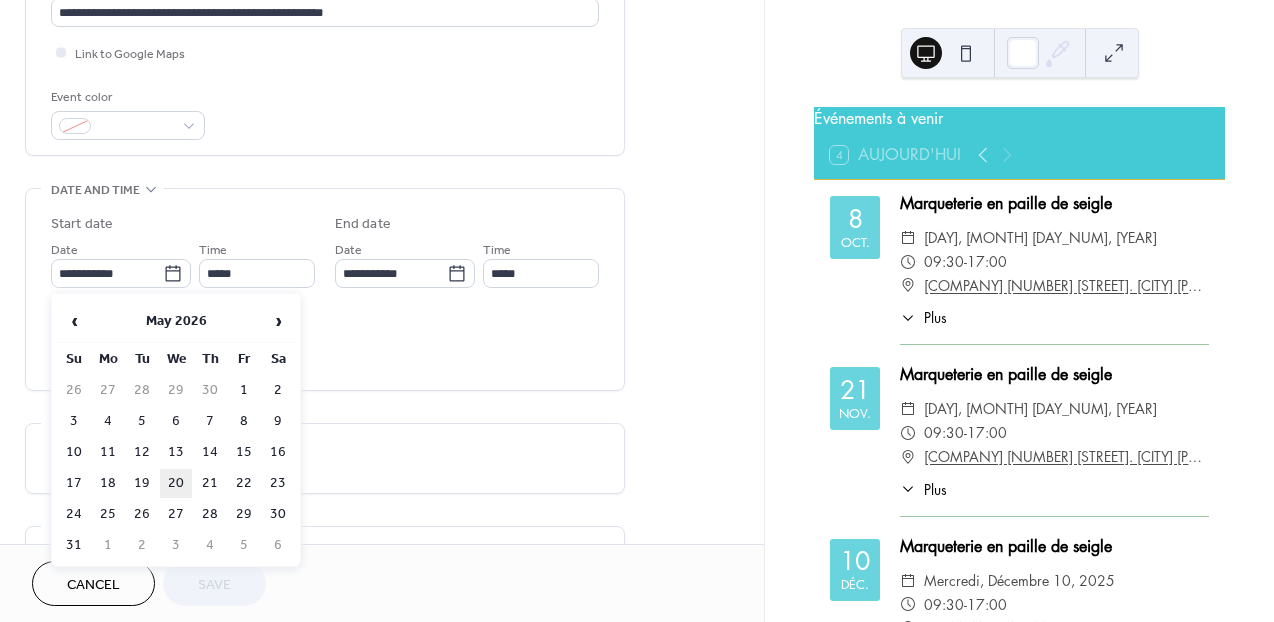 click on "20" at bounding box center (176, 483) 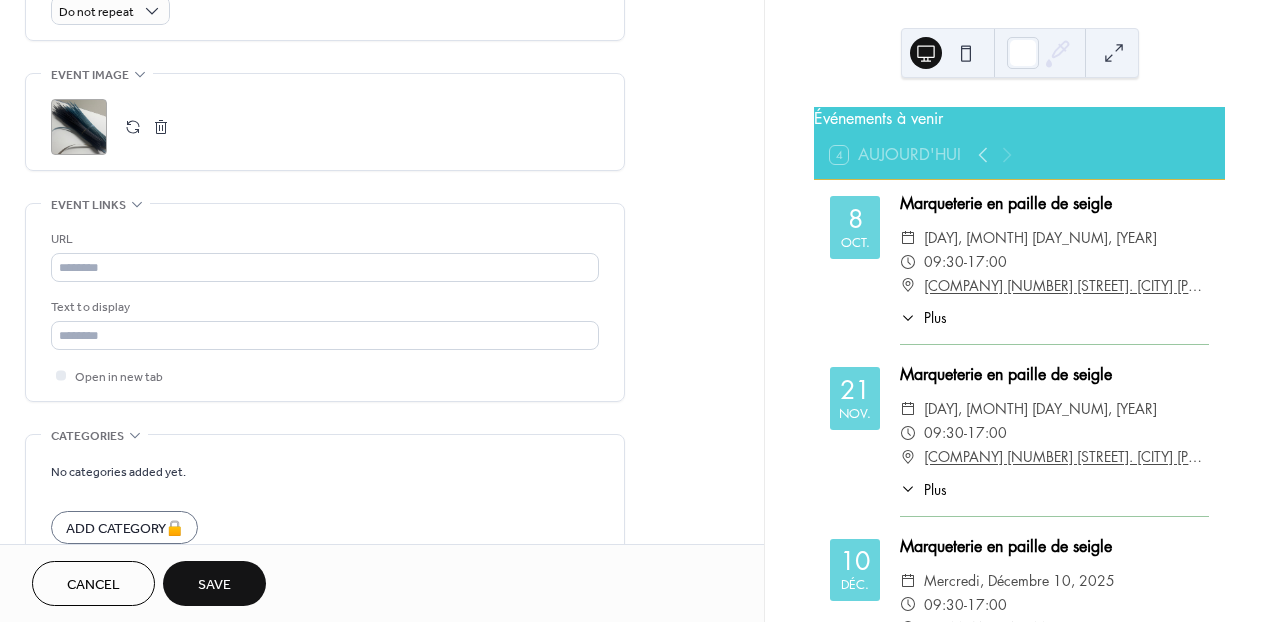 scroll, scrollTop: 1026, scrollLeft: 0, axis: vertical 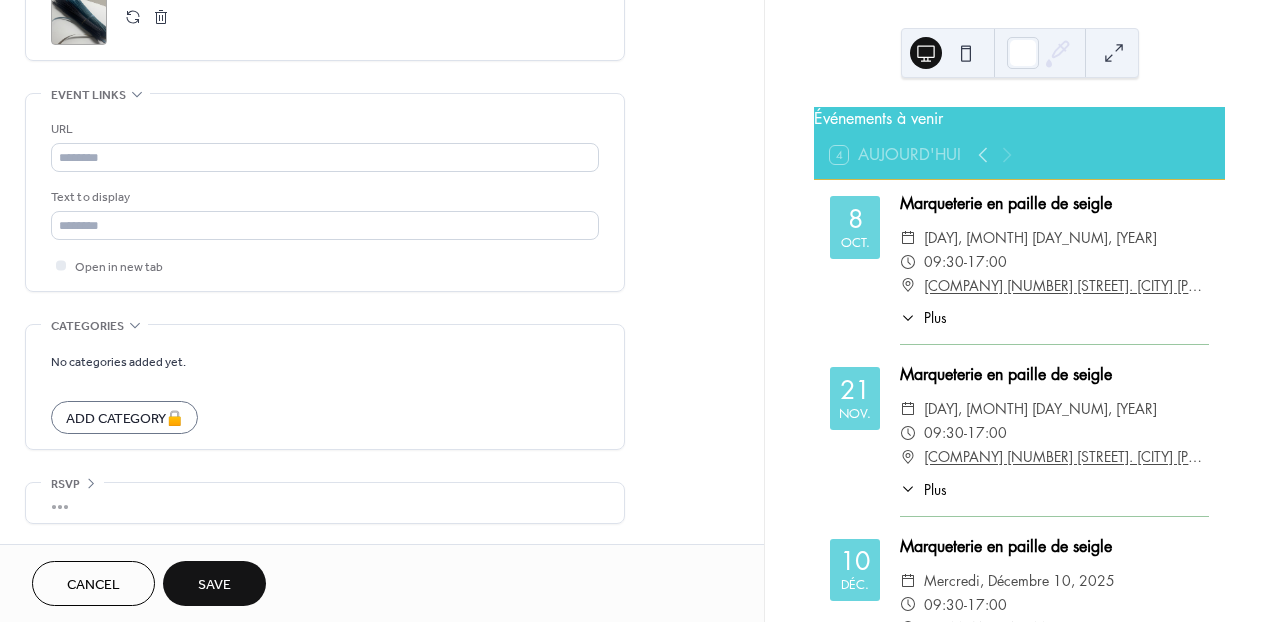 click on "Save" at bounding box center (214, 585) 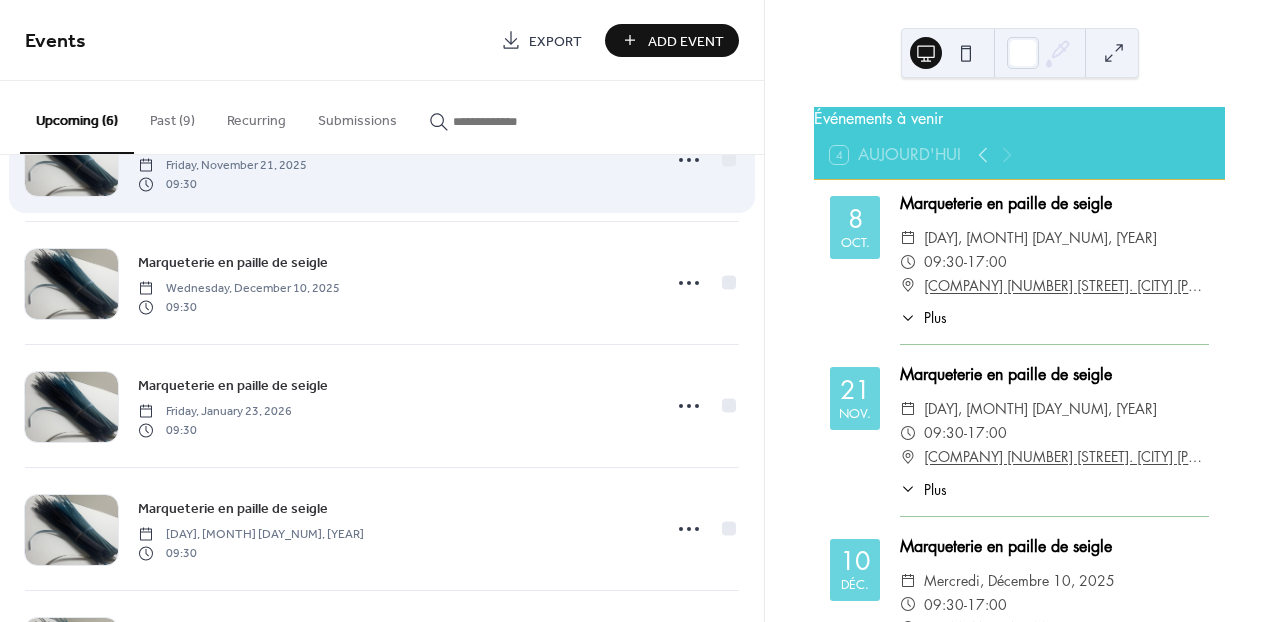 scroll, scrollTop: 330, scrollLeft: 0, axis: vertical 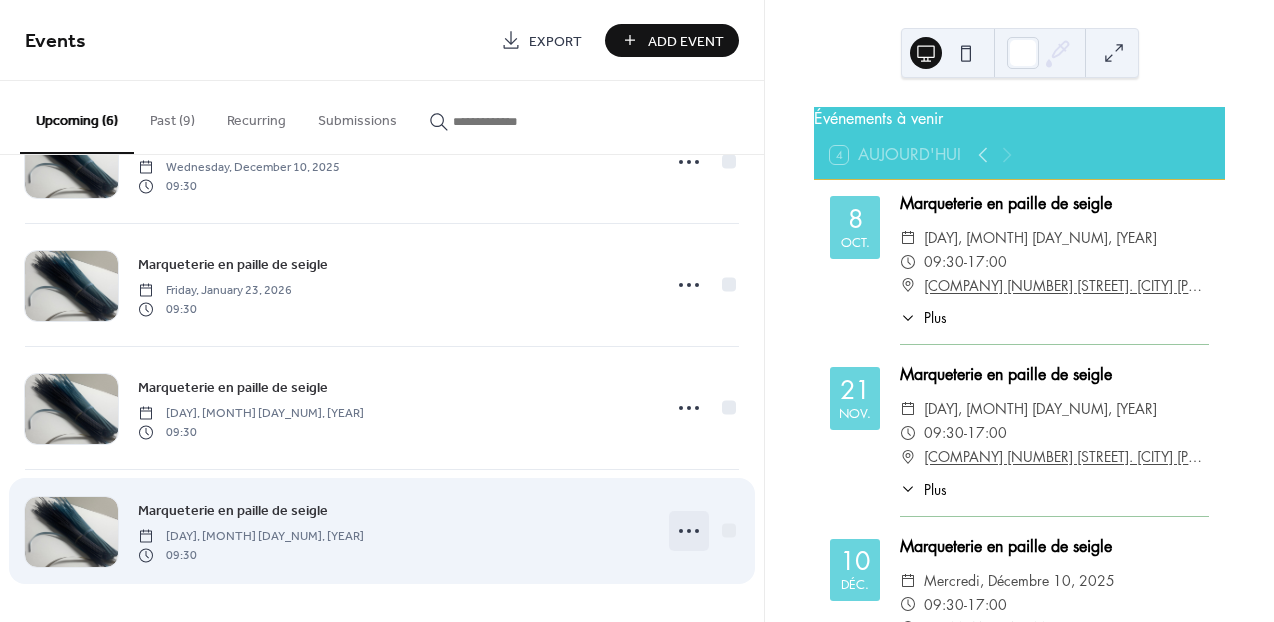 click 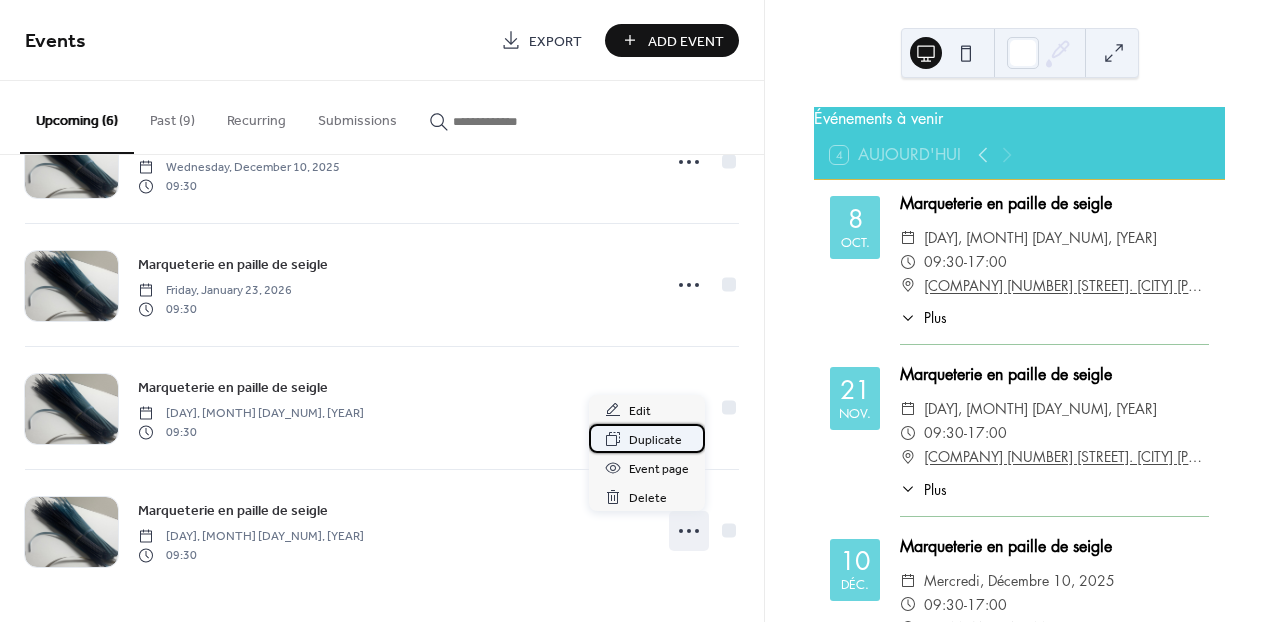 click on "Duplicate" at bounding box center (655, 440) 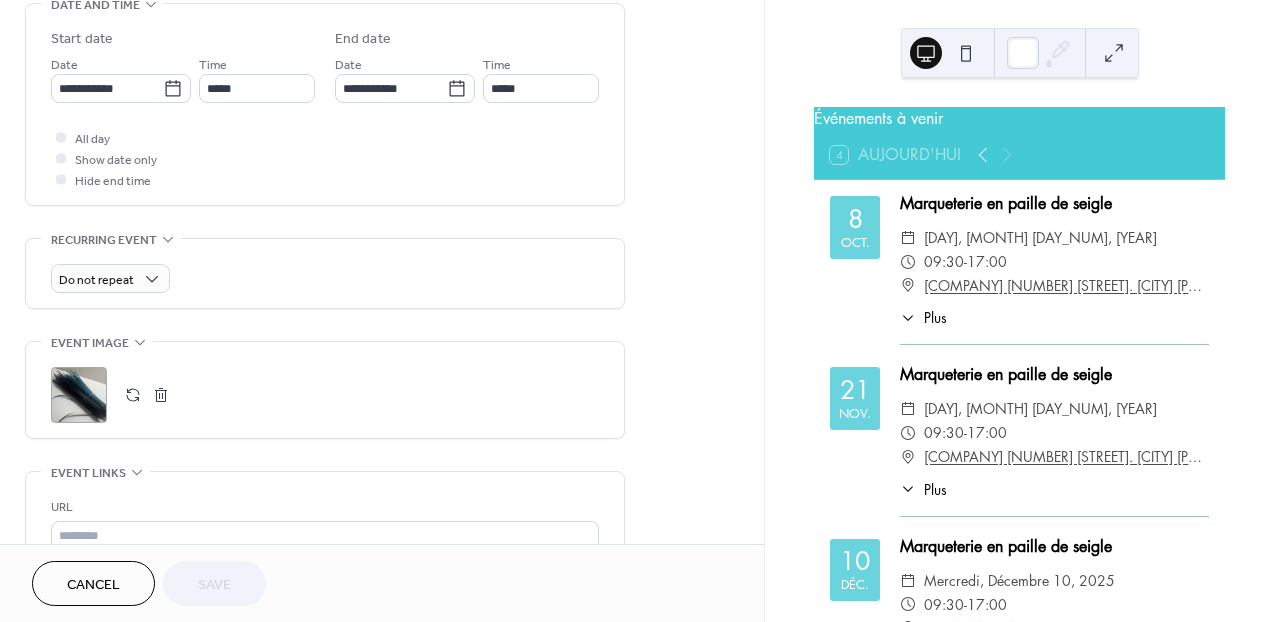 scroll, scrollTop: 634, scrollLeft: 0, axis: vertical 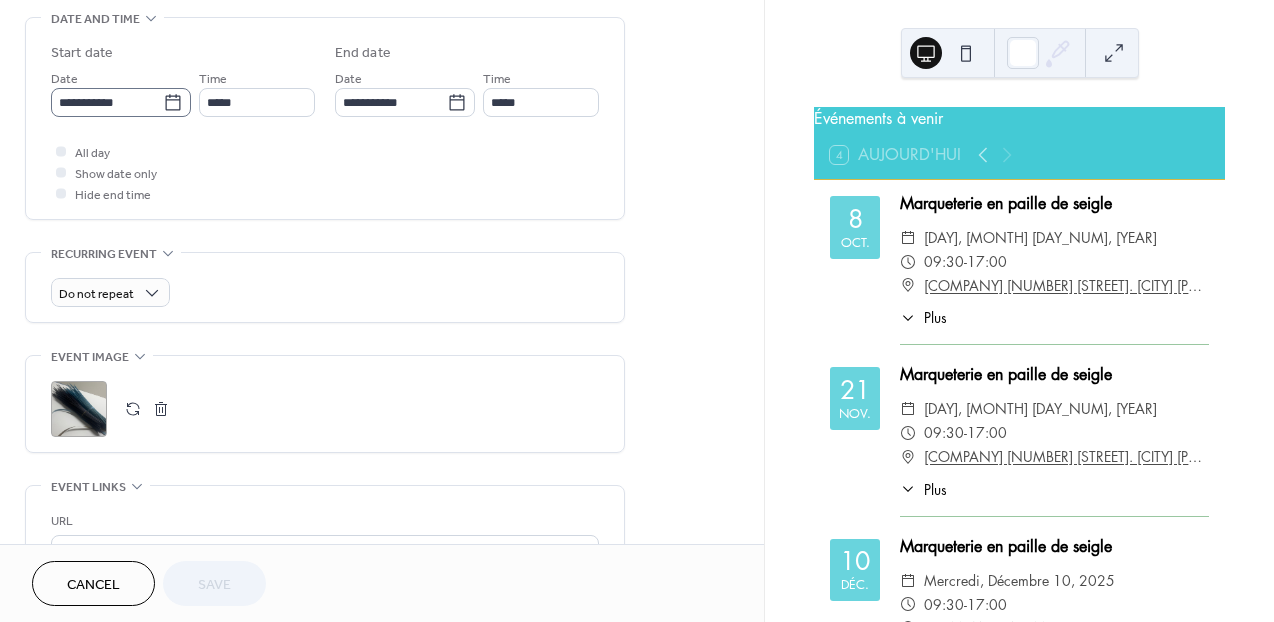 click 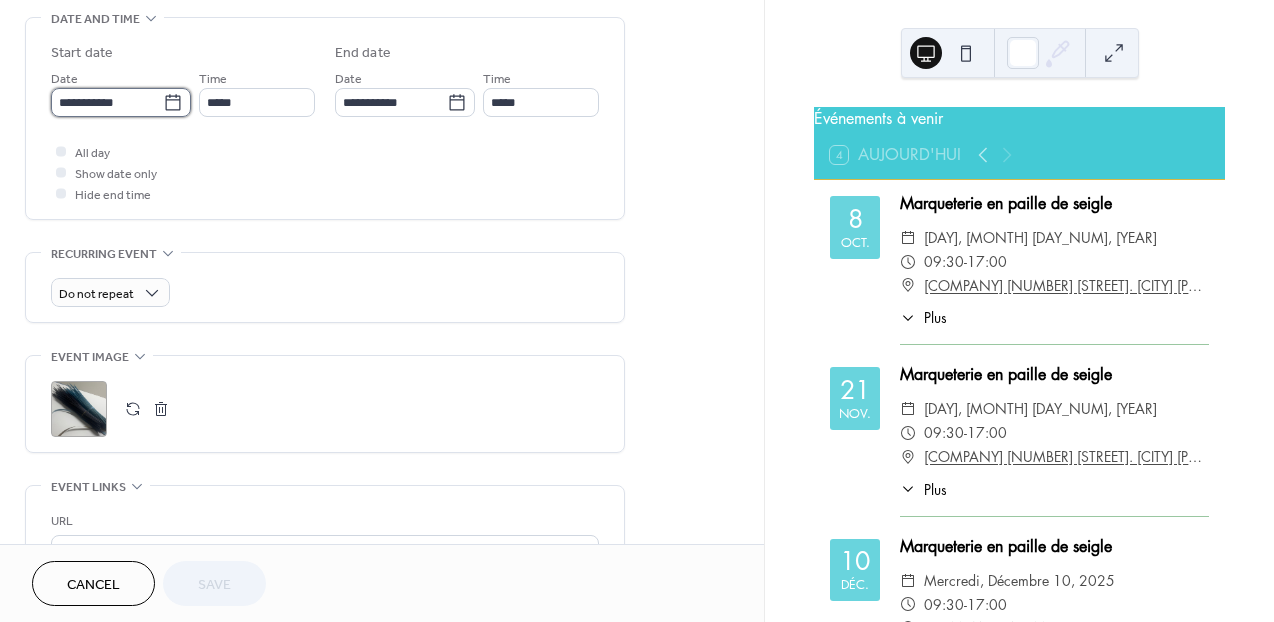 click on "**********" at bounding box center (107, 102) 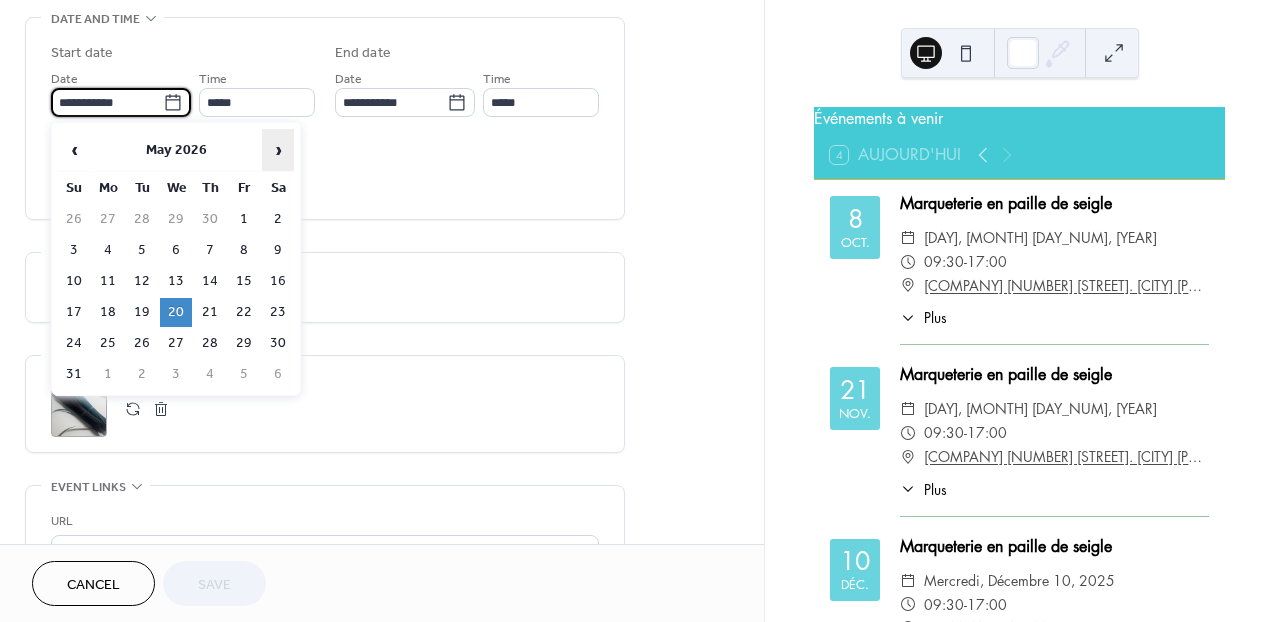 click on "›" at bounding box center (278, 150) 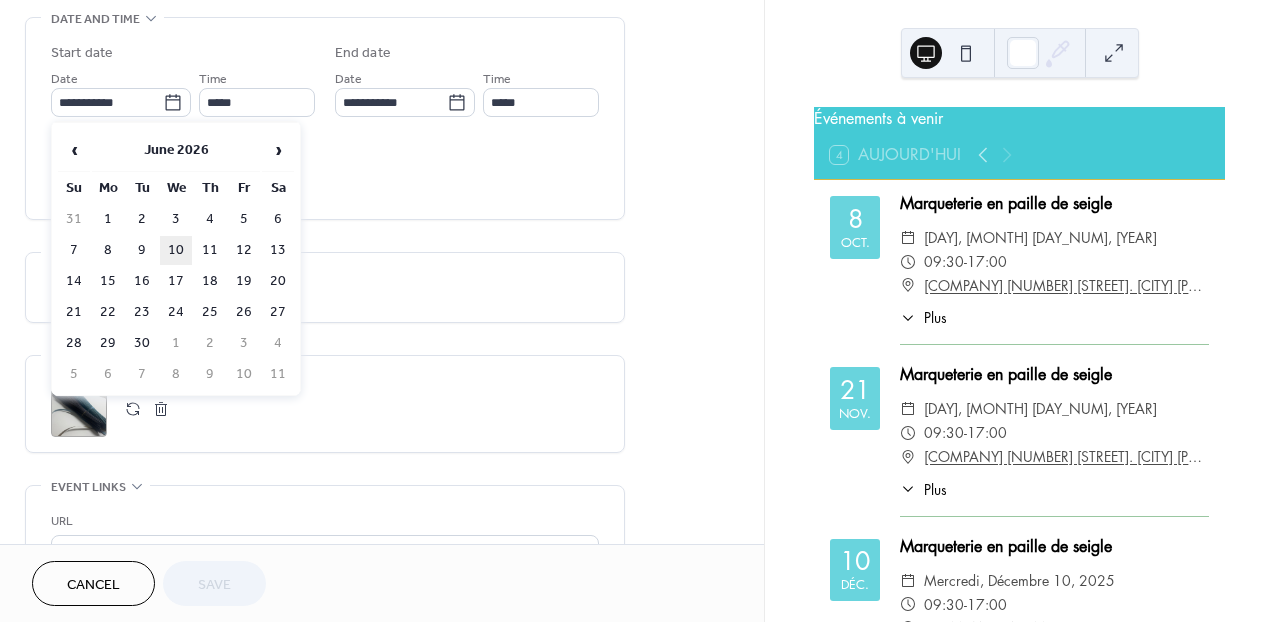 click on "10" at bounding box center [176, 250] 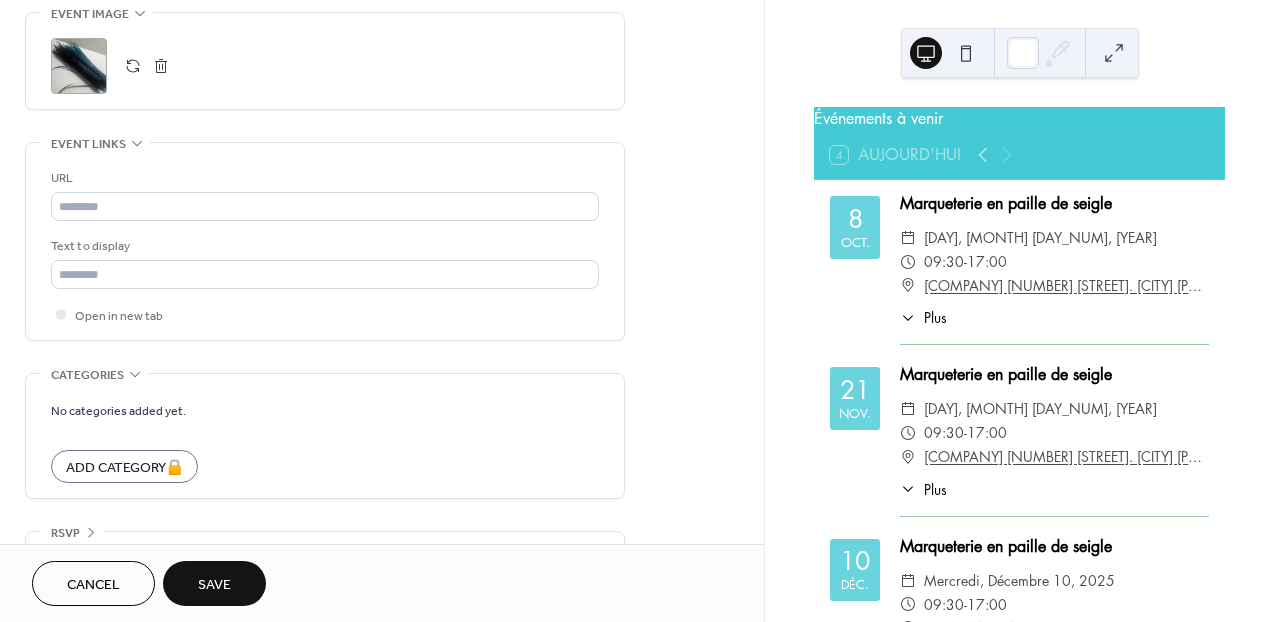 scroll, scrollTop: 1026, scrollLeft: 0, axis: vertical 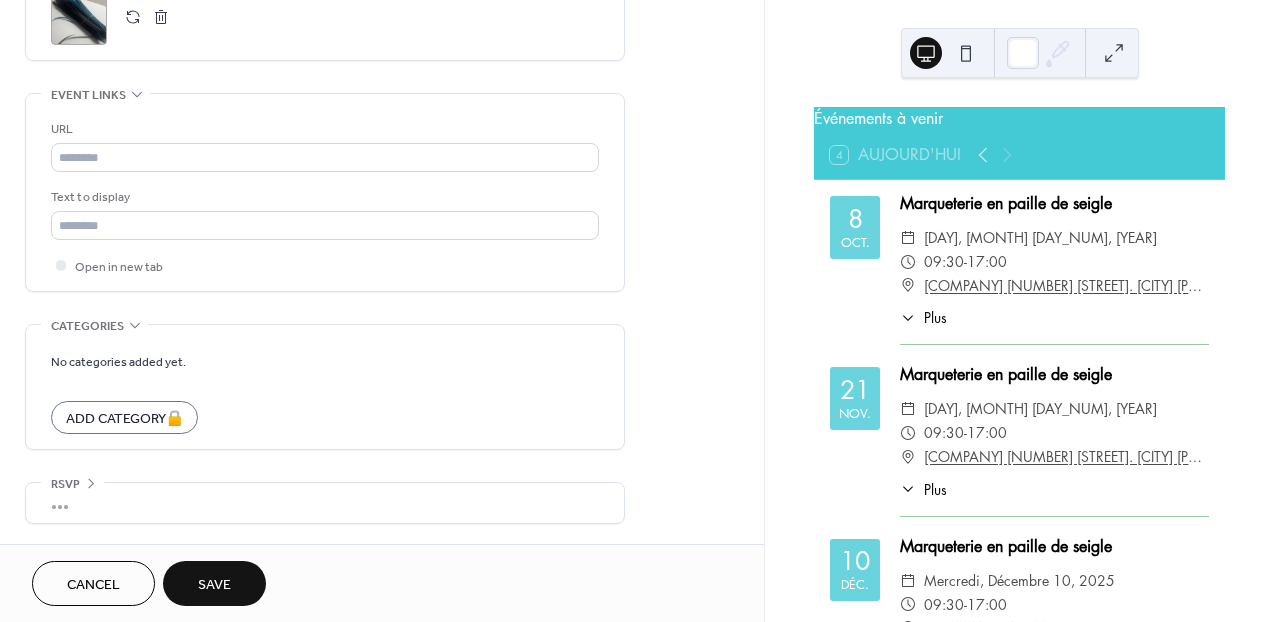 click on "Save" at bounding box center [214, 585] 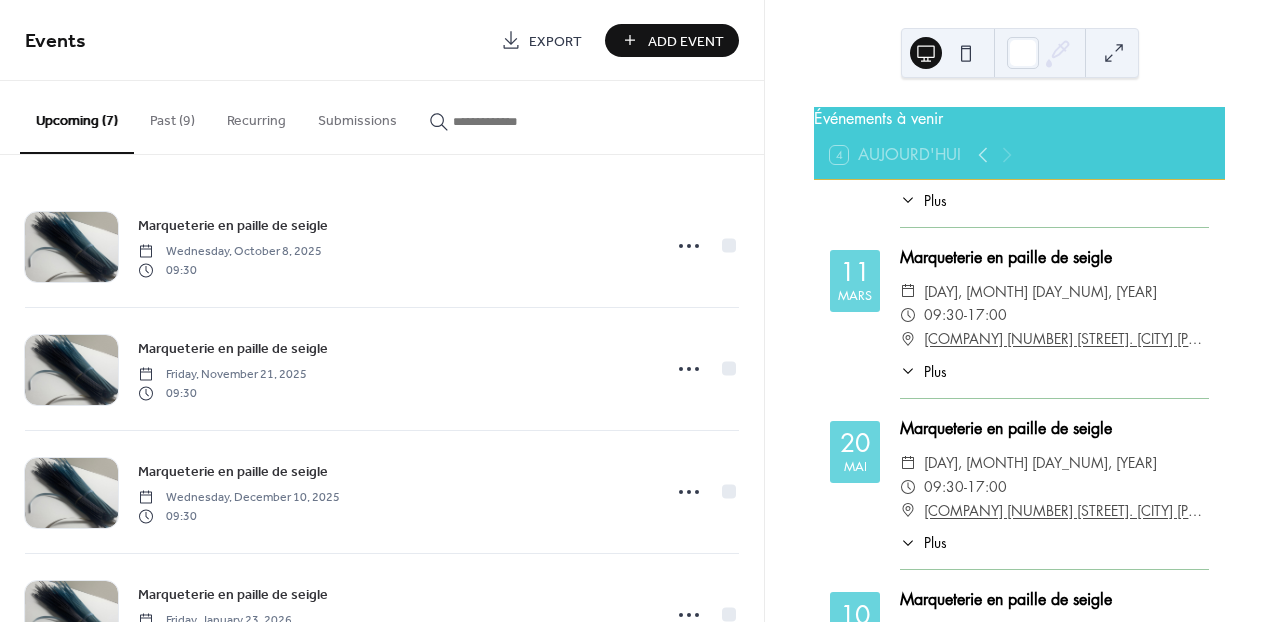 scroll, scrollTop: 672, scrollLeft: 0, axis: vertical 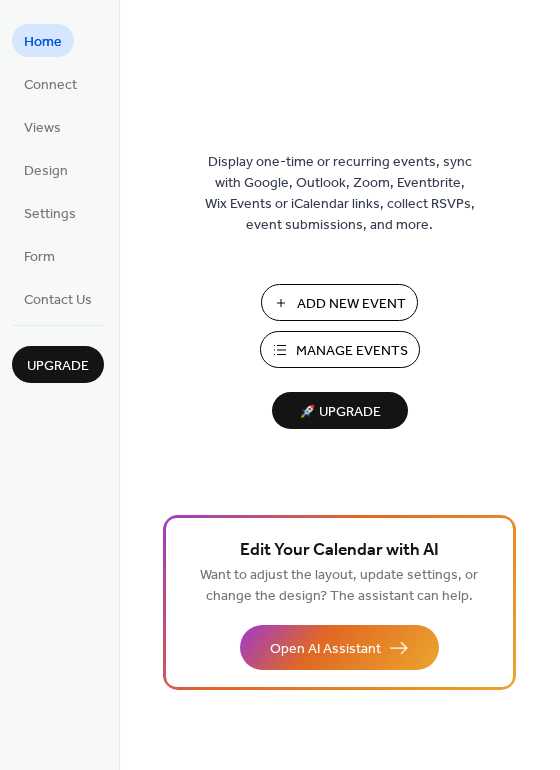 click on "Manage Events" at bounding box center (352, 351) 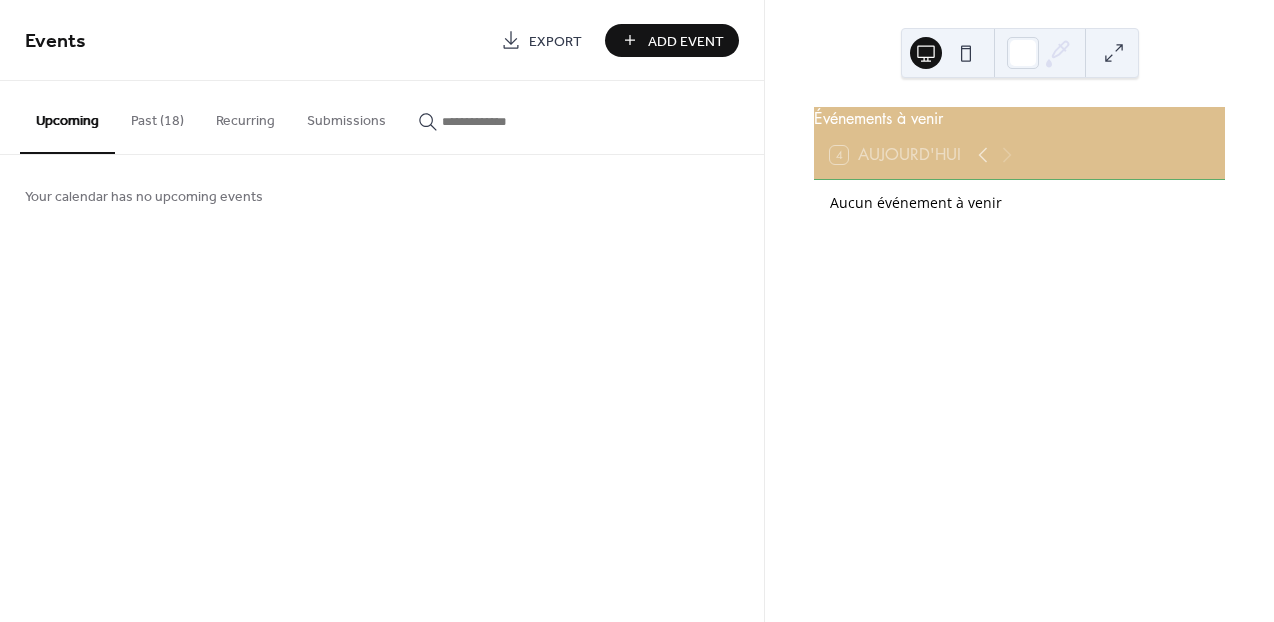 scroll, scrollTop: 0, scrollLeft: 0, axis: both 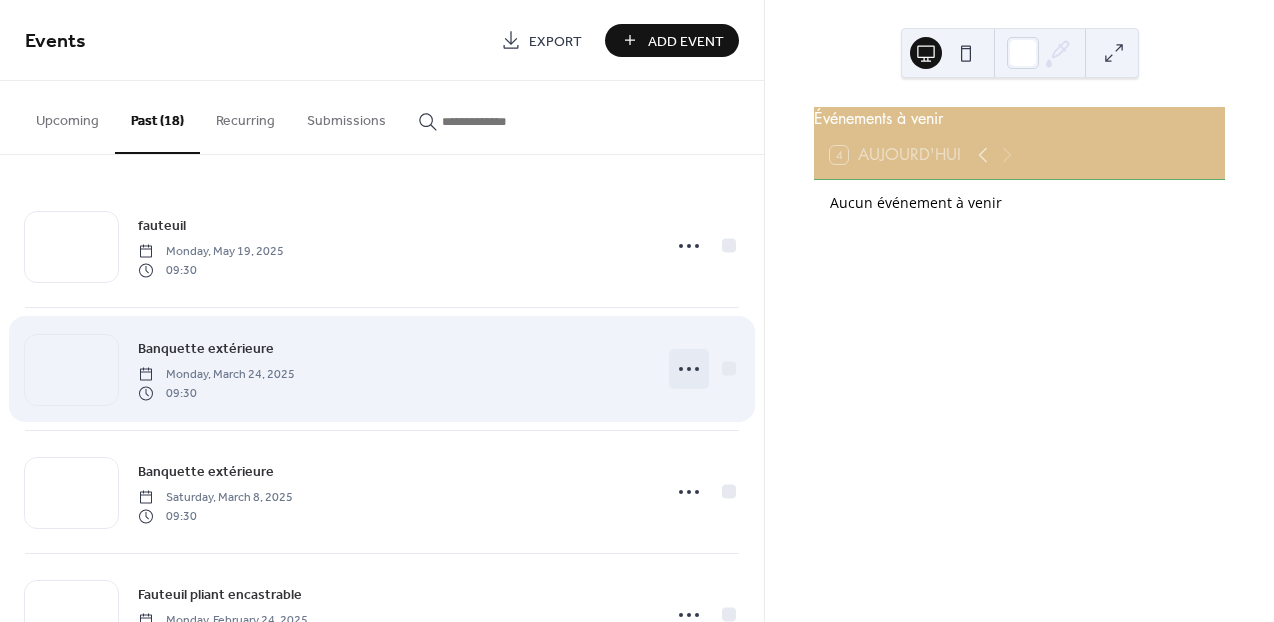 click 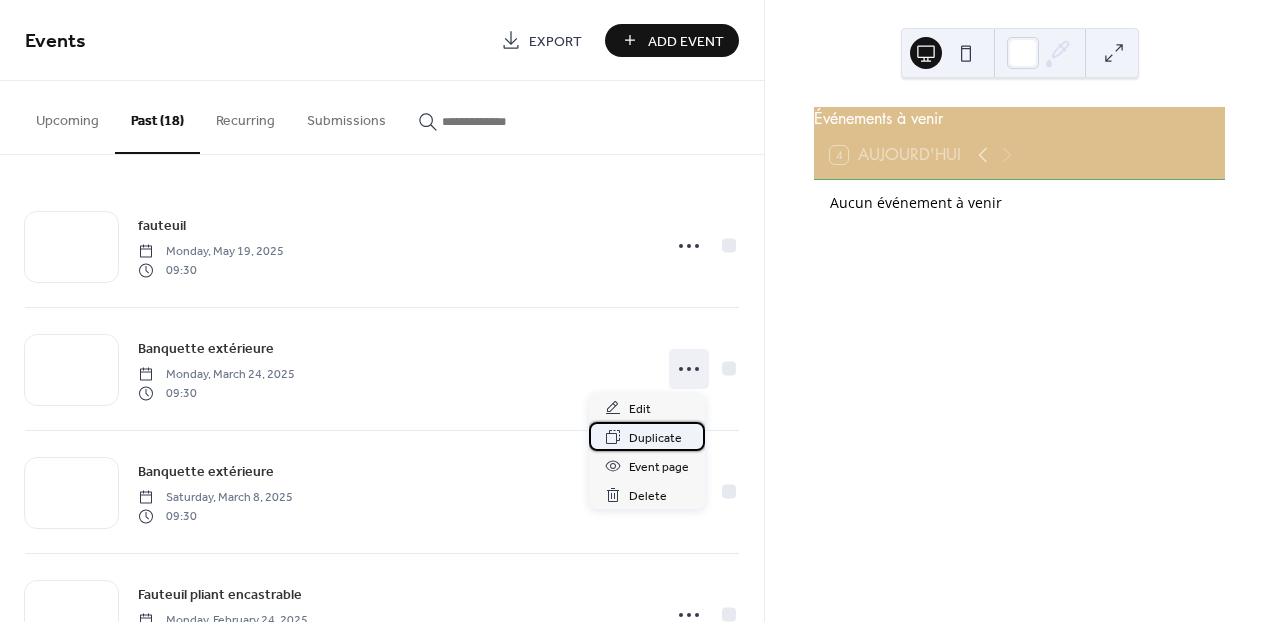 click on "Duplicate" at bounding box center (655, 438) 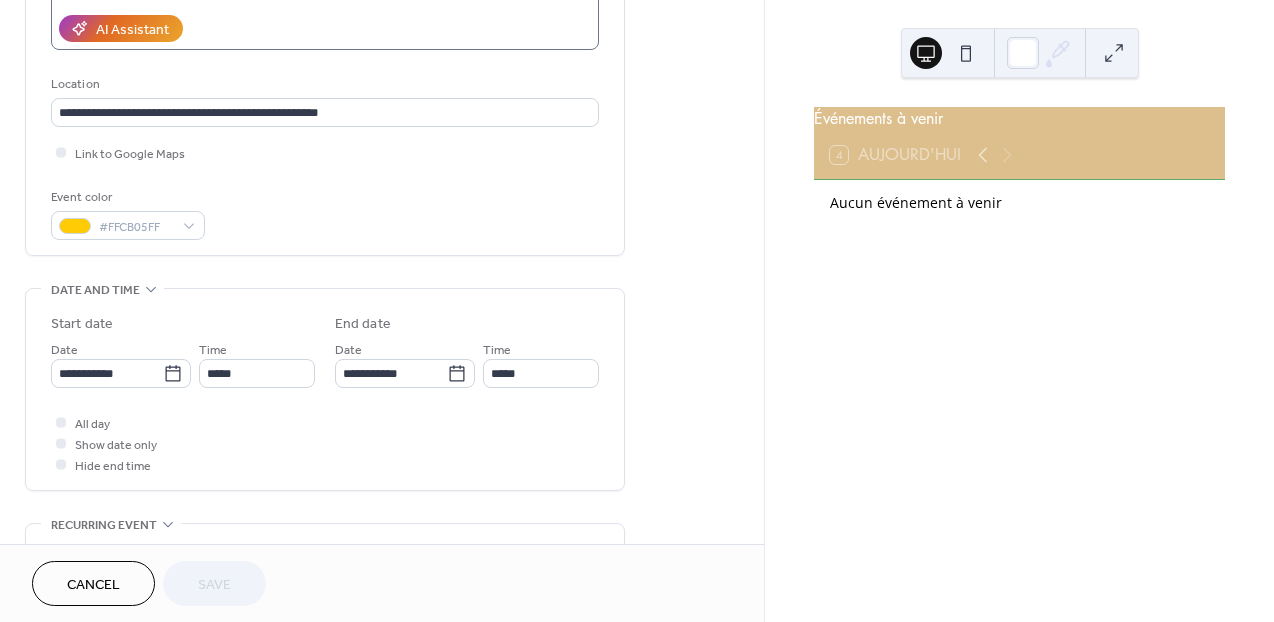scroll, scrollTop: 372, scrollLeft: 0, axis: vertical 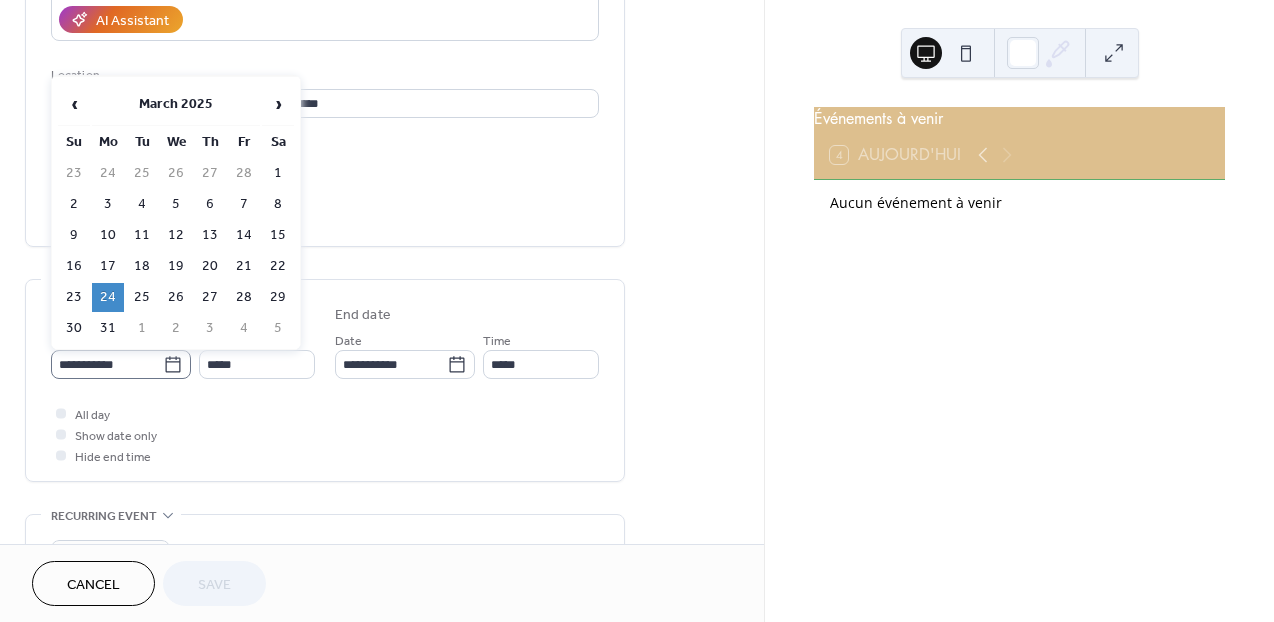 click 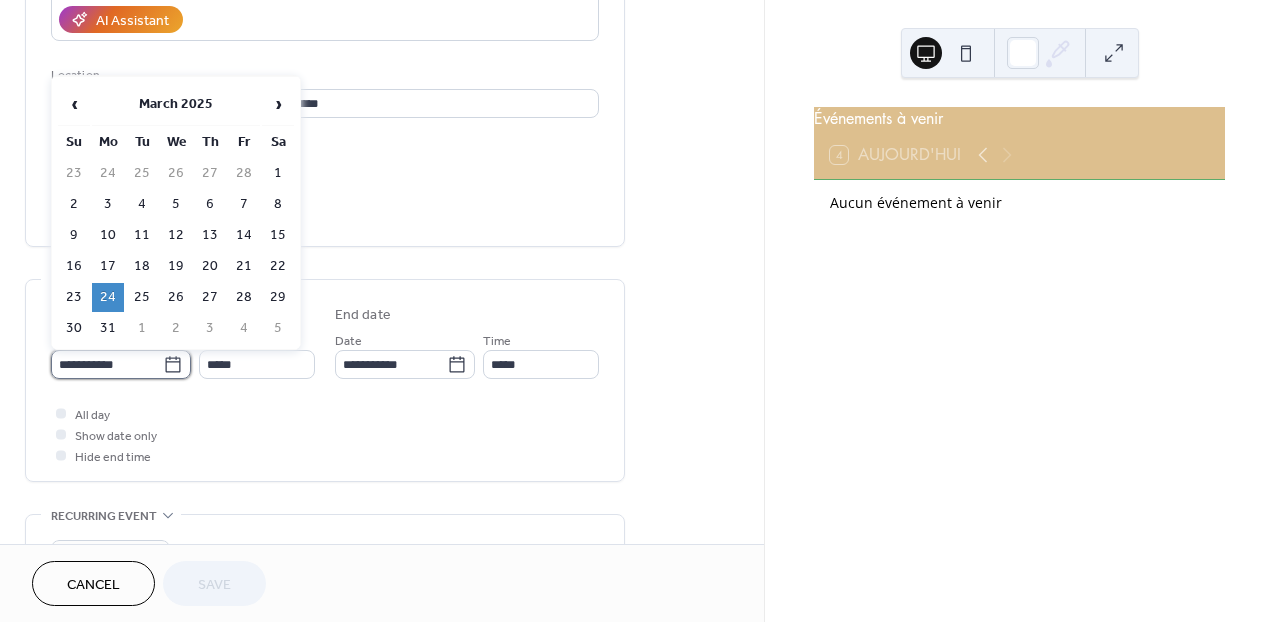 click on "**********" at bounding box center (107, 364) 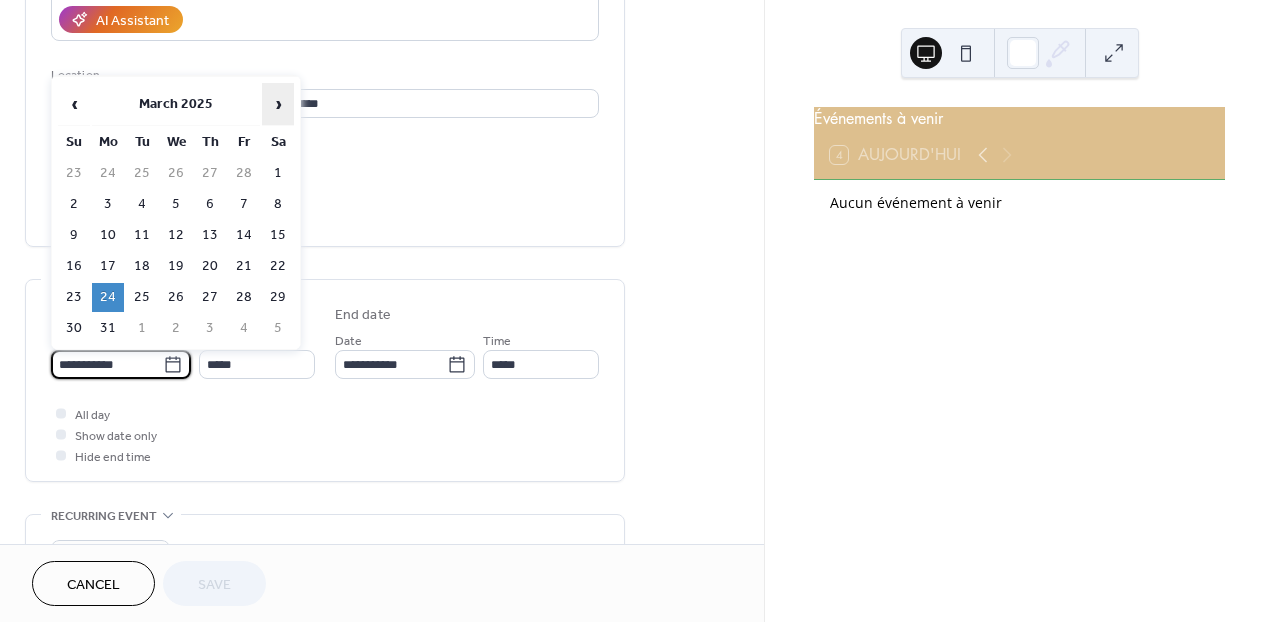 click on "›" at bounding box center [278, 104] 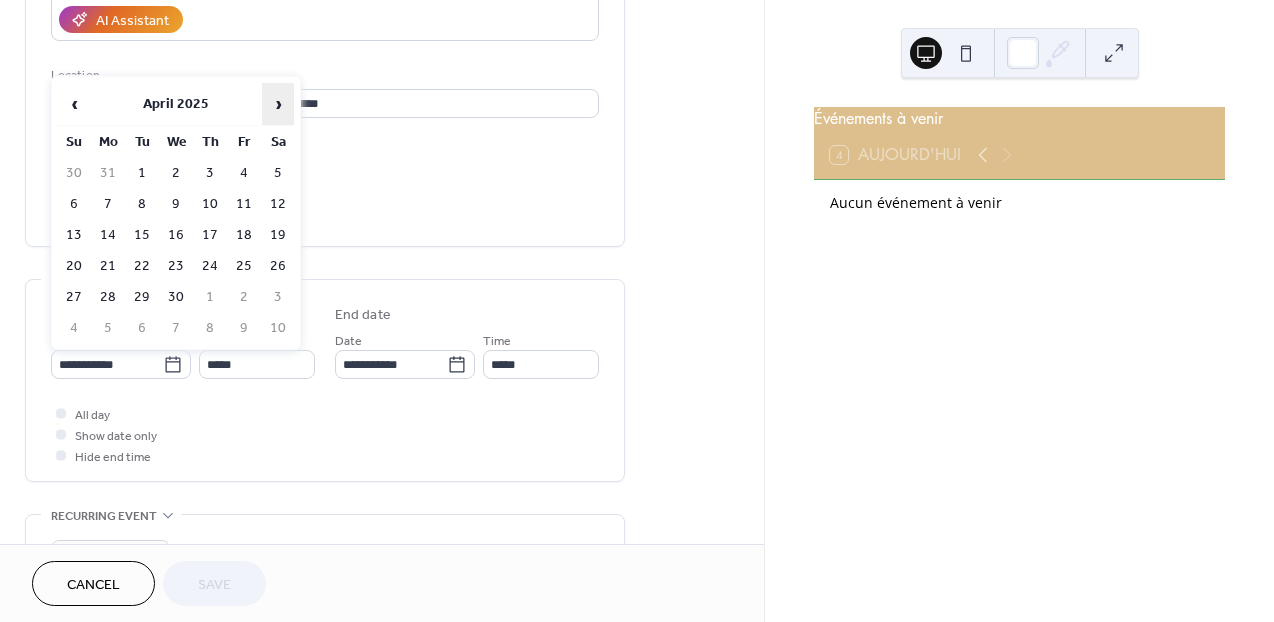 click on "›" at bounding box center [278, 104] 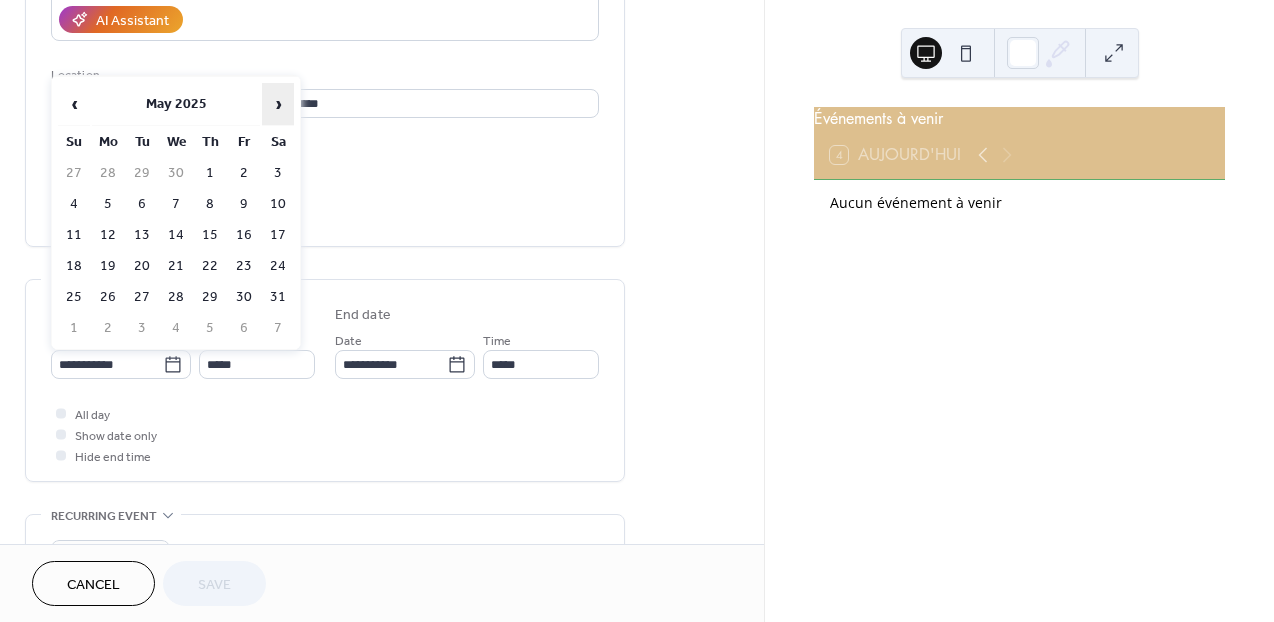 click on "›" at bounding box center [278, 104] 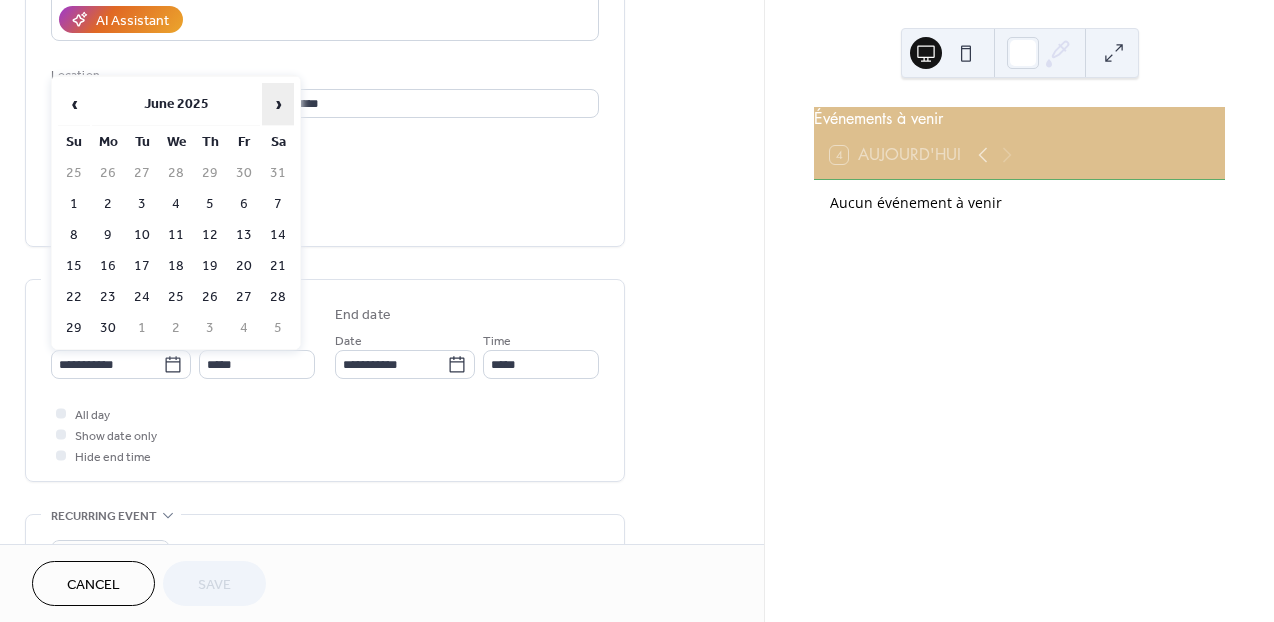 click on "›" at bounding box center (278, 104) 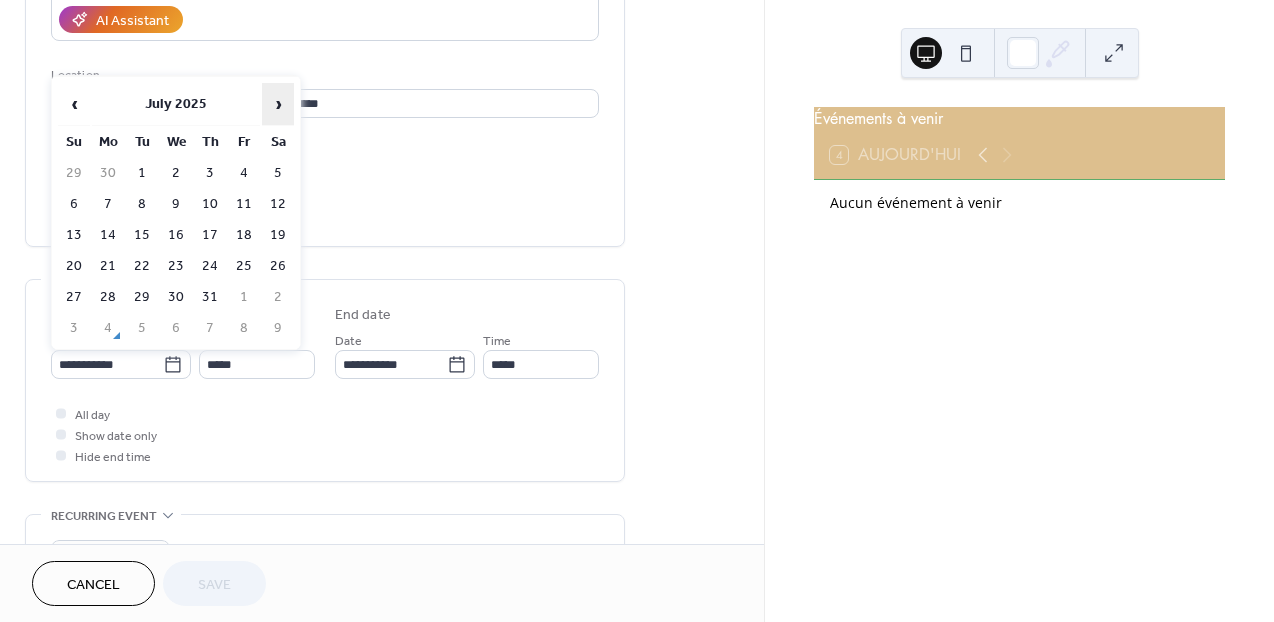 click on "›" at bounding box center [278, 104] 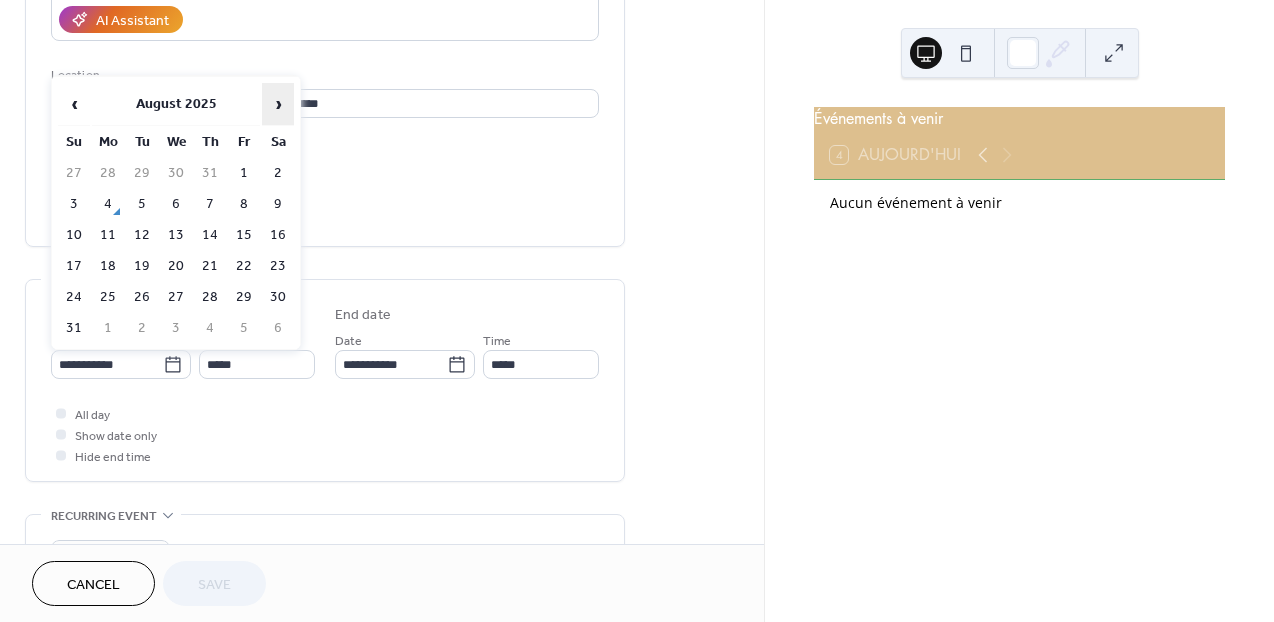 click on "›" at bounding box center (278, 104) 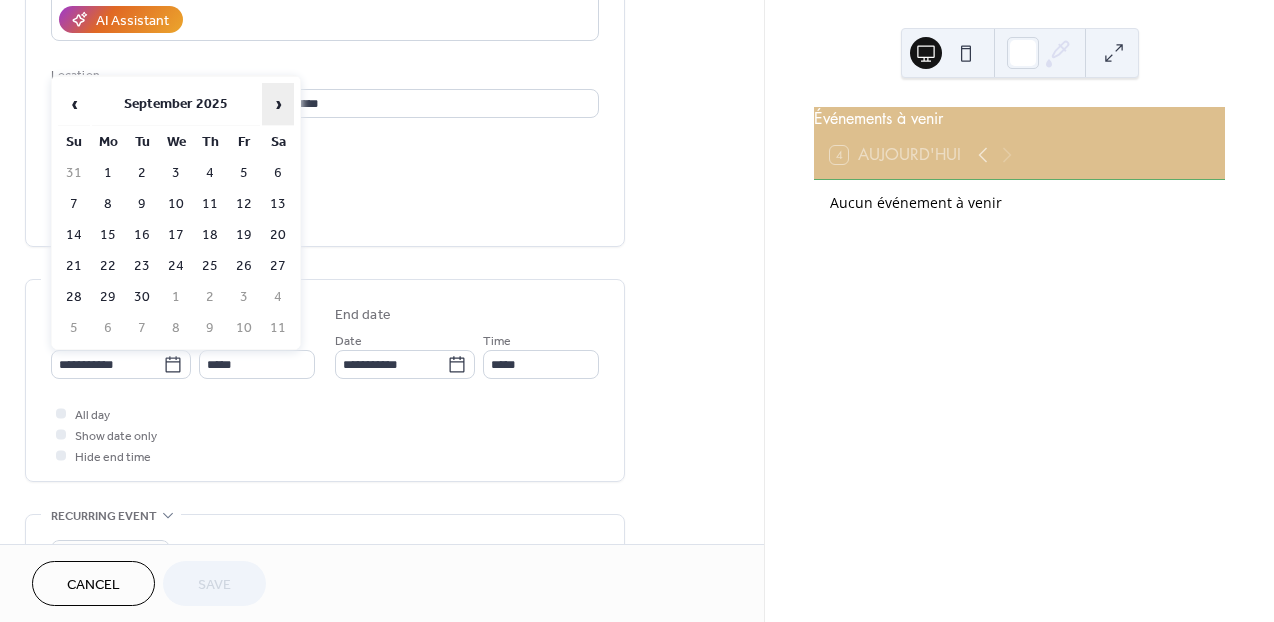 click on "›" at bounding box center (278, 104) 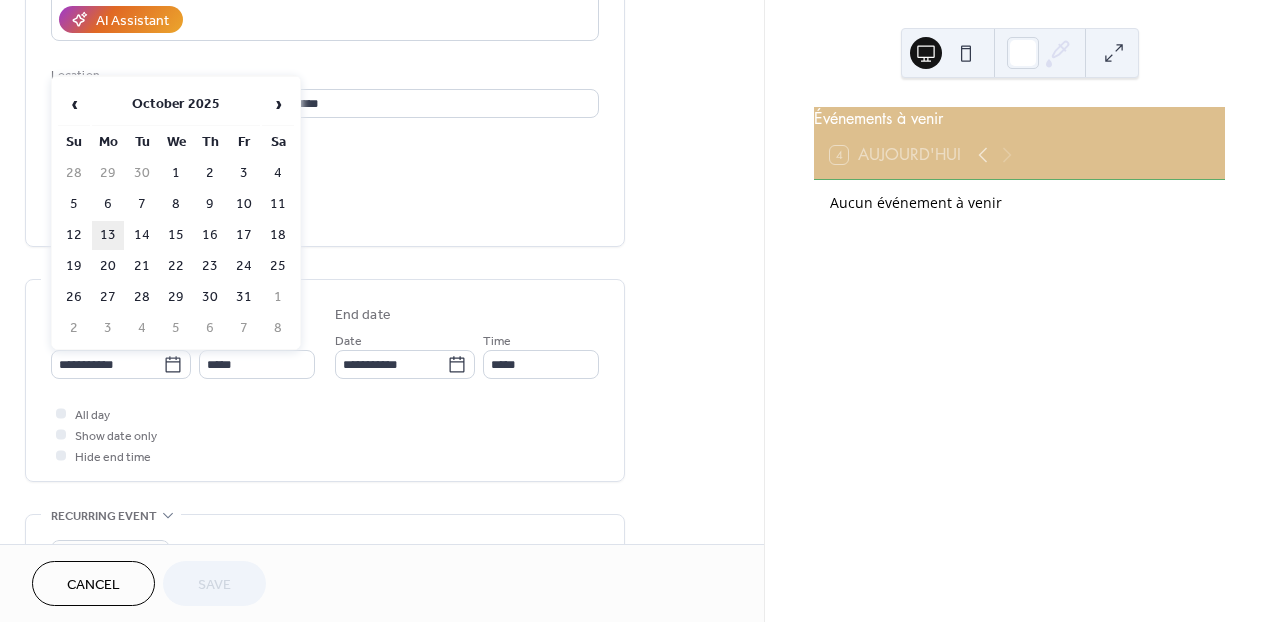 click on "13" at bounding box center [108, 235] 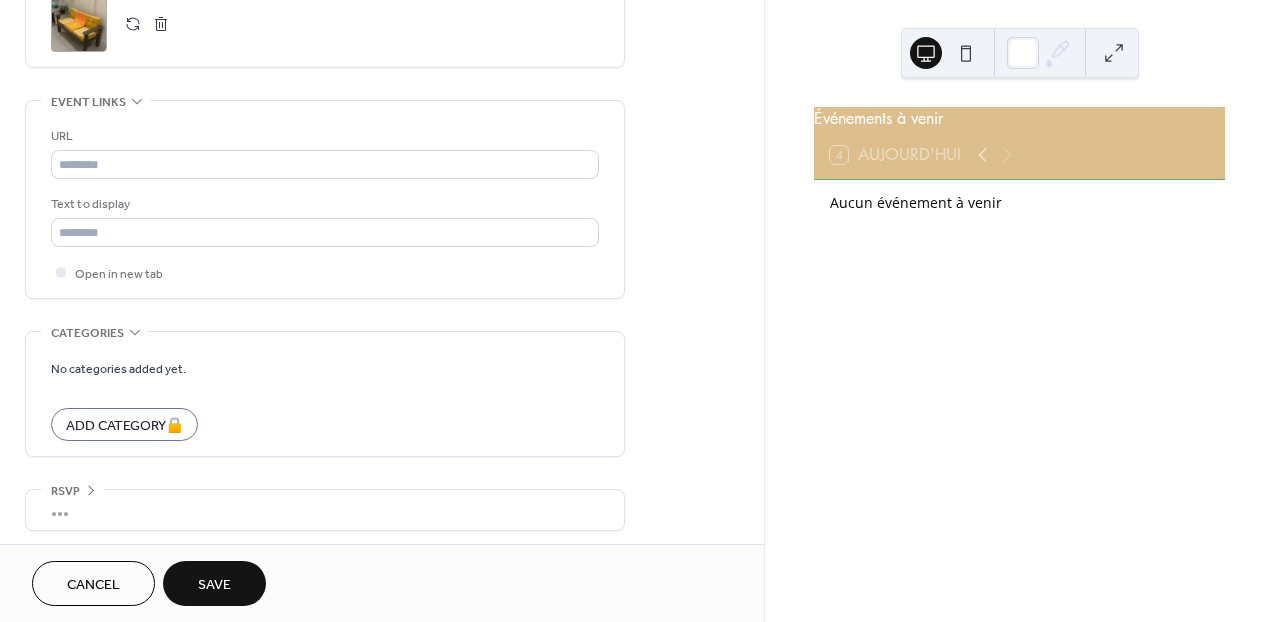 scroll, scrollTop: 1026, scrollLeft: 0, axis: vertical 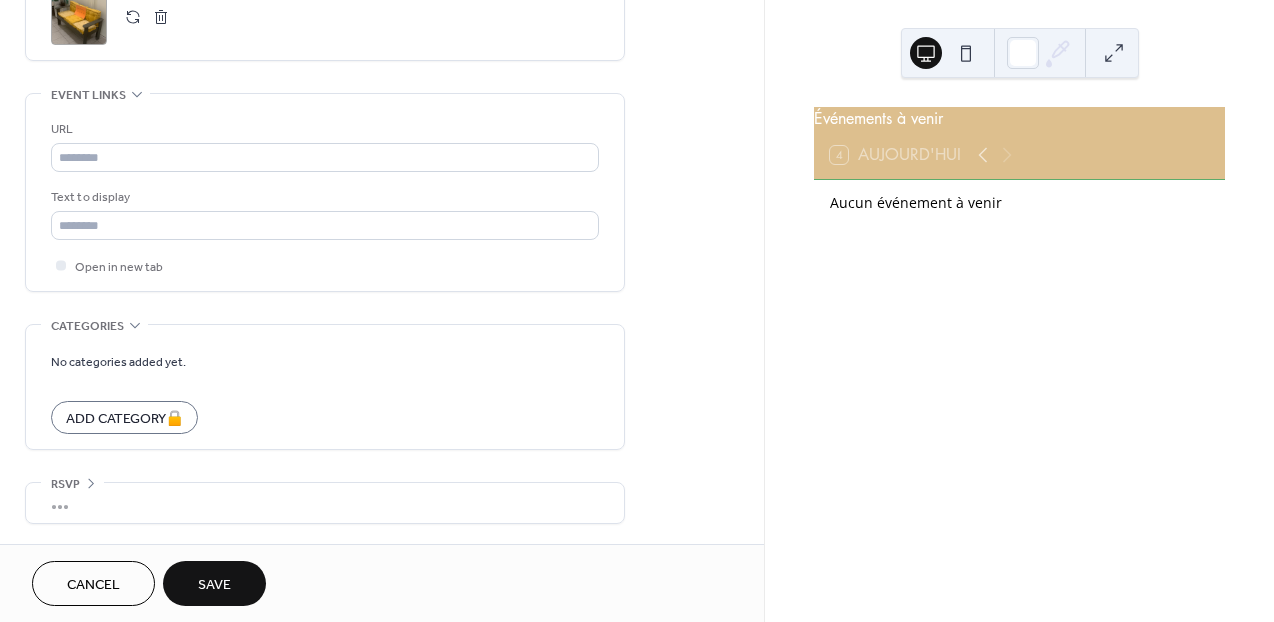 click on "Save" at bounding box center (214, 585) 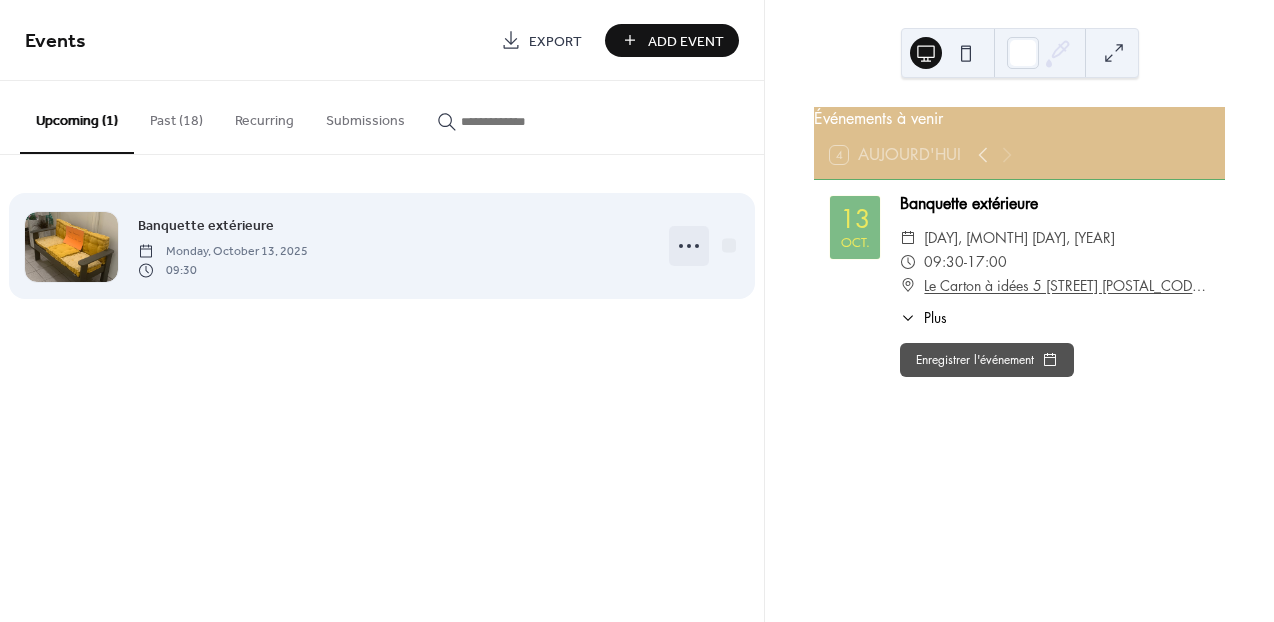 click 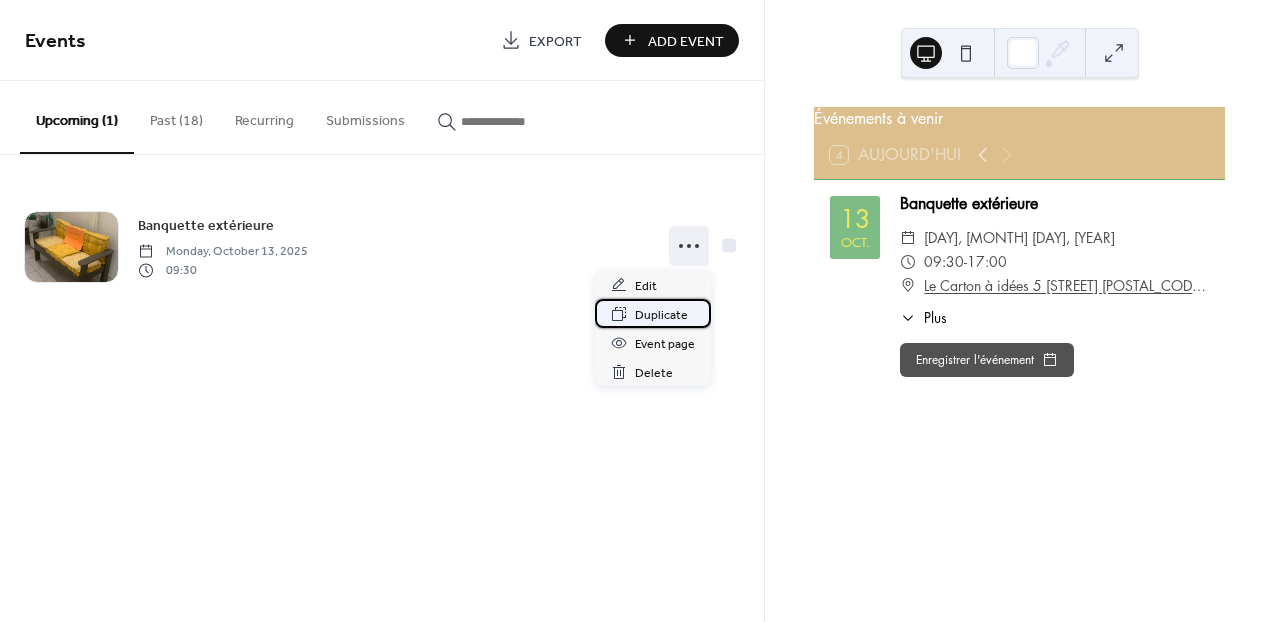 click on "Duplicate" at bounding box center (661, 315) 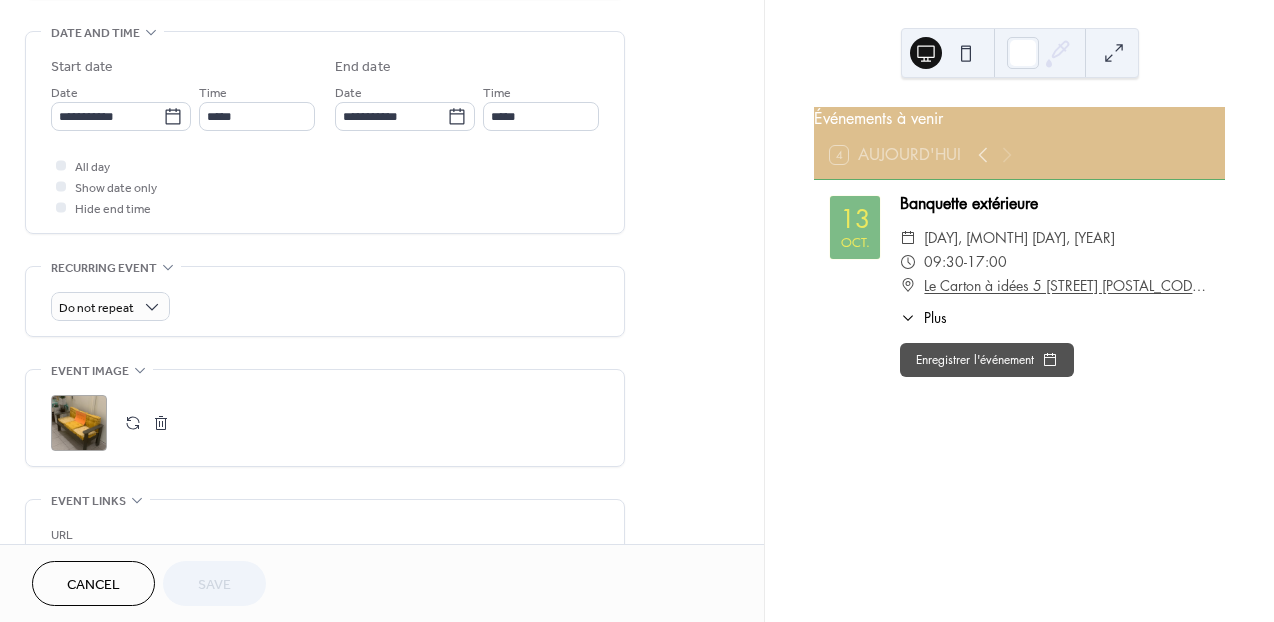 scroll, scrollTop: 621, scrollLeft: 0, axis: vertical 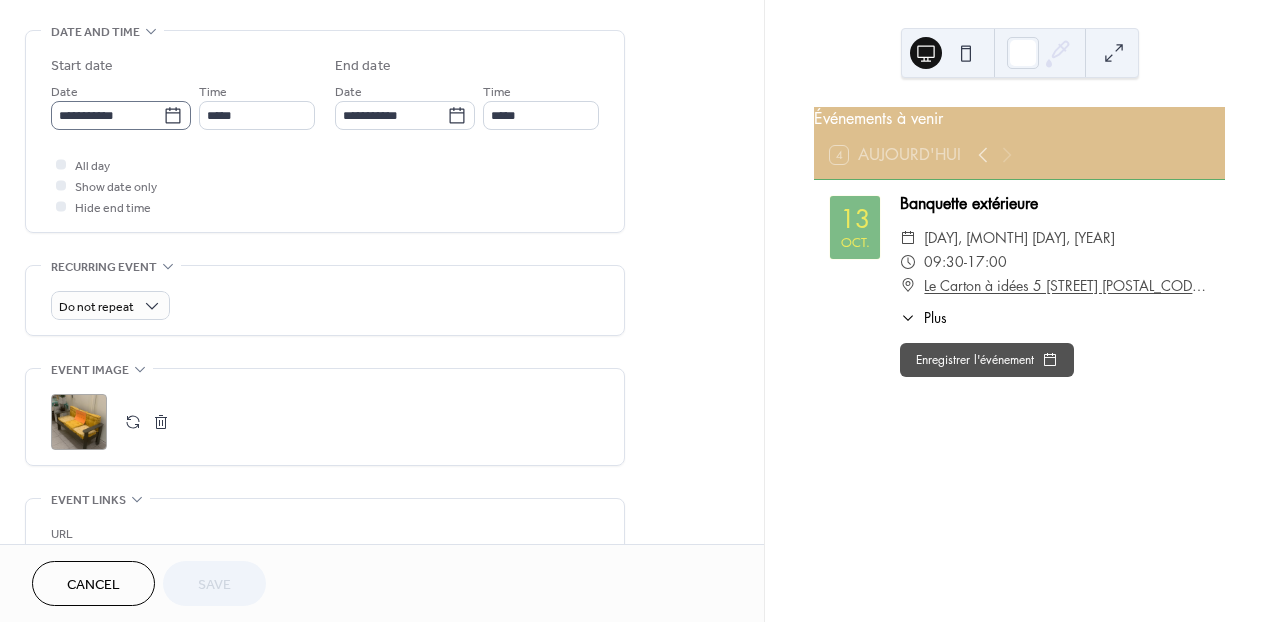 click 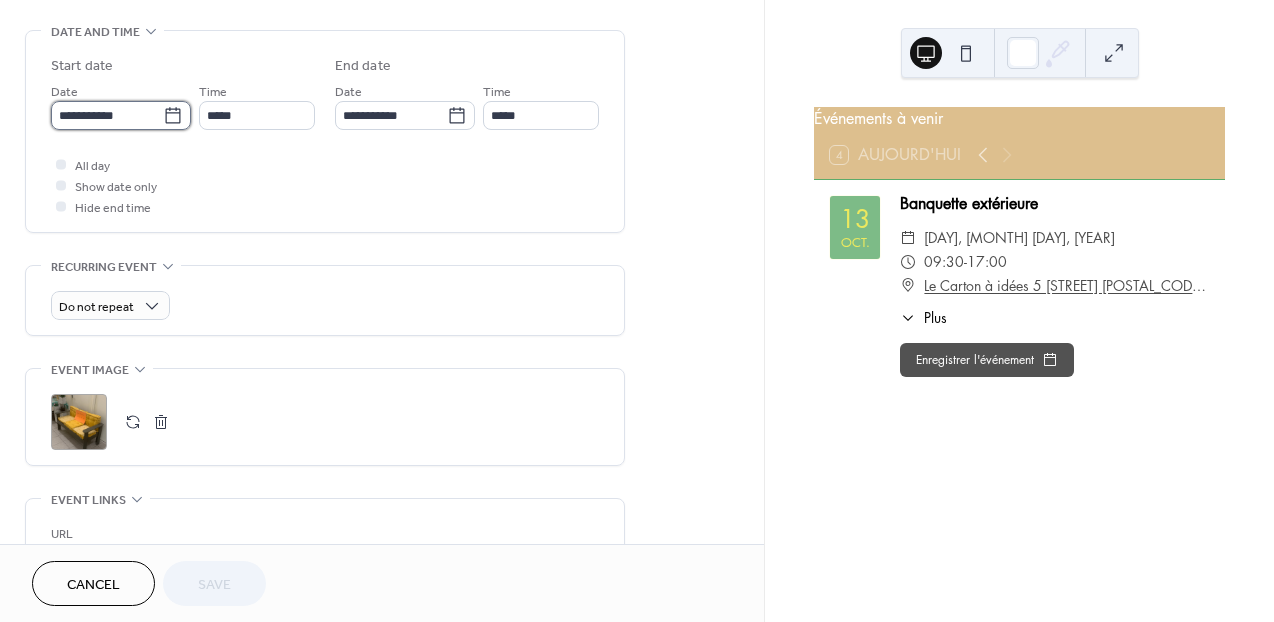 click on "**********" at bounding box center [107, 115] 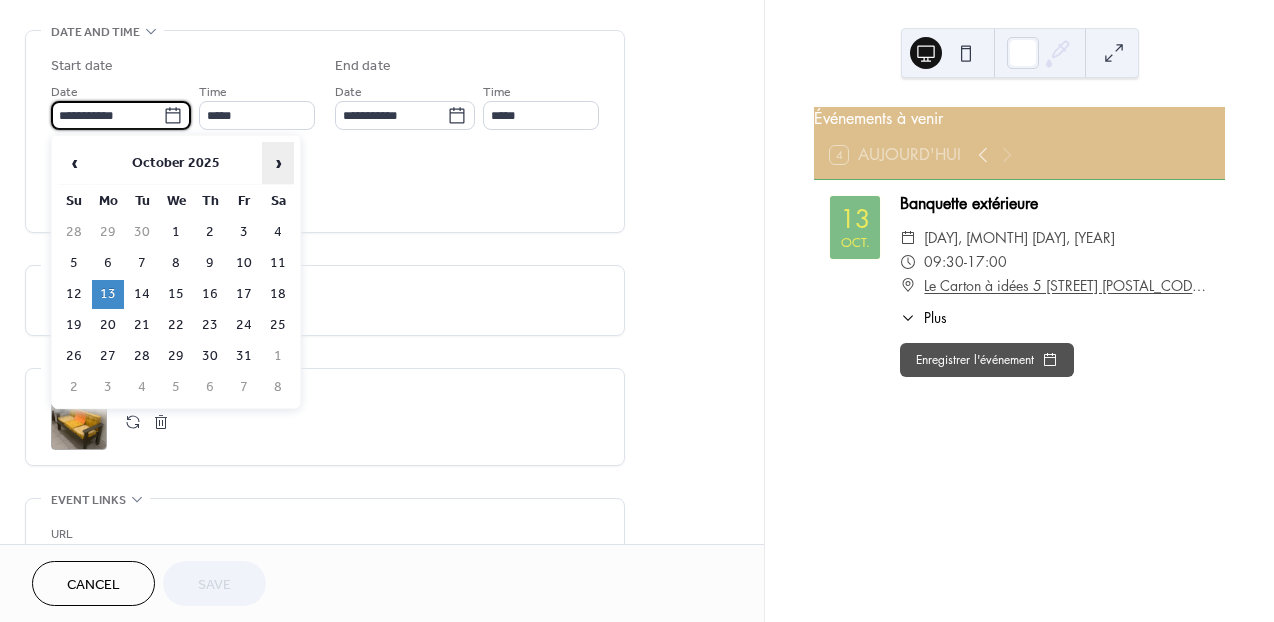 click on "›" at bounding box center [278, 163] 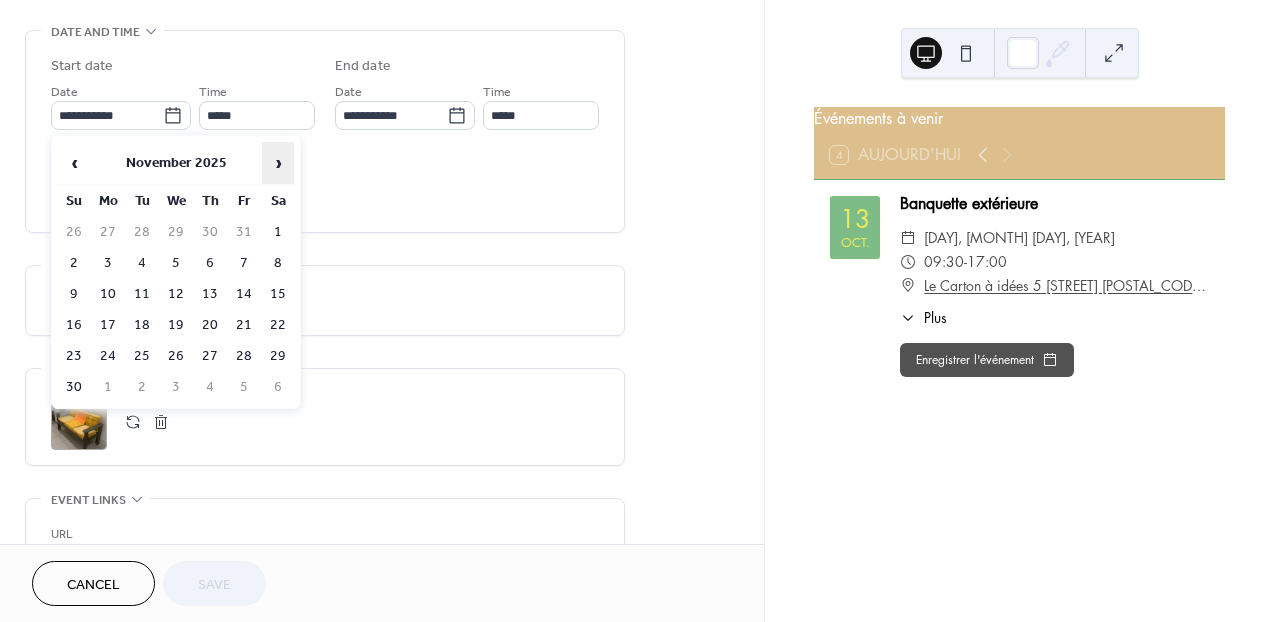 click on "›" at bounding box center [278, 163] 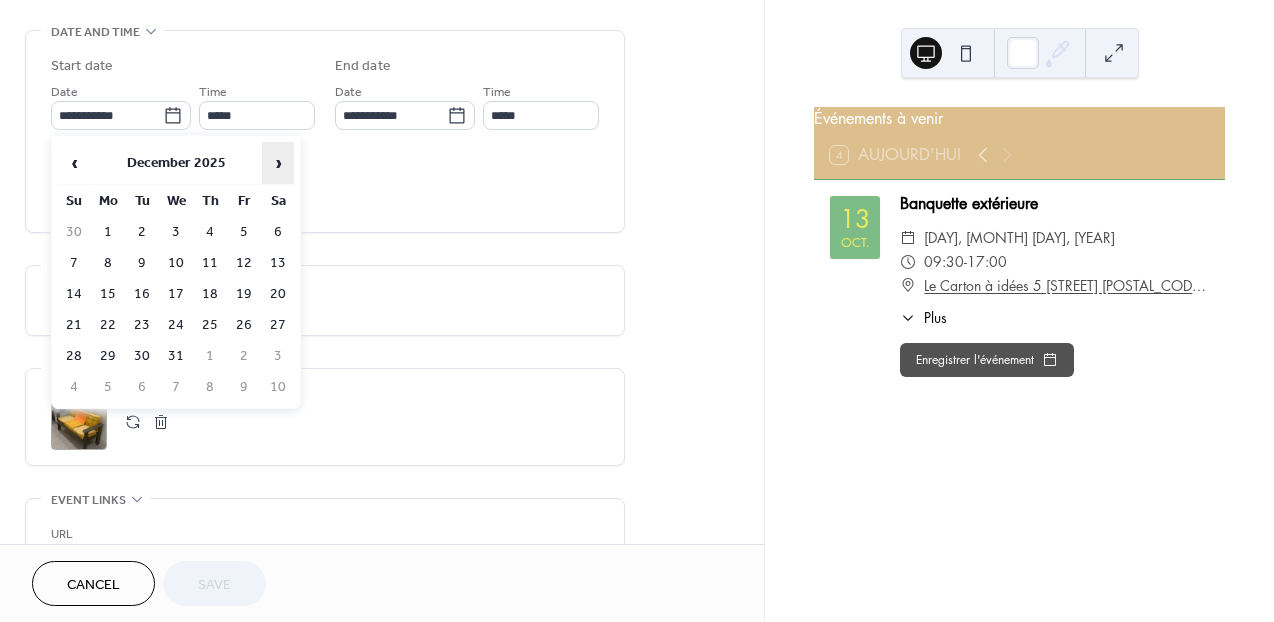 click on "›" at bounding box center (278, 163) 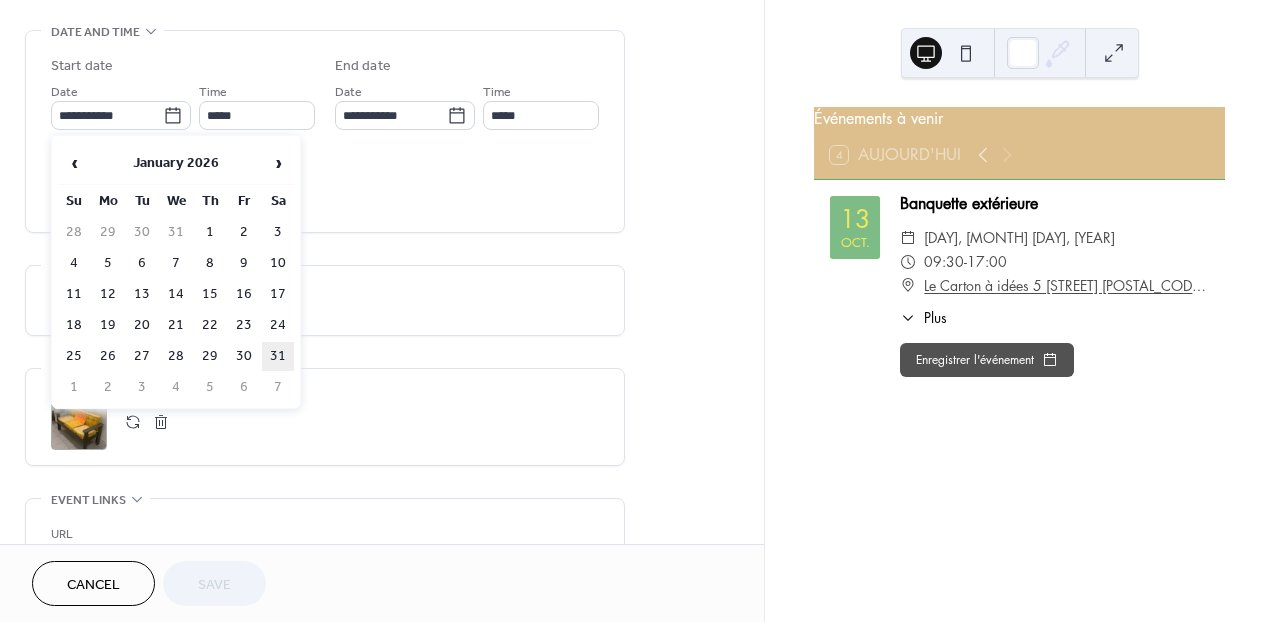 click on "31" at bounding box center (278, 356) 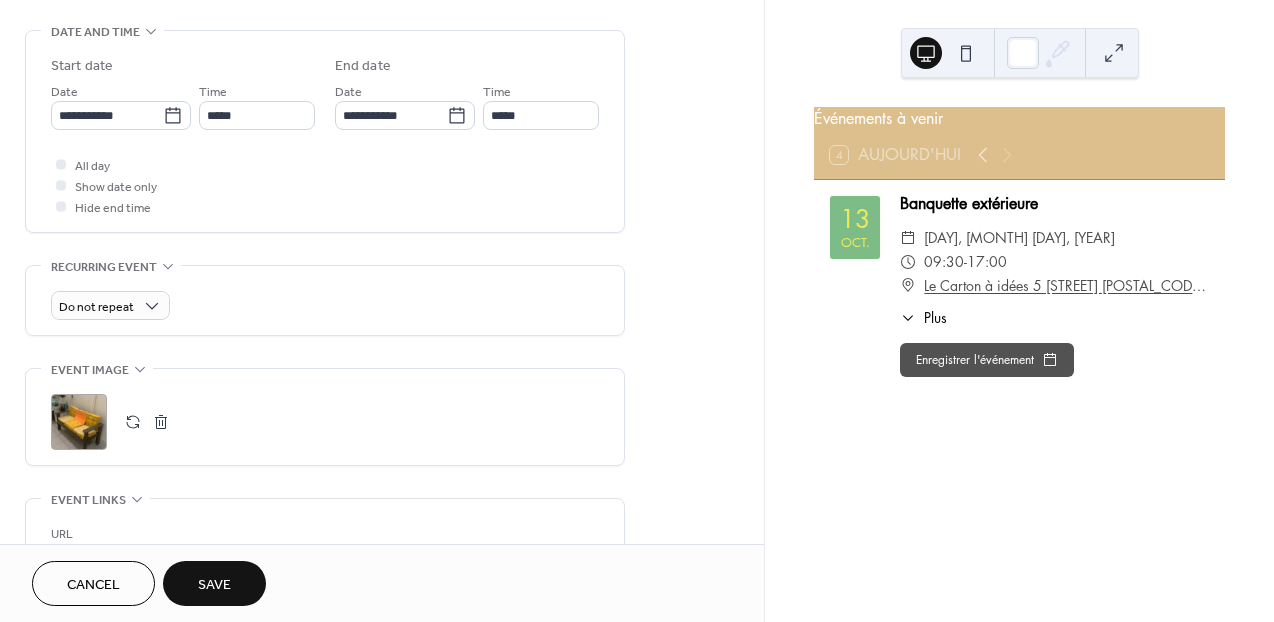 click on "Save" at bounding box center (214, 585) 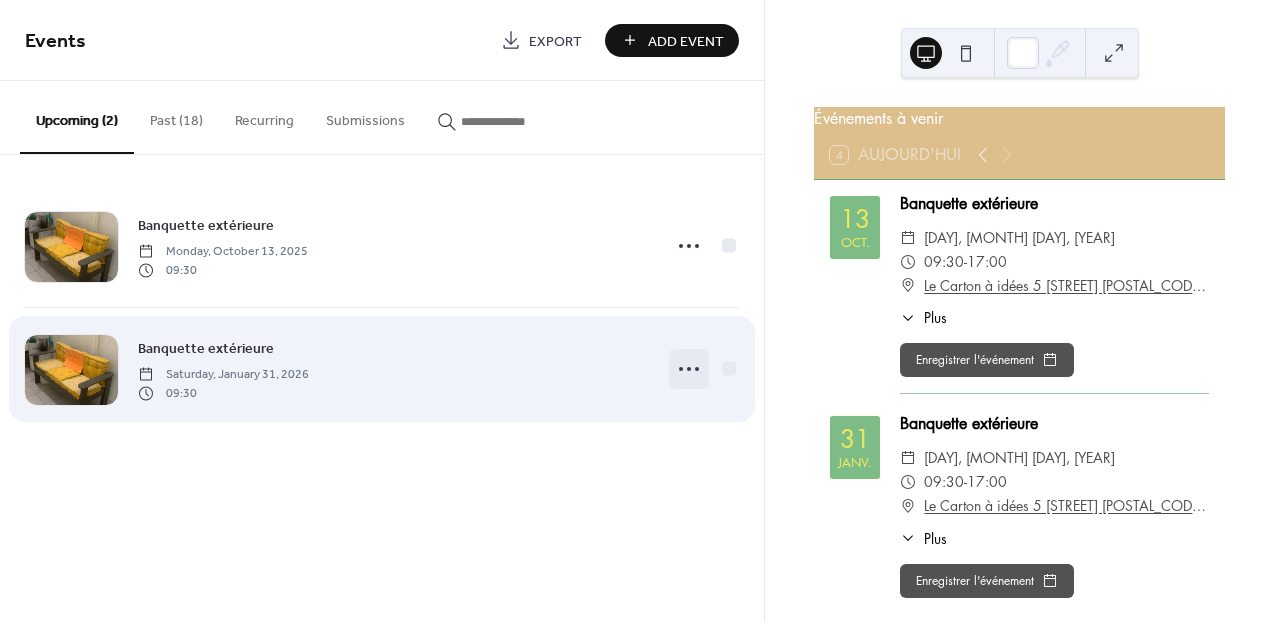 click 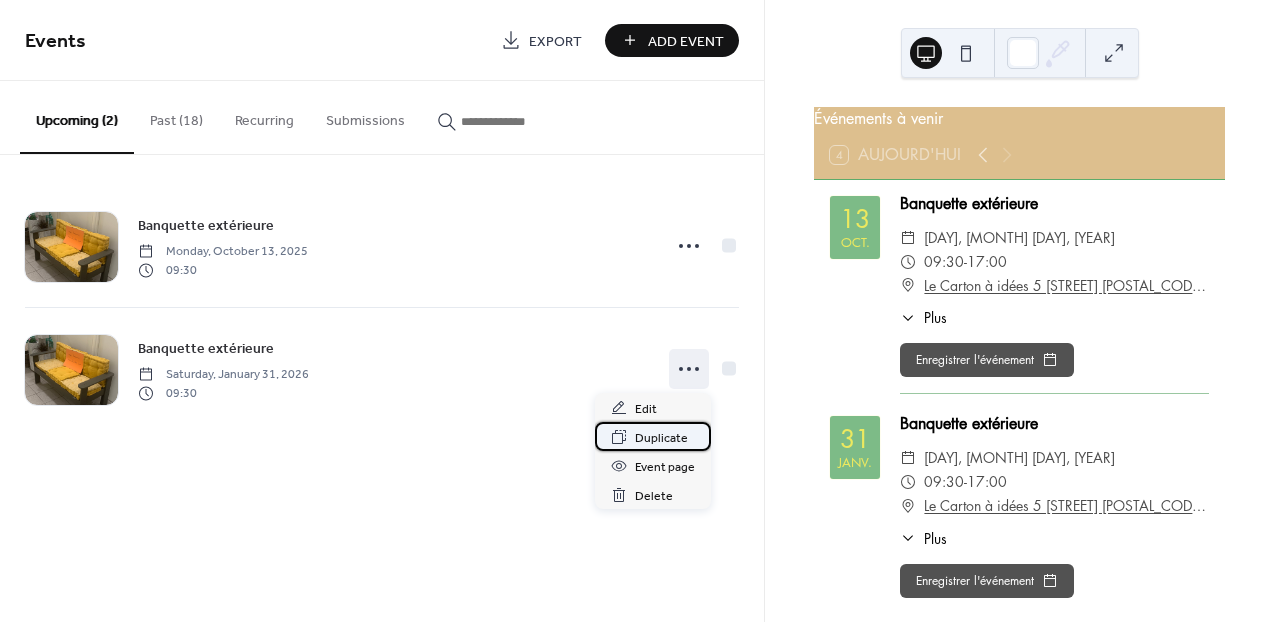 click on "Duplicate" at bounding box center (661, 438) 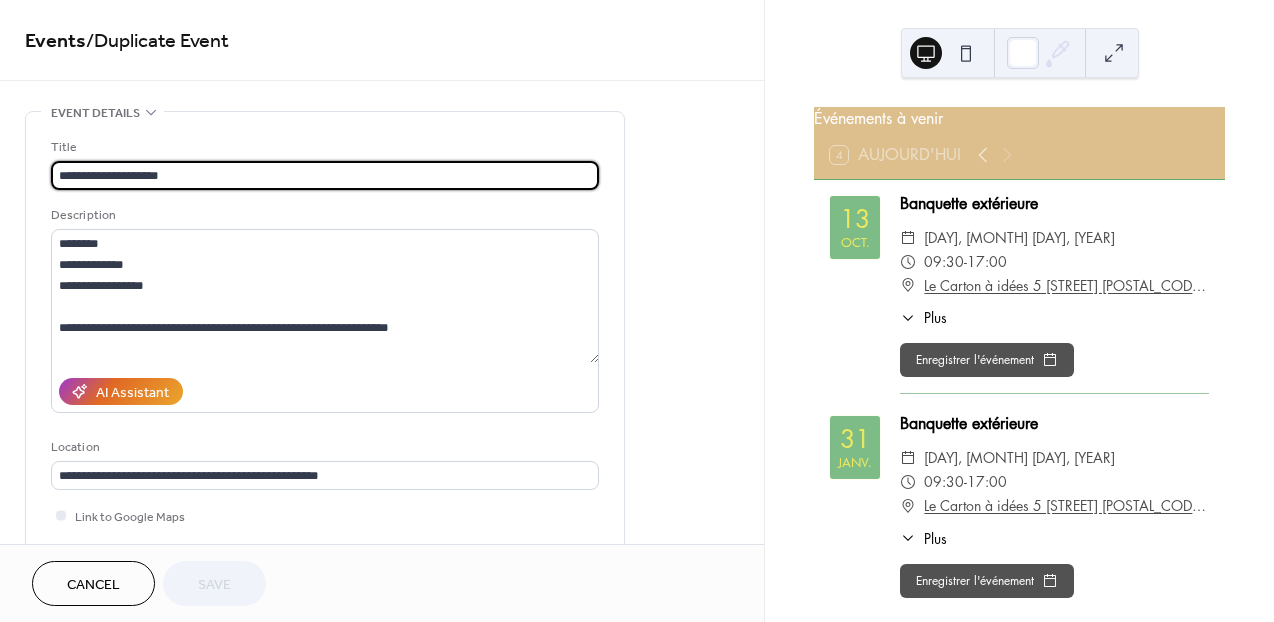 drag, startPoint x: 180, startPoint y: 176, endPoint x: 52, endPoint y: 178, distance: 128.01562 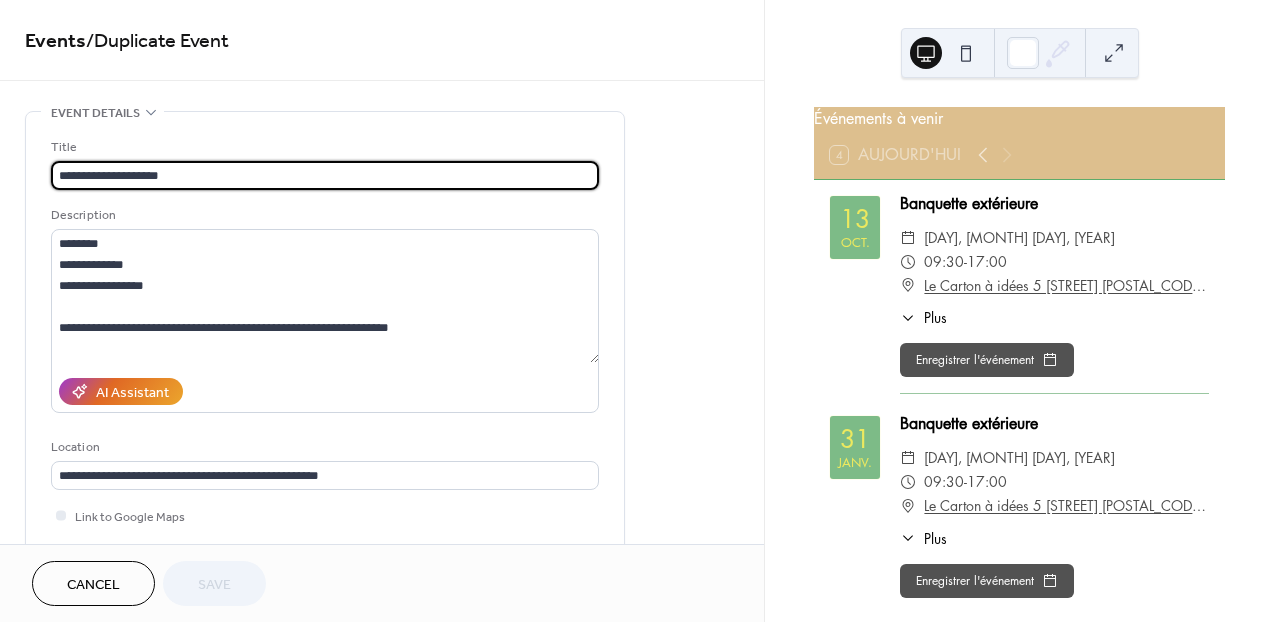 click on "**********" at bounding box center [325, 175] 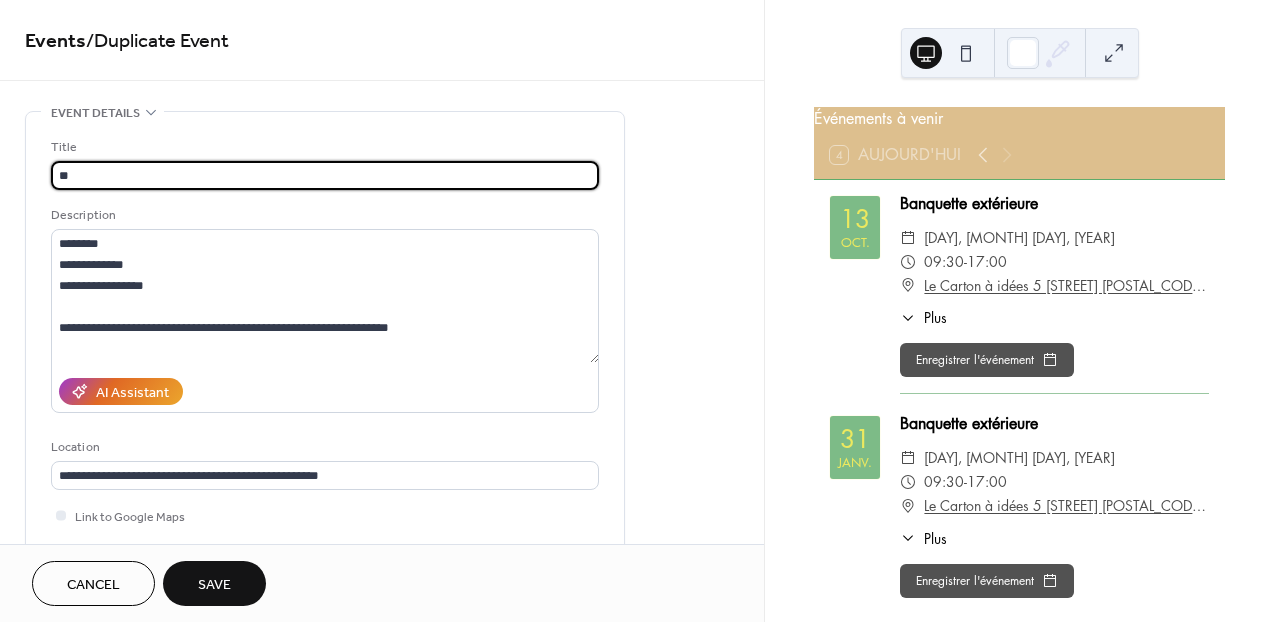 type on "*" 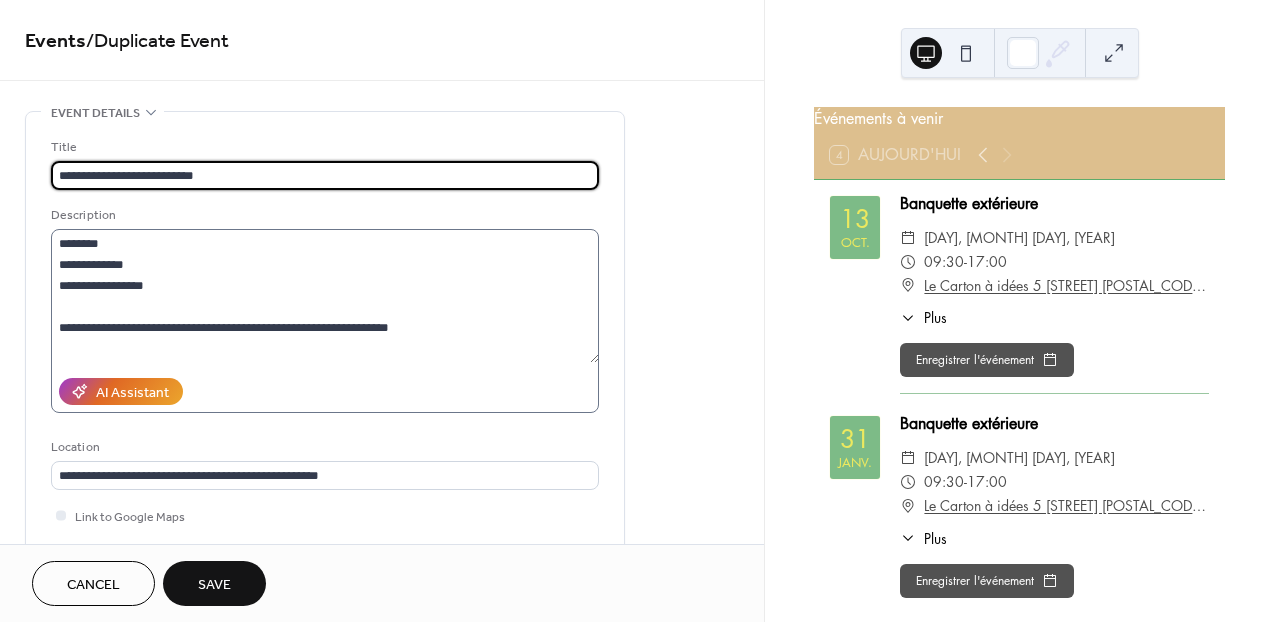 type on "**********" 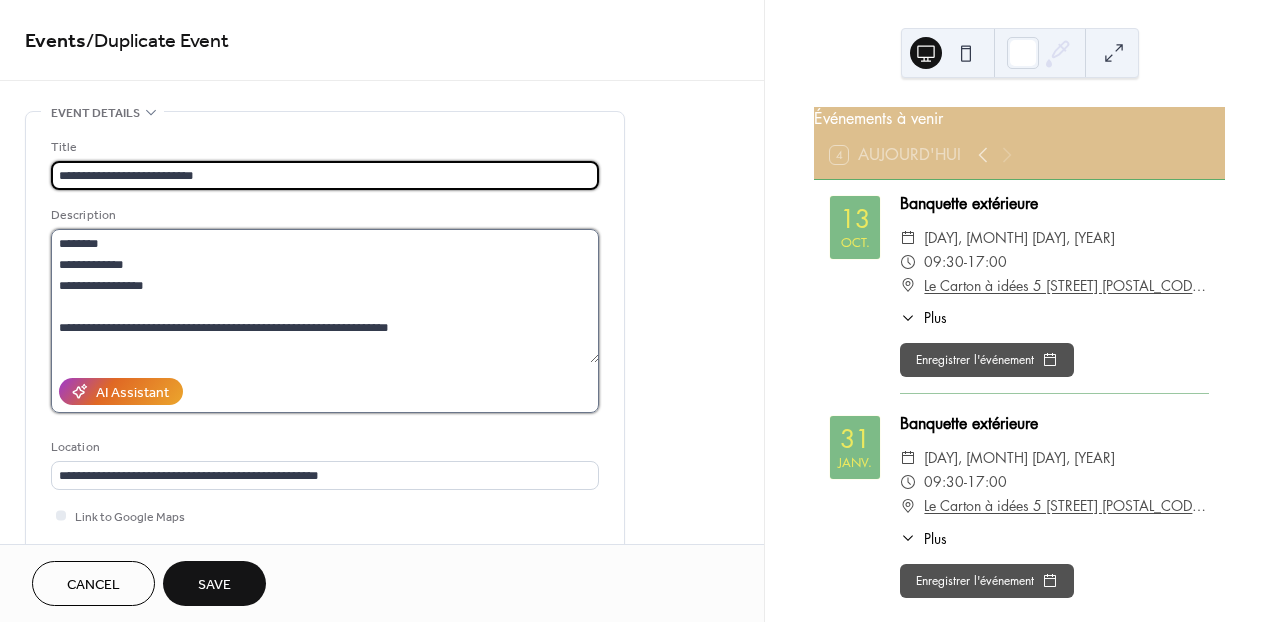 click on "**********" at bounding box center [325, 296] 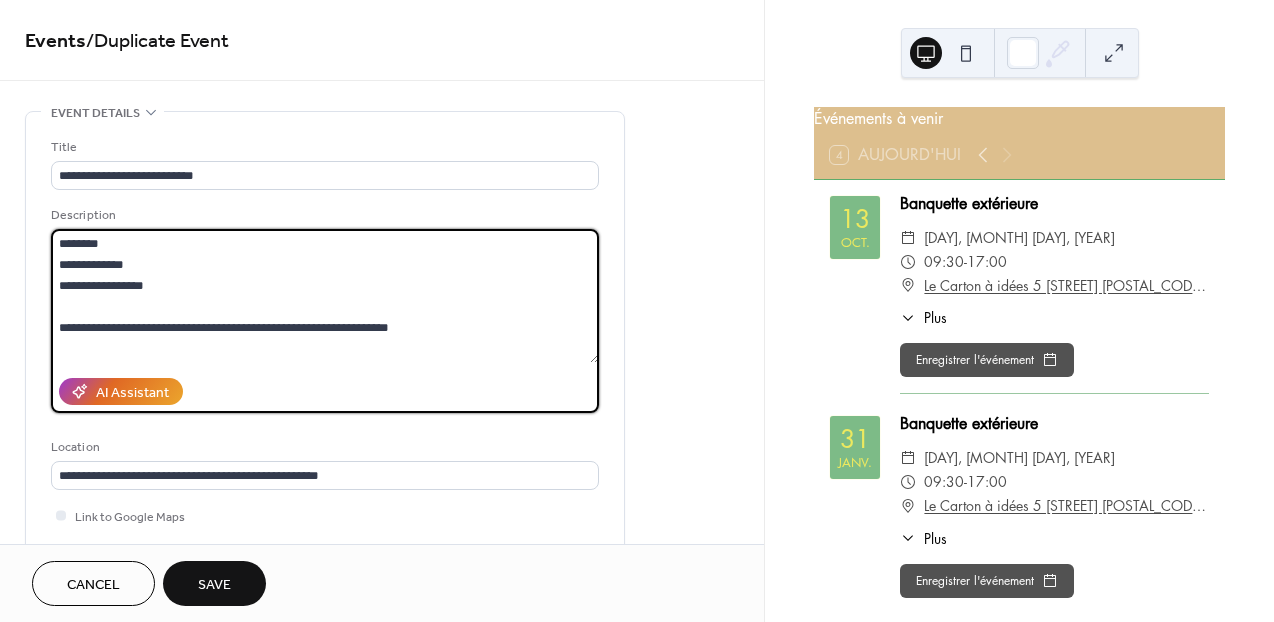 click on "**********" at bounding box center [325, 296] 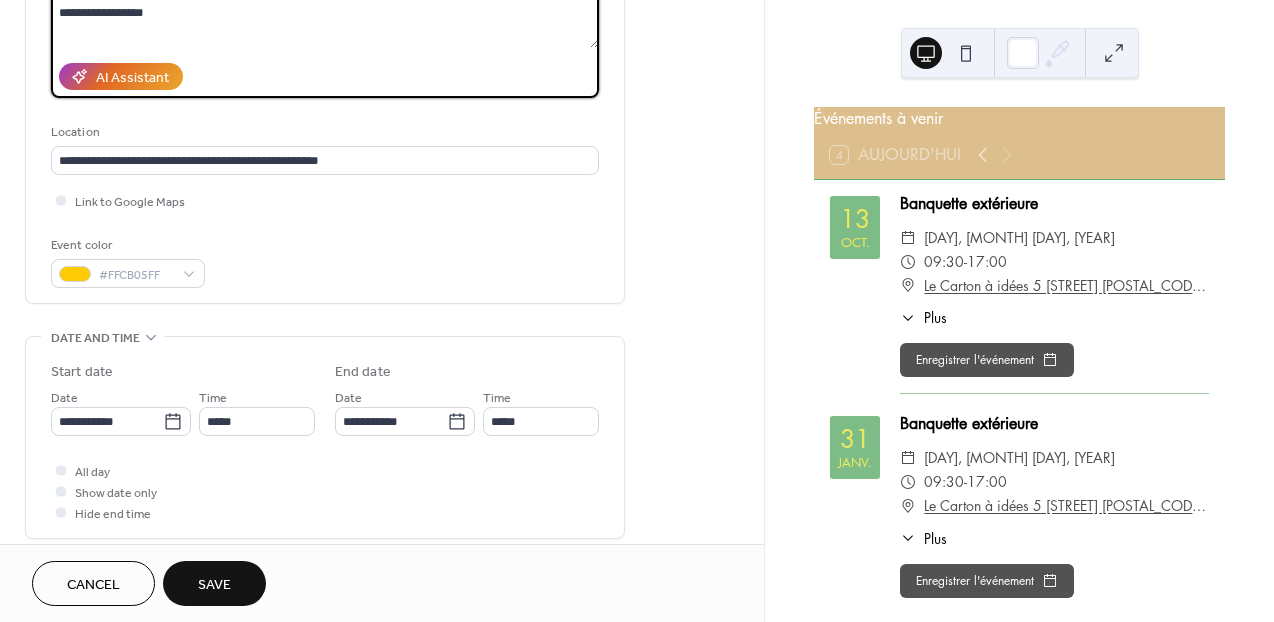 scroll, scrollTop: 317, scrollLeft: 0, axis: vertical 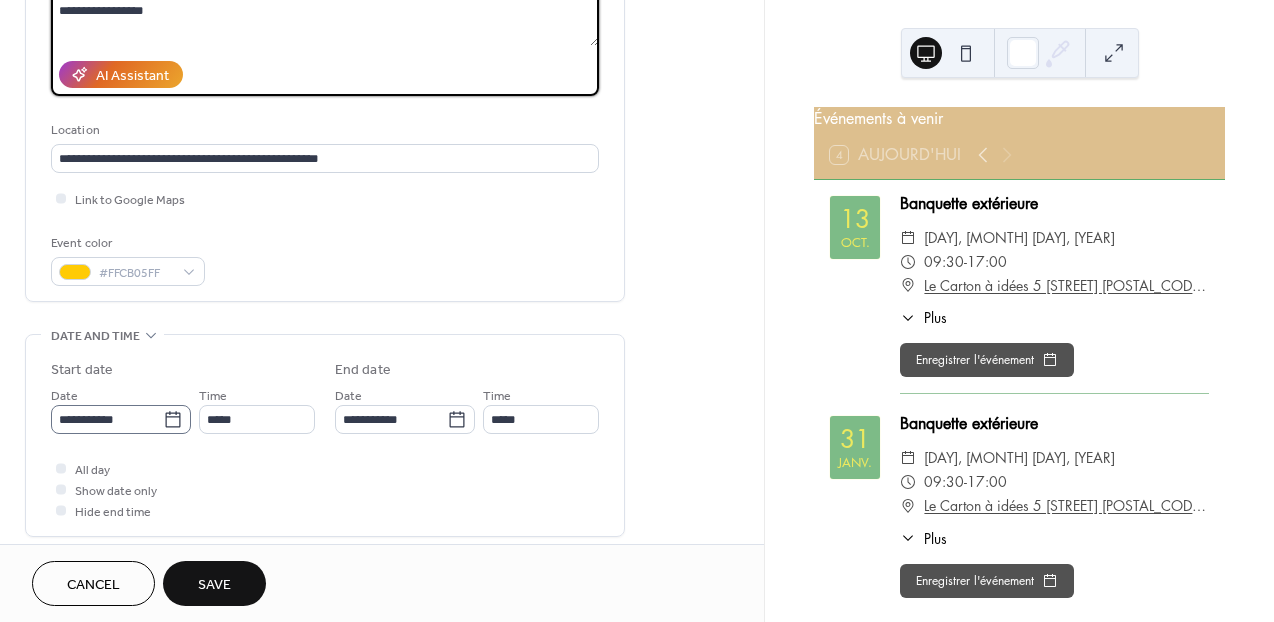 type on "**********" 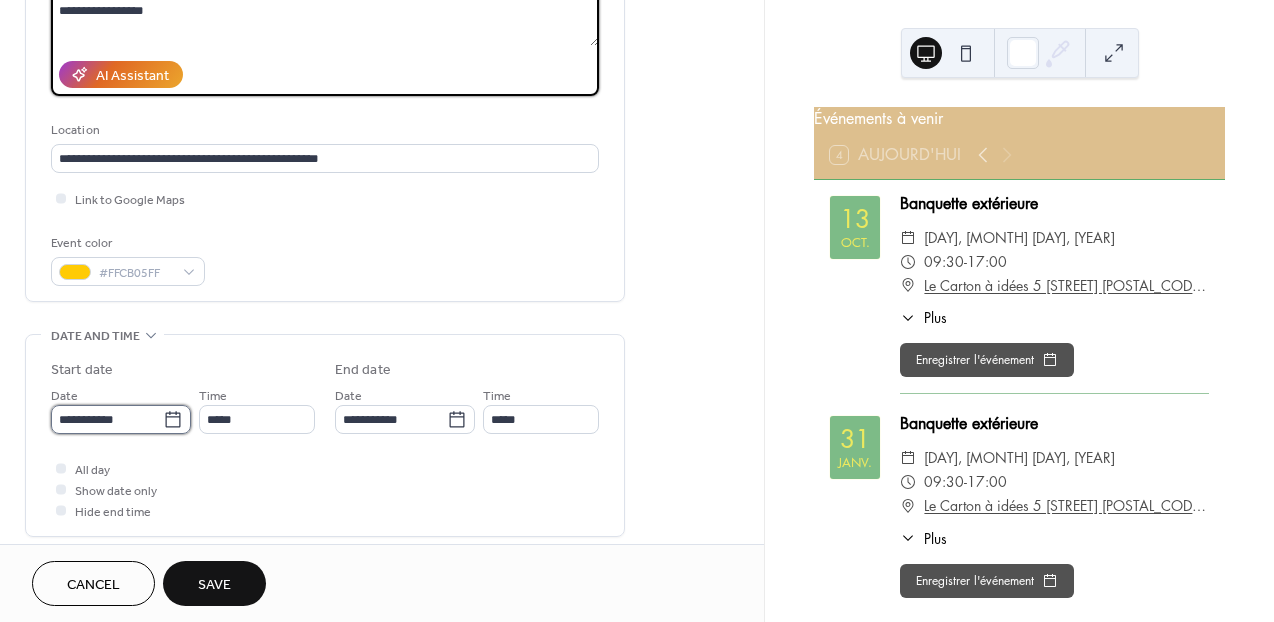 click on "**********" at bounding box center (107, 419) 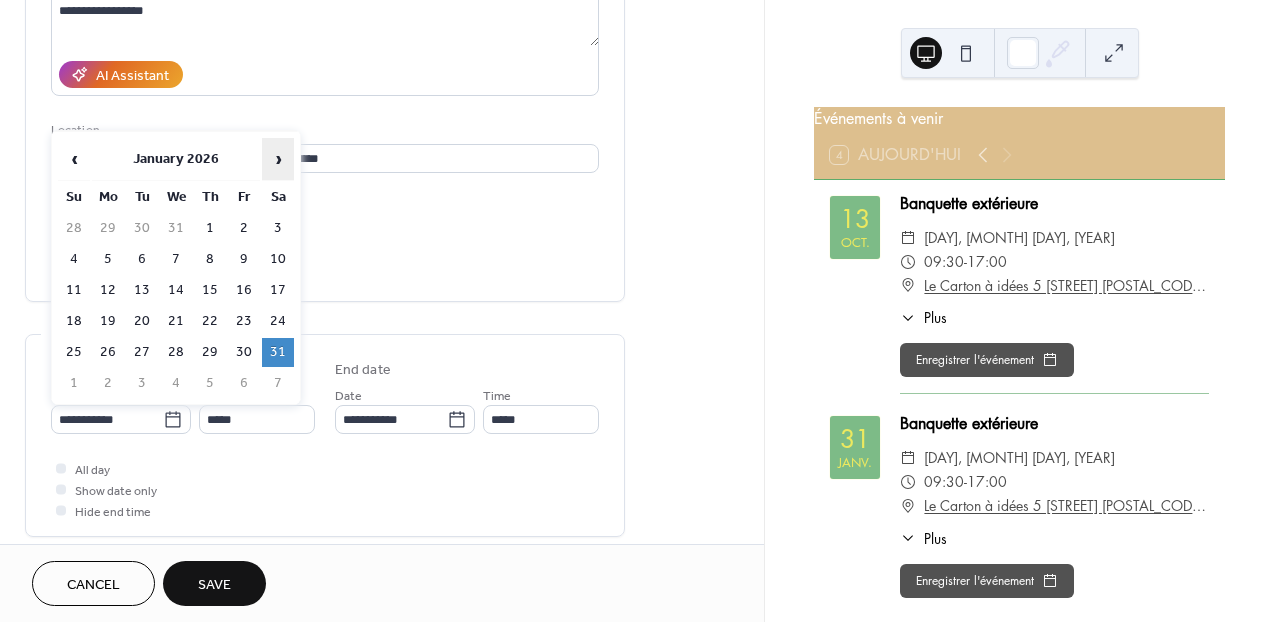 click on "›" at bounding box center (278, 159) 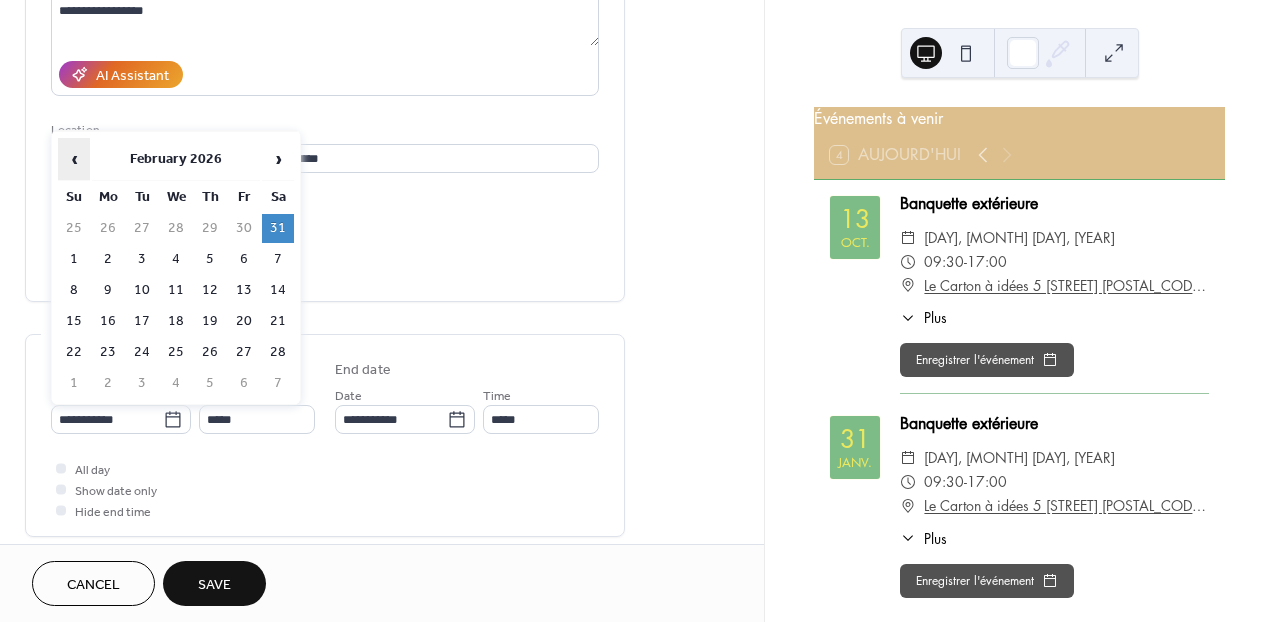 click on "‹" at bounding box center (74, 159) 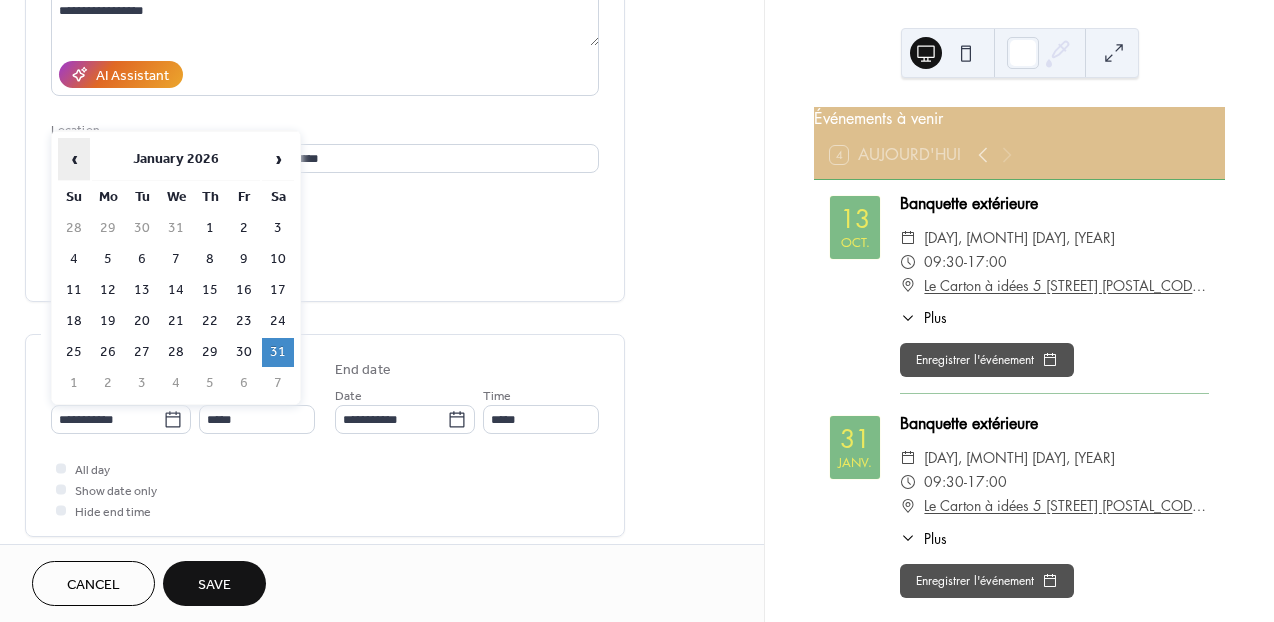 click on "‹" at bounding box center [74, 159] 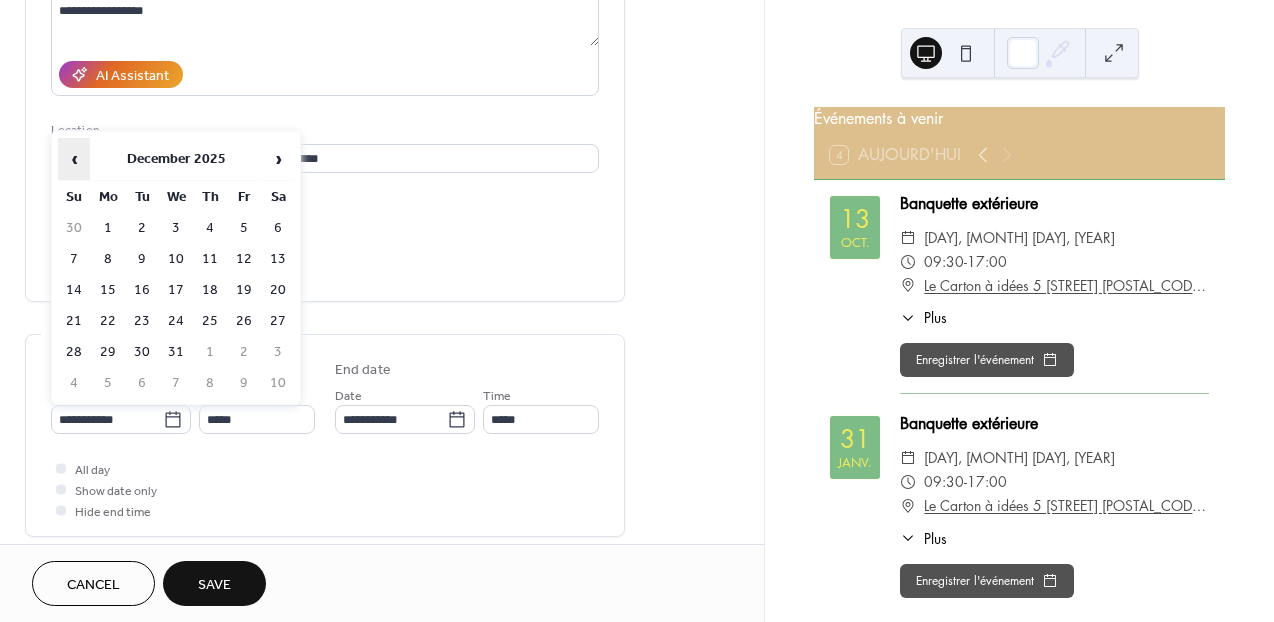 click on "‹" at bounding box center [74, 159] 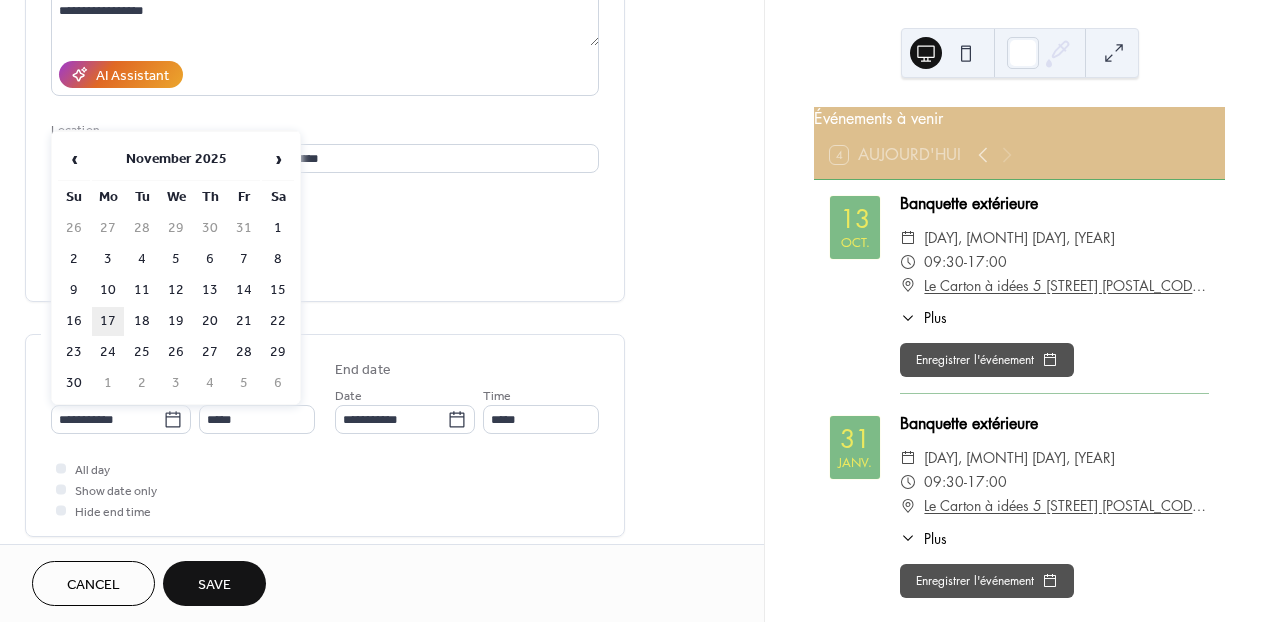 click on "17" at bounding box center (108, 321) 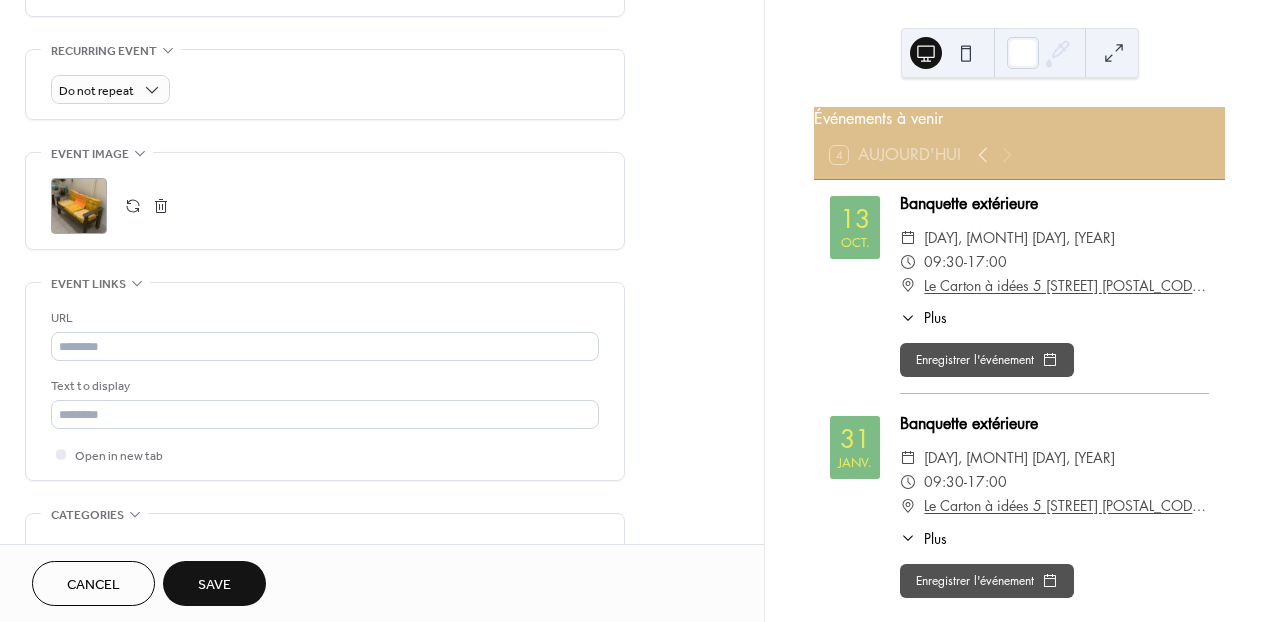 scroll, scrollTop: 854, scrollLeft: 0, axis: vertical 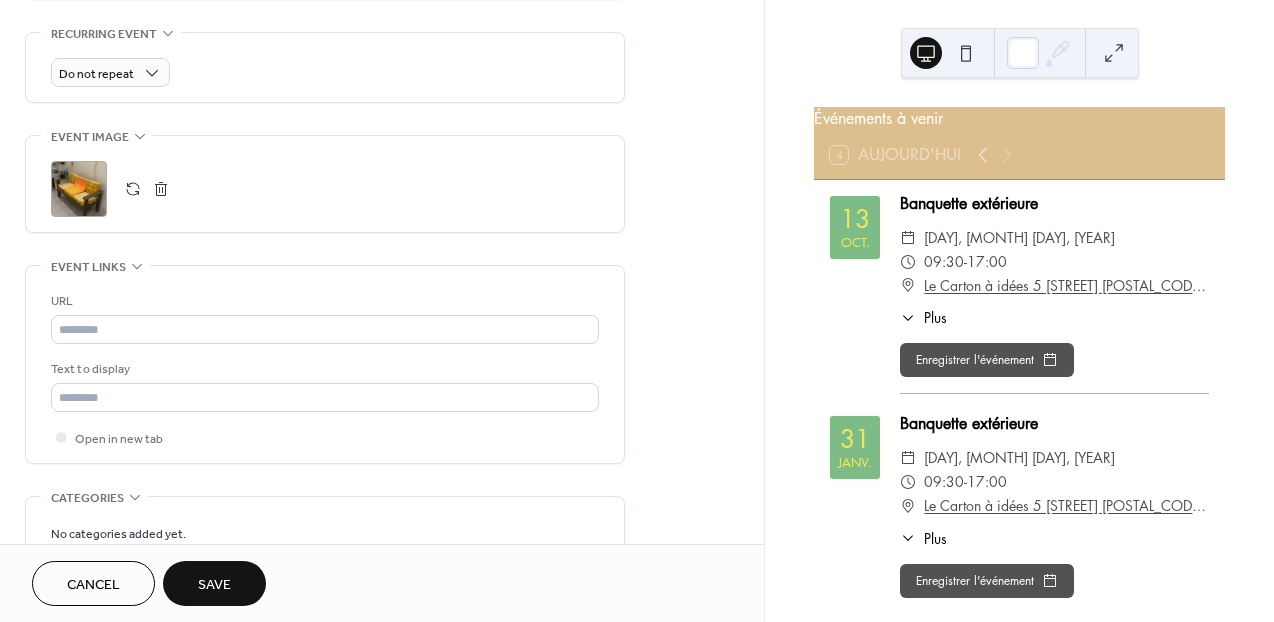 click at bounding box center (133, 189) 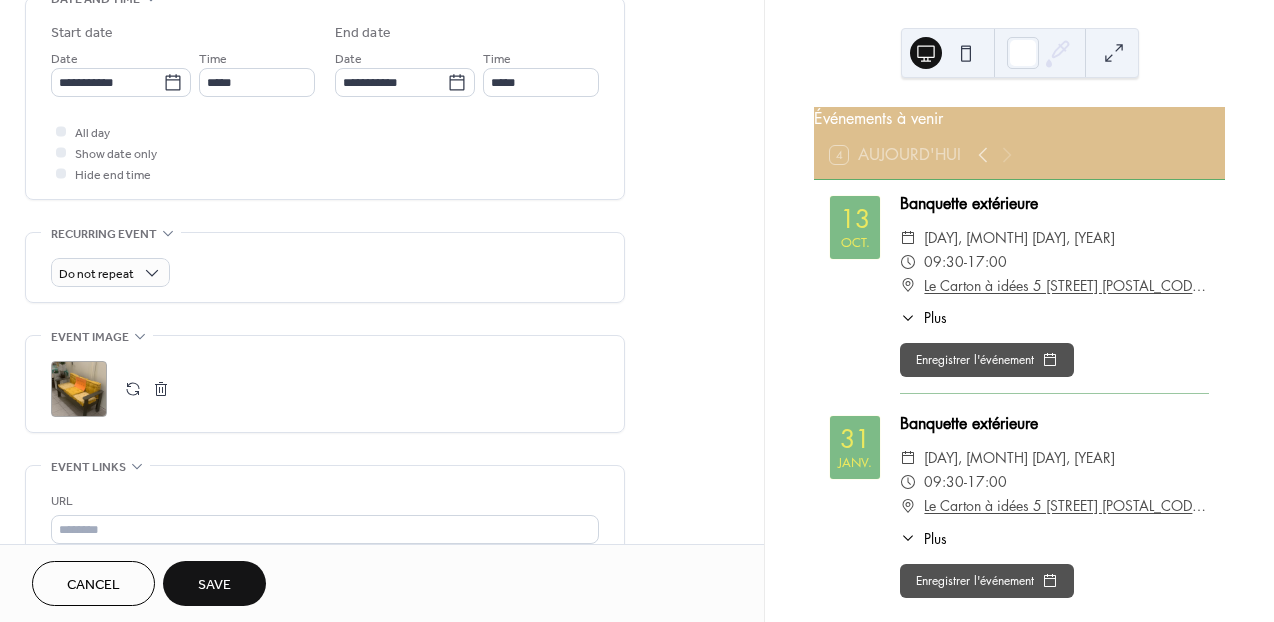 scroll, scrollTop: 657, scrollLeft: 0, axis: vertical 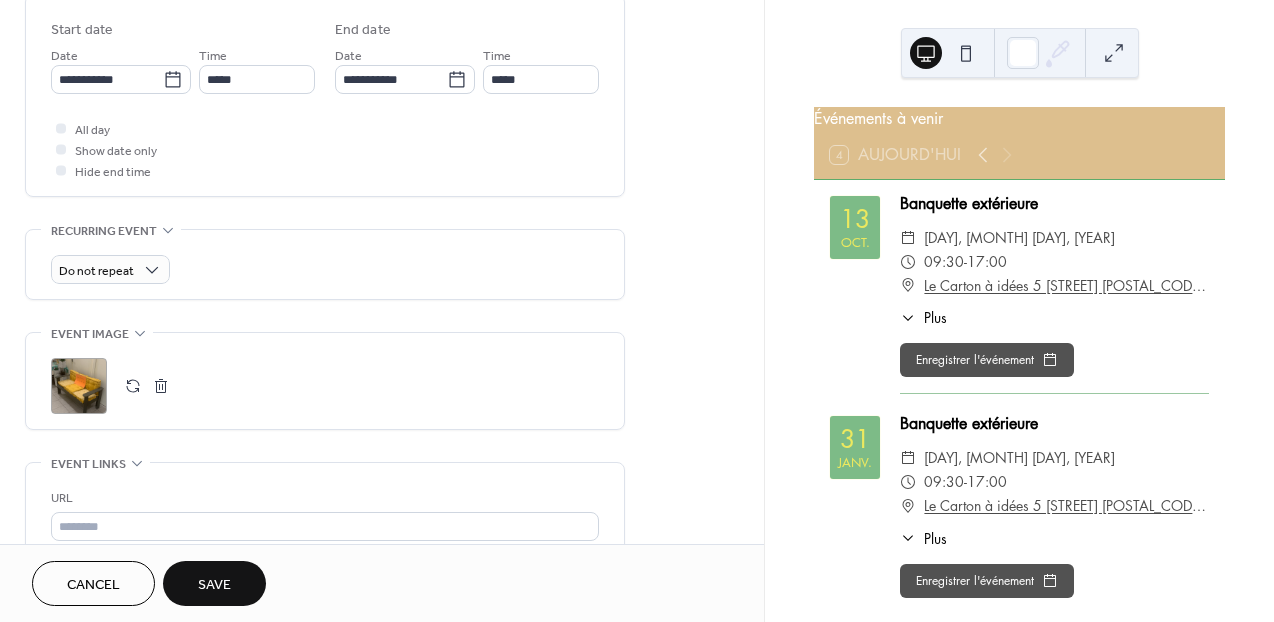 click at bounding box center [133, 386] 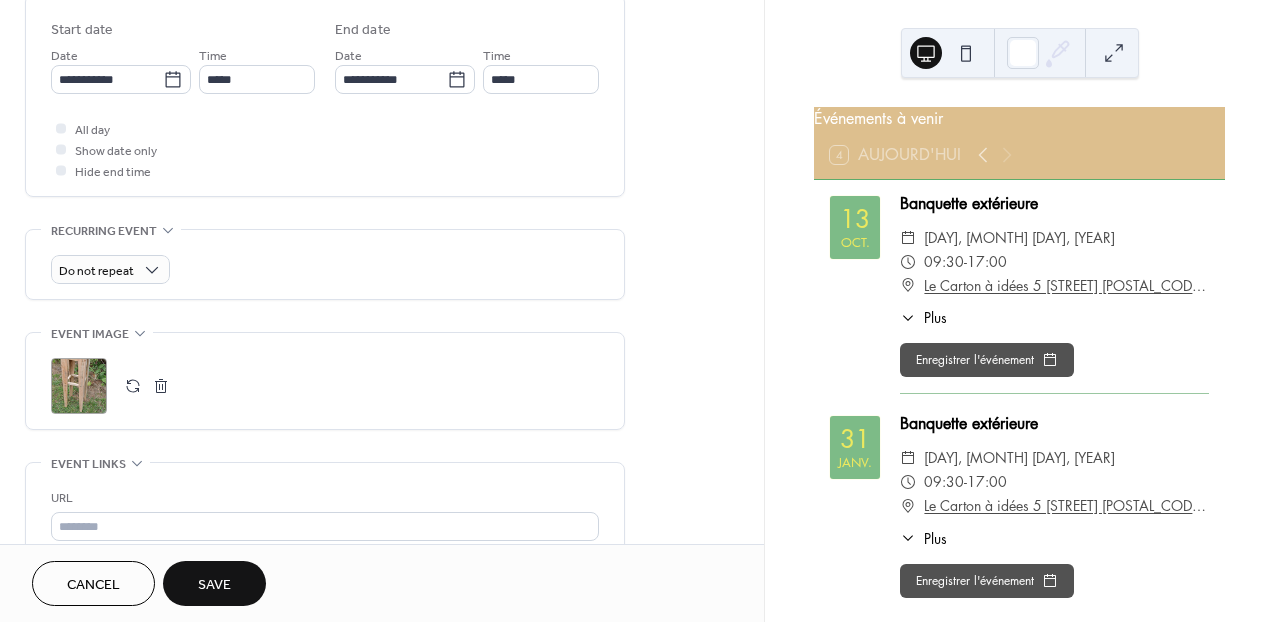 click on "Save" at bounding box center [214, 585] 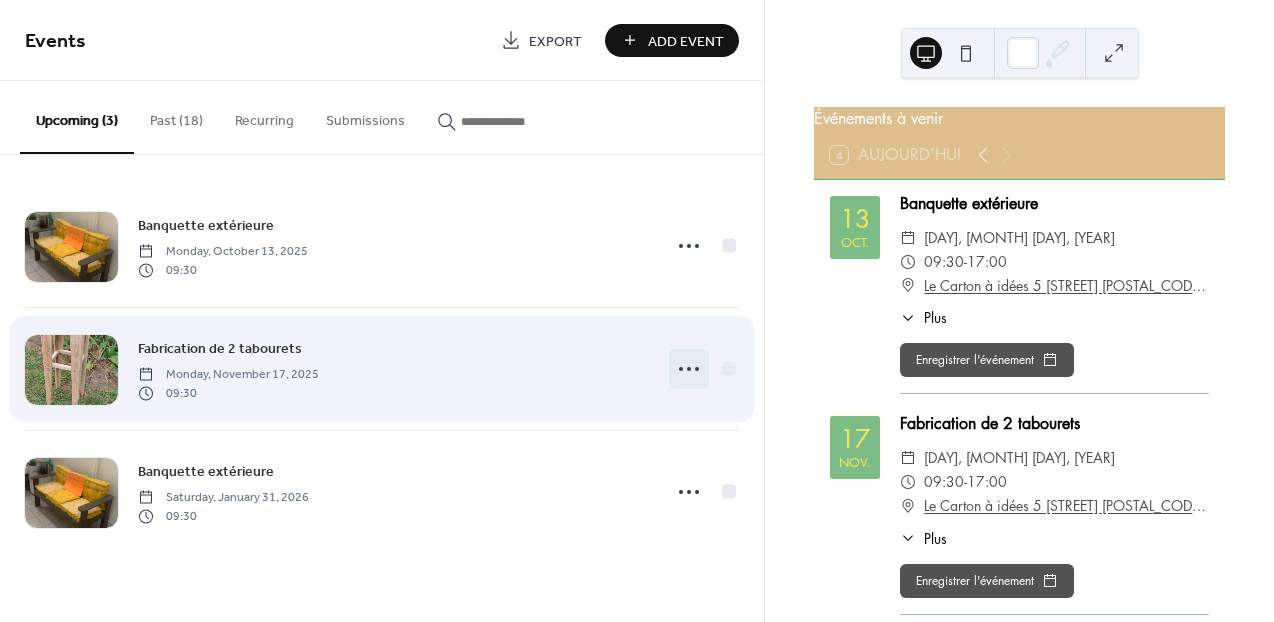 click 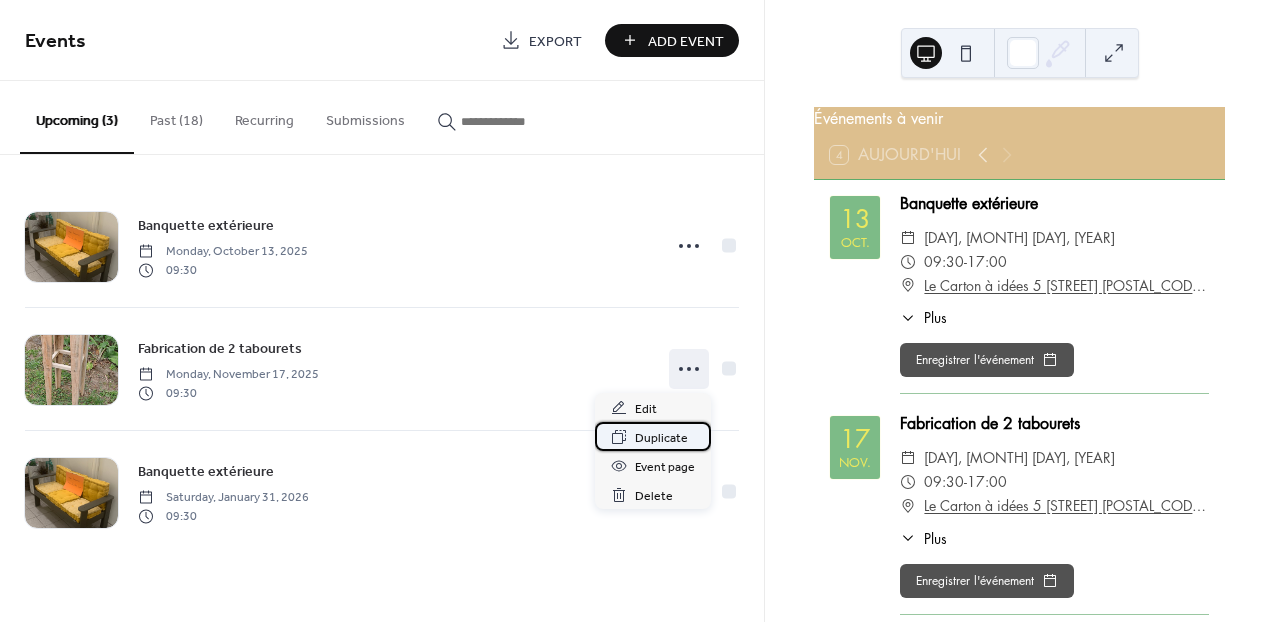 click on "Duplicate" at bounding box center [661, 438] 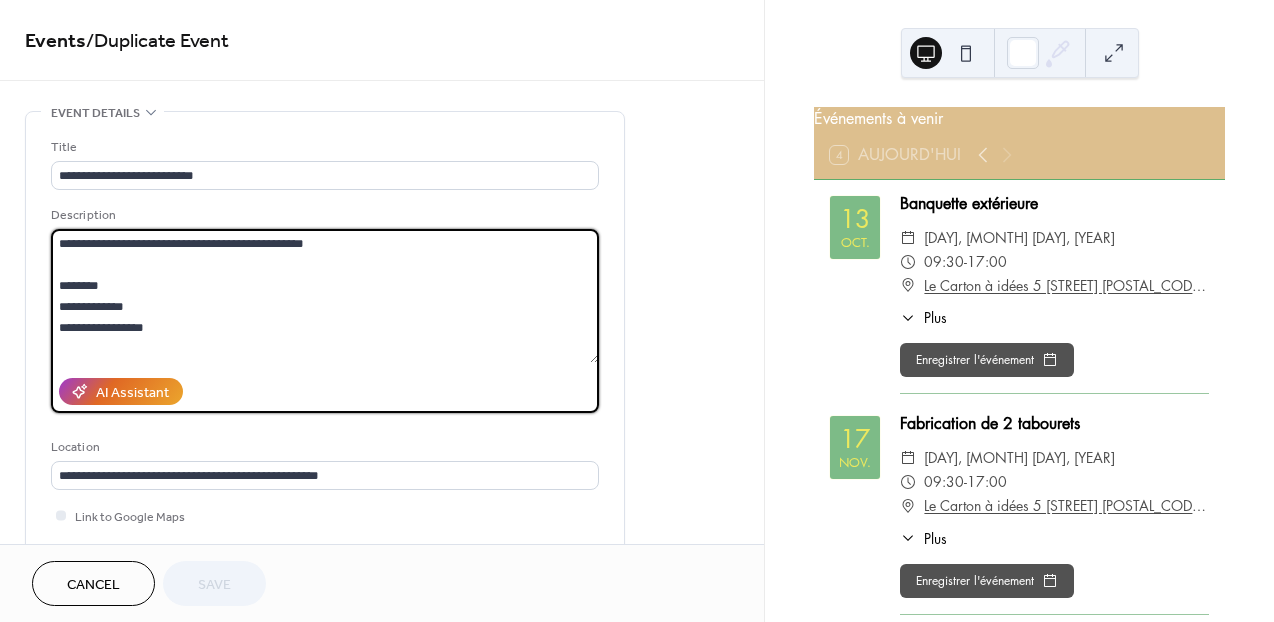 drag, startPoint x: 57, startPoint y: 239, endPoint x: 322, endPoint y: 251, distance: 265.27155 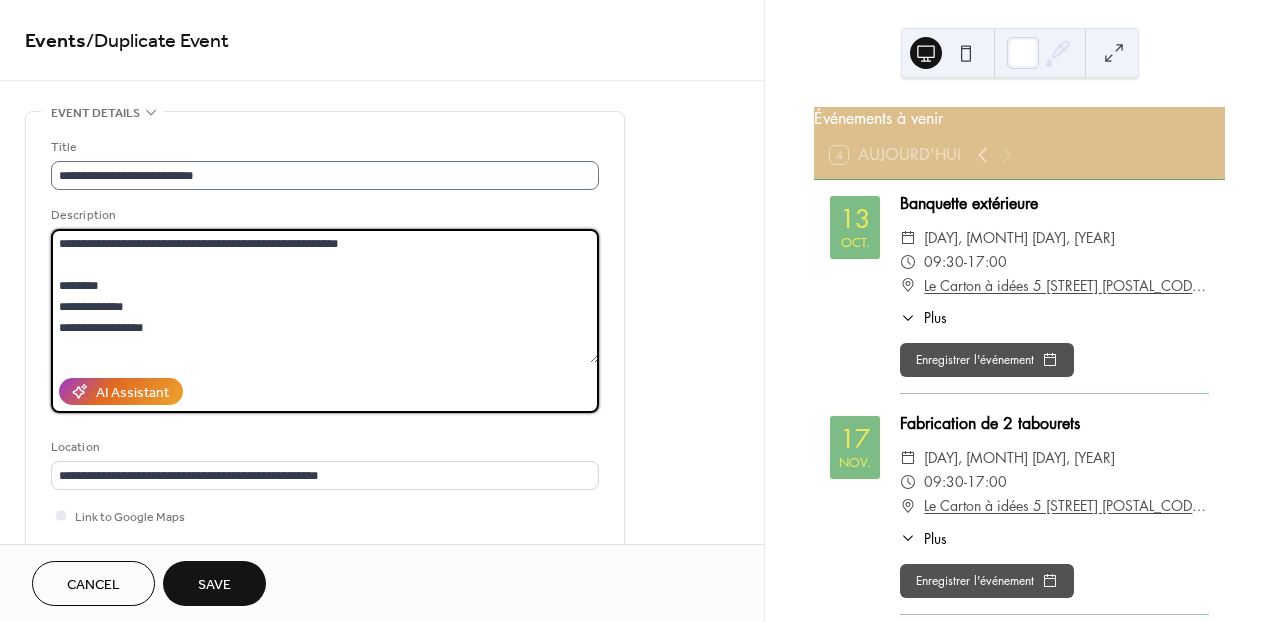 type on "**********" 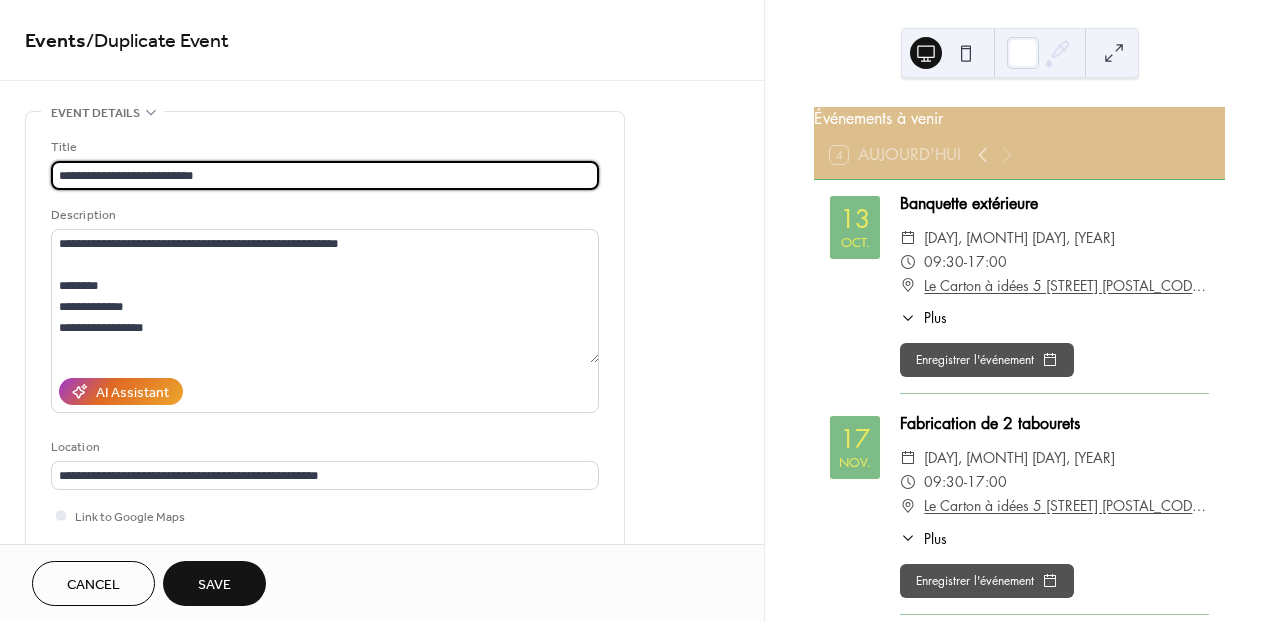drag, startPoint x: 205, startPoint y: 173, endPoint x: 54, endPoint y: 178, distance: 151.08276 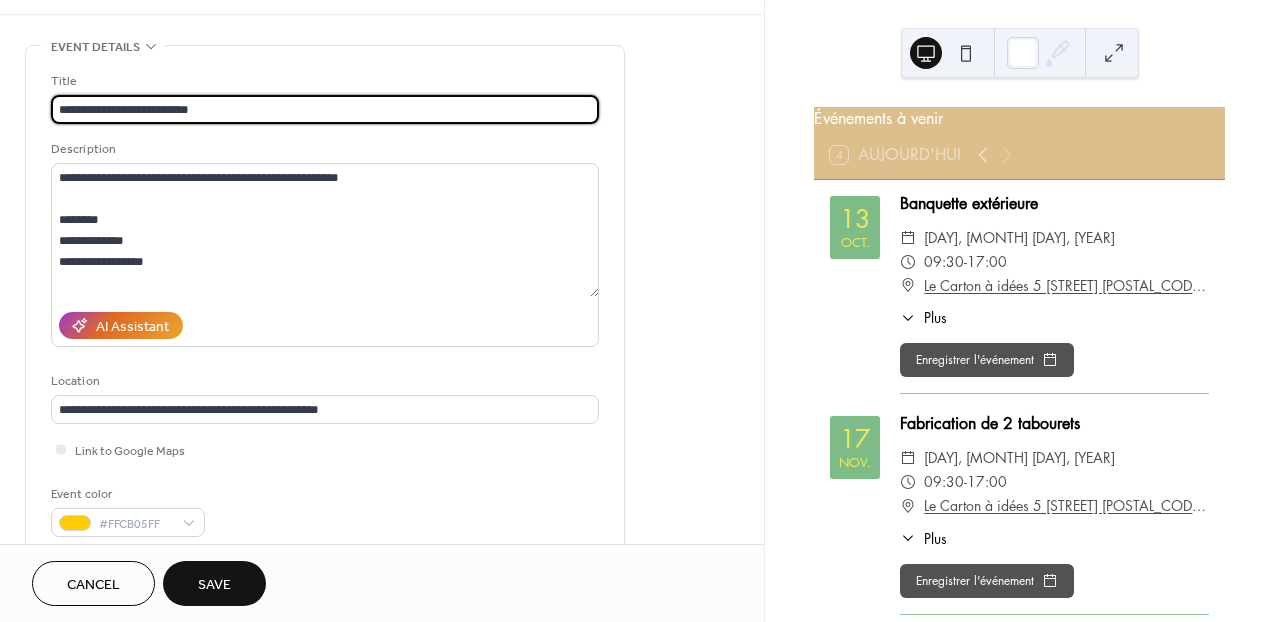 scroll, scrollTop: 75, scrollLeft: 0, axis: vertical 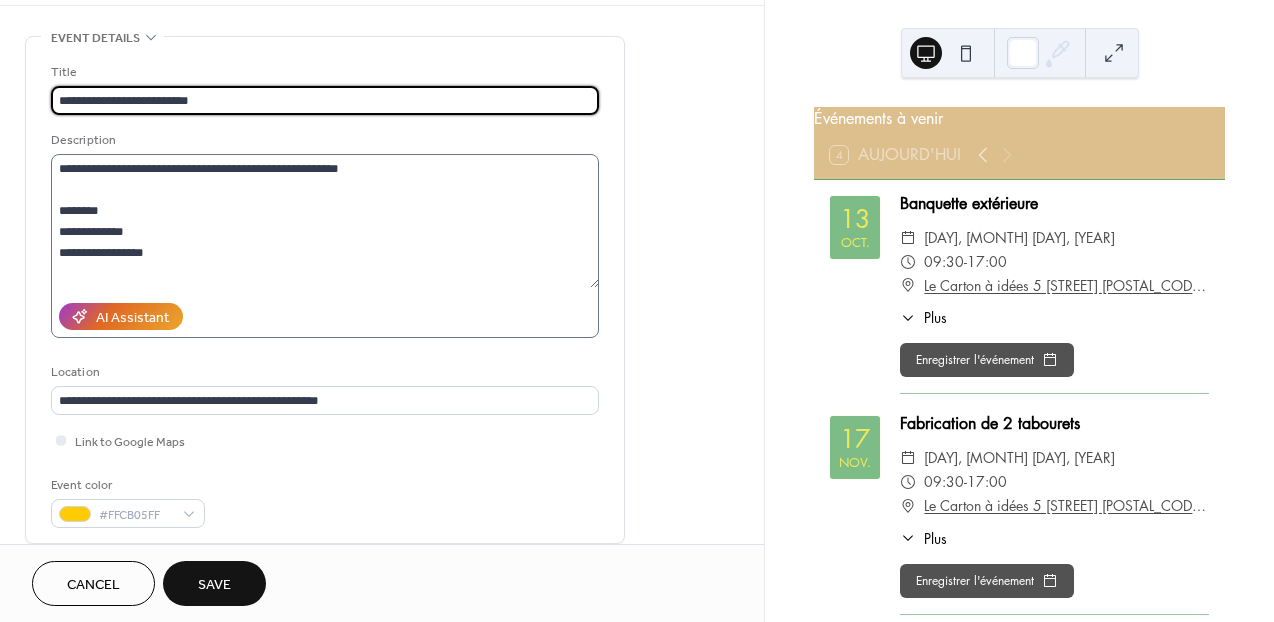 type on "**********" 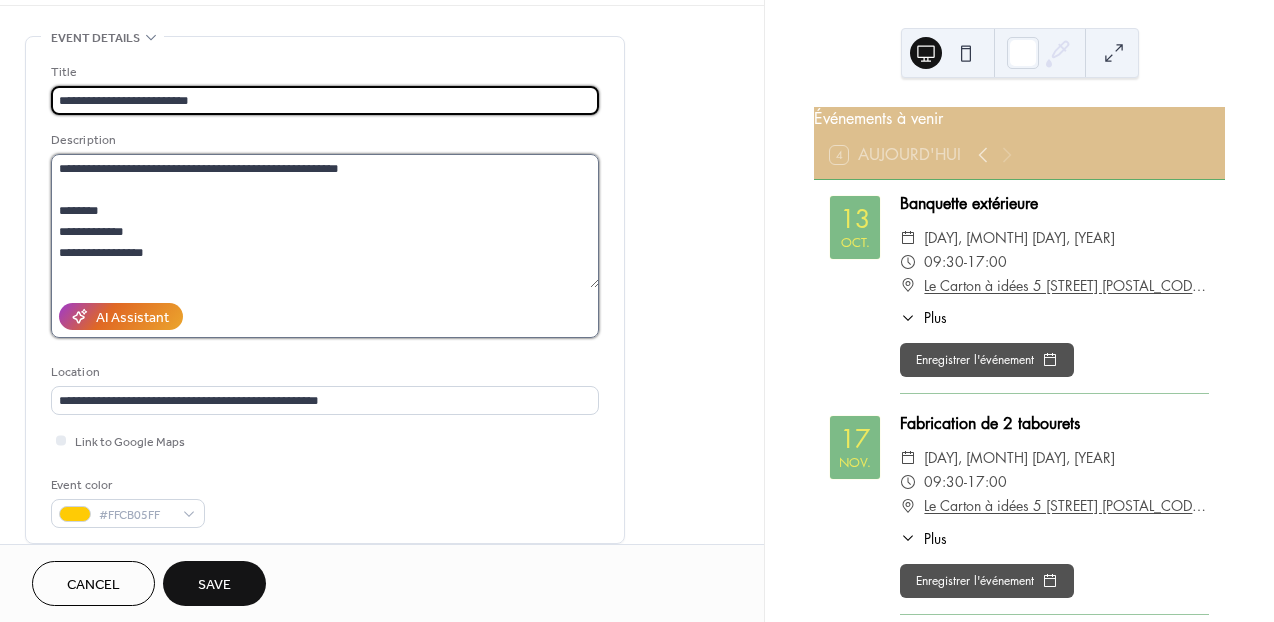 click on "**********" at bounding box center (325, 221) 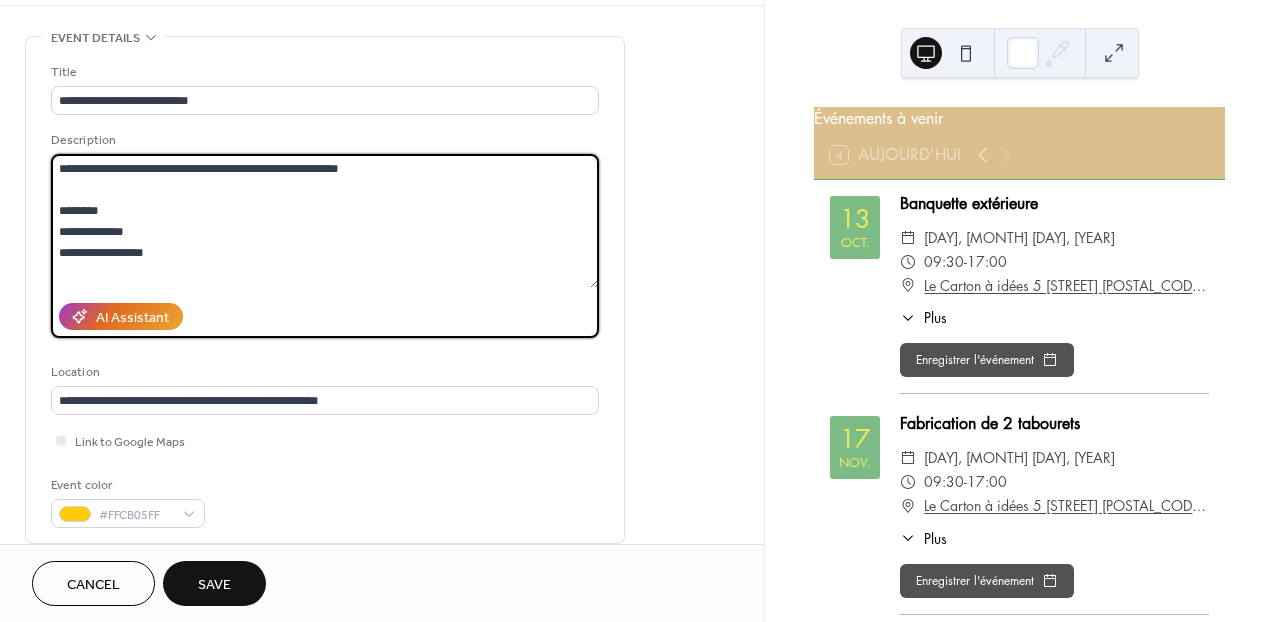 click on "**********" at bounding box center [325, 221] 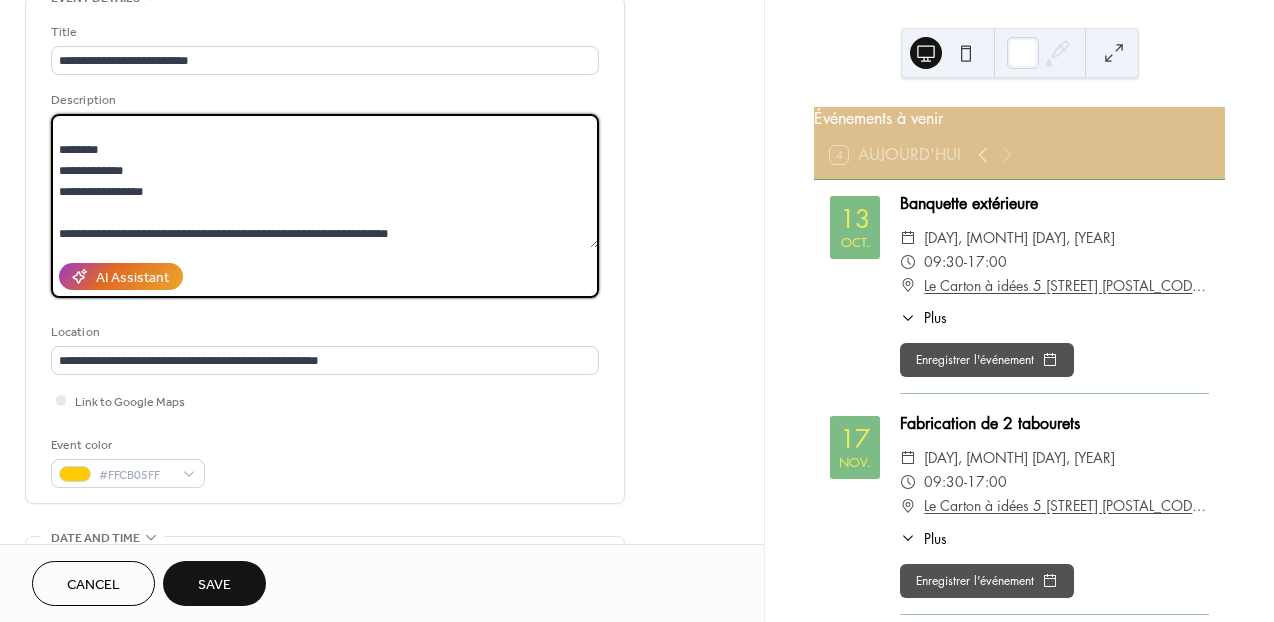 scroll, scrollTop: 117, scrollLeft: 0, axis: vertical 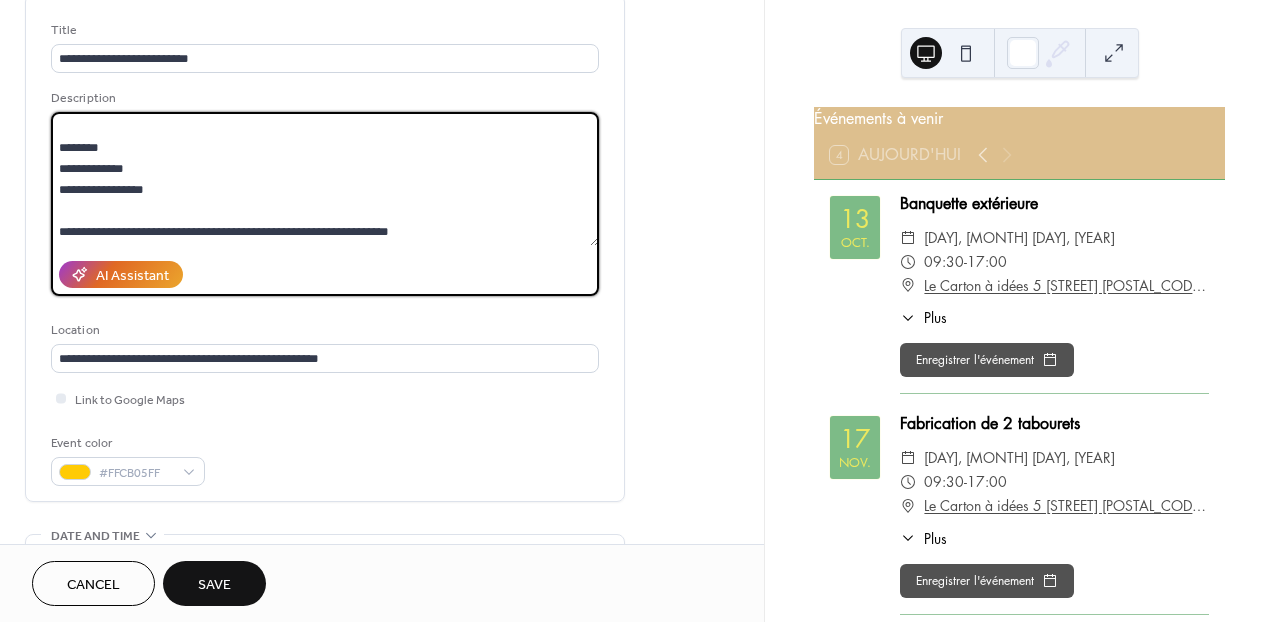 click on "**********" at bounding box center (325, 179) 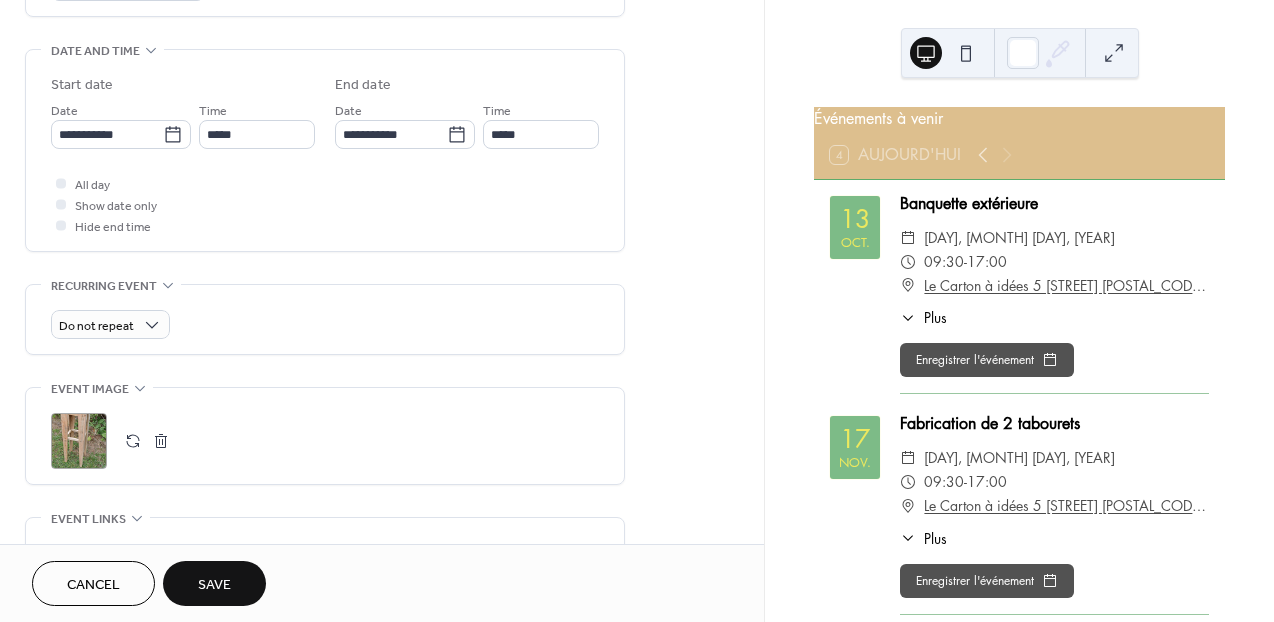 scroll, scrollTop: 605, scrollLeft: 0, axis: vertical 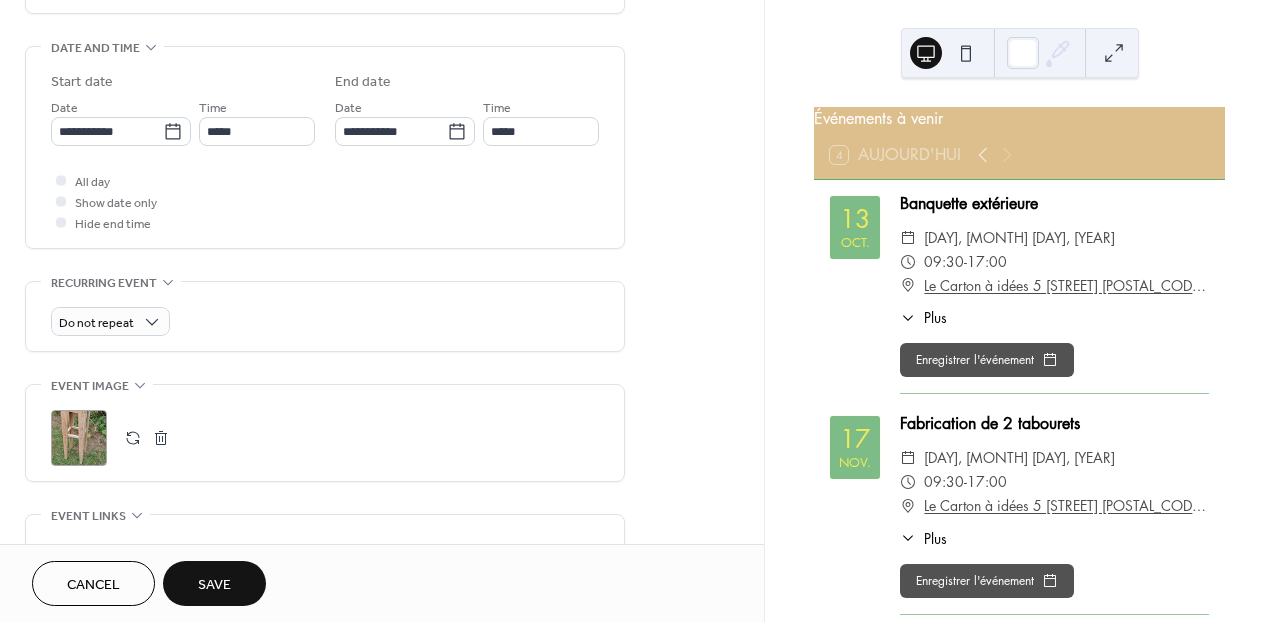 type on "**********" 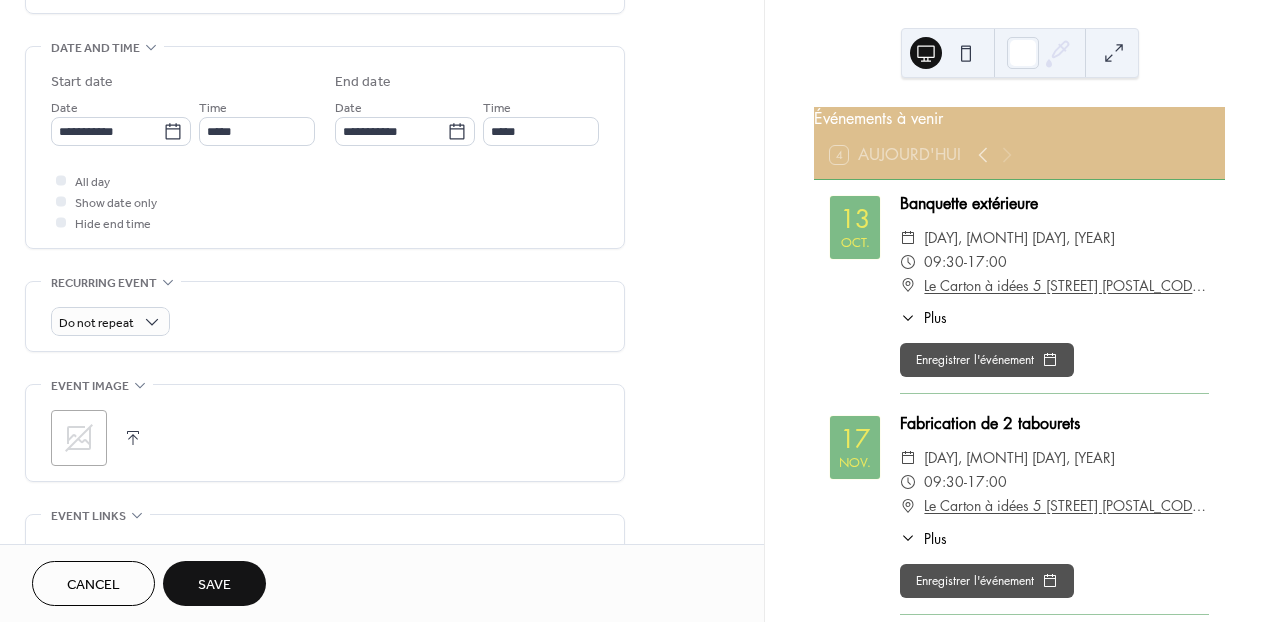 click on "Save" at bounding box center [214, 585] 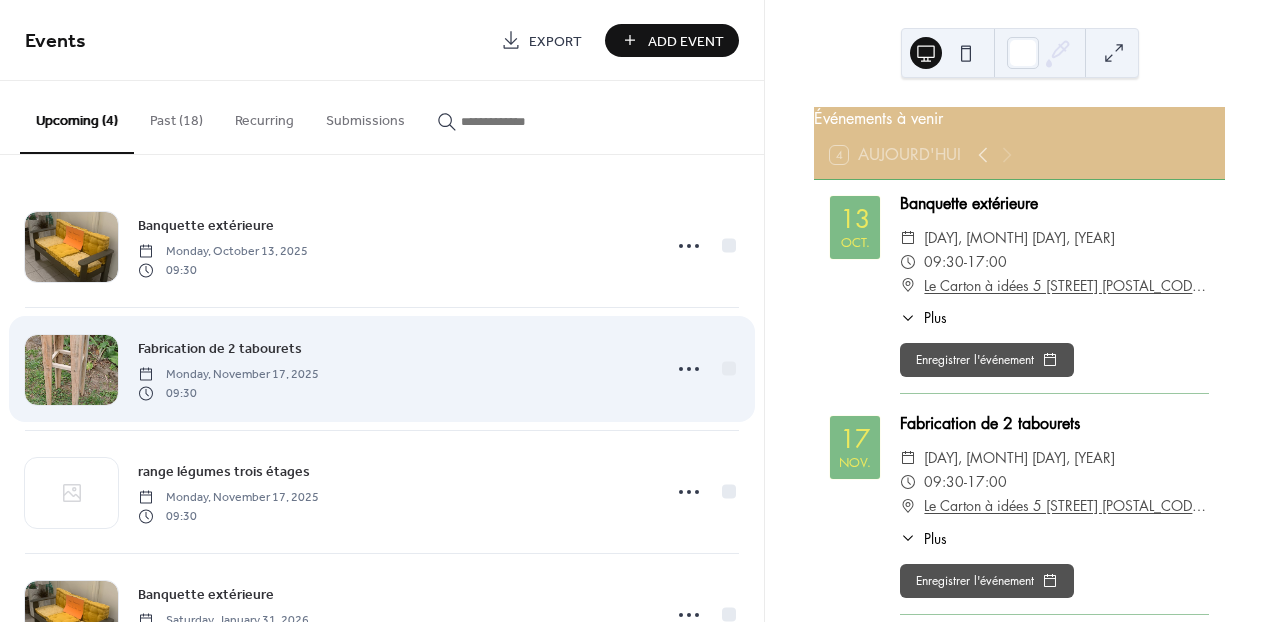 click on "Fabrication de 2 tabourets" at bounding box center [220, 349] 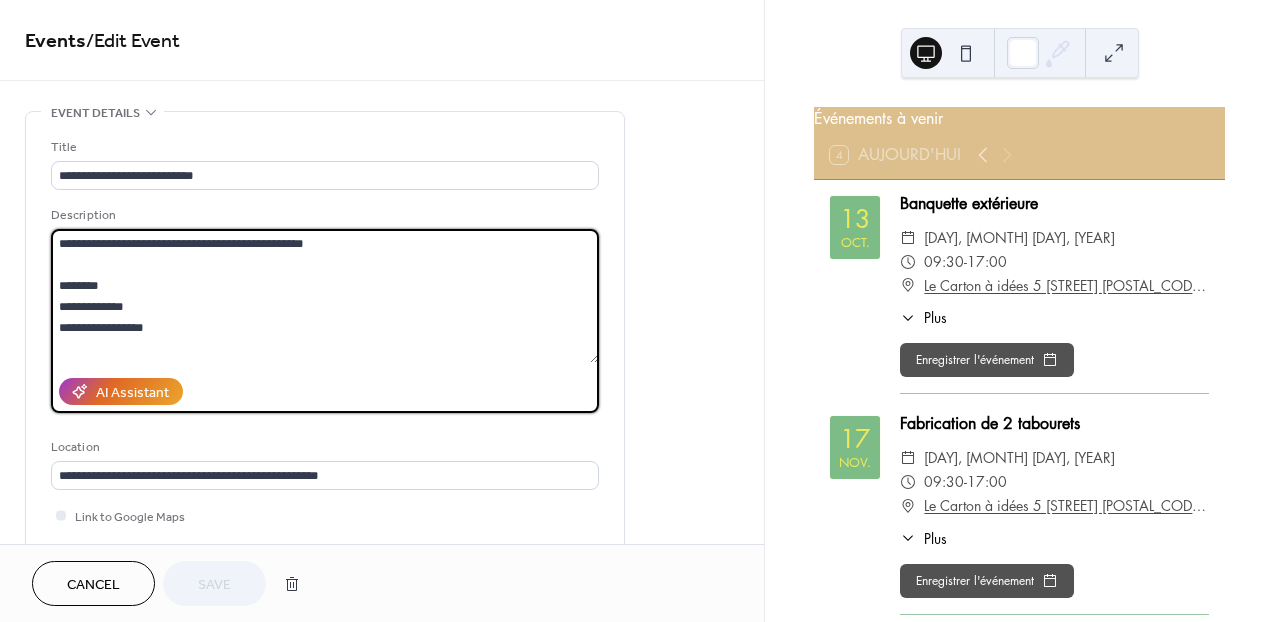 click on "**********" at bounding box center (325, 296) 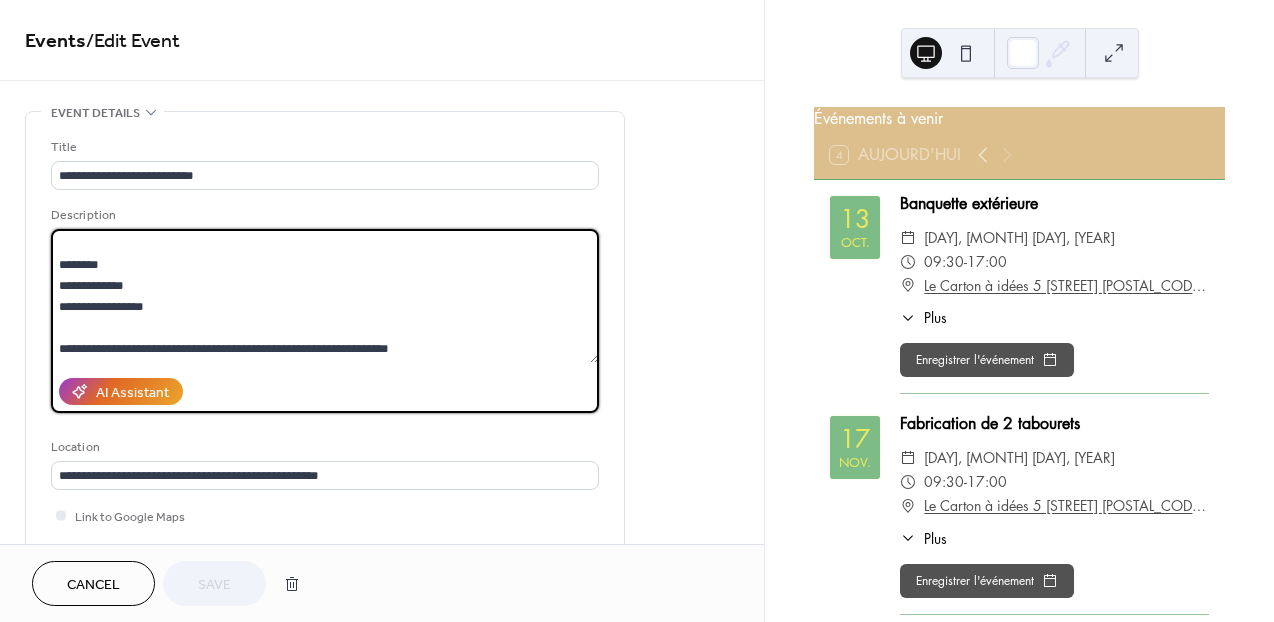 drag, startPoint x: 400, startPoint y: 346, endPoint x: 304, endPoint y: 356, distance: 96.519424 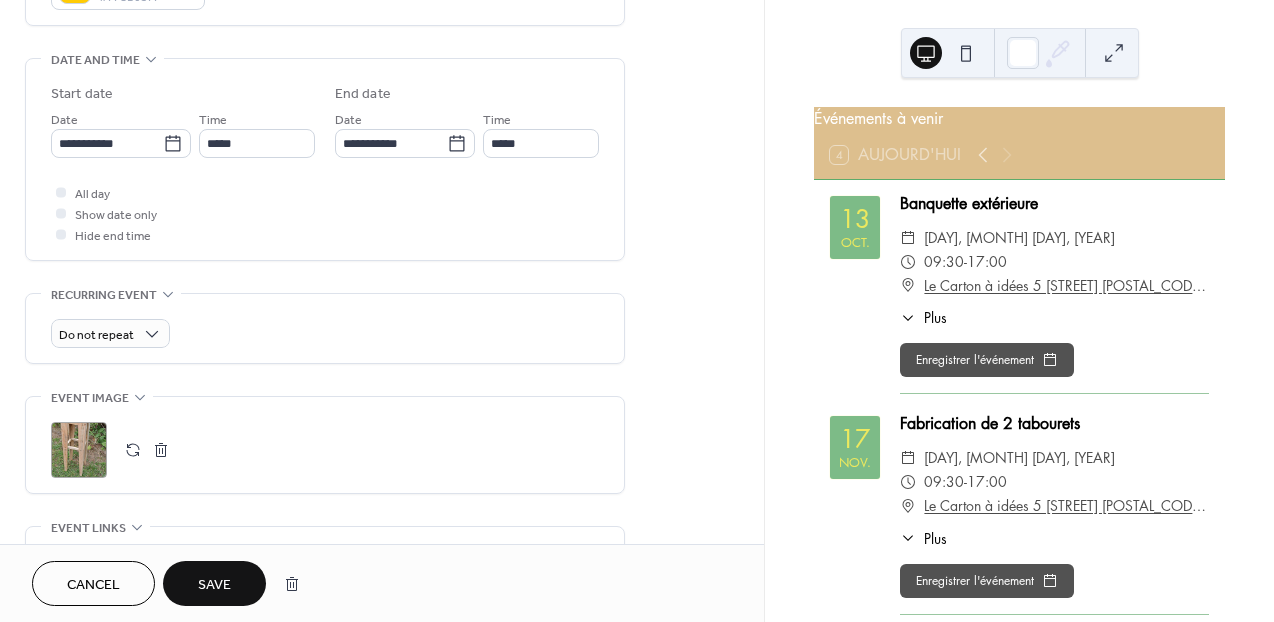 scroll, scrollTop: 674, scrollLeft: 0, axis: vertical 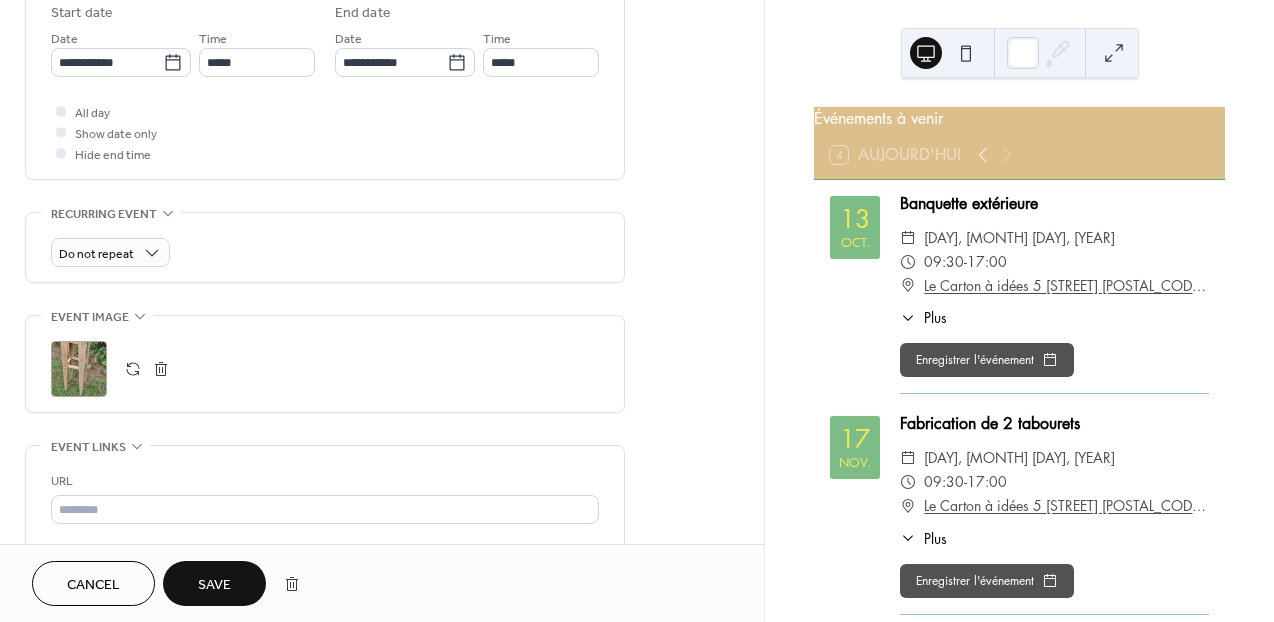 type on "**********" 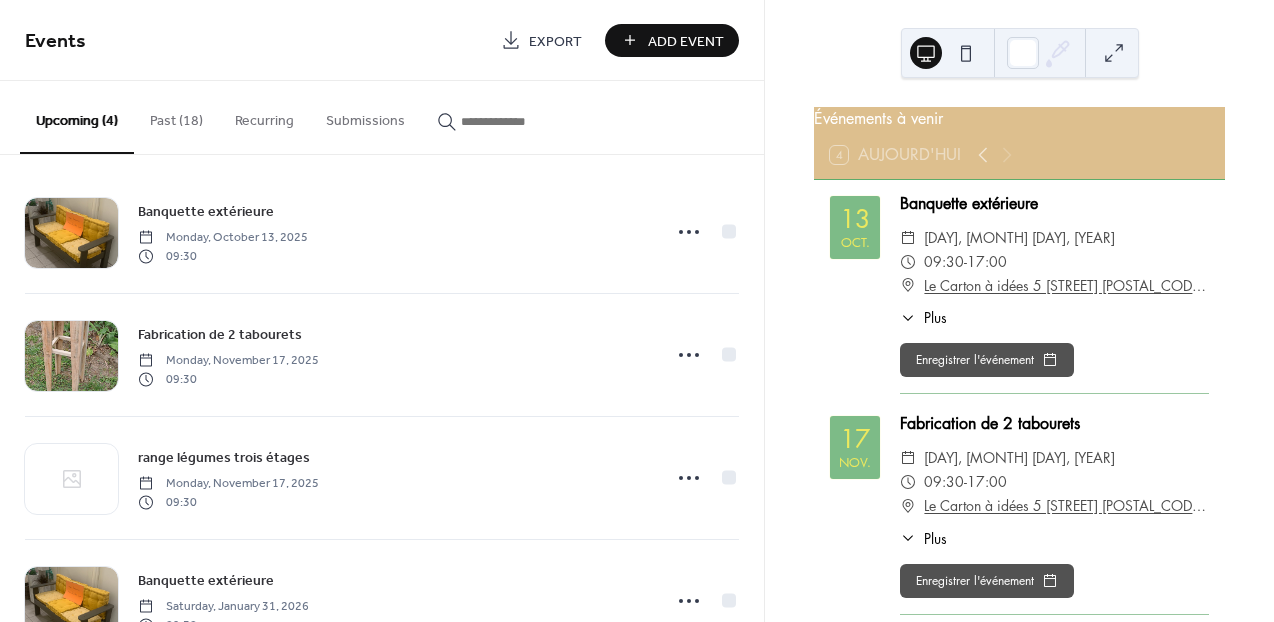scroll, scrollTop: 0, scrollLeft: 0, axis: both 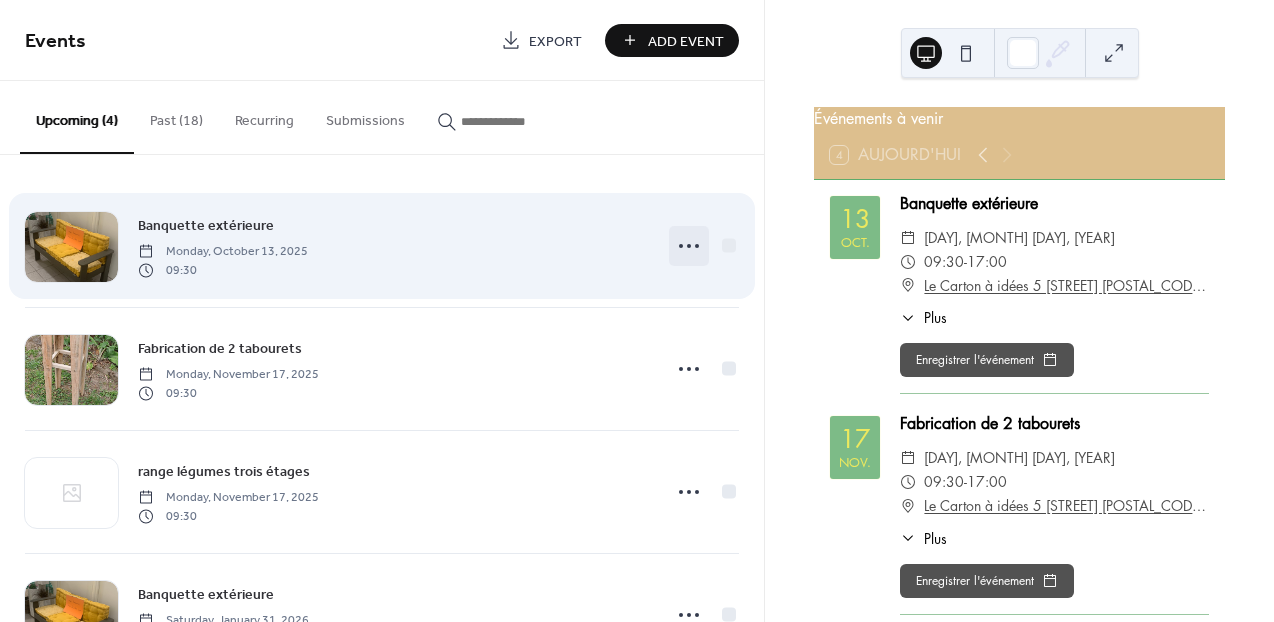 click 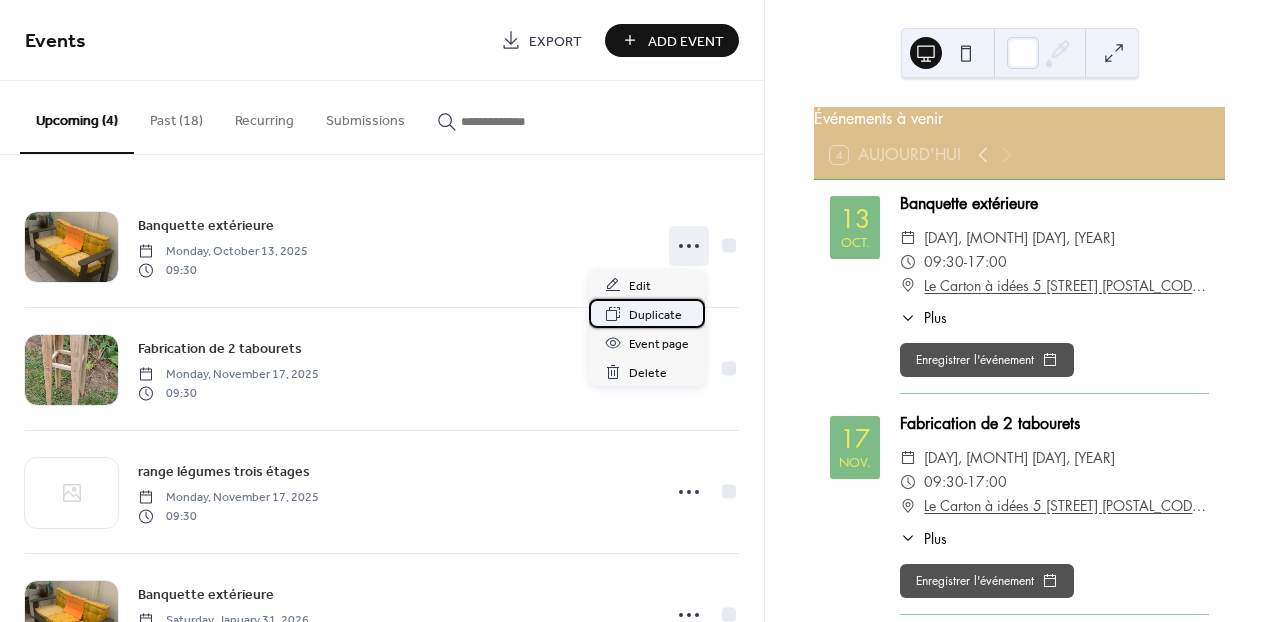 click on "Duplicate" at bounding box center [655, 315] 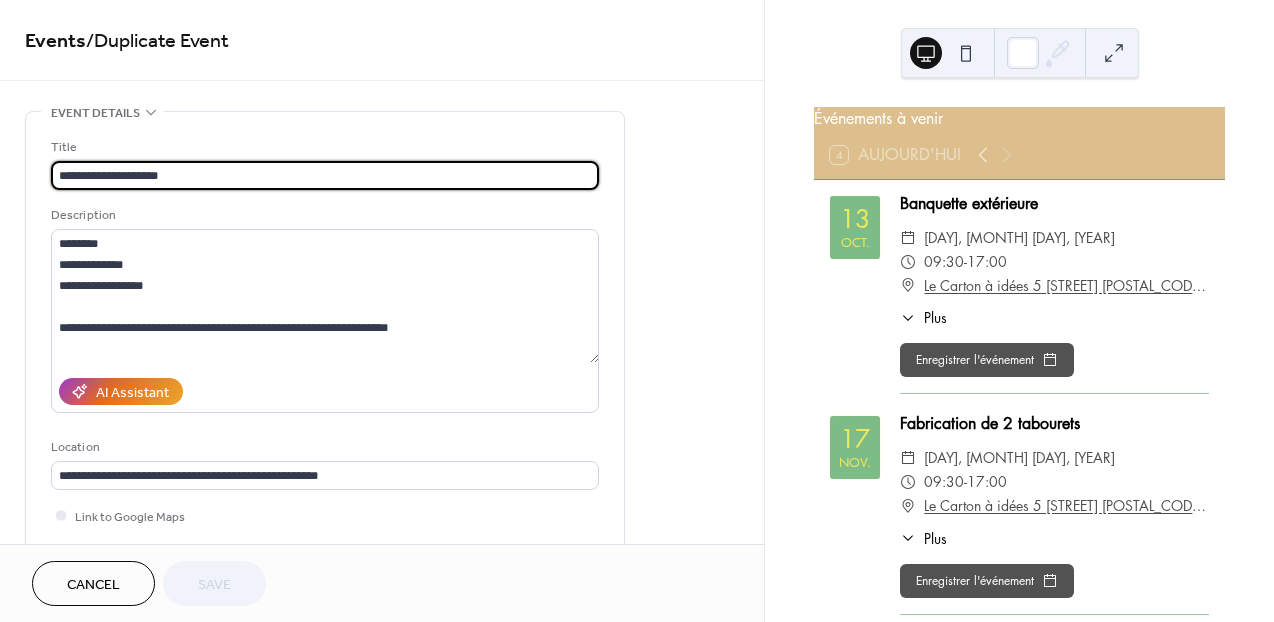 scroll, scrollTop: 0, scrollLeft: 0, axis: both 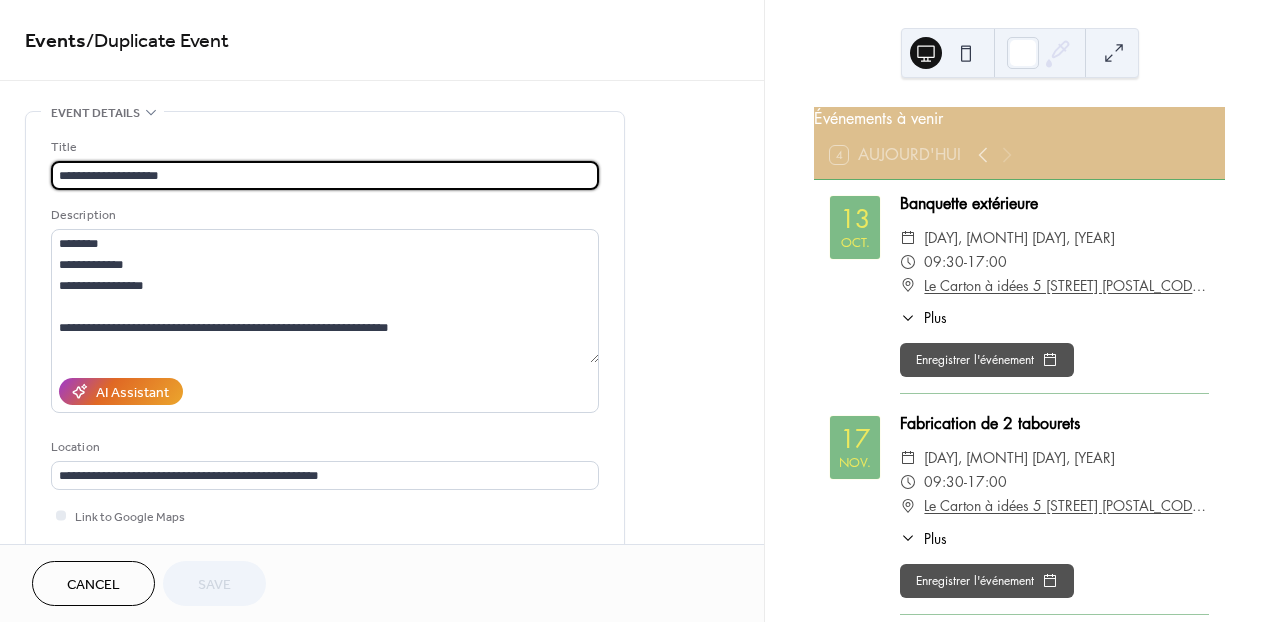 drag, startPoint x: 177, startPoint y: 177, endPoint x: 49, endPoint y: 179, distance: 128.01562 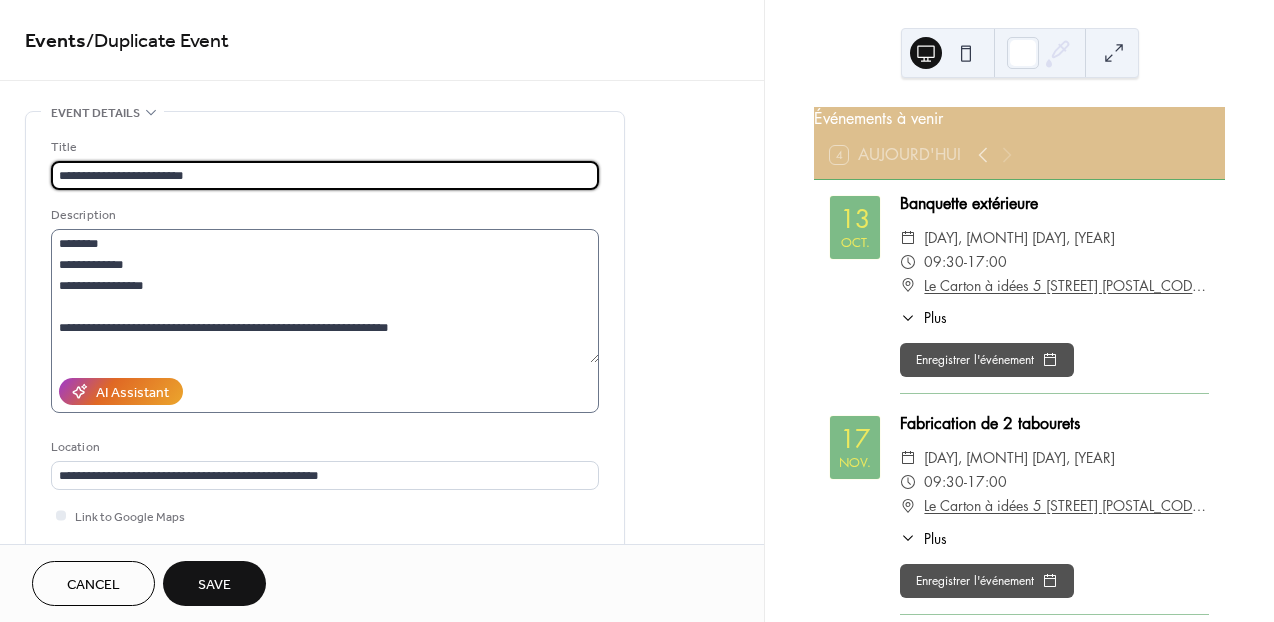 type on "**********" 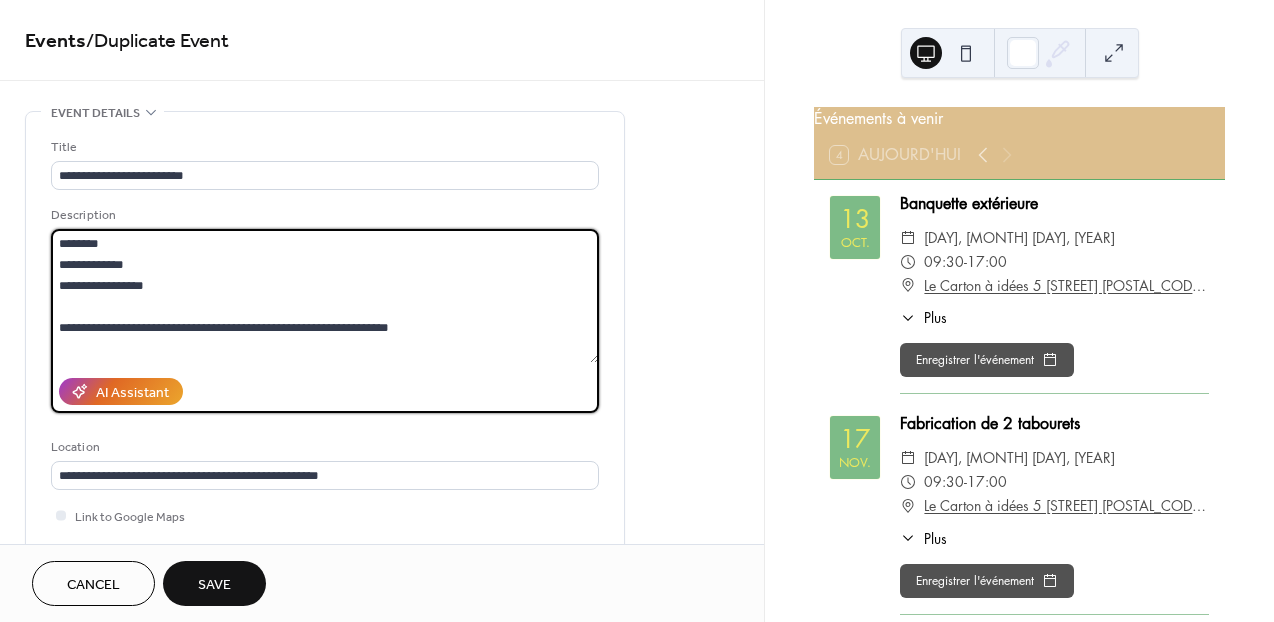 drag, startPoint x: 399, startPoint y: 327, endPoint x: 303, endPoint y: 336, distance: 96.42095 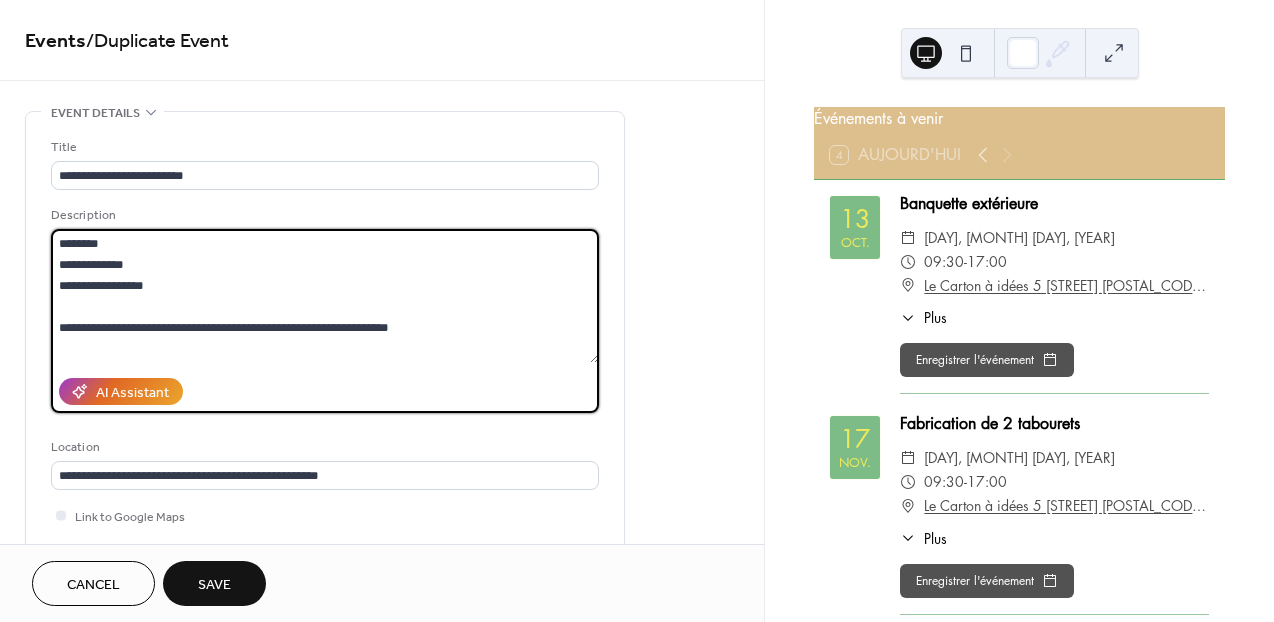 click on "**********" at bounding box center (325, 296) 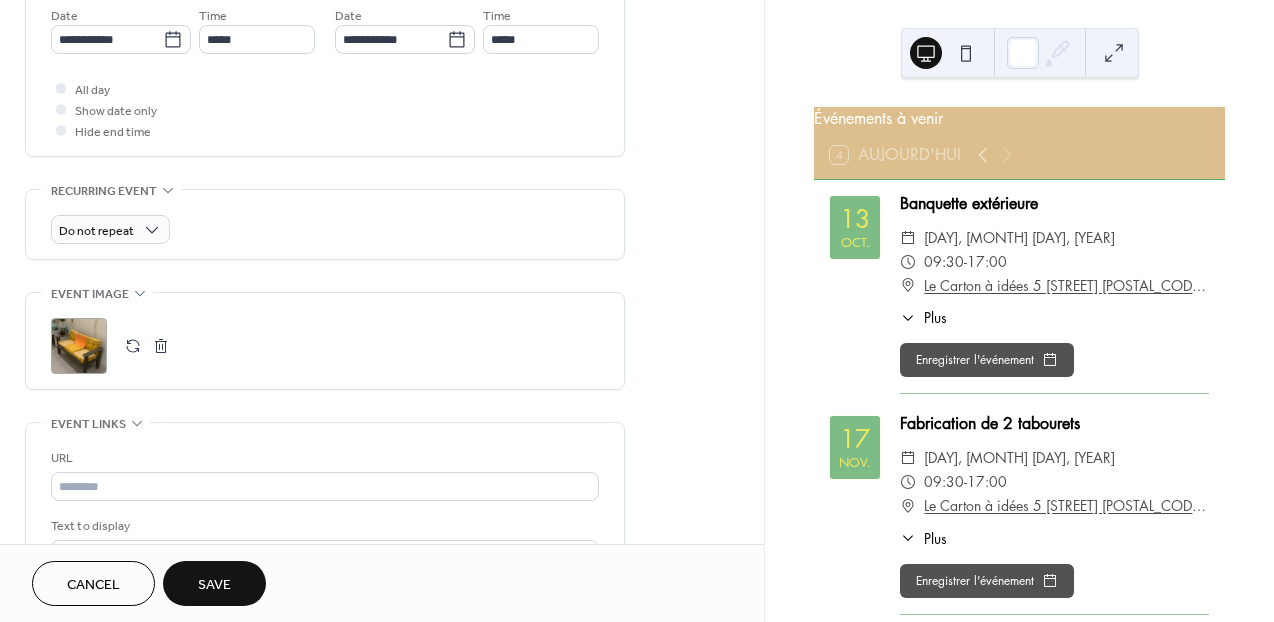 scroll, scrollTop: 726, scrollLeft: 0, axis: vertical 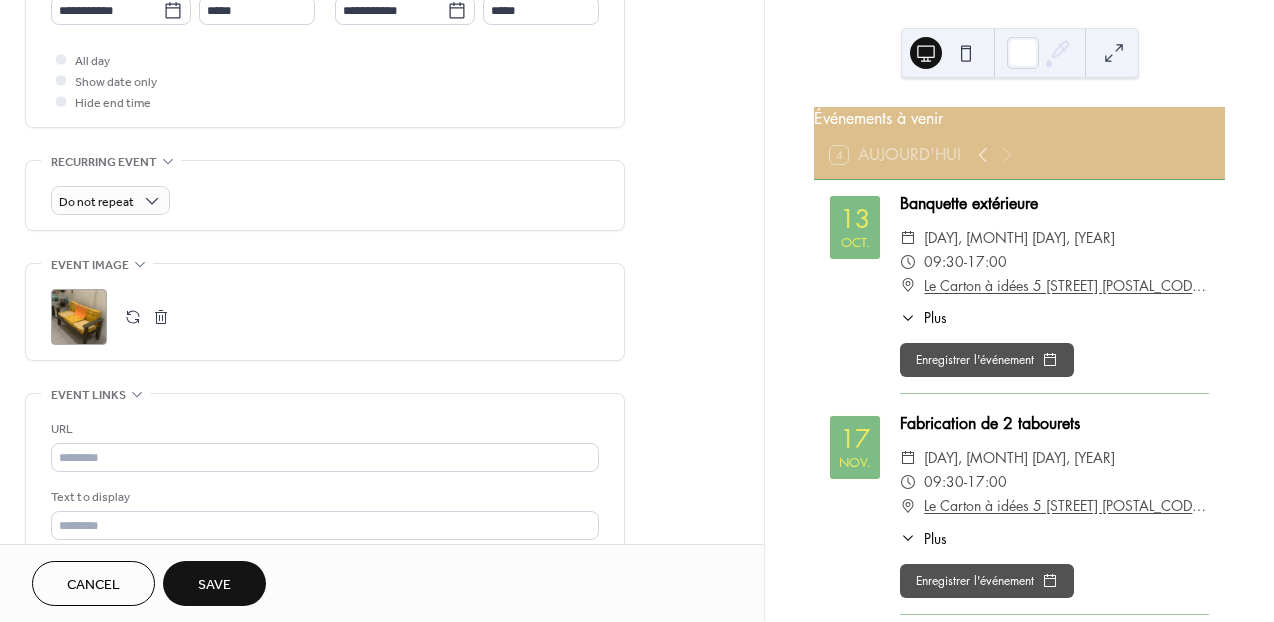 type on "**********" 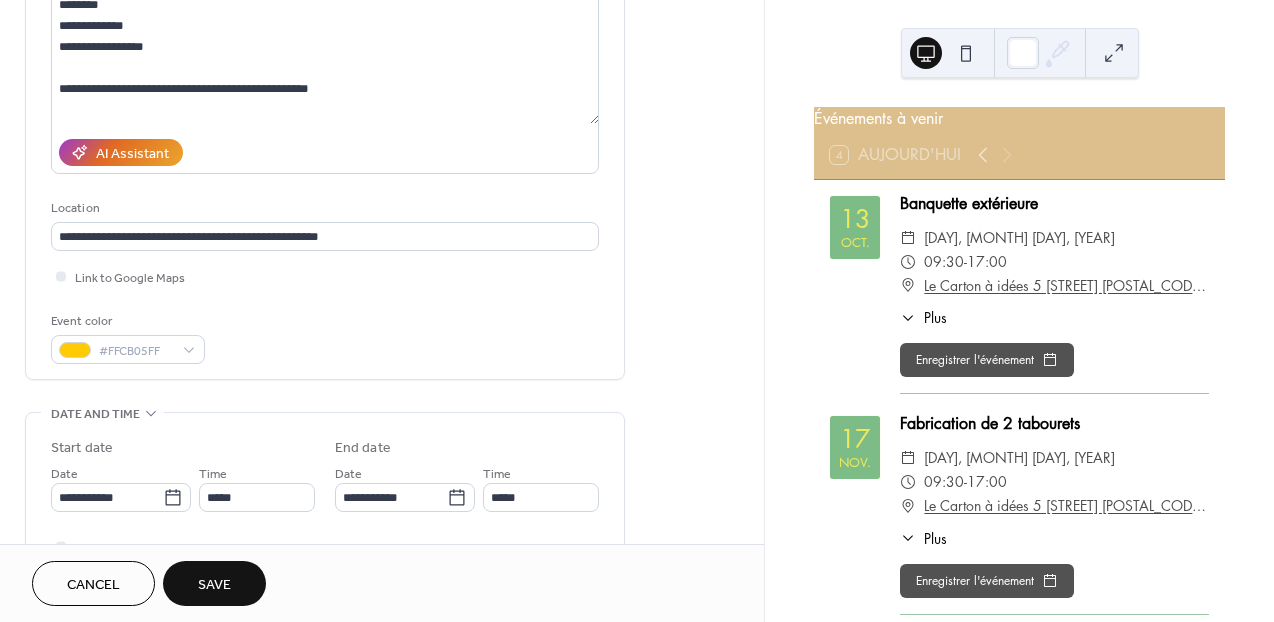 scroll, scrollTop: 234, scrollLeft: 0, axis: vertical 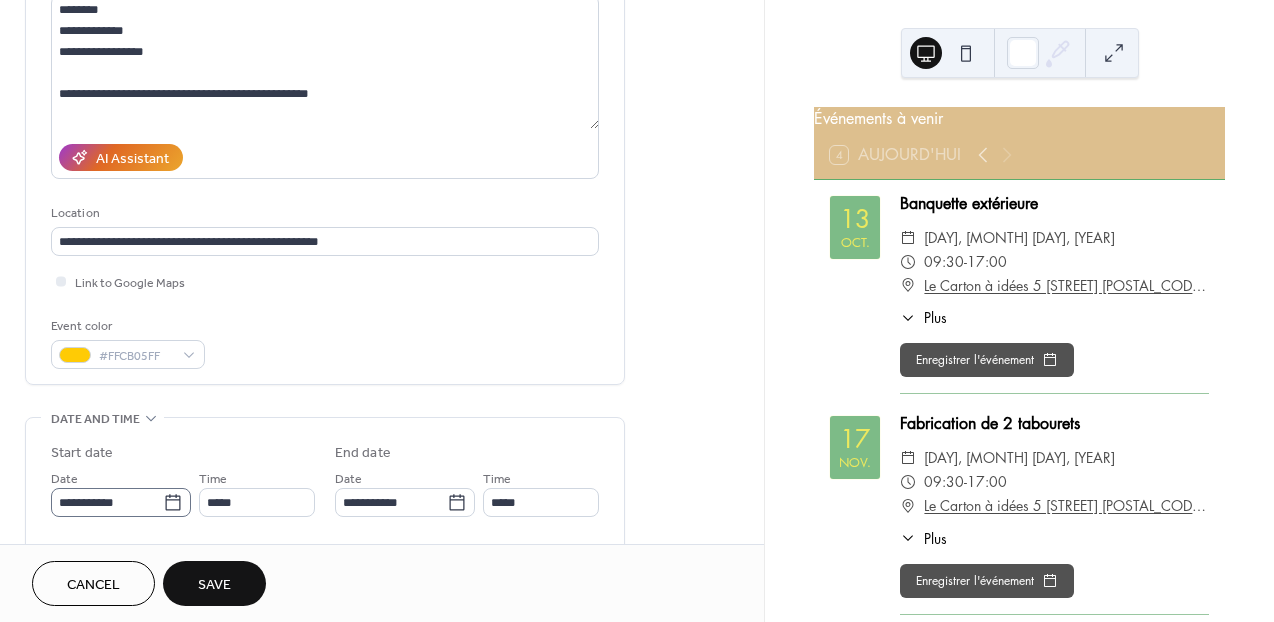 click 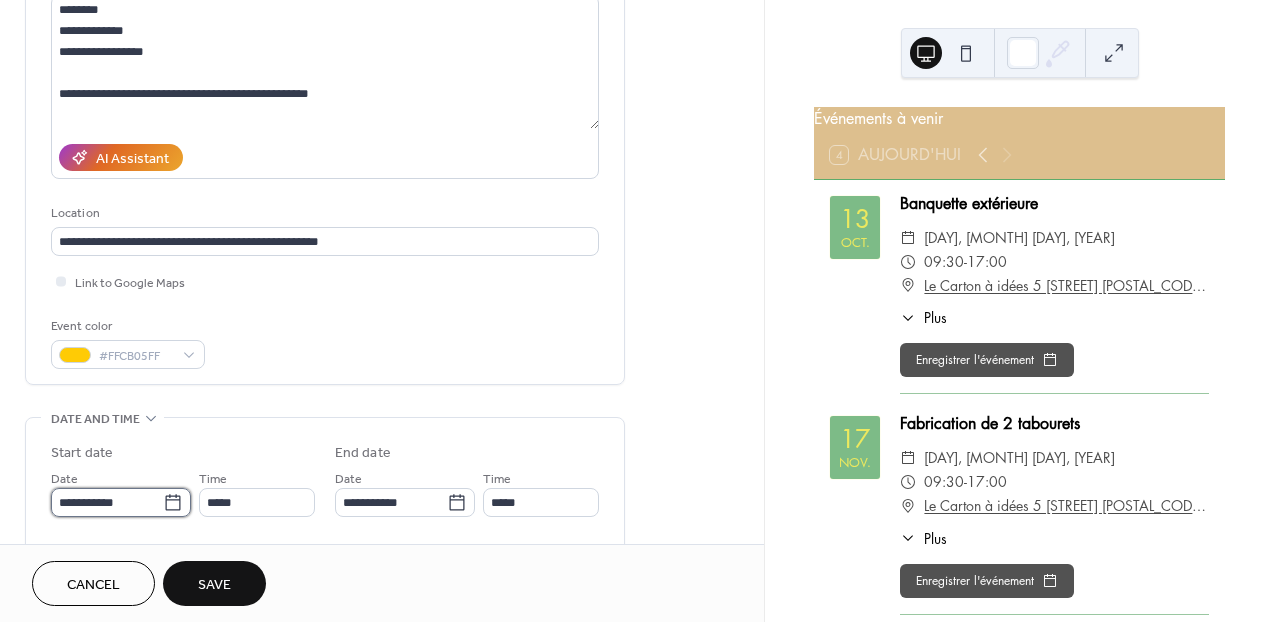 click on "**********" at bounding box center [107, 502] 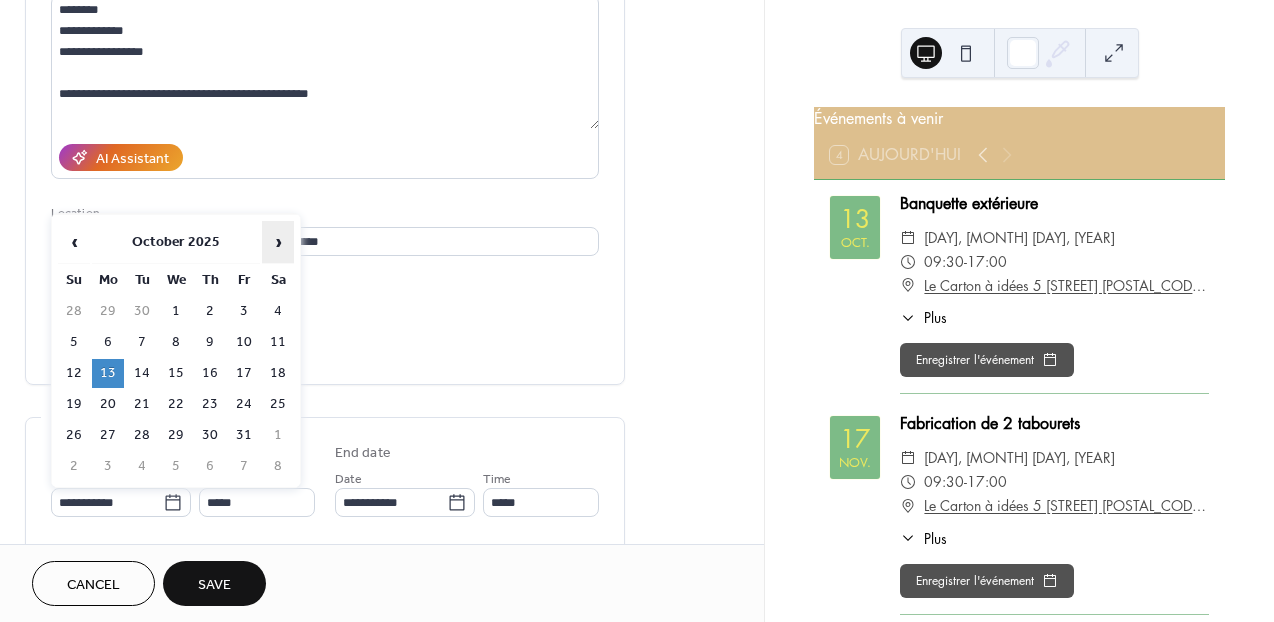 click on "›" at bounding box center [278, 242] 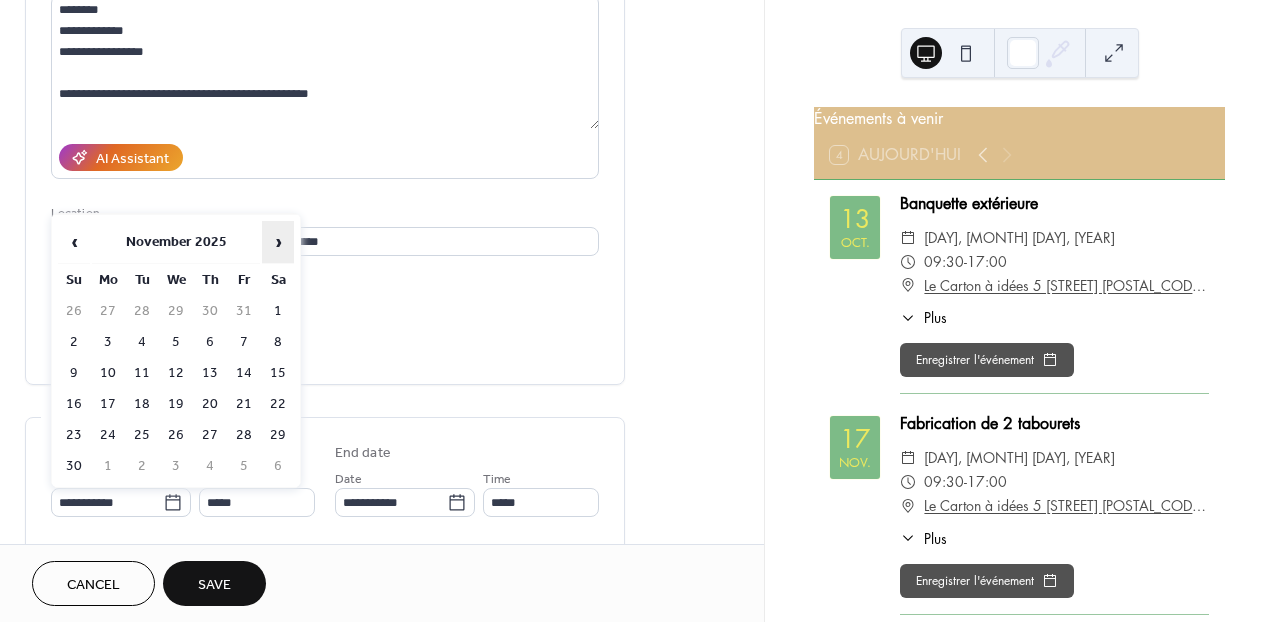 click on "›" at bounding box center (278, 242) 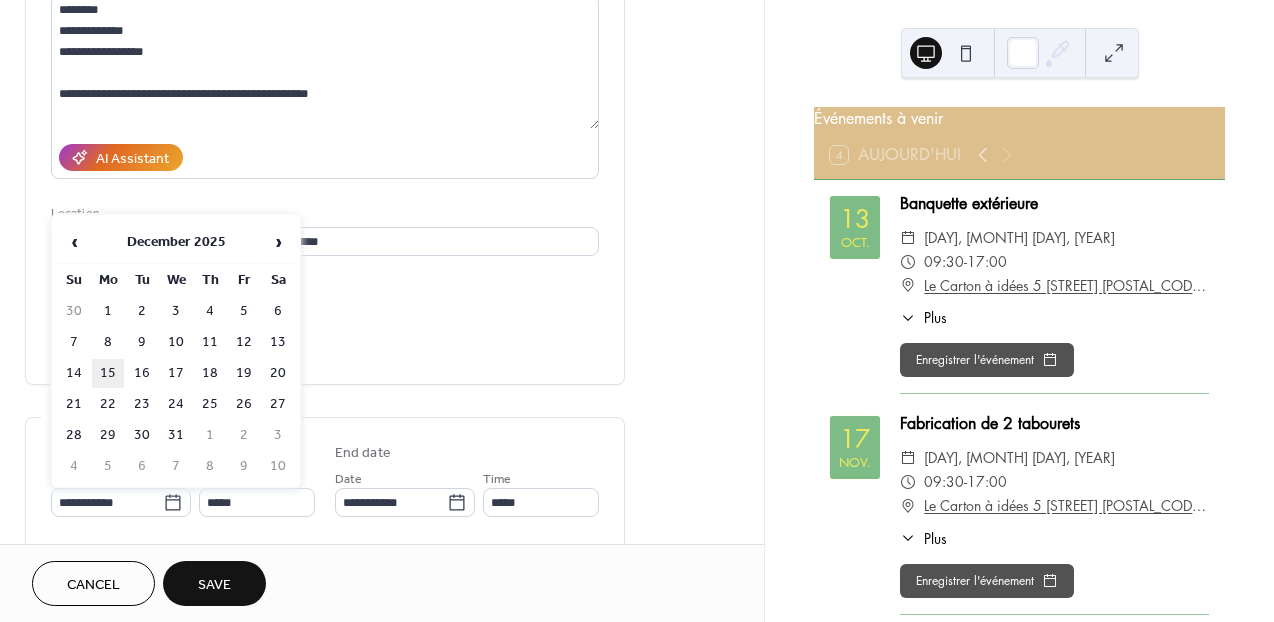 click on "15" at bounding box center [108, 373] 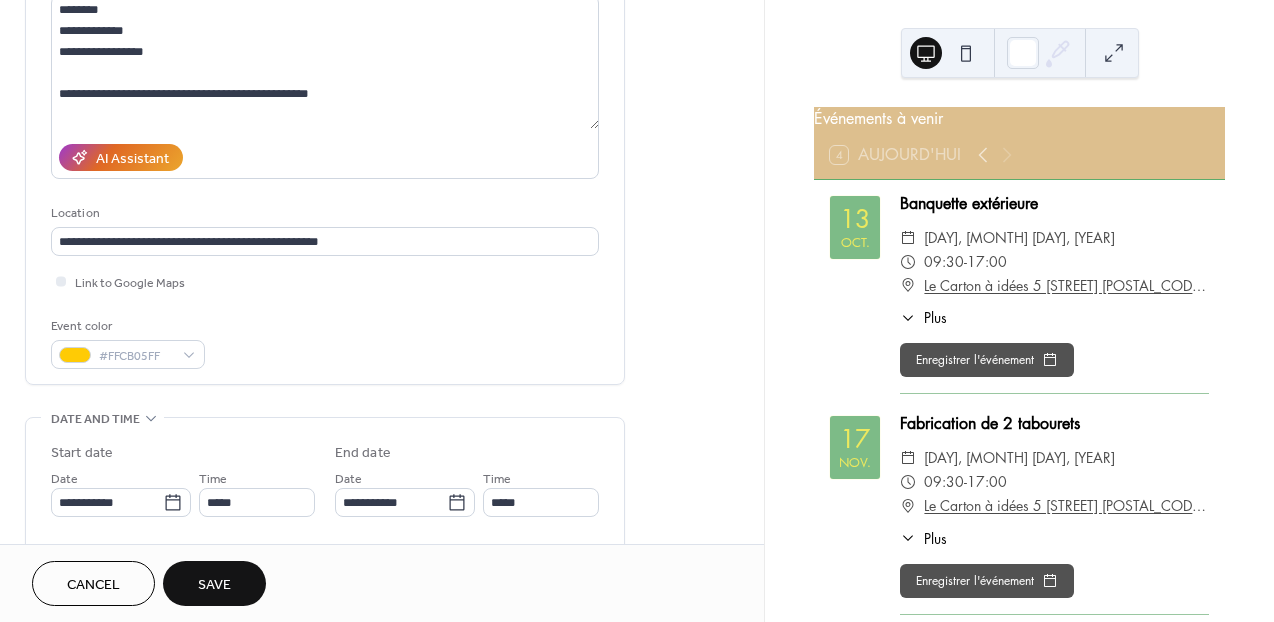 click on "Save" at bounding box center (214, 585) 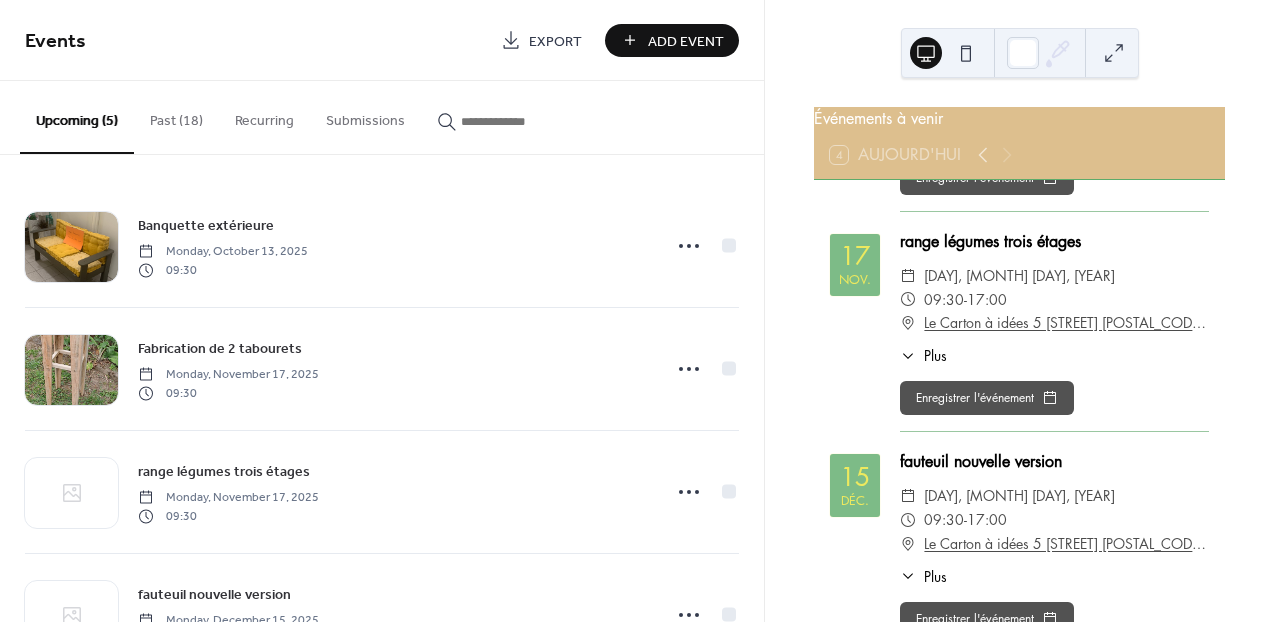 scroll, scrollTop: 404, scrollLeft: 0, axis: vertical 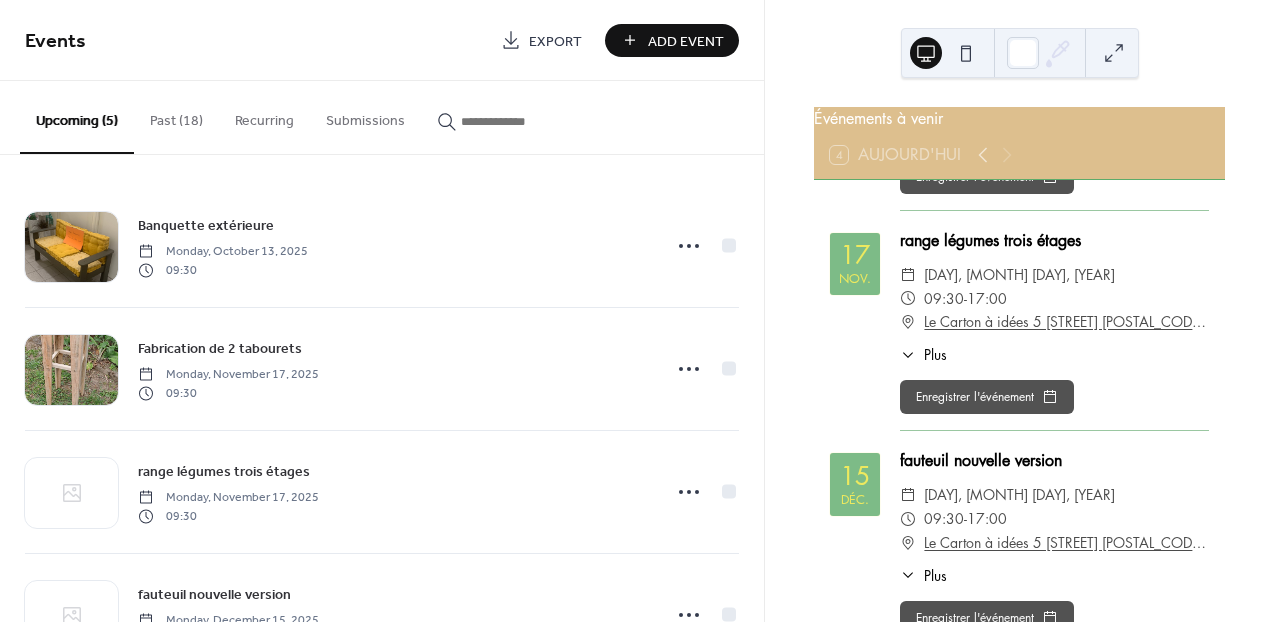 click on "17" at bounding box center [855, 255] 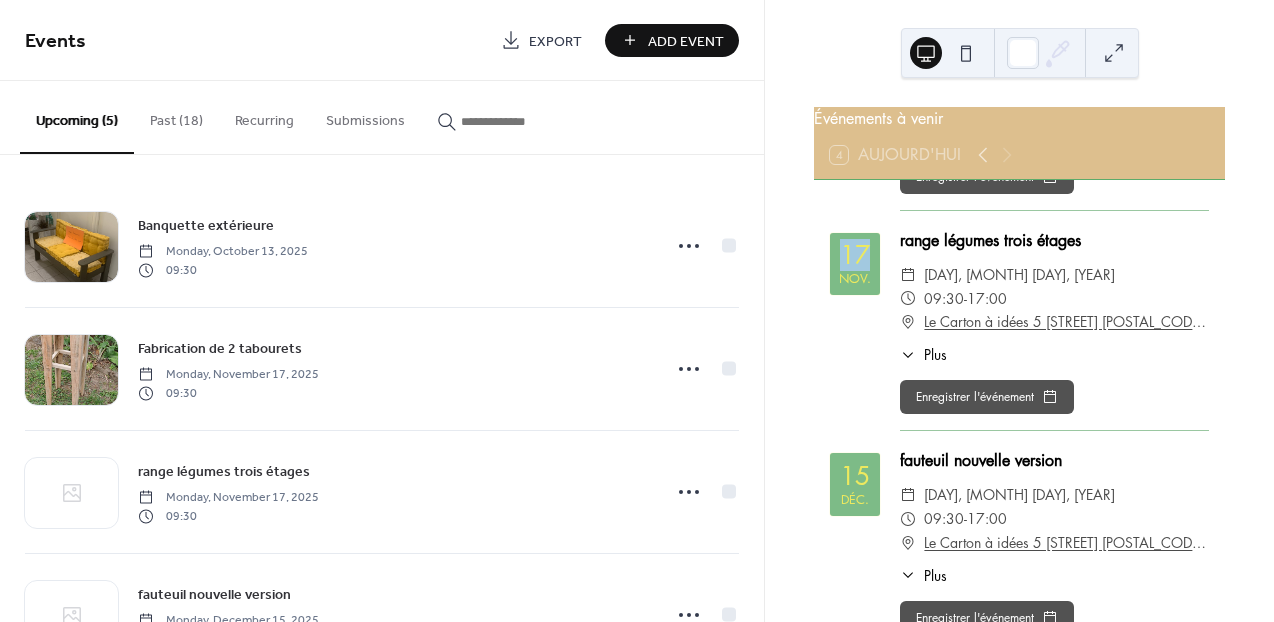 click on "17" at bounding box center [855, 255] 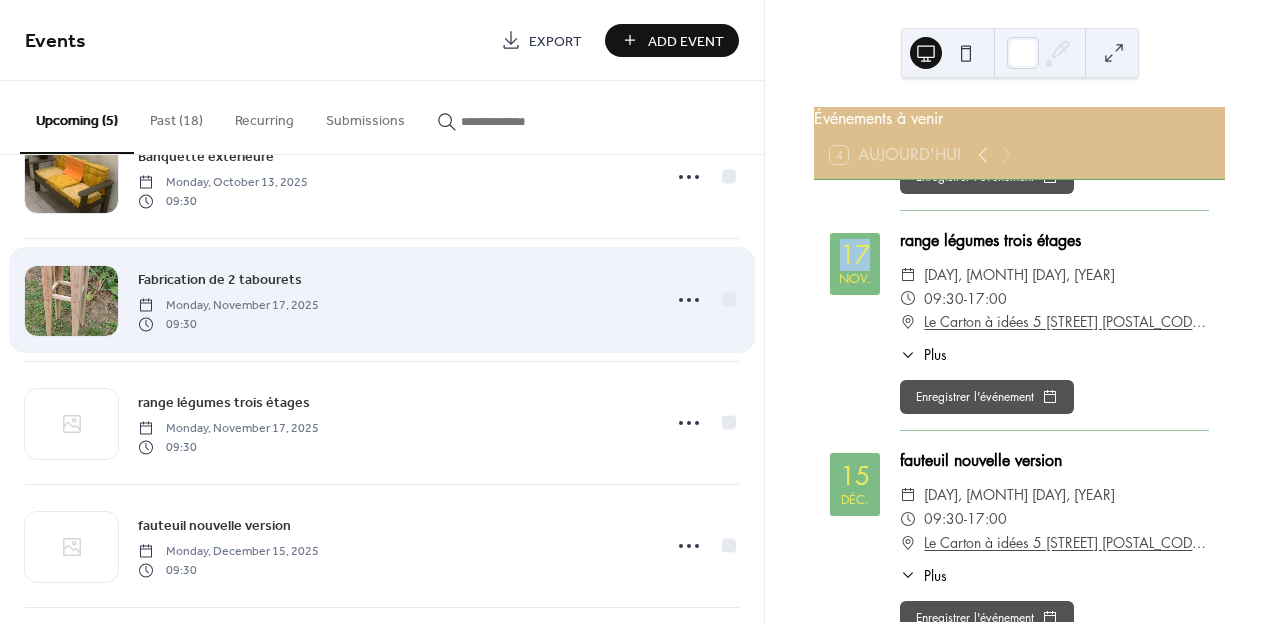 scroll, scrollTop: 74, scrollLeft: 0, axis: vertical 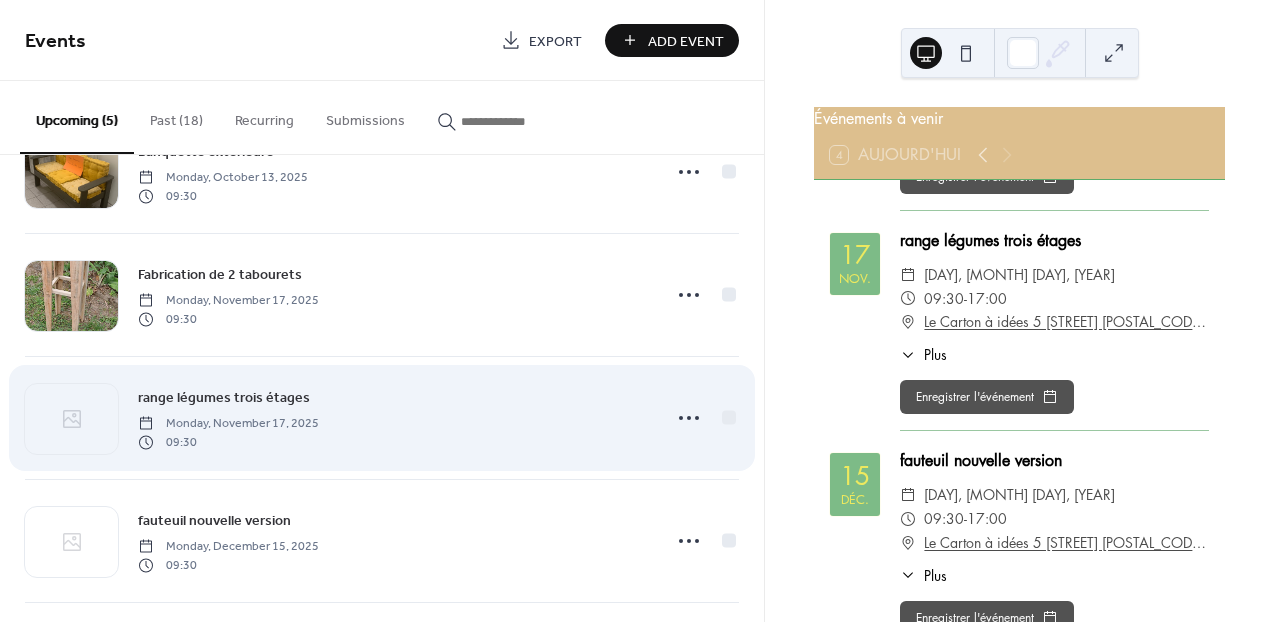click on "Monday, November 17, 2025" at bounding box center (228, 424) 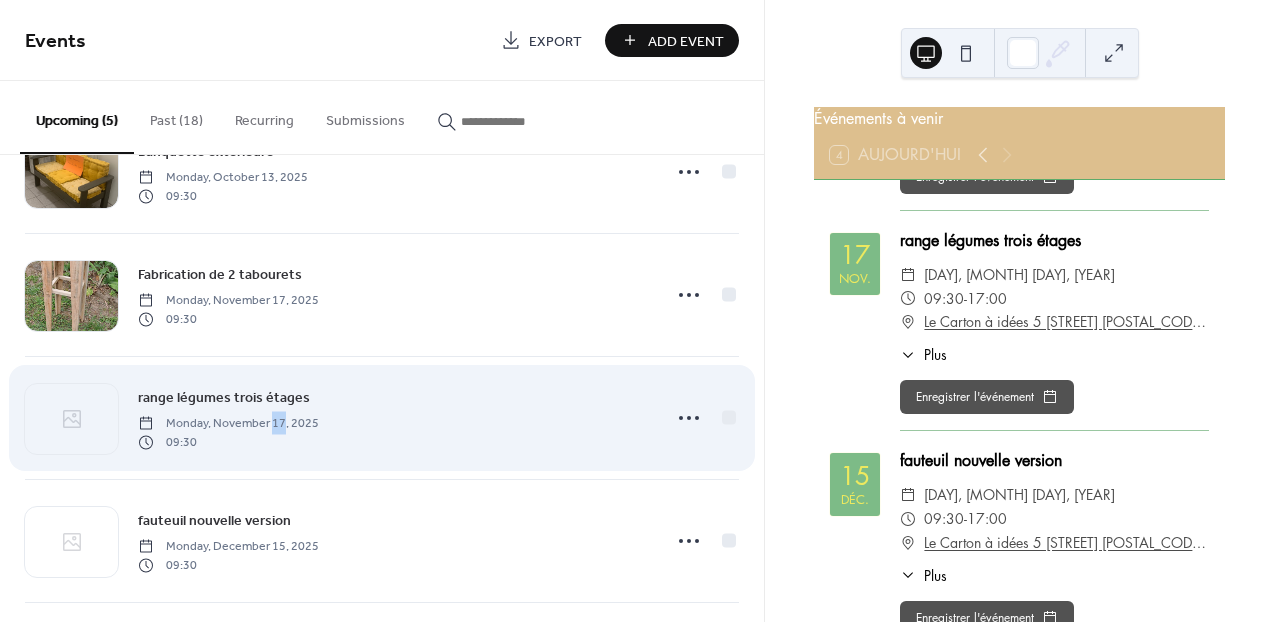 click on "Monday, November 17, 2025" at bounding box center [228, 424] 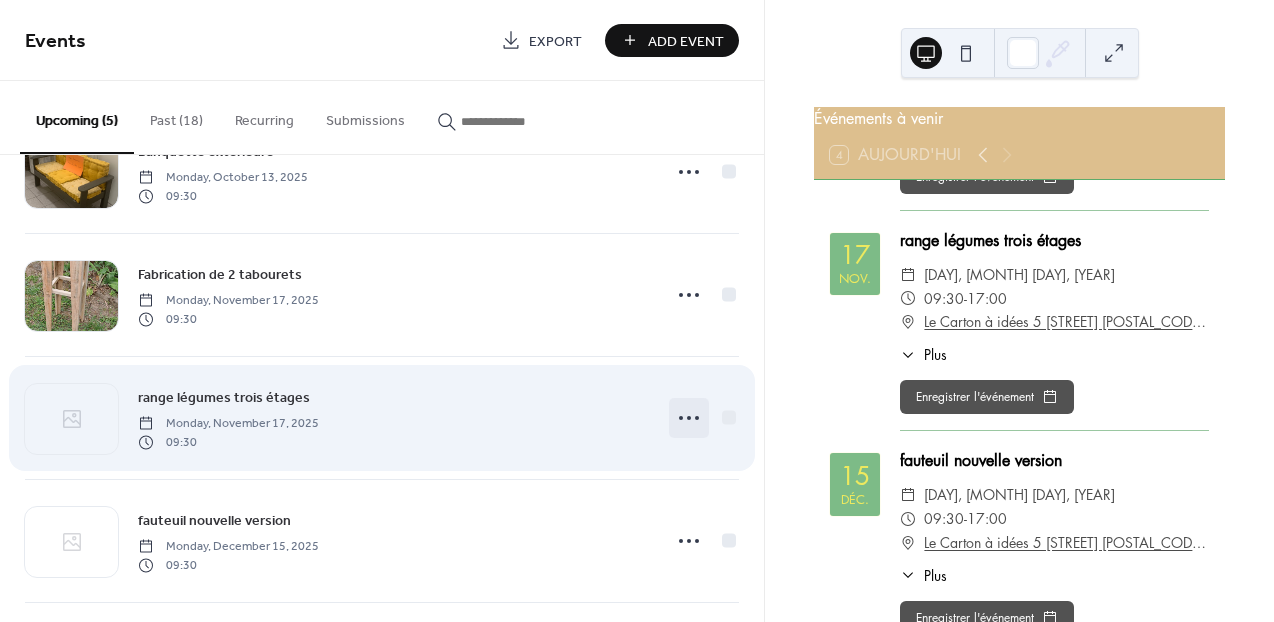 click 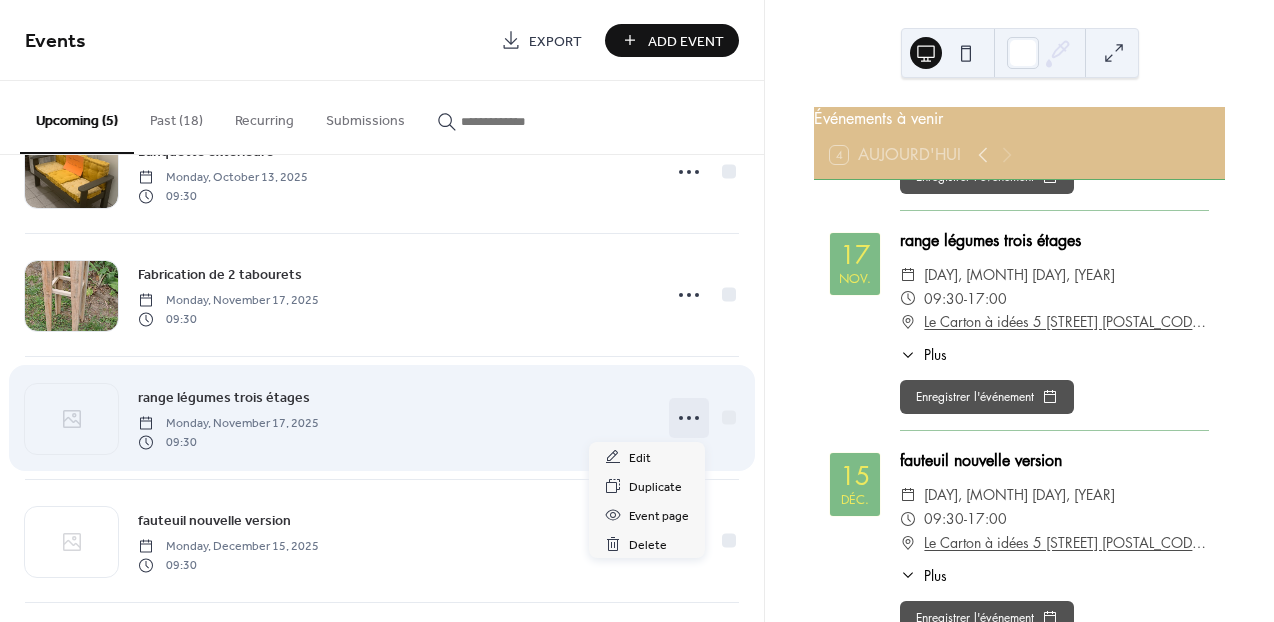 click on "range légumes trois étages" at bounding box center [224, 398] 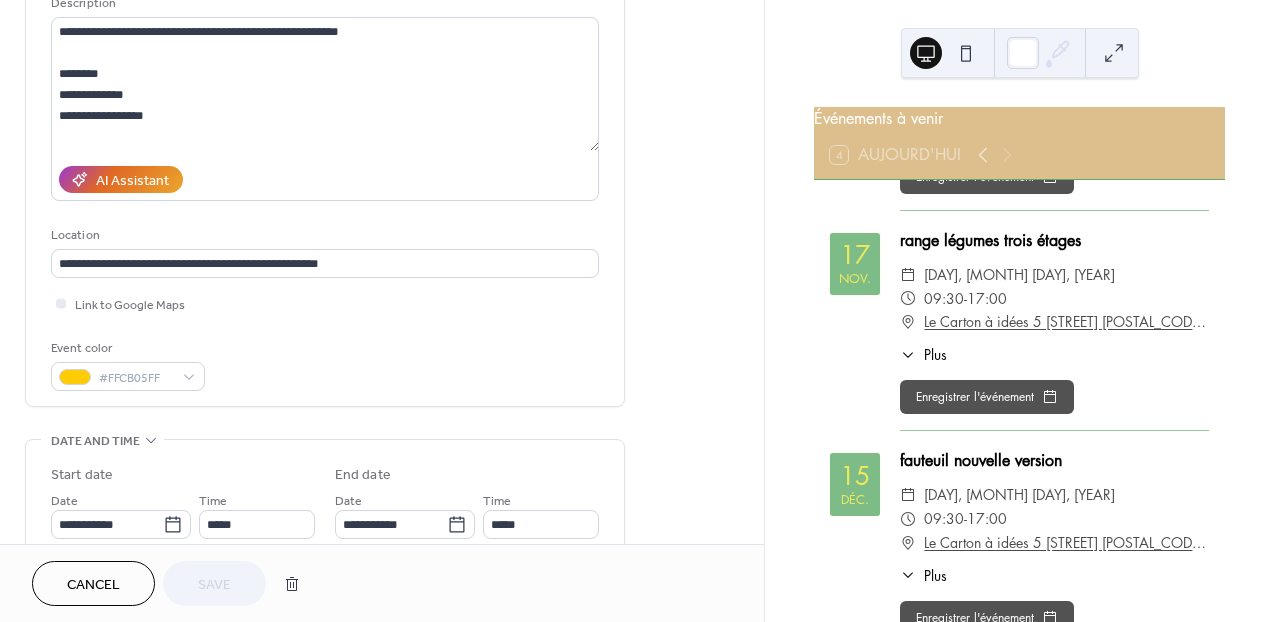 scroll, scrollTop: 229, scrollLeft: 0, axis: vertical 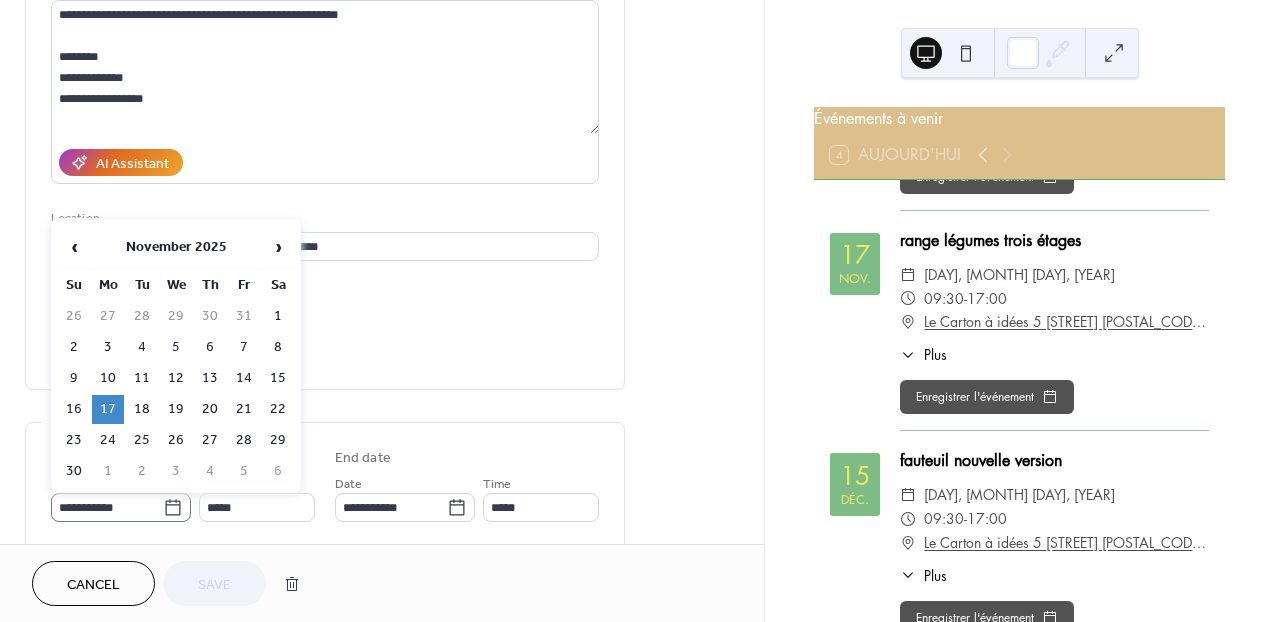 click 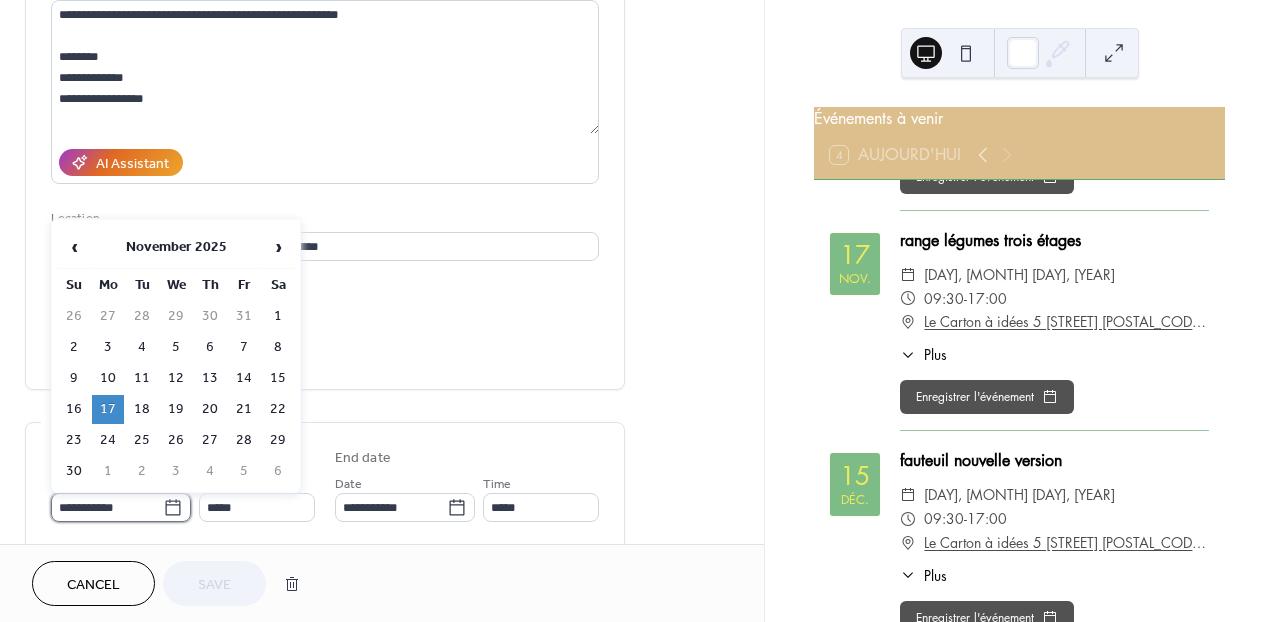 click on "**********" at bounding box center (107, 507) 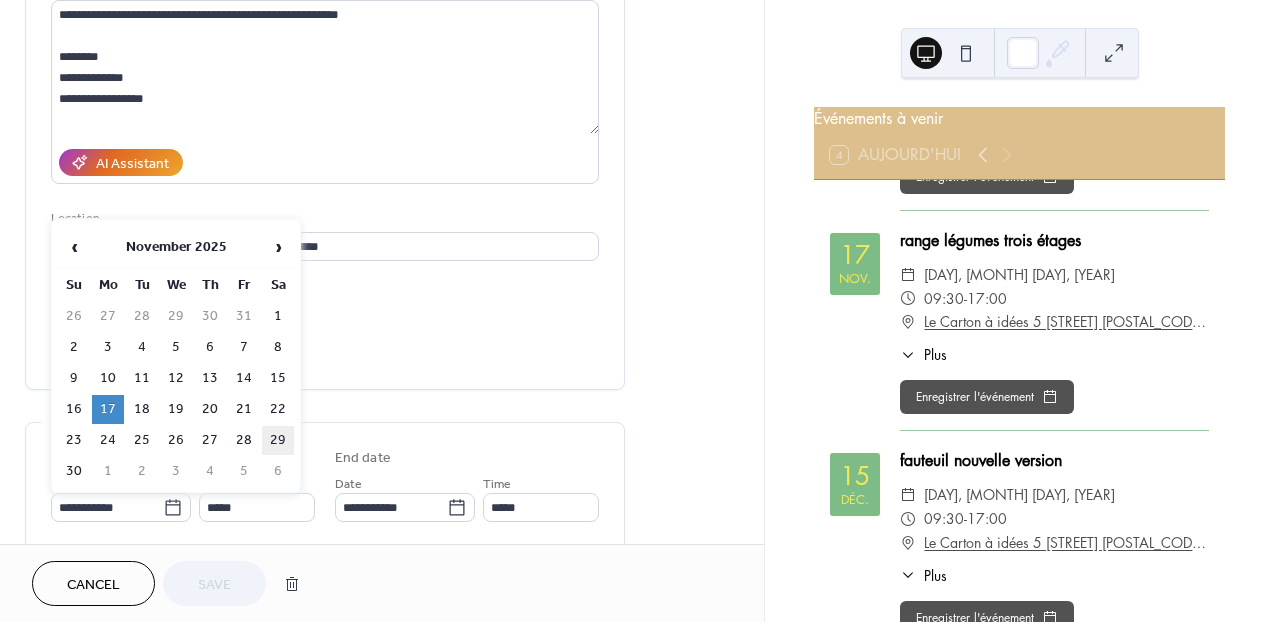 click on "29" at bounding box center (278, 440) 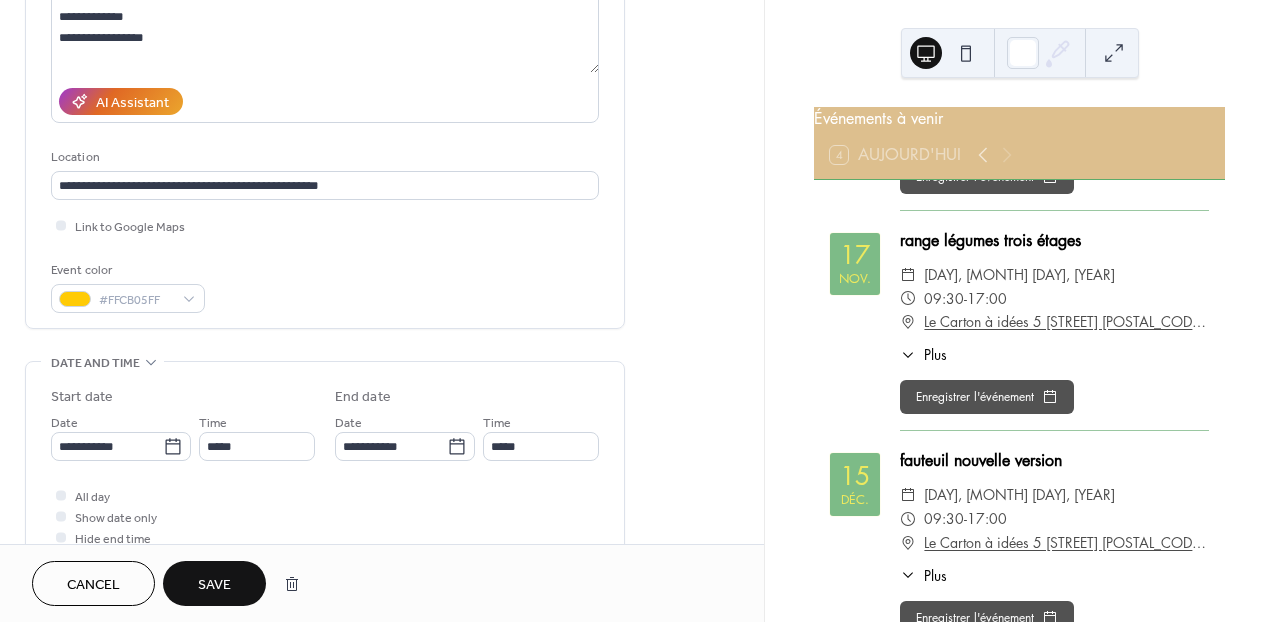 scroll, scrollTop: 338, scrollLeft: 0, axis: vertical 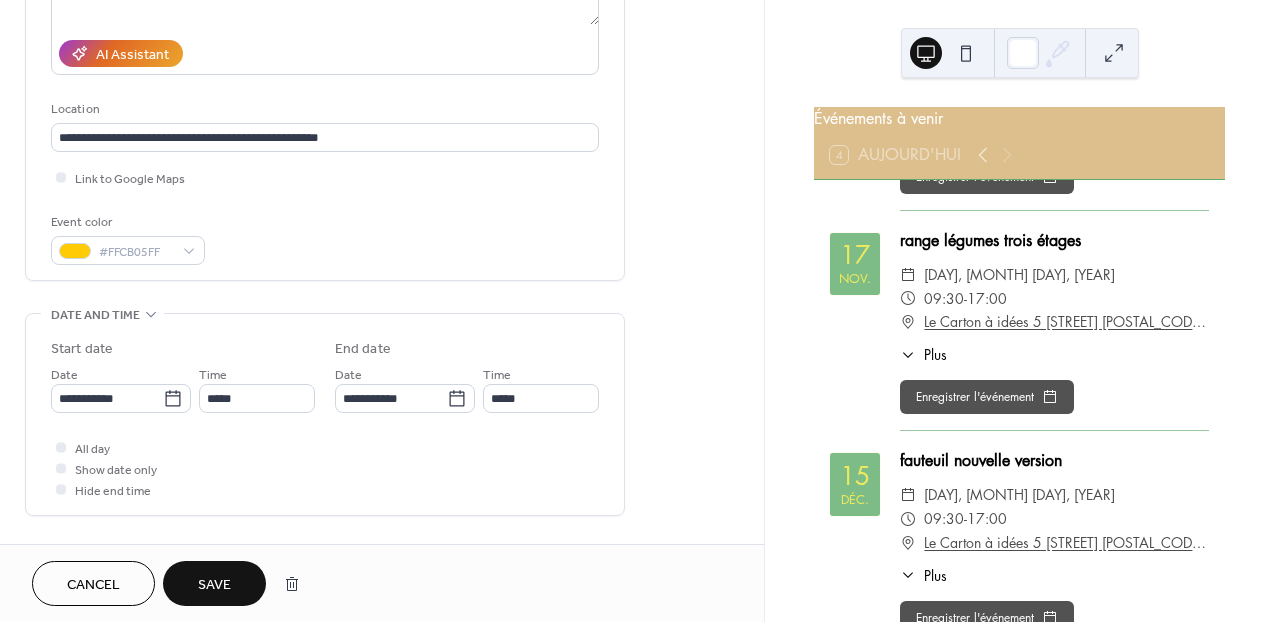 click on "Save" at bounding box center [214, 585] 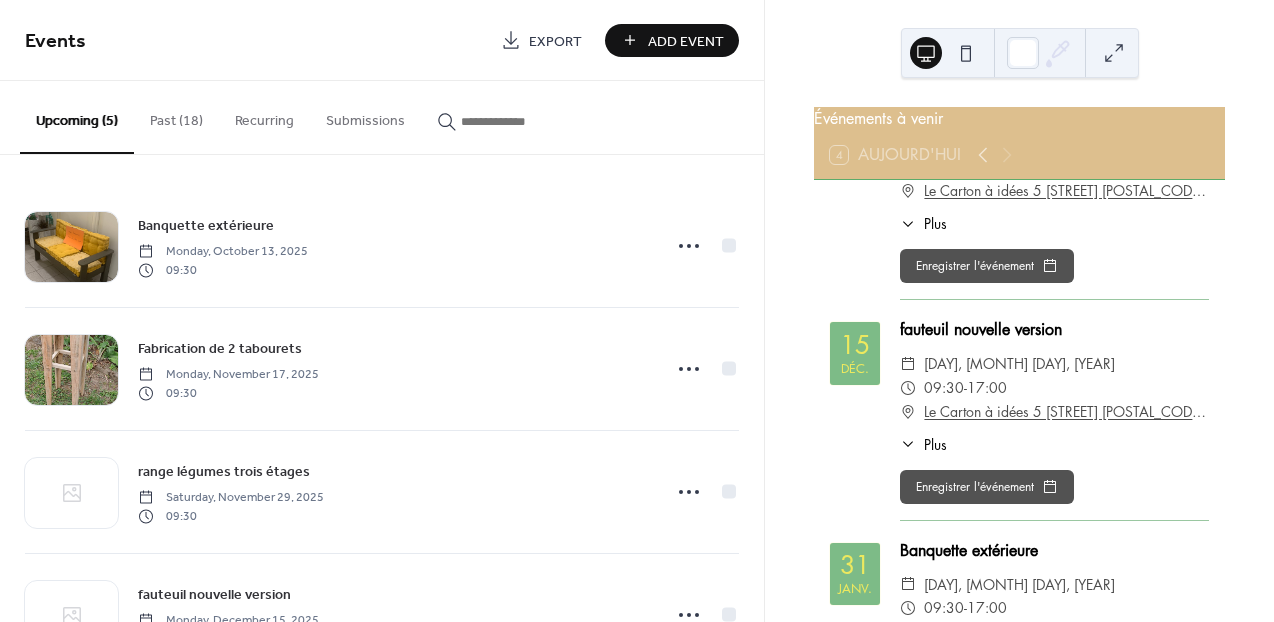 scroll, scrollTop: 574, scrollLeft: 0, axis: vertical 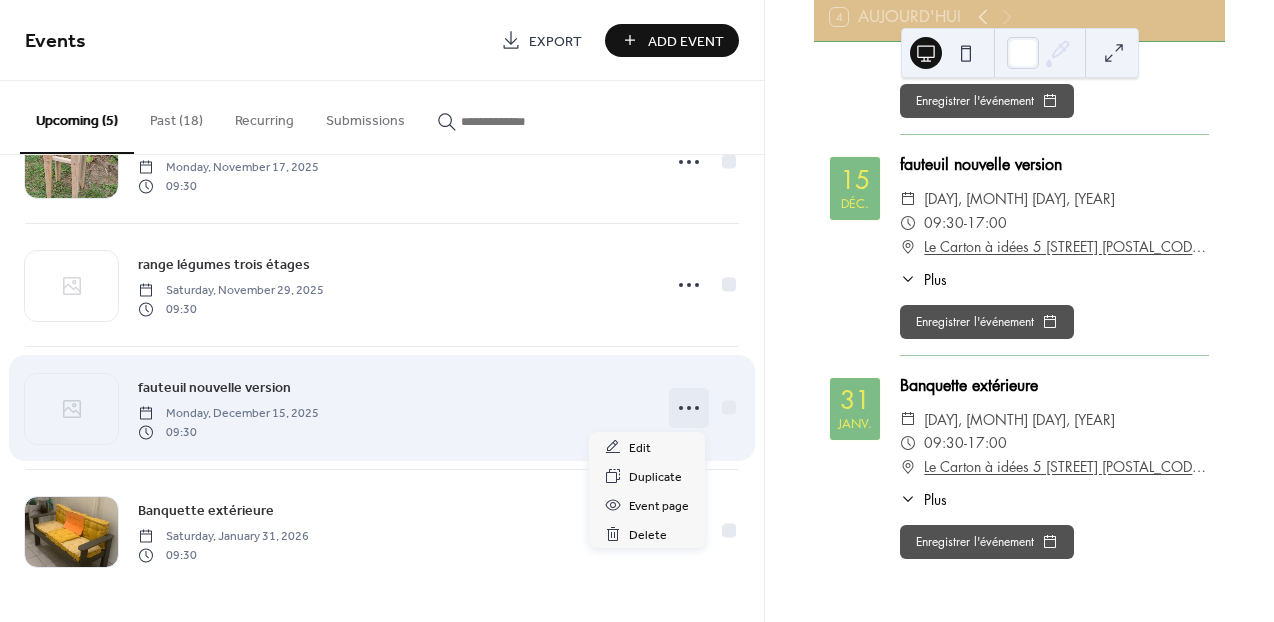click 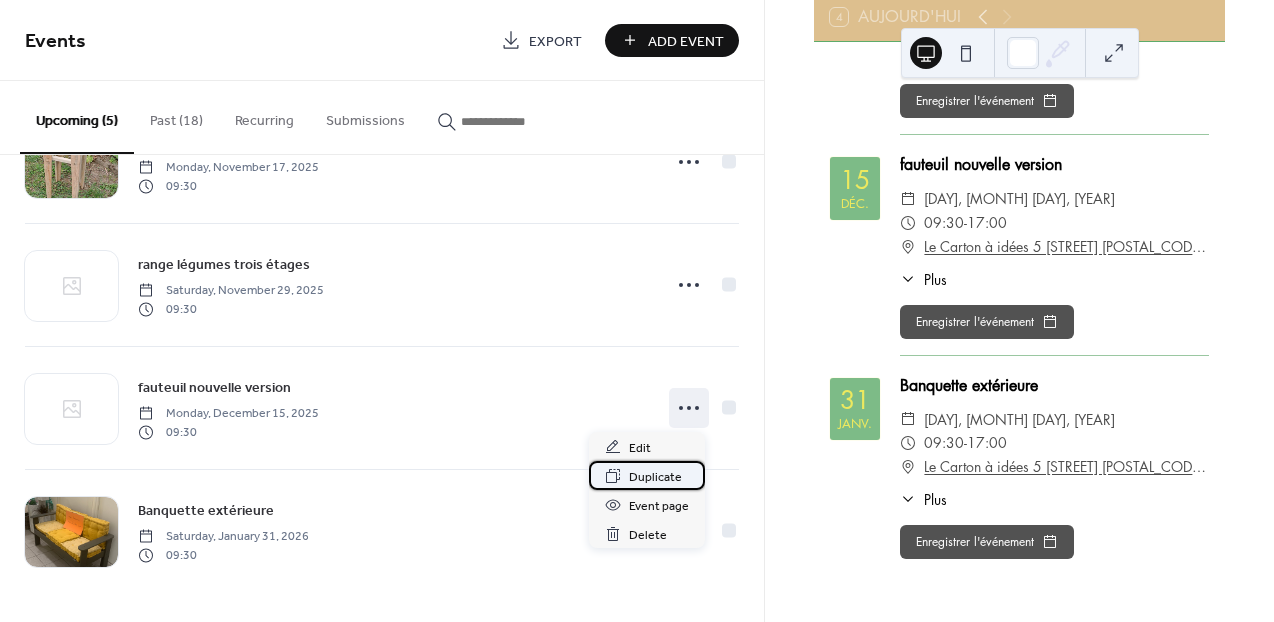 click on "Duplicate" at bounding box center [655, 477] 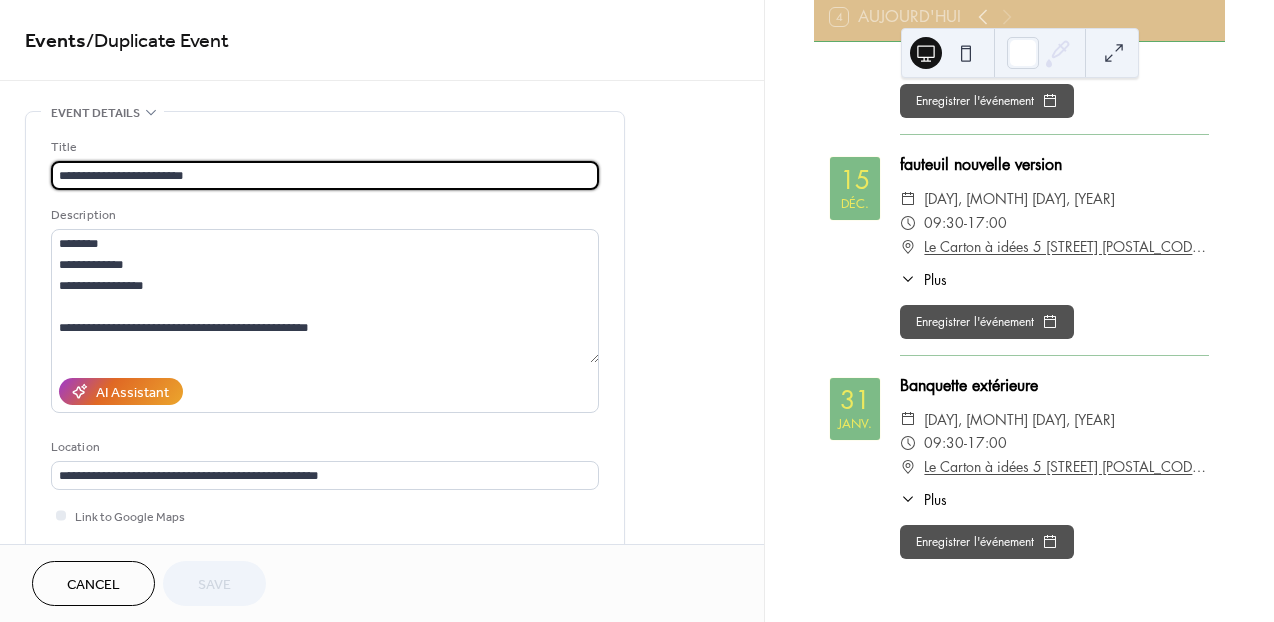 drag, startPoint x: 200, startPoint y: 175, endPoint x: 54, endPoint y: 179, distance: 146.05478 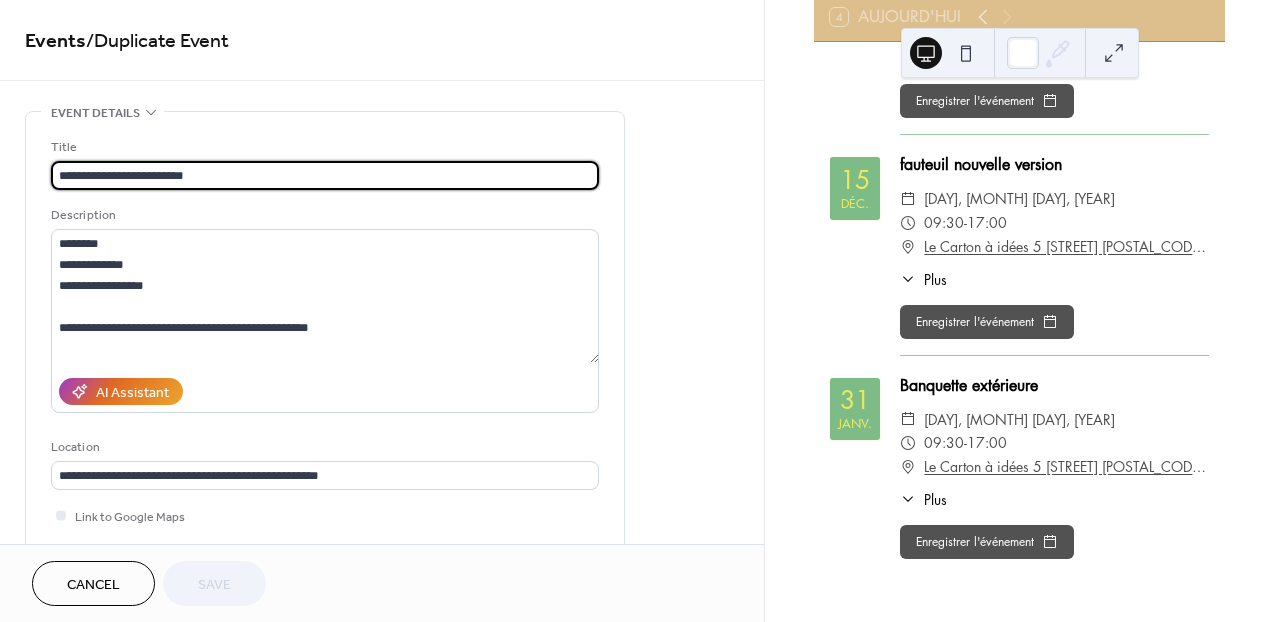 click on "**********" at bounding box center [325, 175] 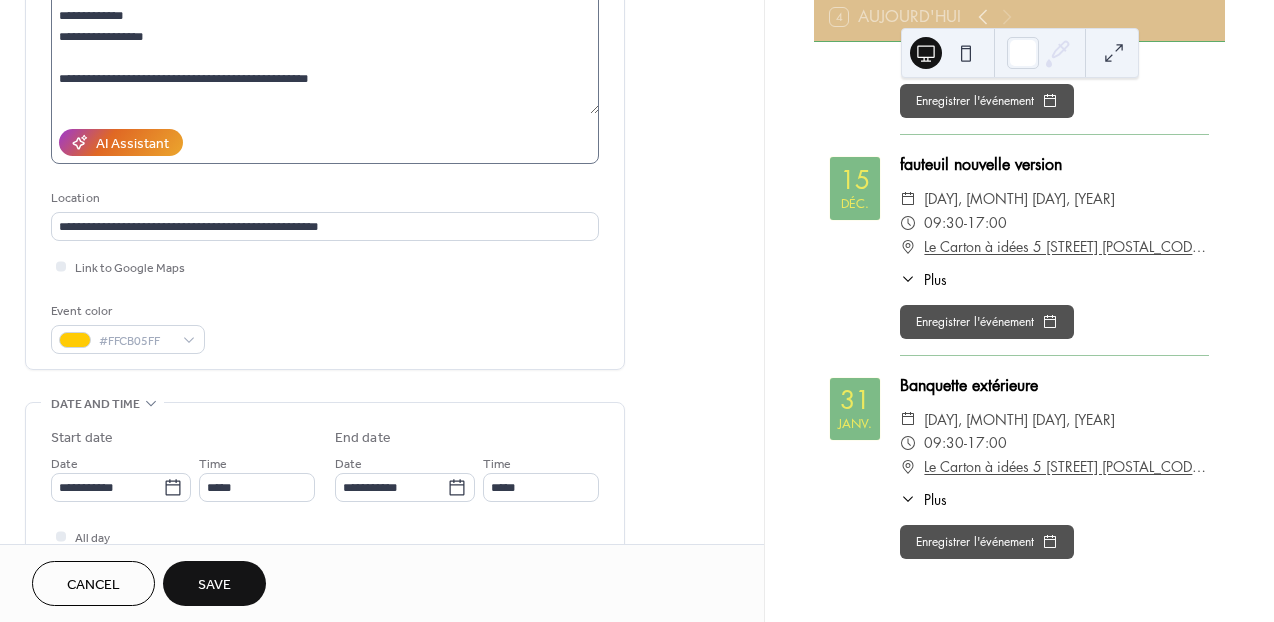 scroll, scrollTop: 251, scrollLeft: 0, axis: vertical 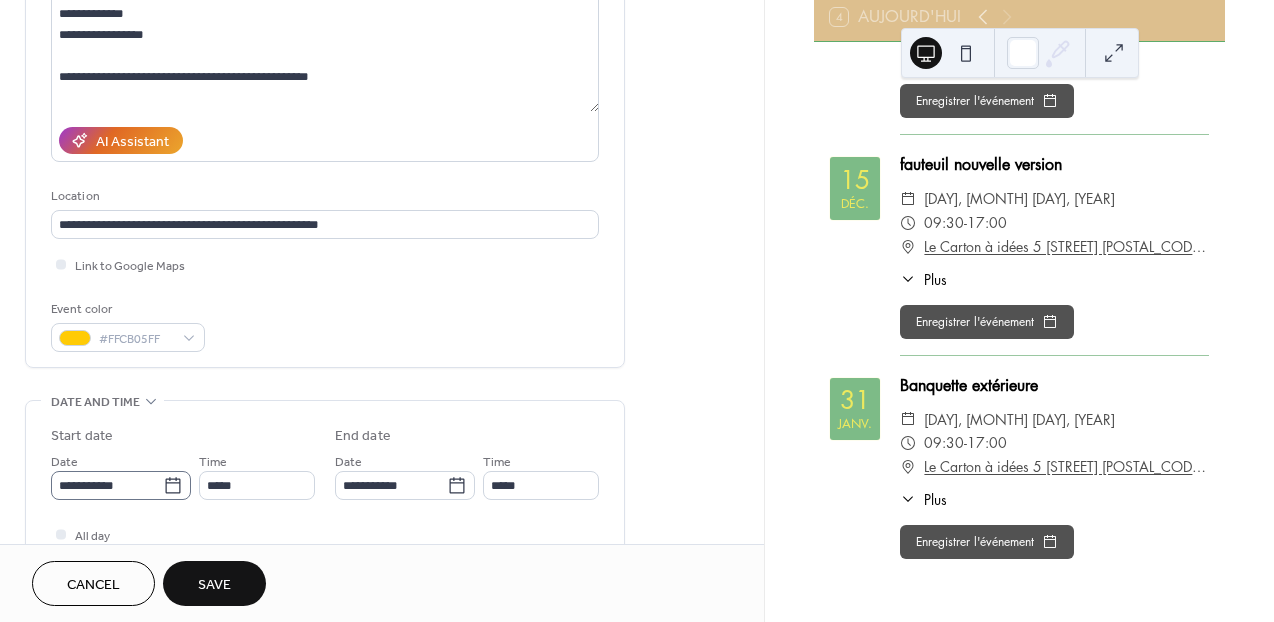 type on "**********" 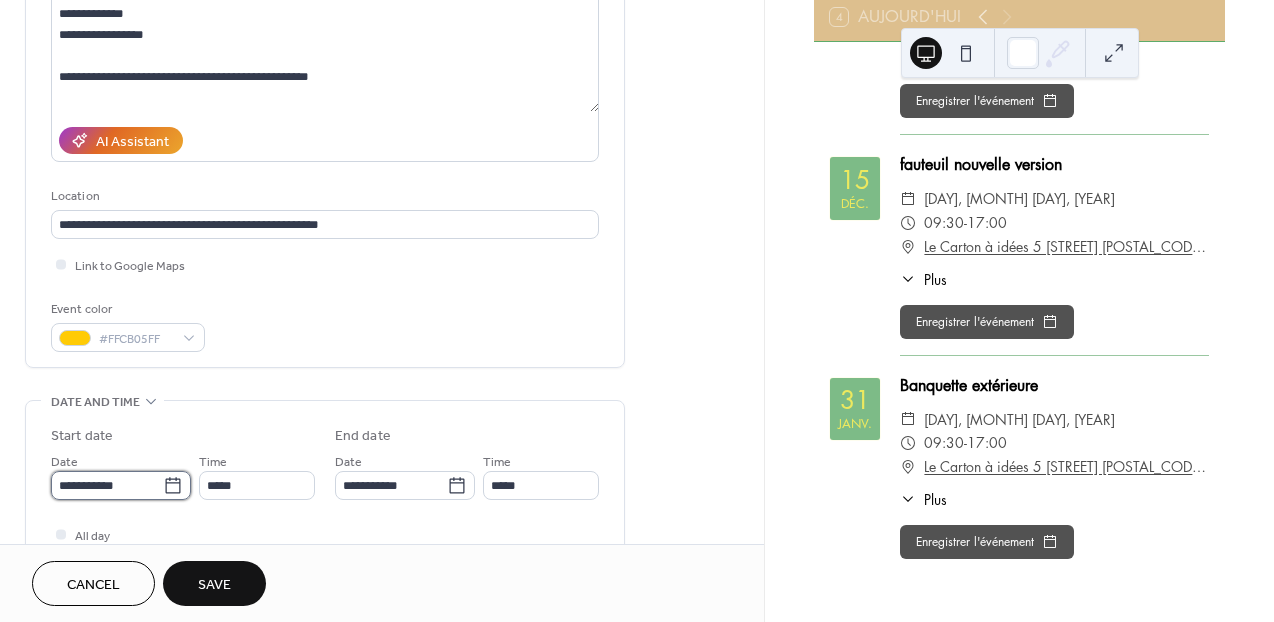 click on "**********" at bounding box center [107, 485] 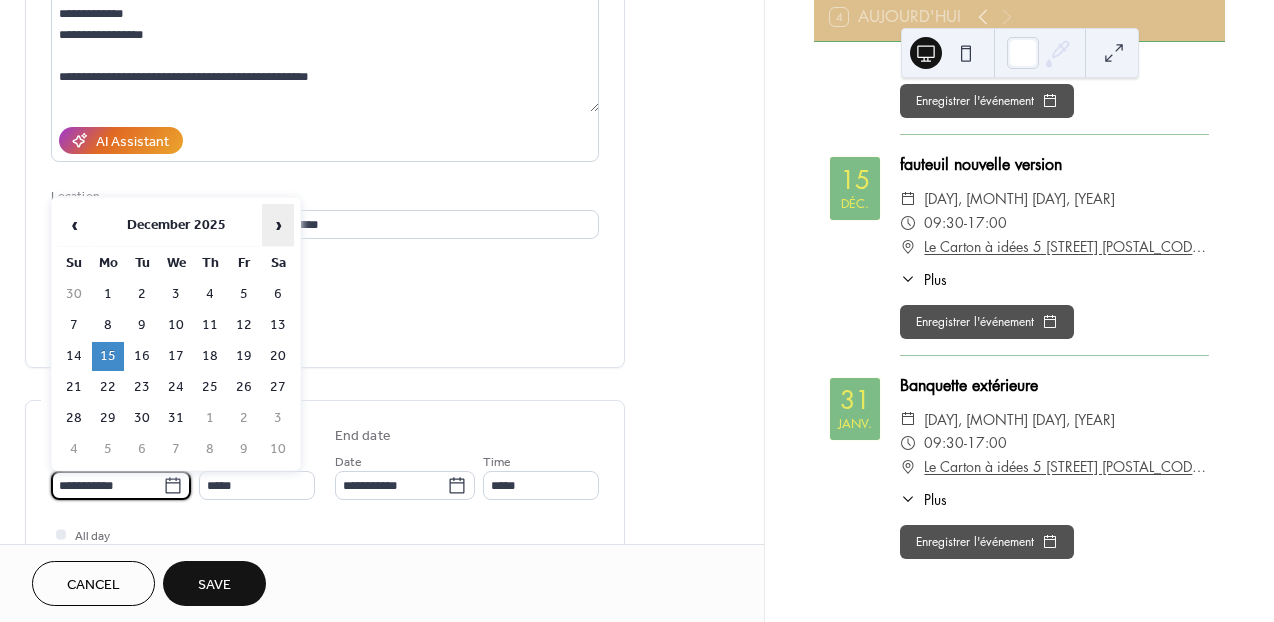 click on "›" at bounding box center (278, 225) 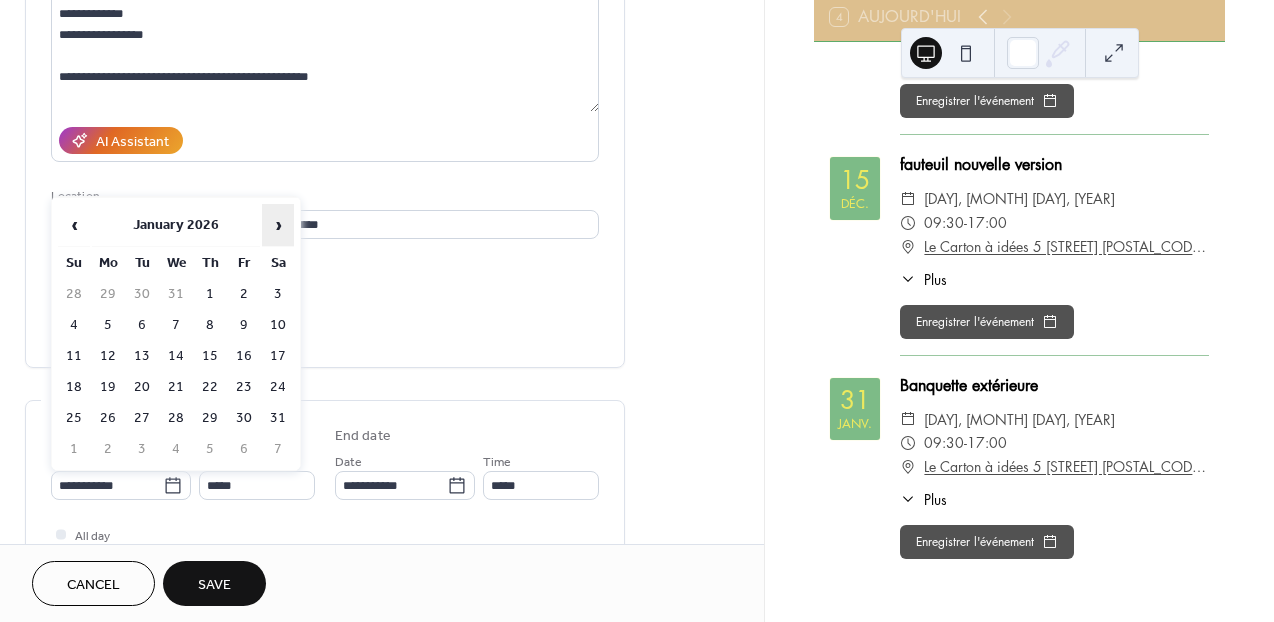 click on "›" at bounding box center [278, 225] 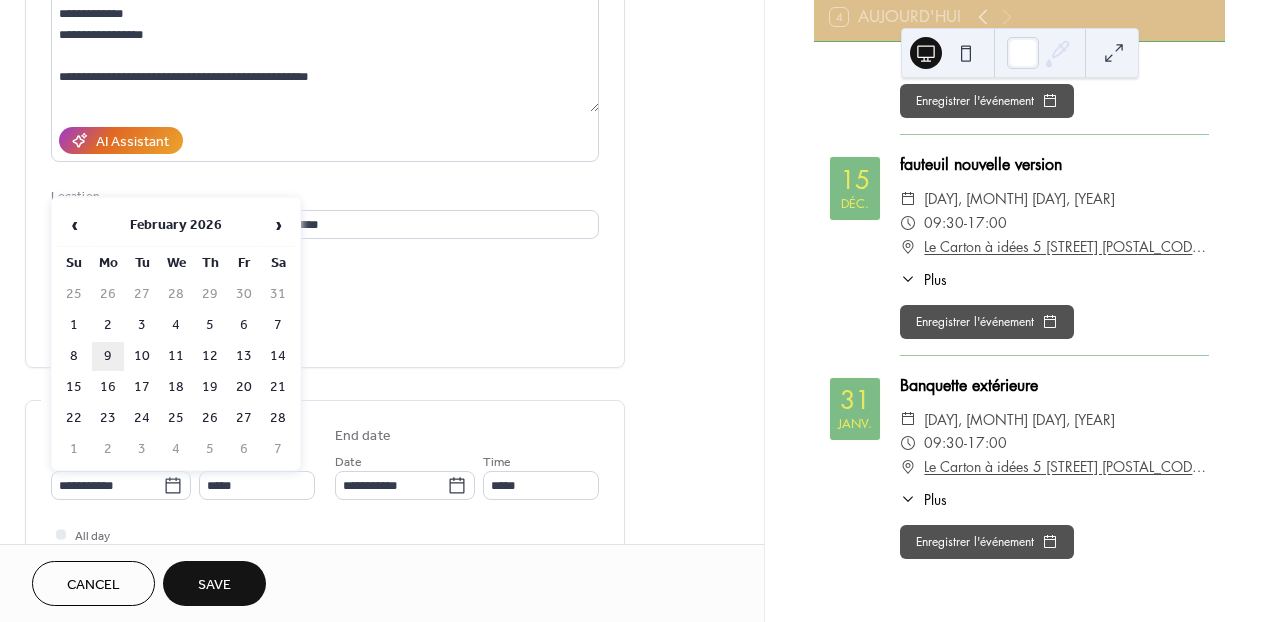click on "9" at bounding box center [108, 356] 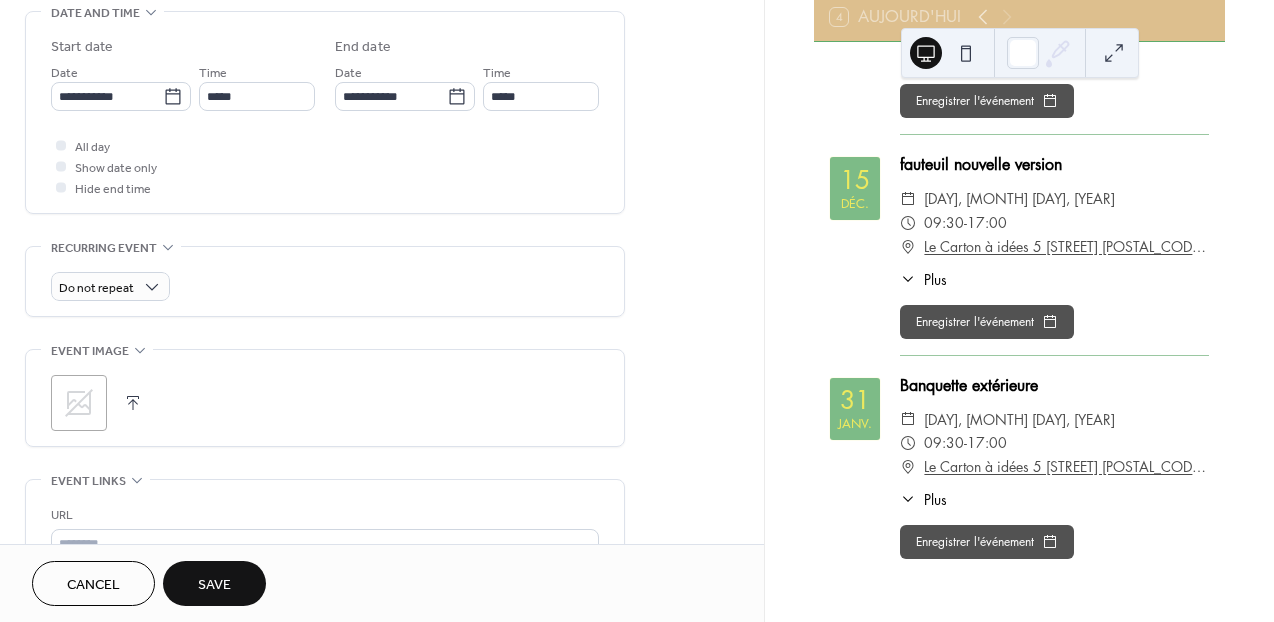 scroll, scrollTop: 641, scrollLeft: 0, axis: vertical 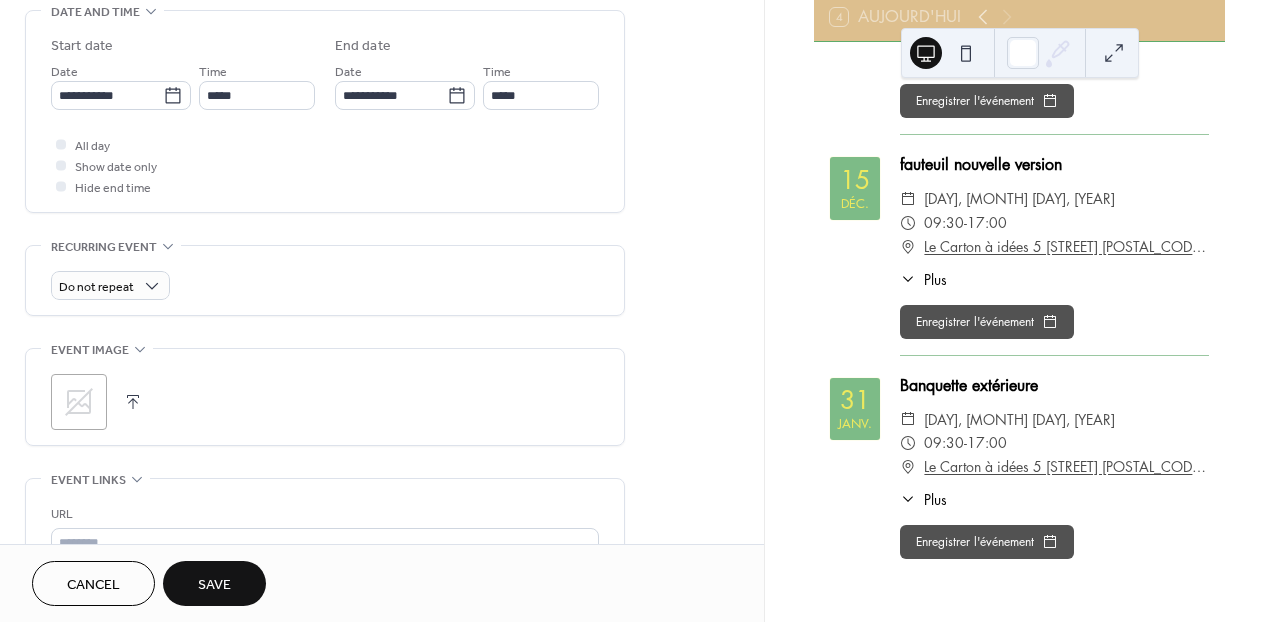 click at bounding box center (133, 402) 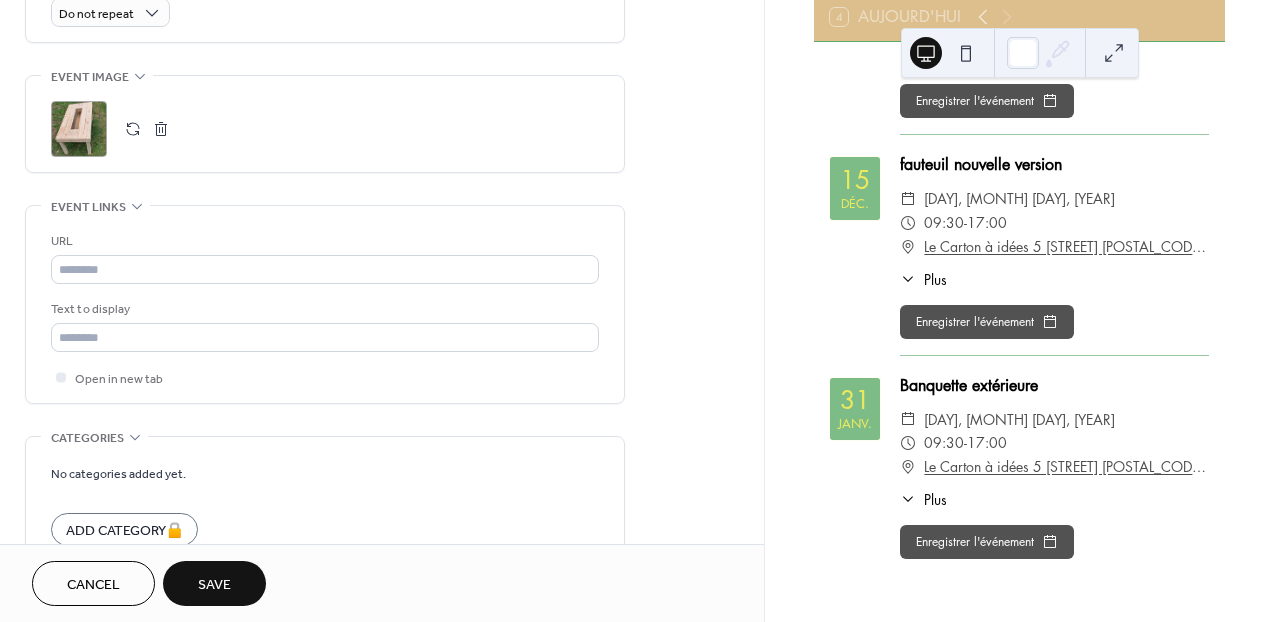 scroll, scrollTop: 915, scrollLeft: 0, axis: vertical 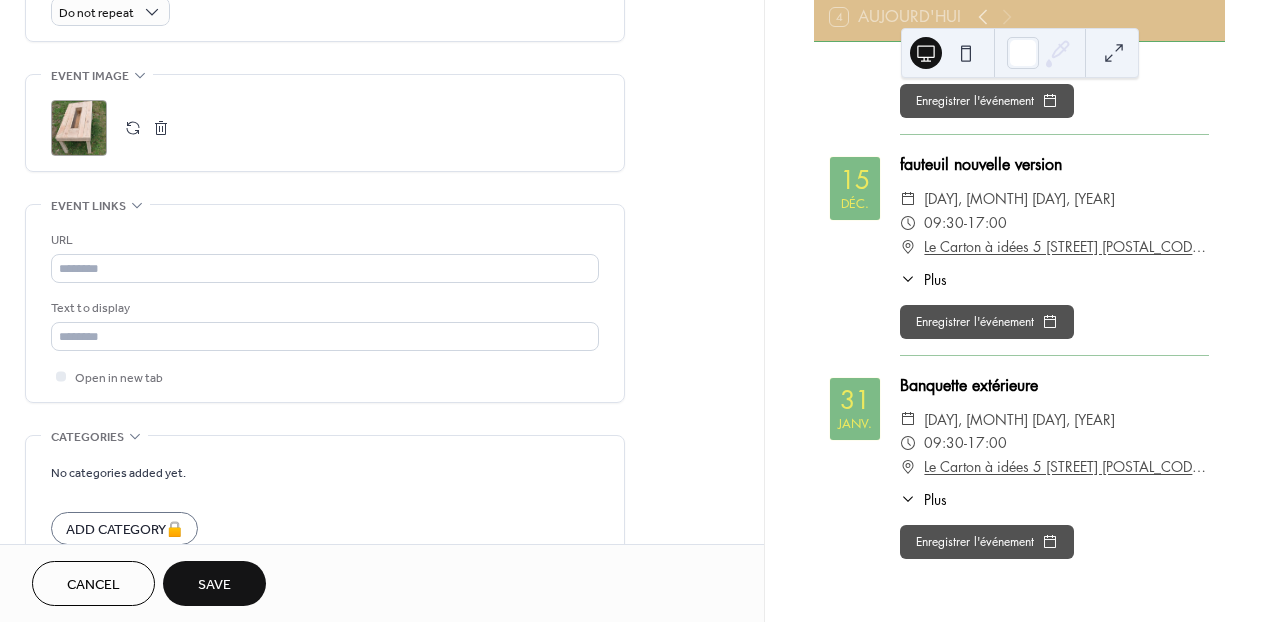 click on "Save" at bounding box center [214, 585] 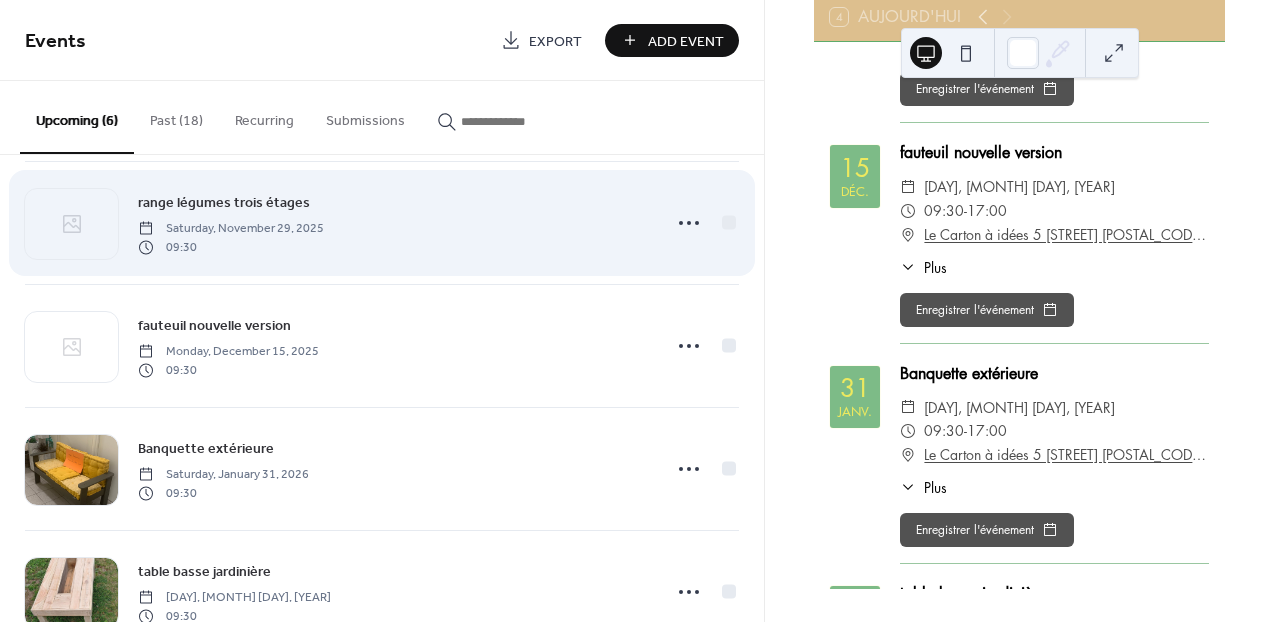 scroll, scrollTop: 330, scrollLeft: 0, axis: vertical 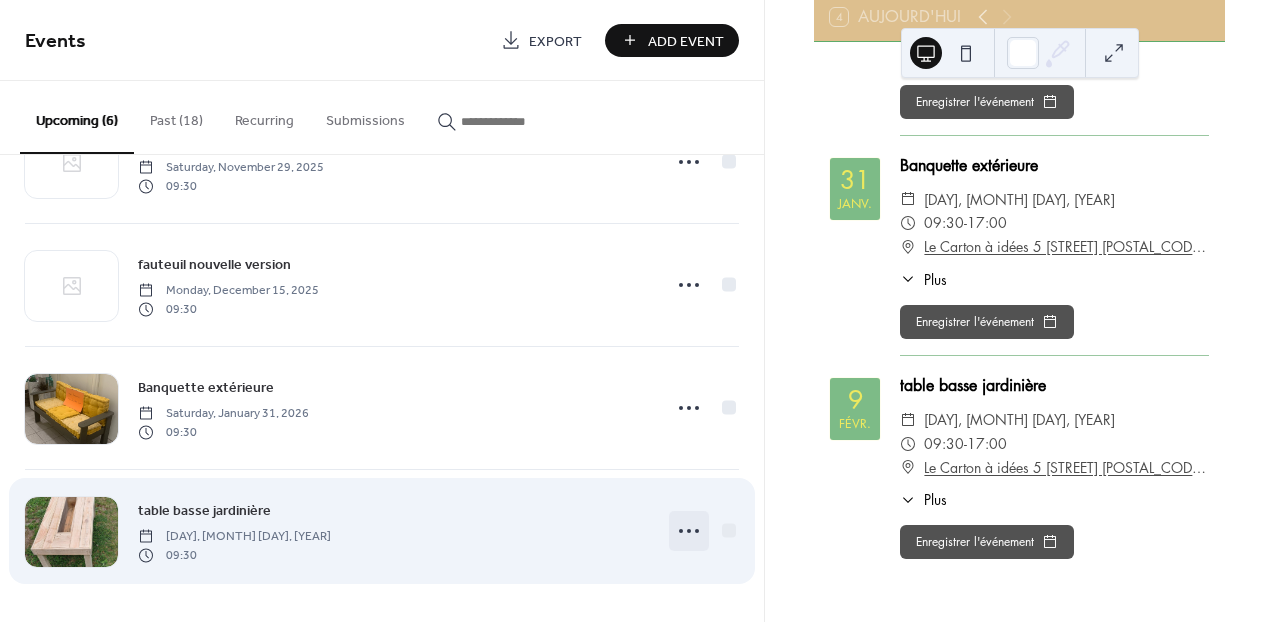 click 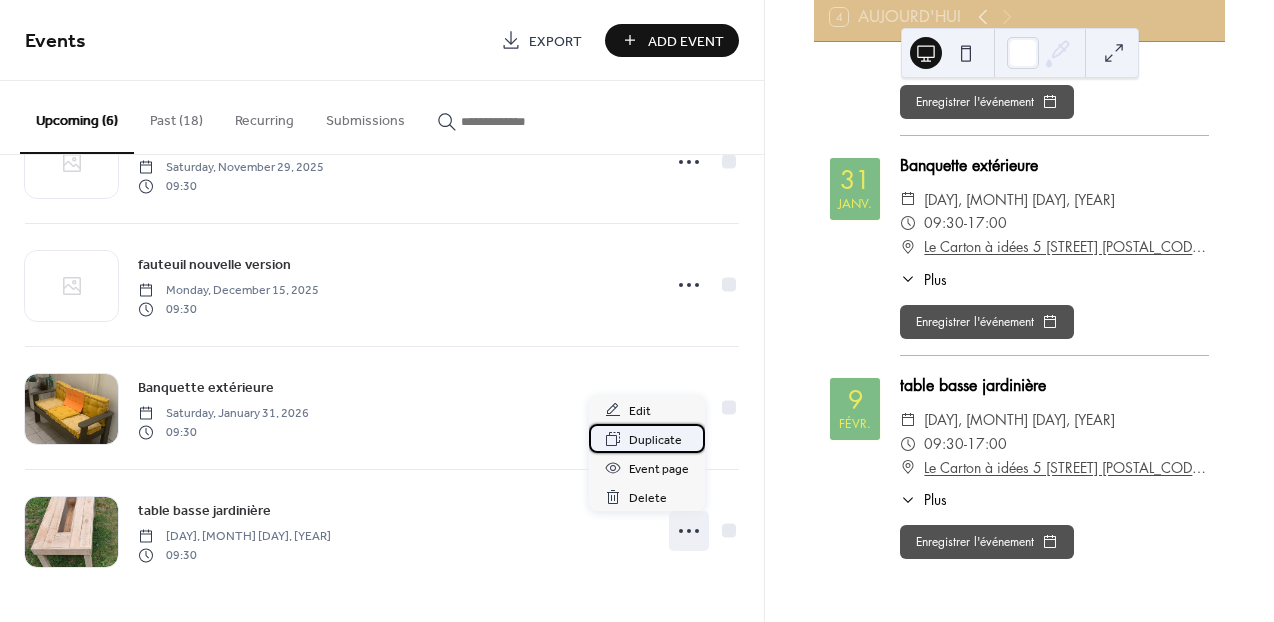 click on "Duplicate" at bounding box center [655, 440] 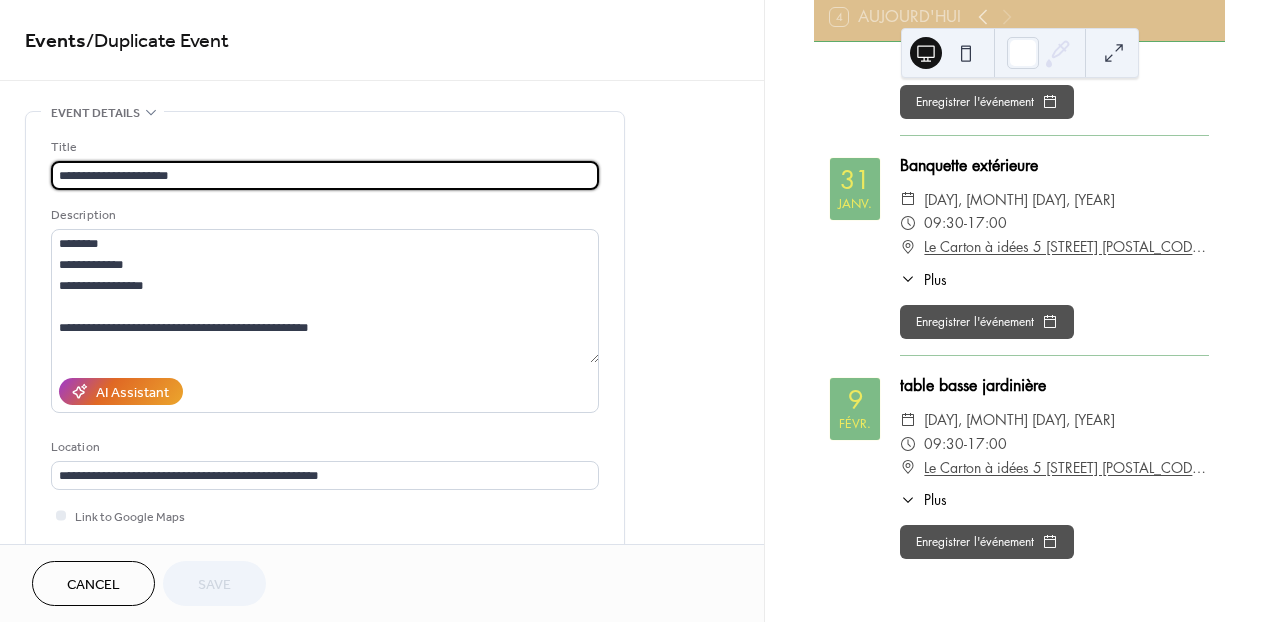 drag, startPoint x: 190, startPoint y: 182, endPoint x: 48, endPoint y: 177, distance: 142.088 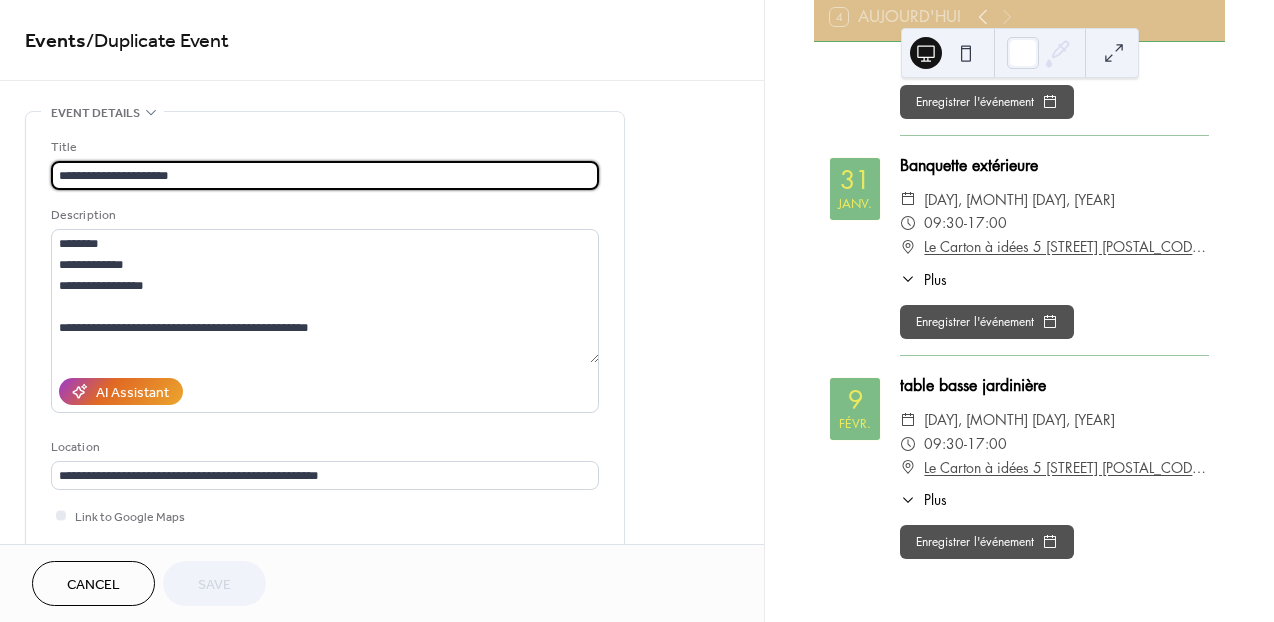 click on "**********" at bounding box center (325, 365) 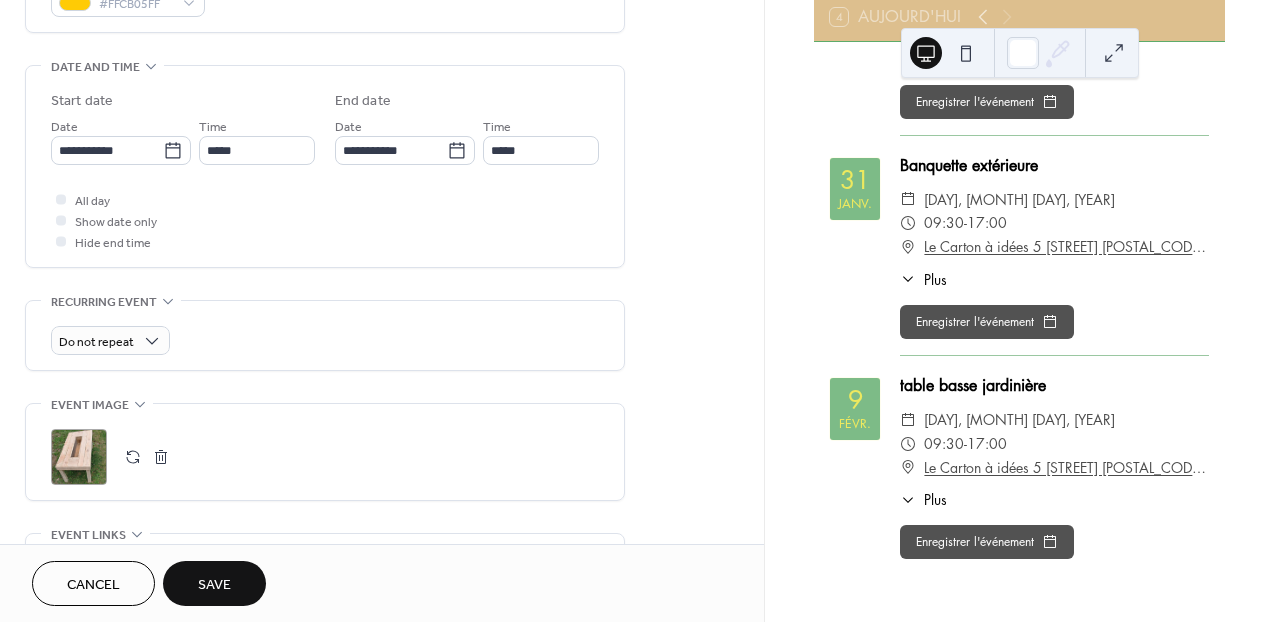 scroll, scrollTop: 587, scrollLeft: 0, axis: vertical 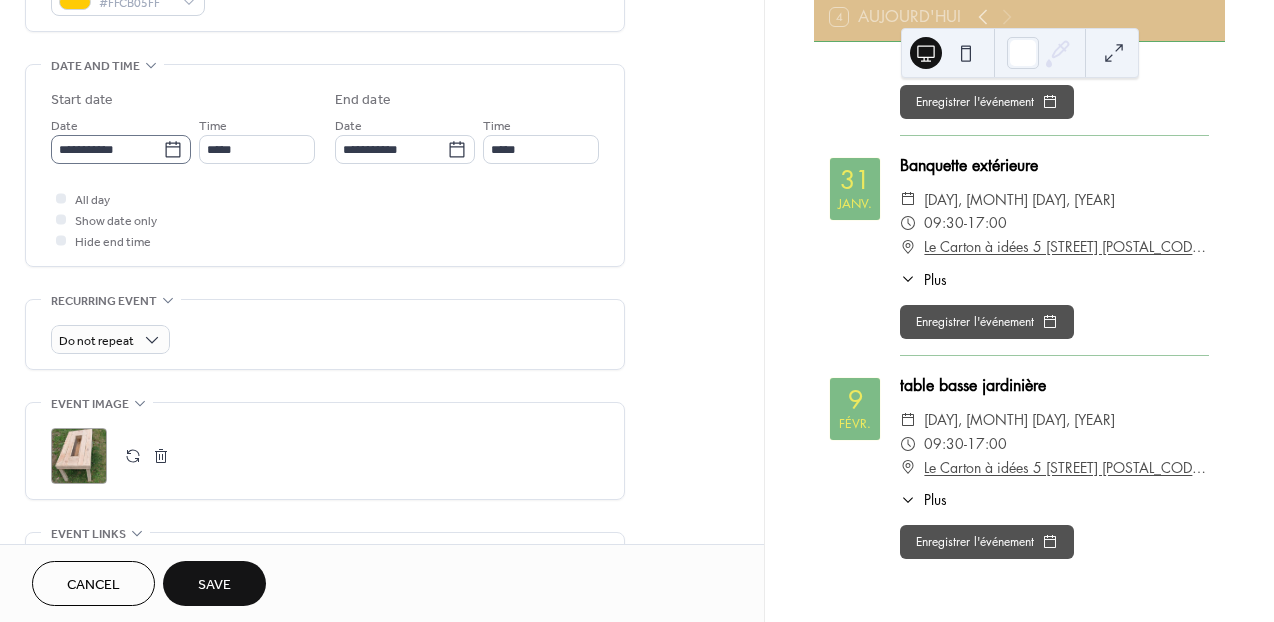 type on "**********" 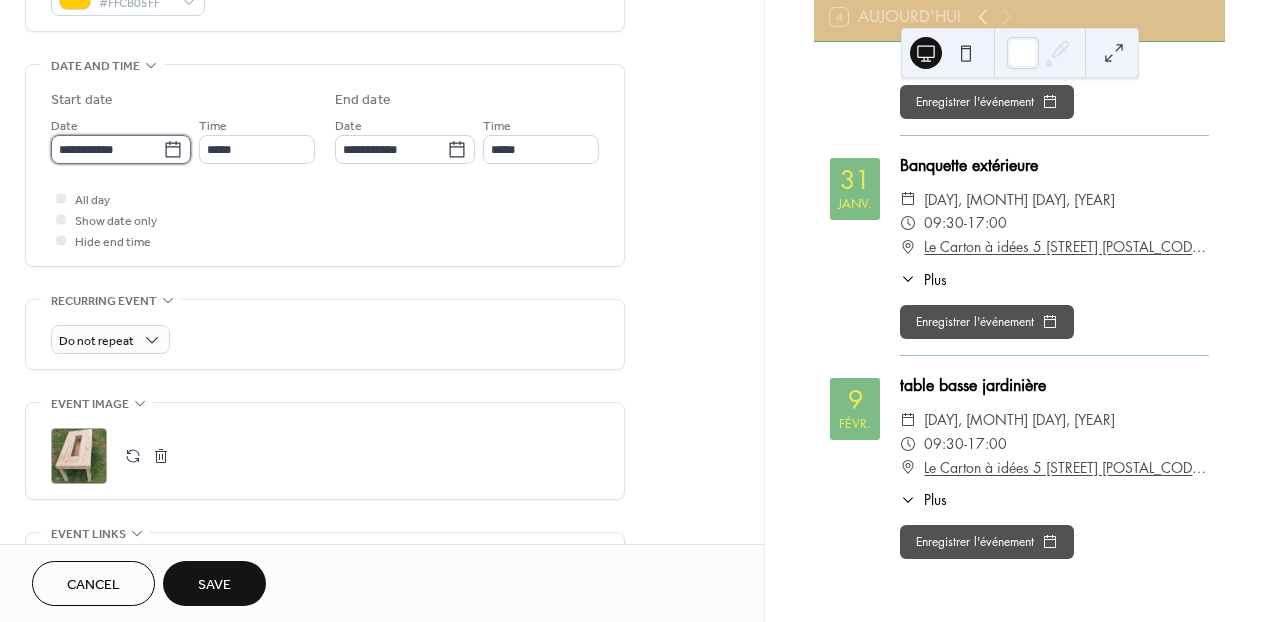 click on "**********" at bounding box center [107, 149] 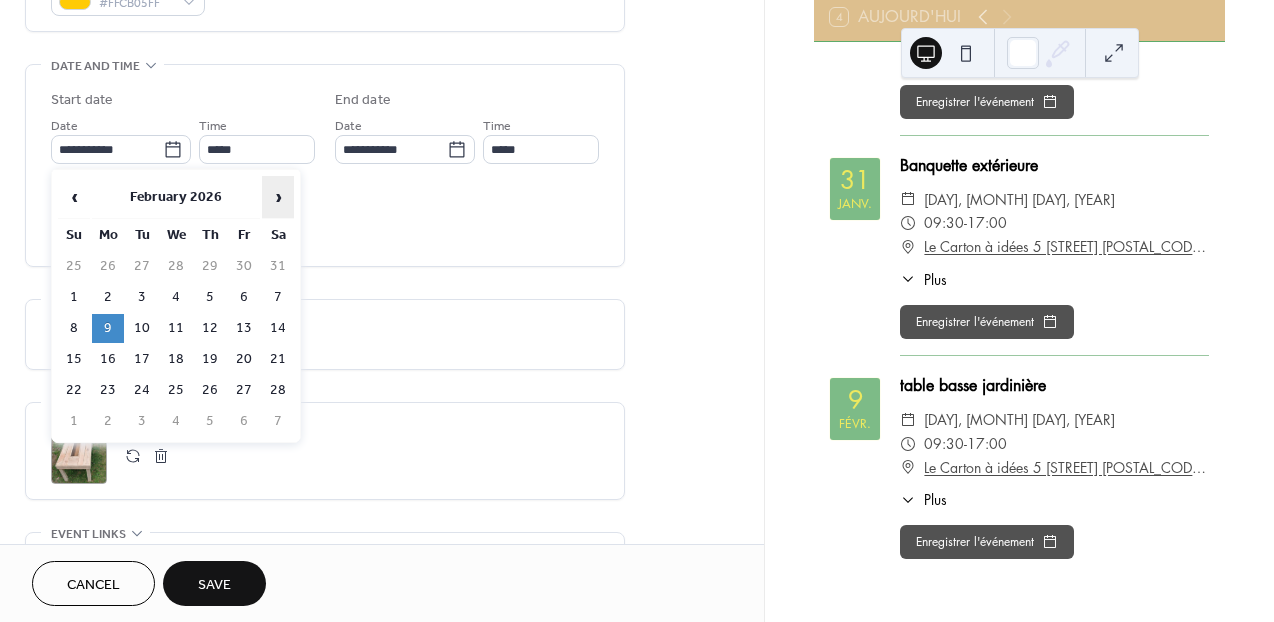 click on "›" at bounding box center [278, 197] 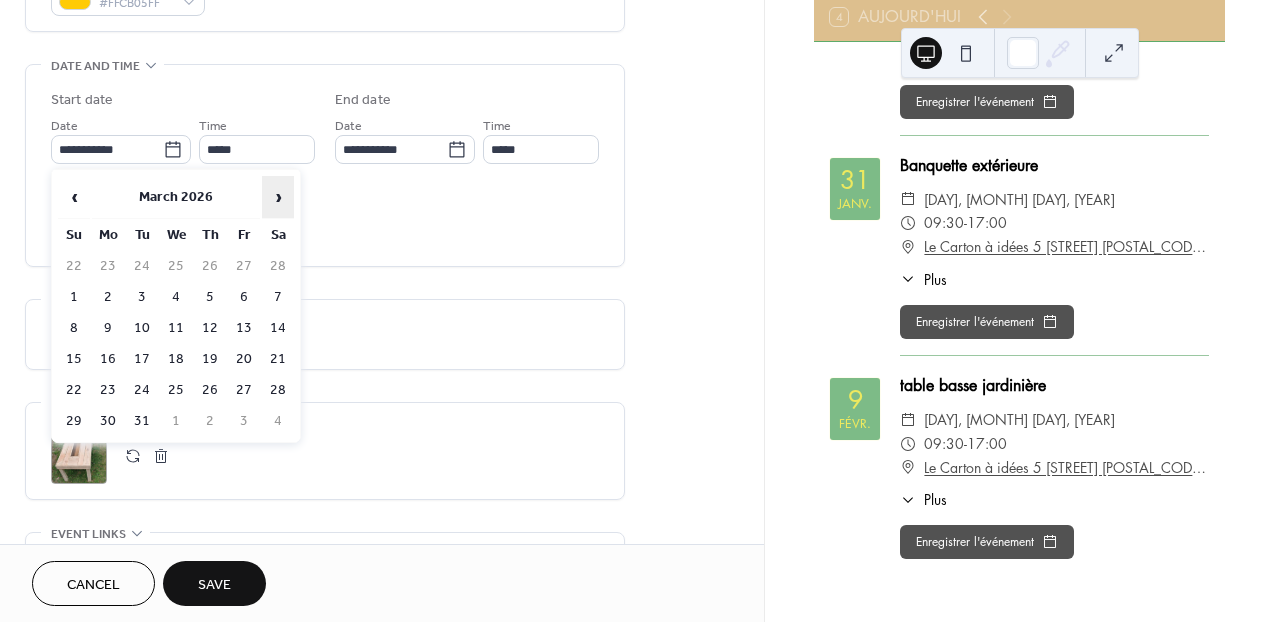 click on "›" at bounding box center (278, 197) 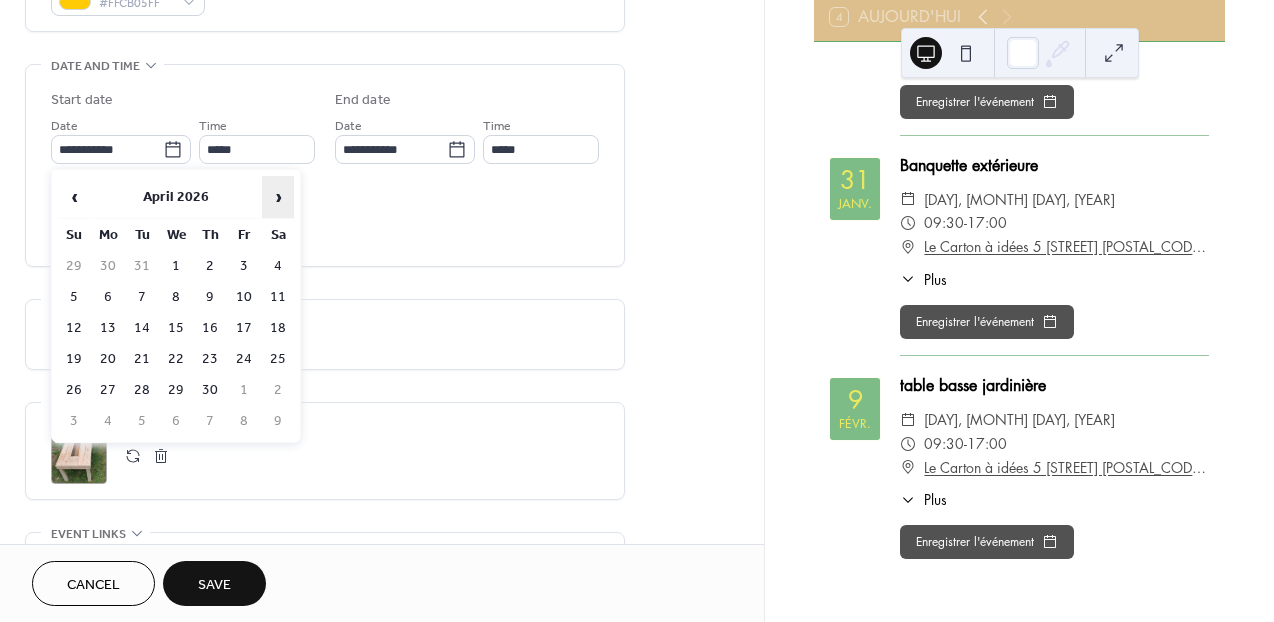 click on "›" at bounding box center (278, 197) 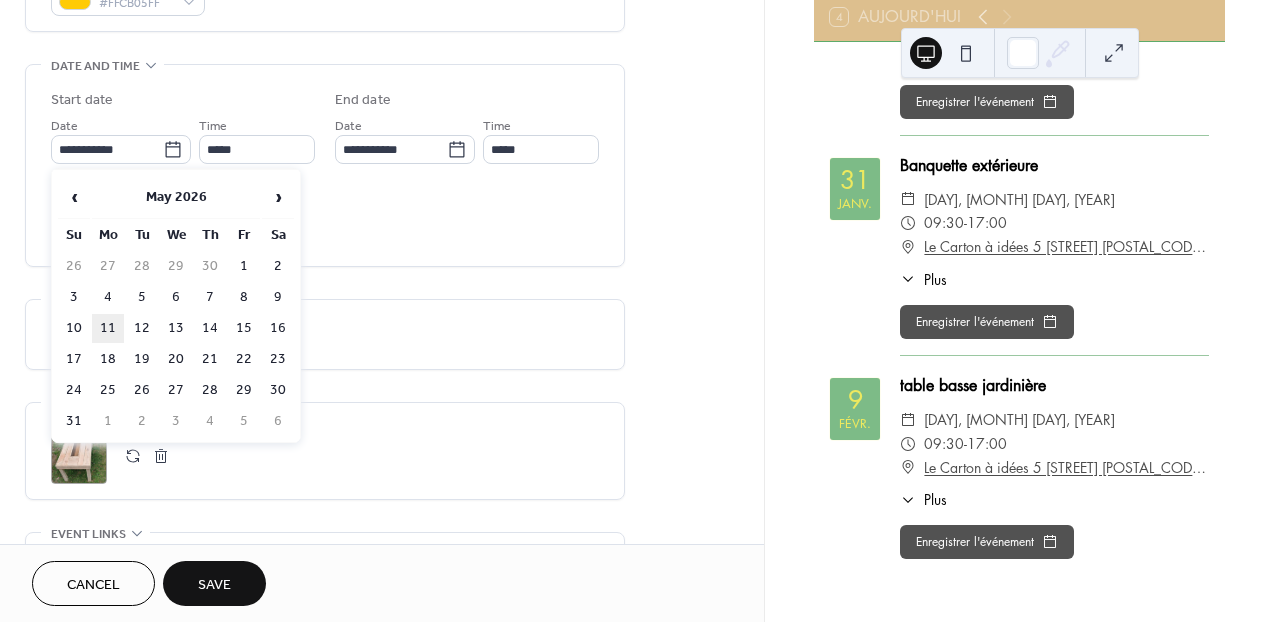 click on "11" at bounding box center [108, 328] 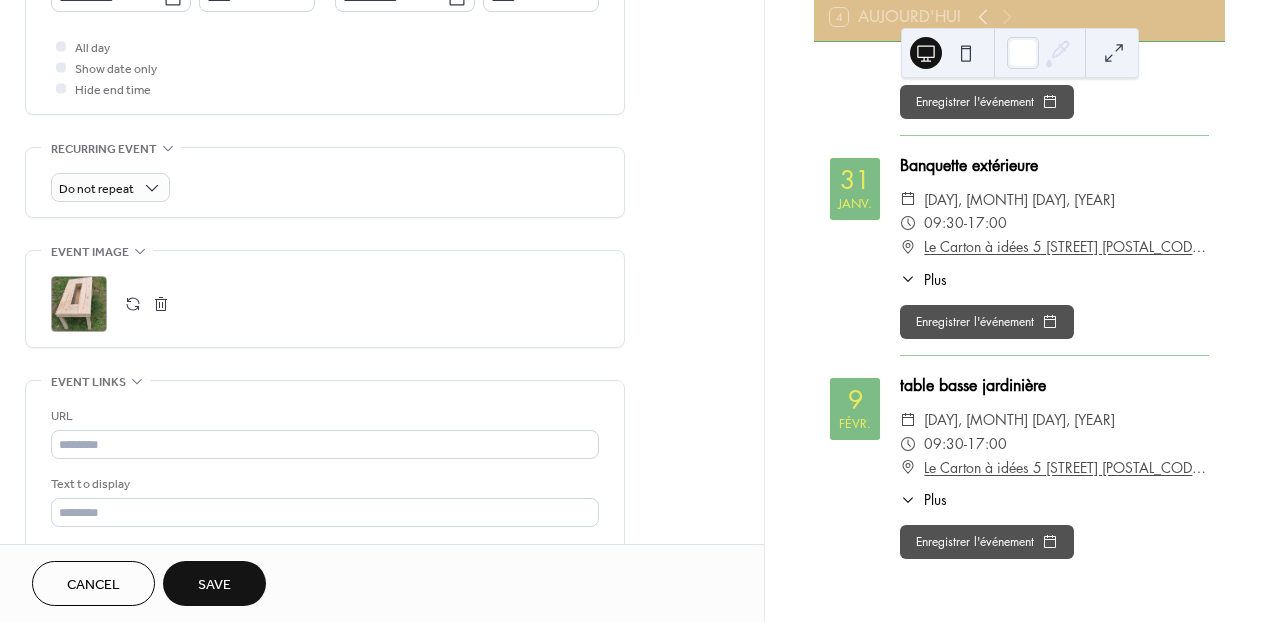 scroll, scrollTop: 754, scrollLeft: 0, axis: vertical 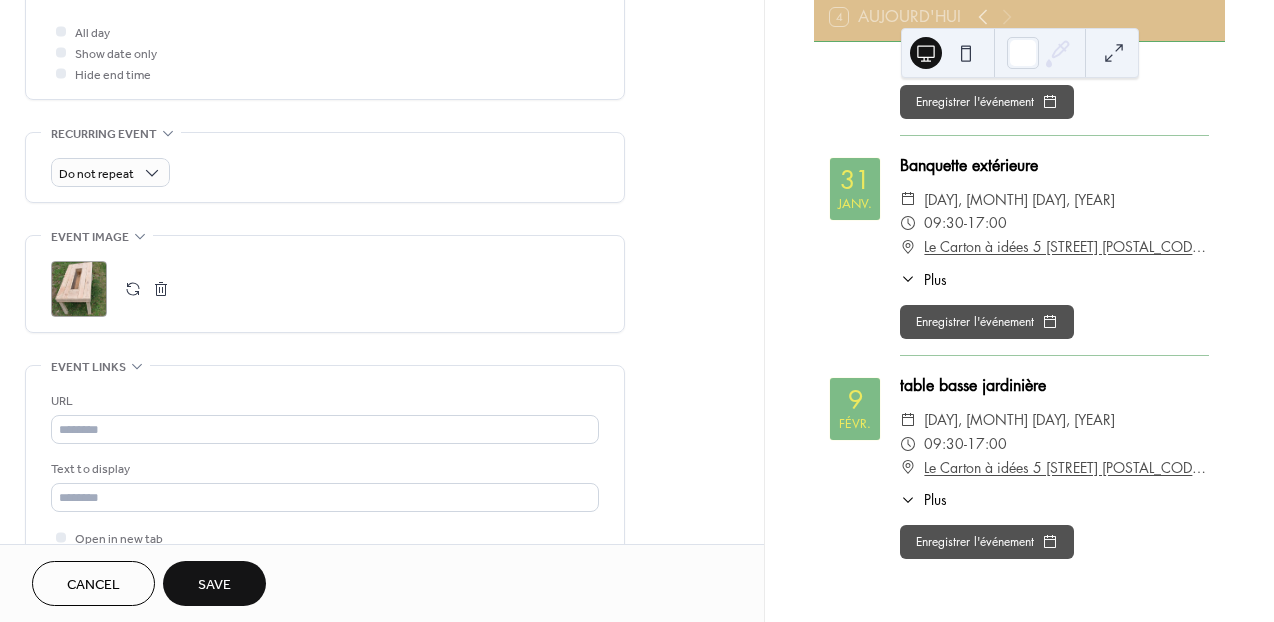 click at bounding box center (133, 289) 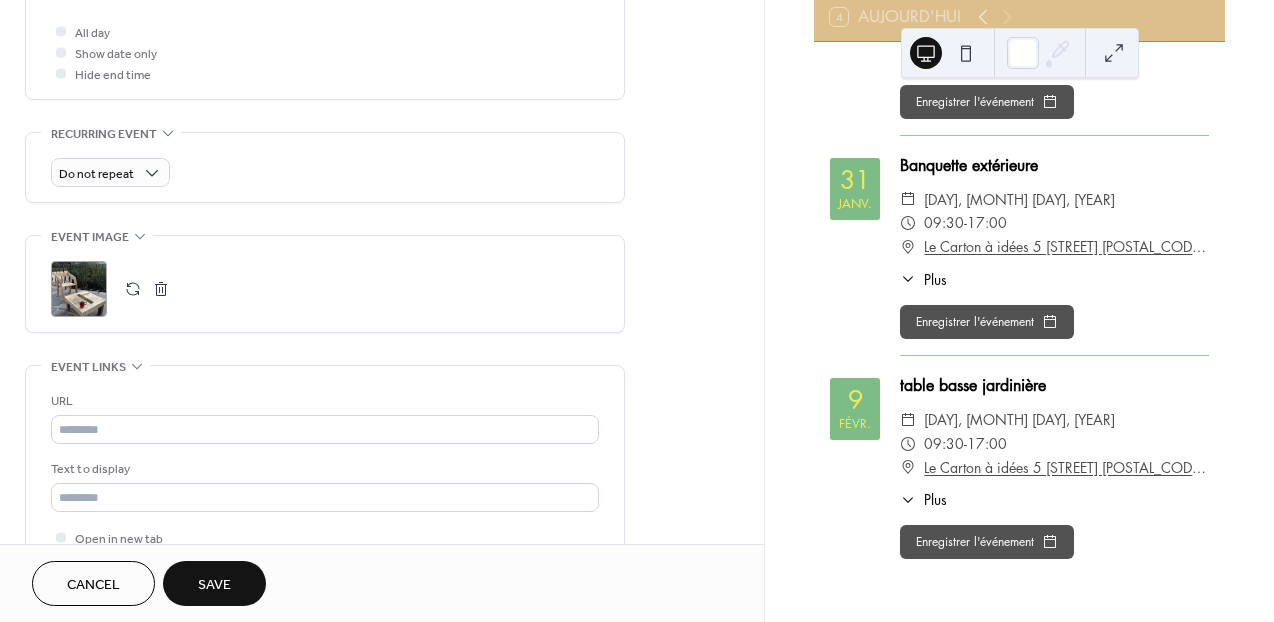 click on "Save" at bounding box center [214, 585] 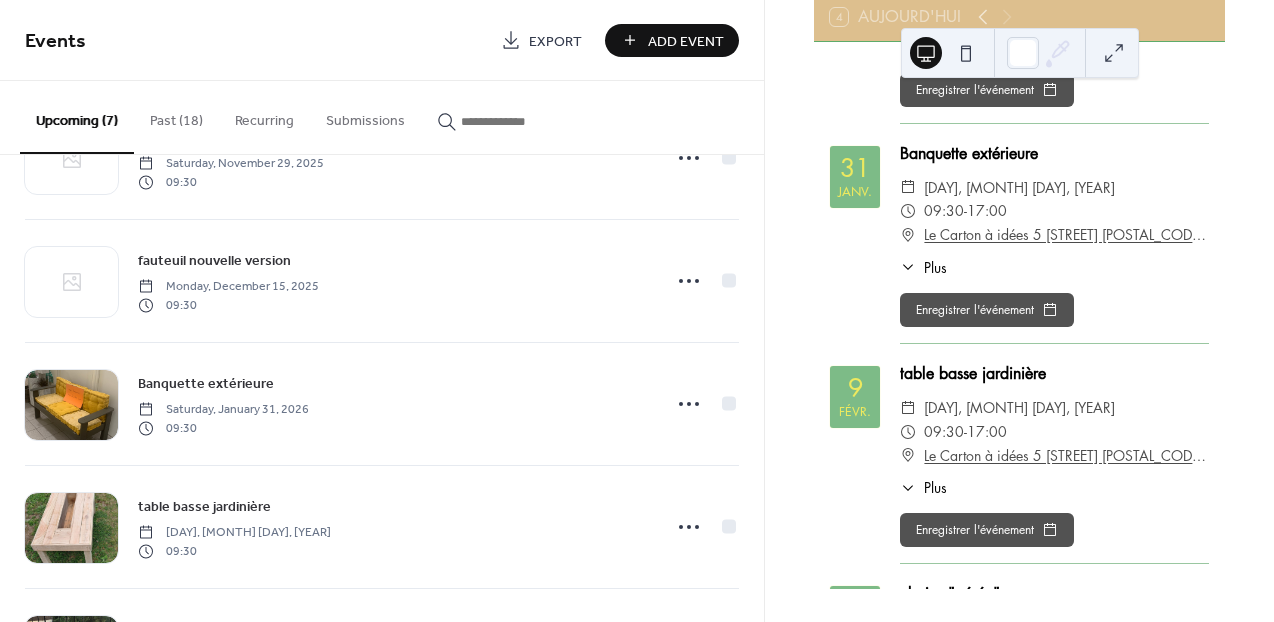 scroll, scrollTop: 453, scrollLeft: 0, axis: vertical 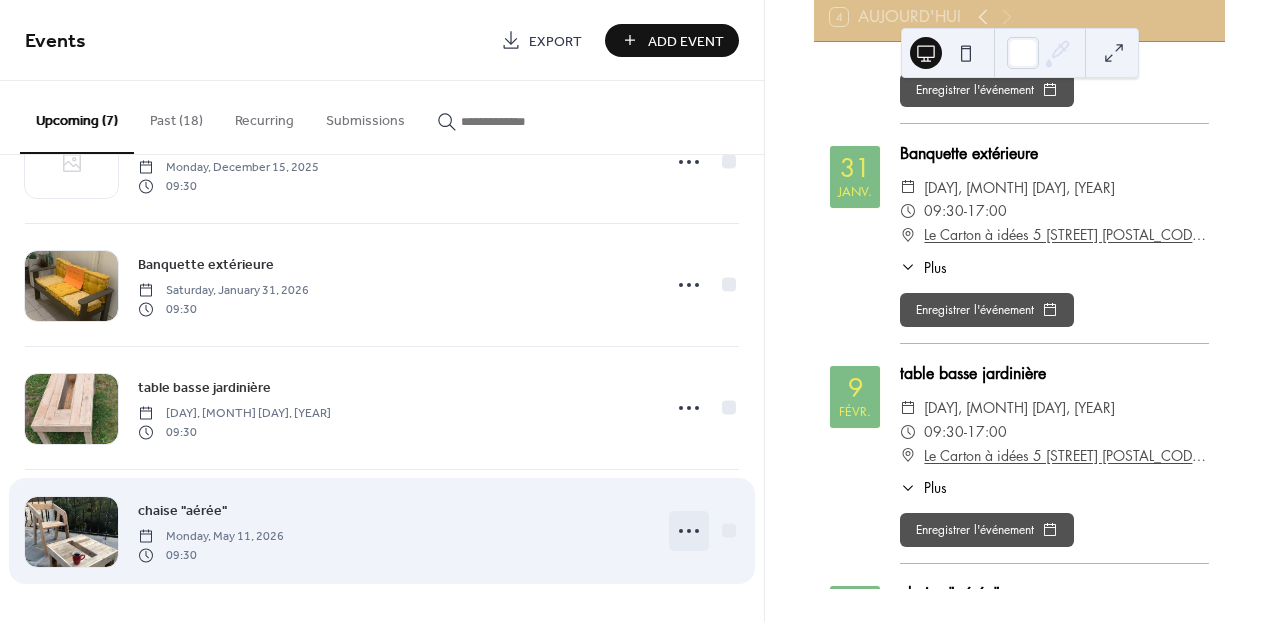 click 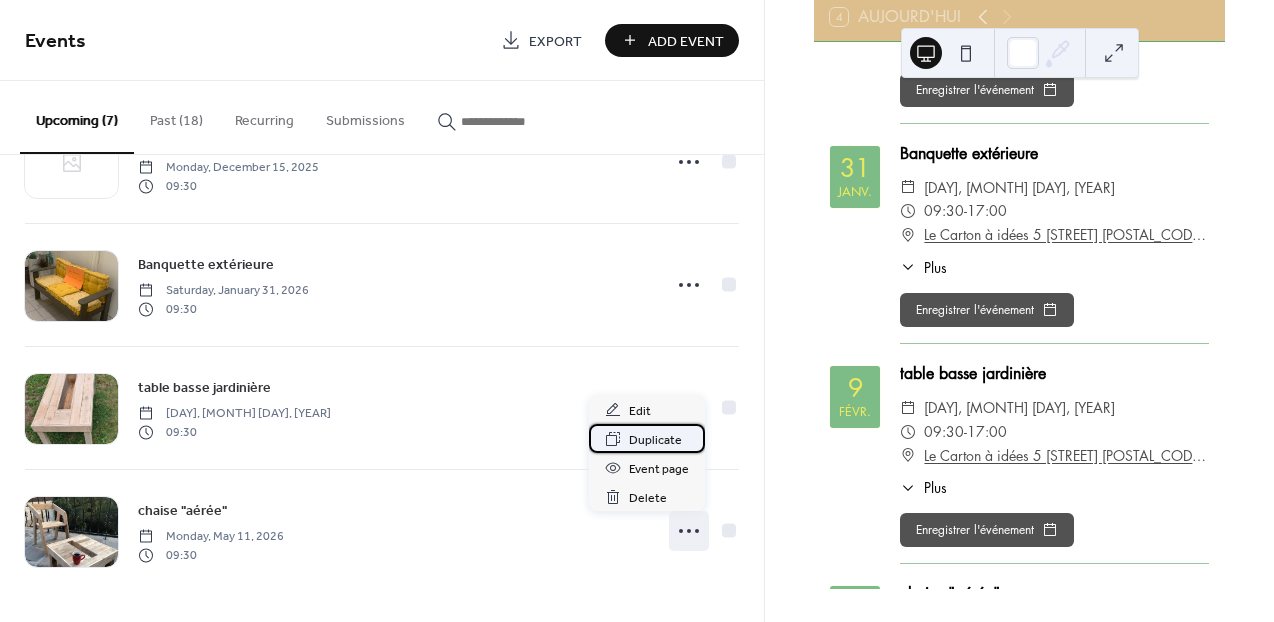 click on "Duplicate" at bounding box center (655, 440) 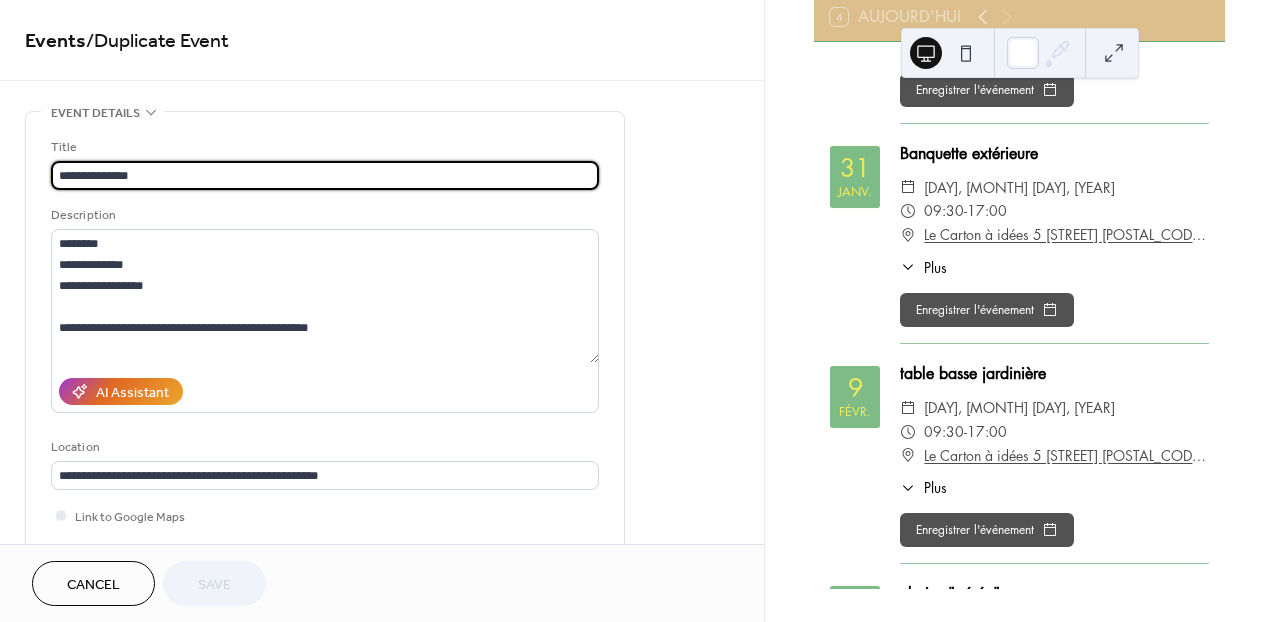 drag, startPoint x: 141, startPoint y: 175, endPoint x: 49, endPoint y: 175, distance: 92 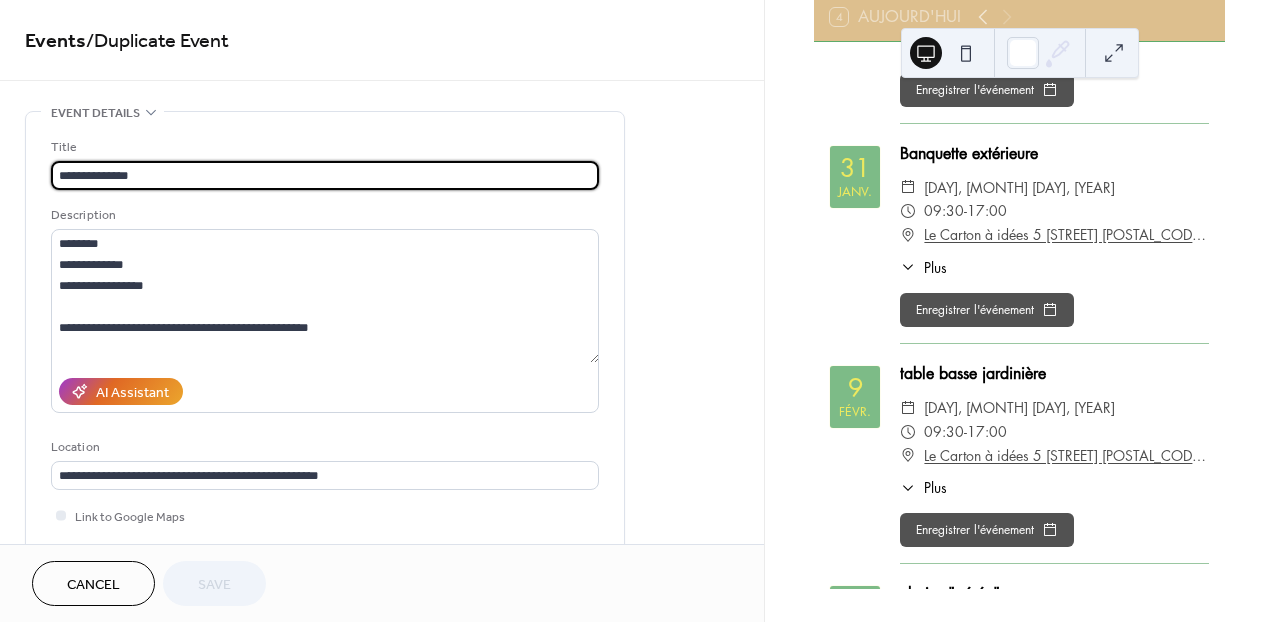 click on "**********" at bounding box center (325, 365) 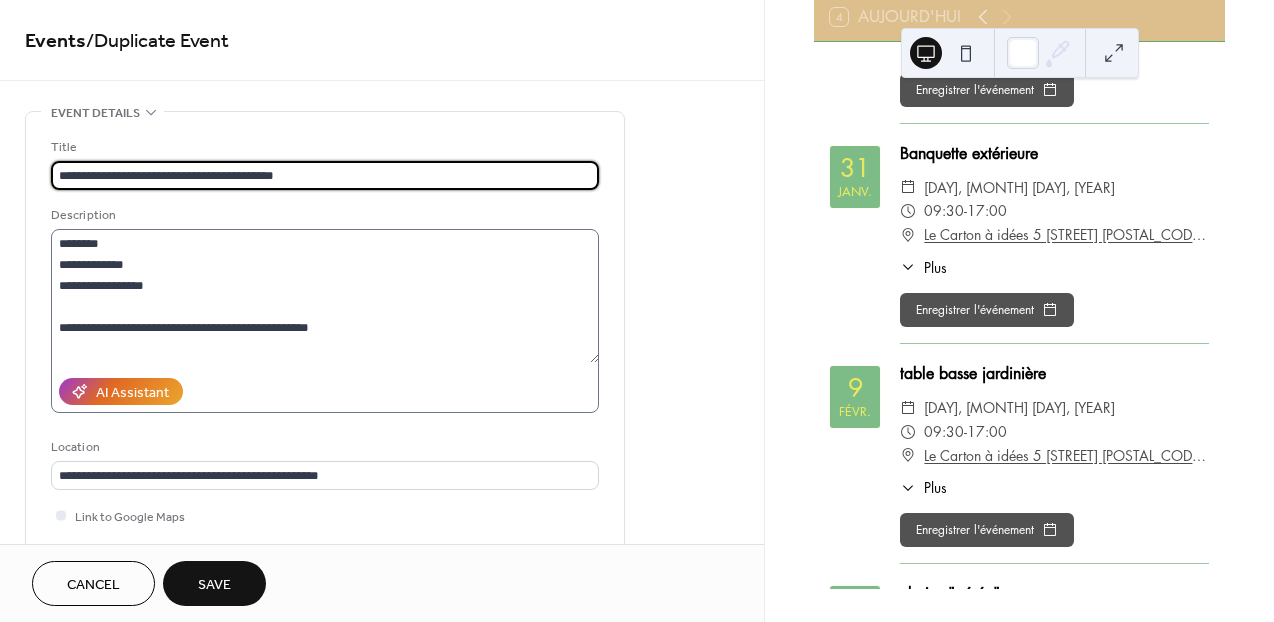 type on "**********" 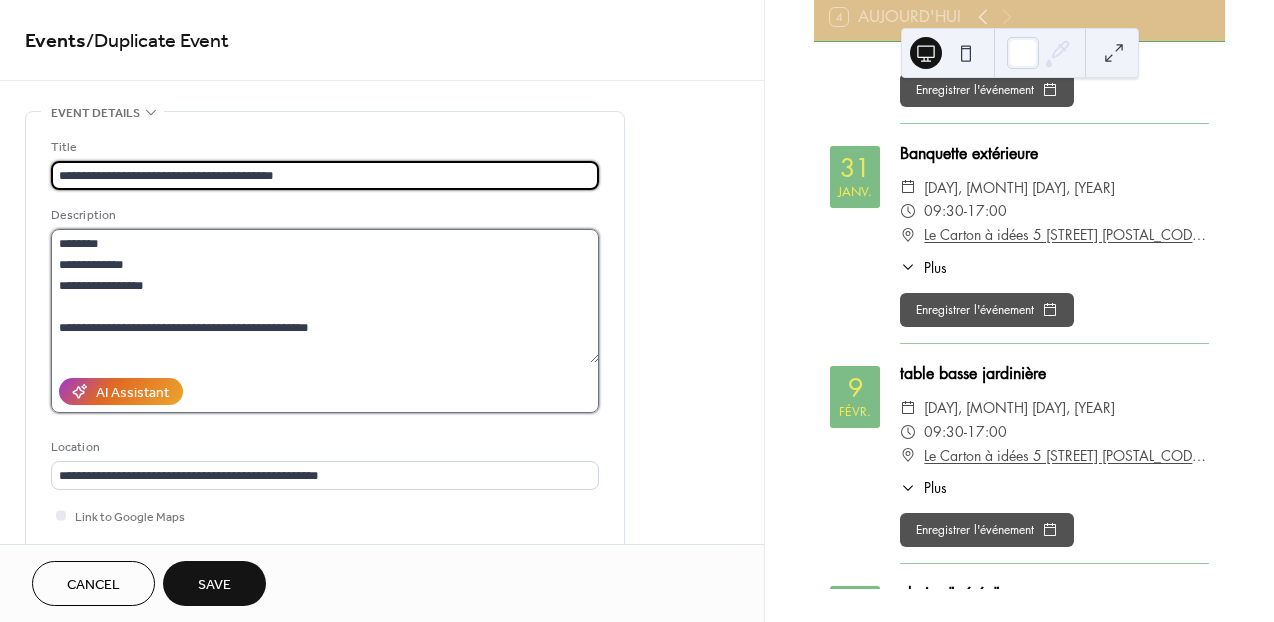 click on "**********" at bounding box center [325, 296] 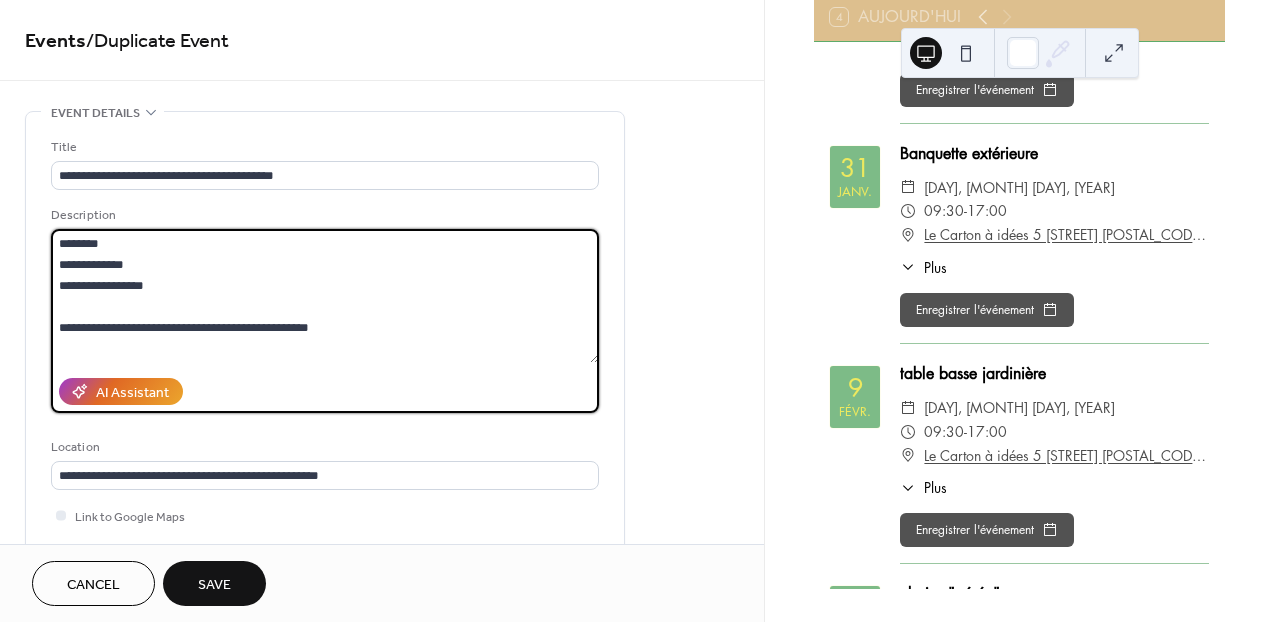 click on "**********" at bounding box center [325, 296] 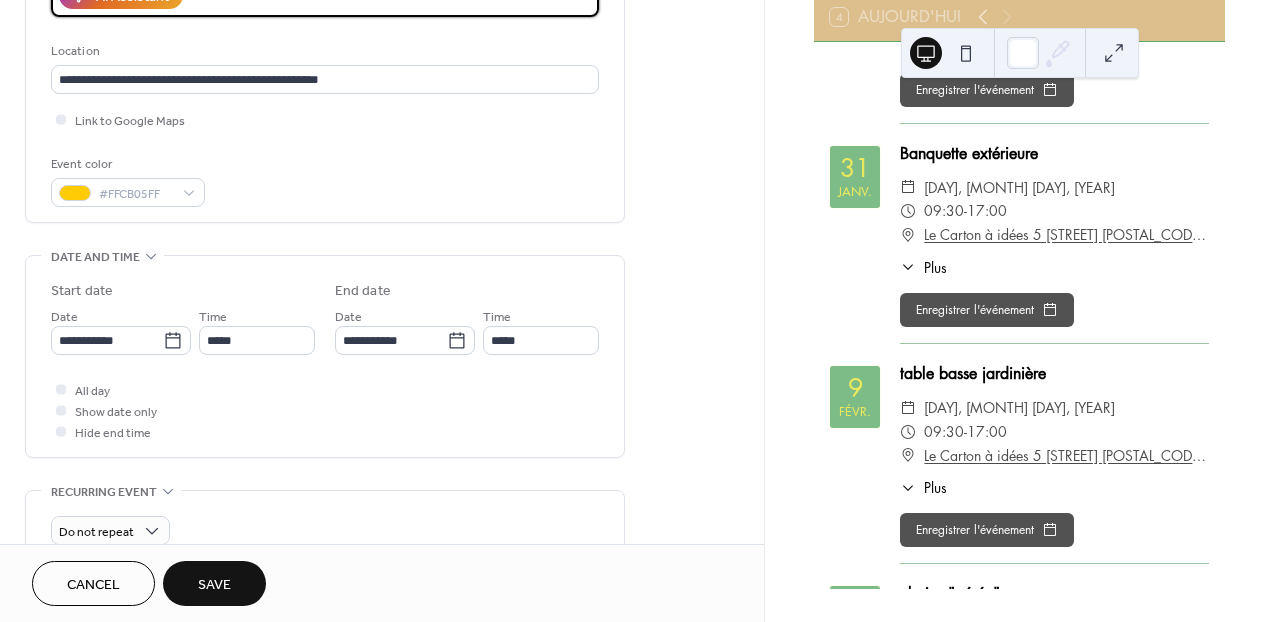 scroll, scrollTop: 397, scrollLeft: 0, axis: vertical 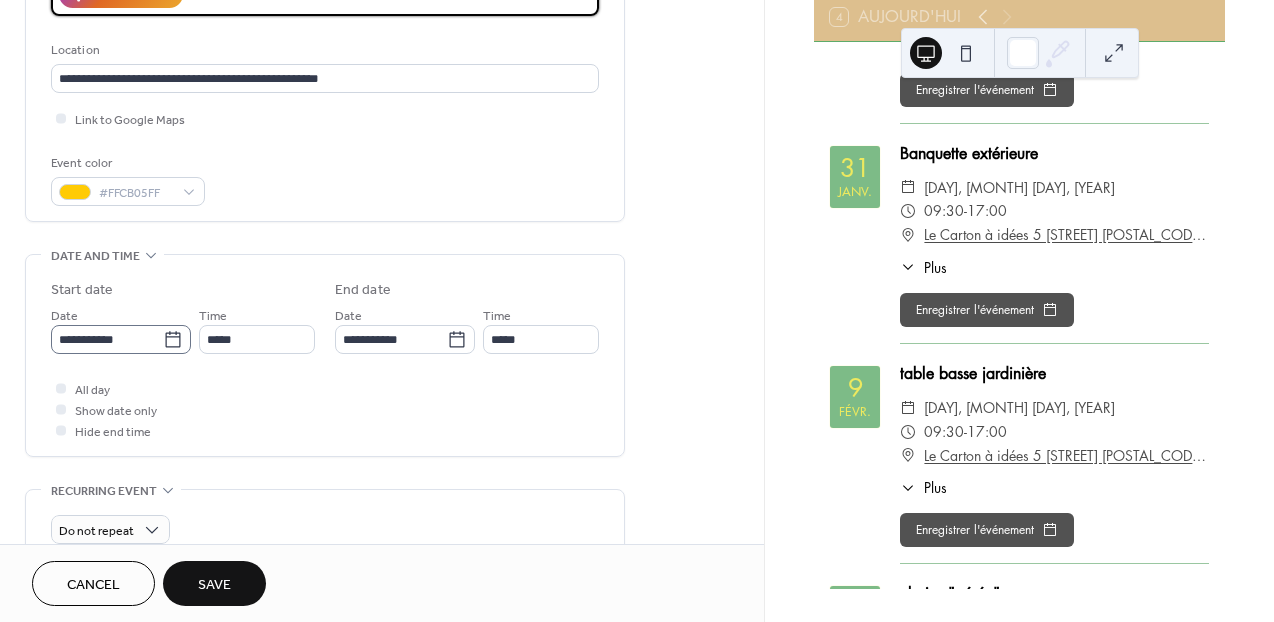 type on "**********" 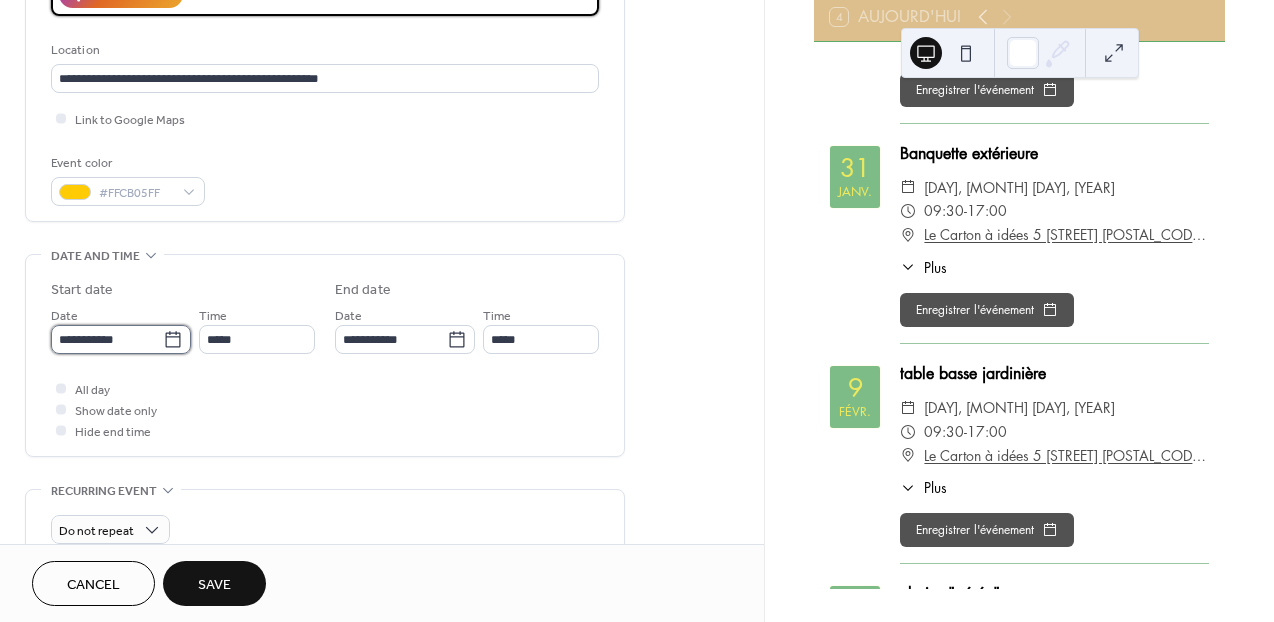 click on "**********" at bounding box center [107, 339] 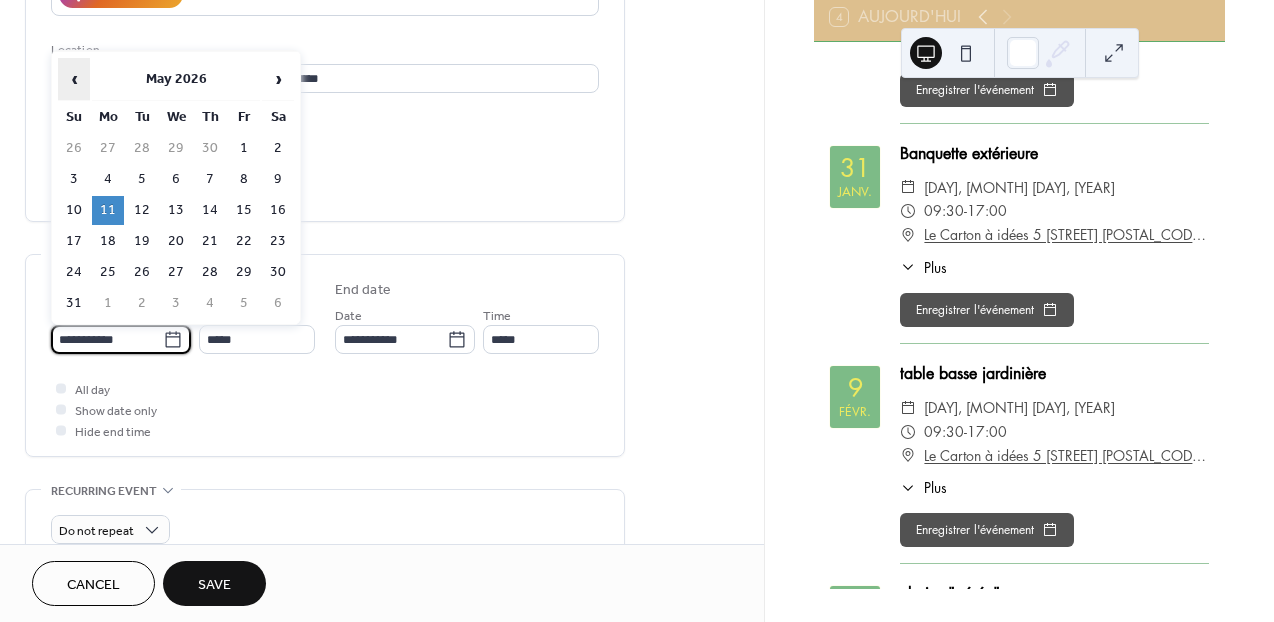 click on "‹" at bounding box center (74, 79) 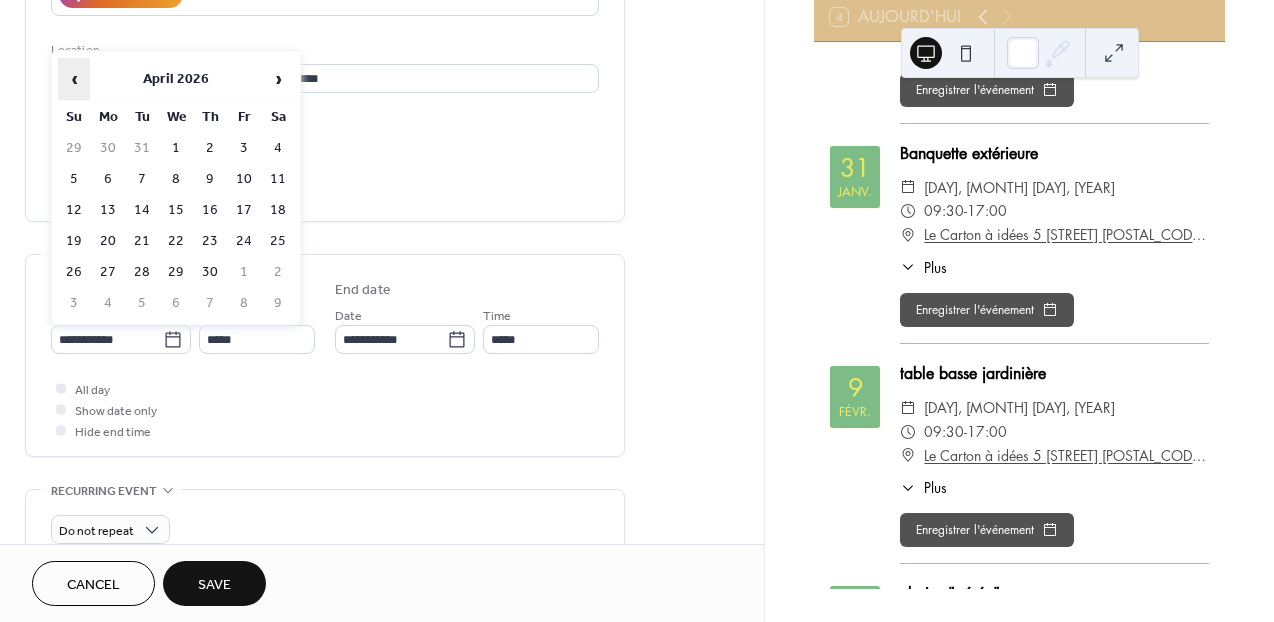 click on "‹" at bounding box center [74, 79] 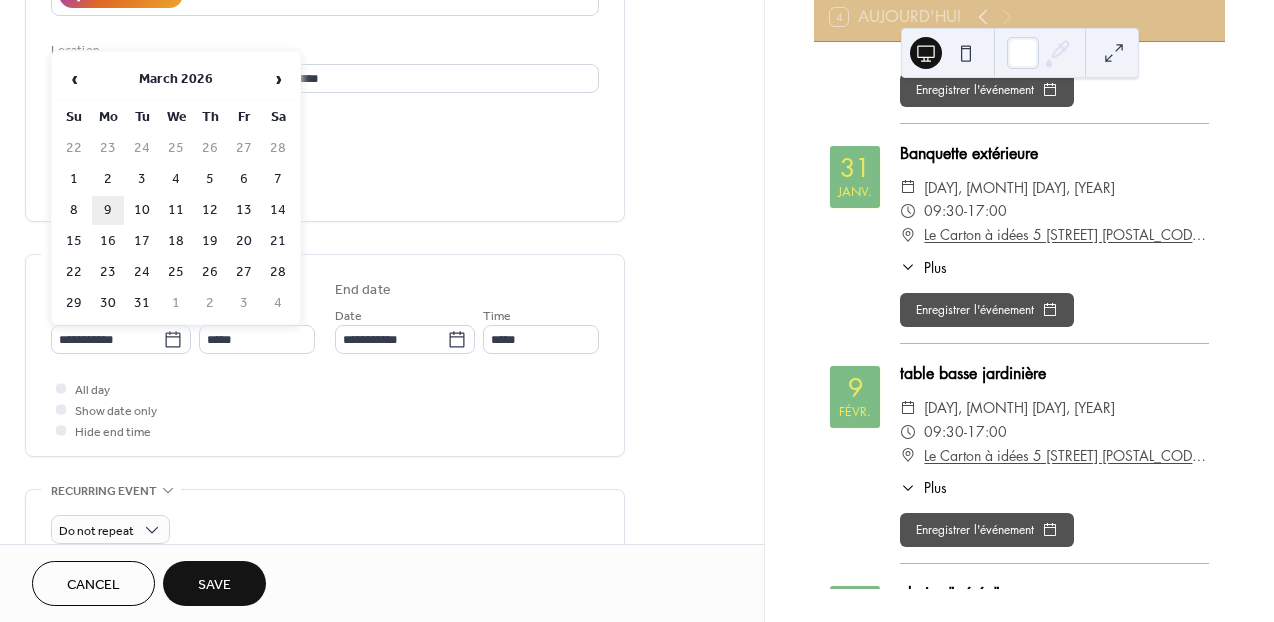 click on "9" at bounding box center (108, 210) 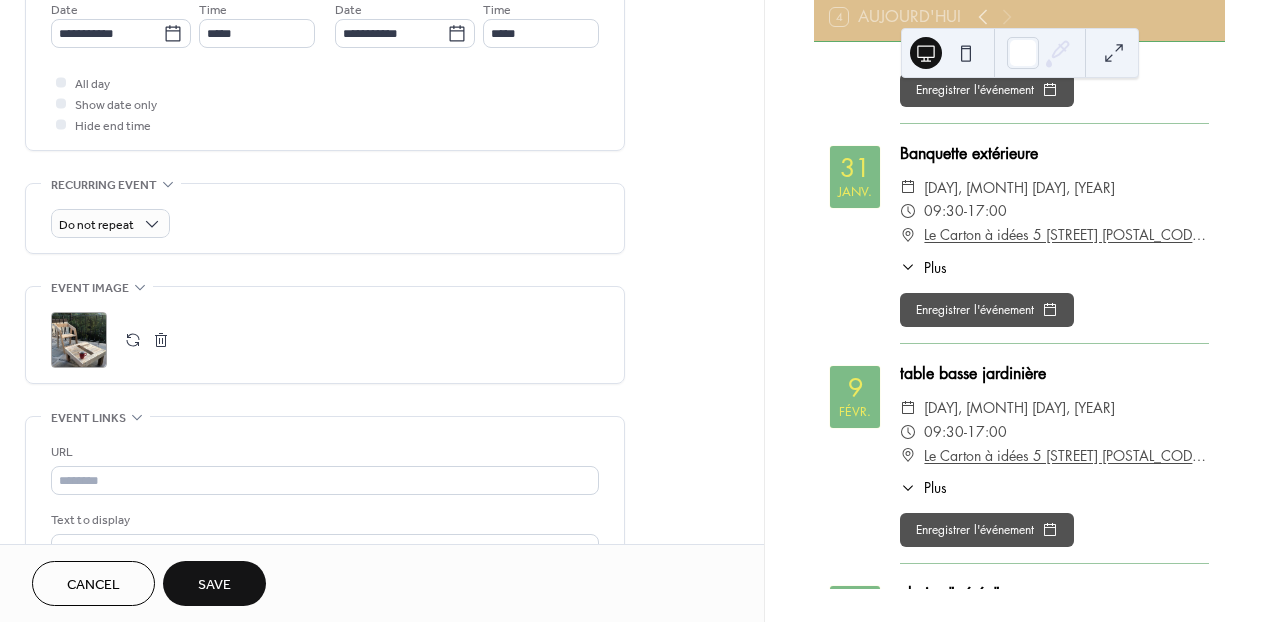 scroll, scrollTop: 707, scrollLeft: 0, axis: vertical 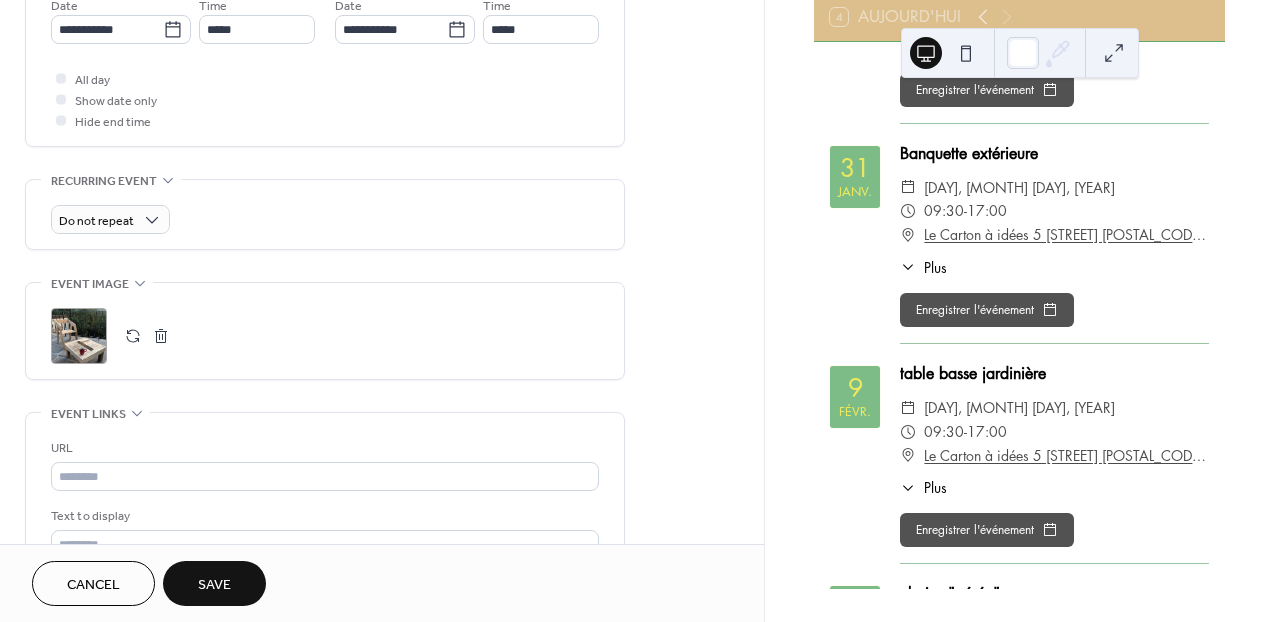 click at bounding box center (133, 336) 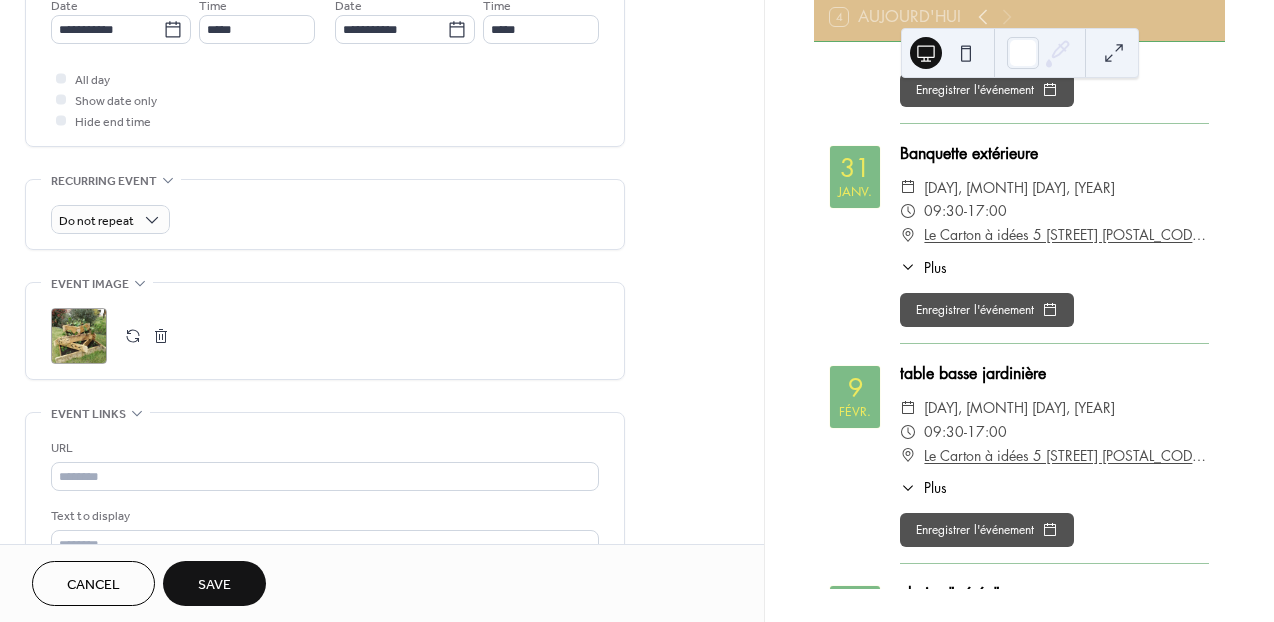 click on "Save" at bounding box center (214, 585) 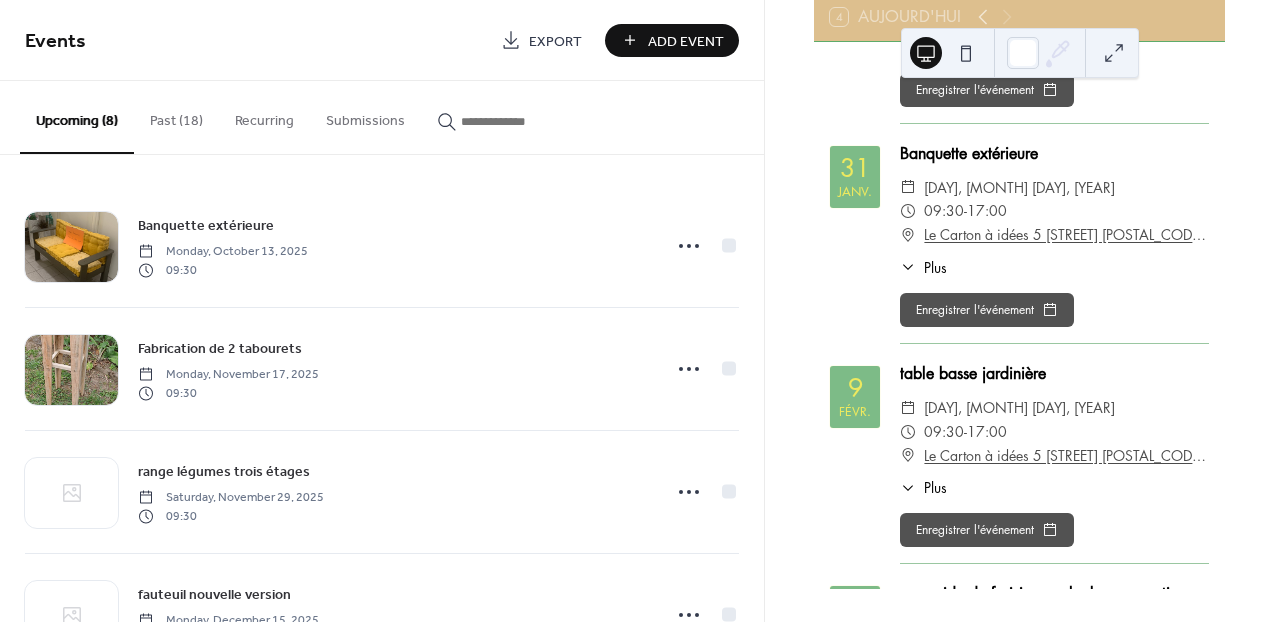 scroll, scrollTop: 0, scrollLeft: 0, axis: both 